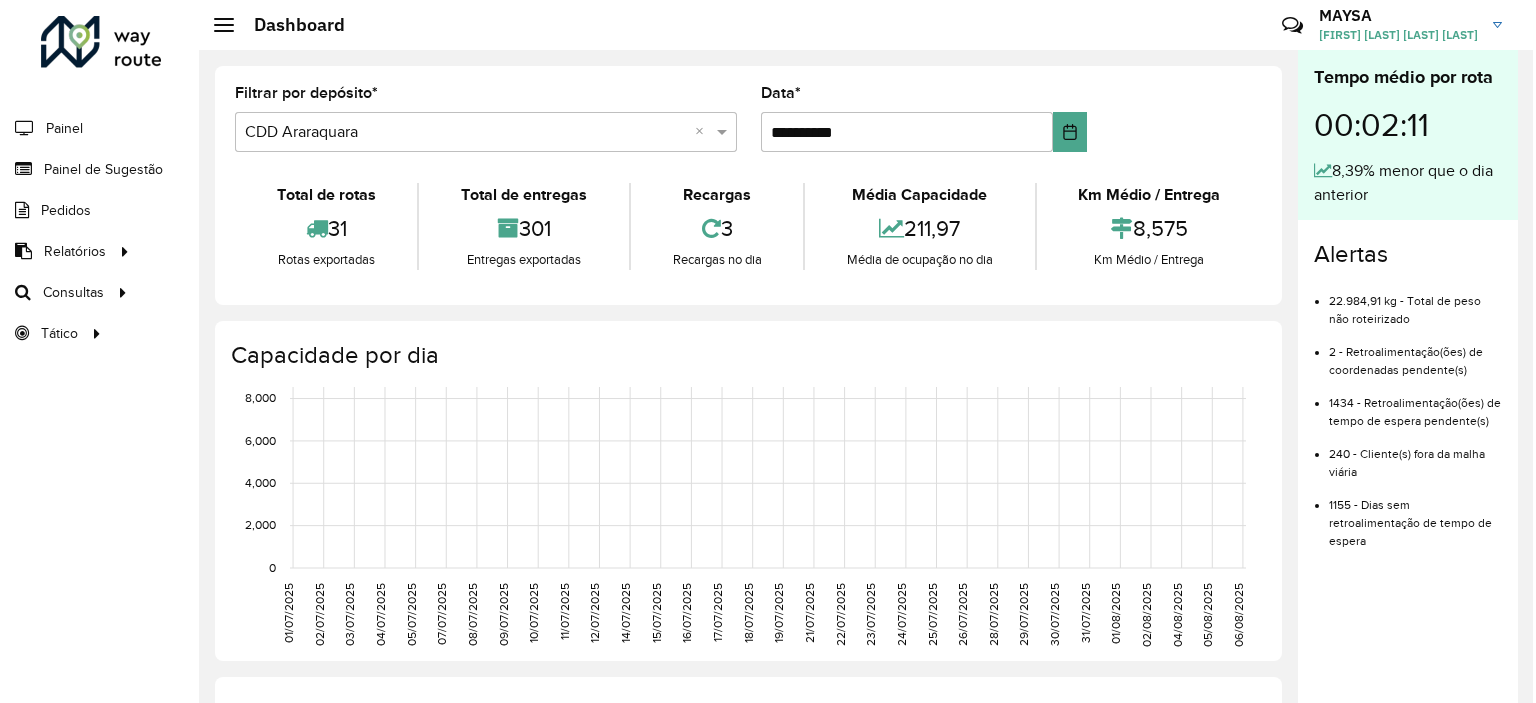 scroll, scrollTop: 0, scrollLeft: 0, axis: both 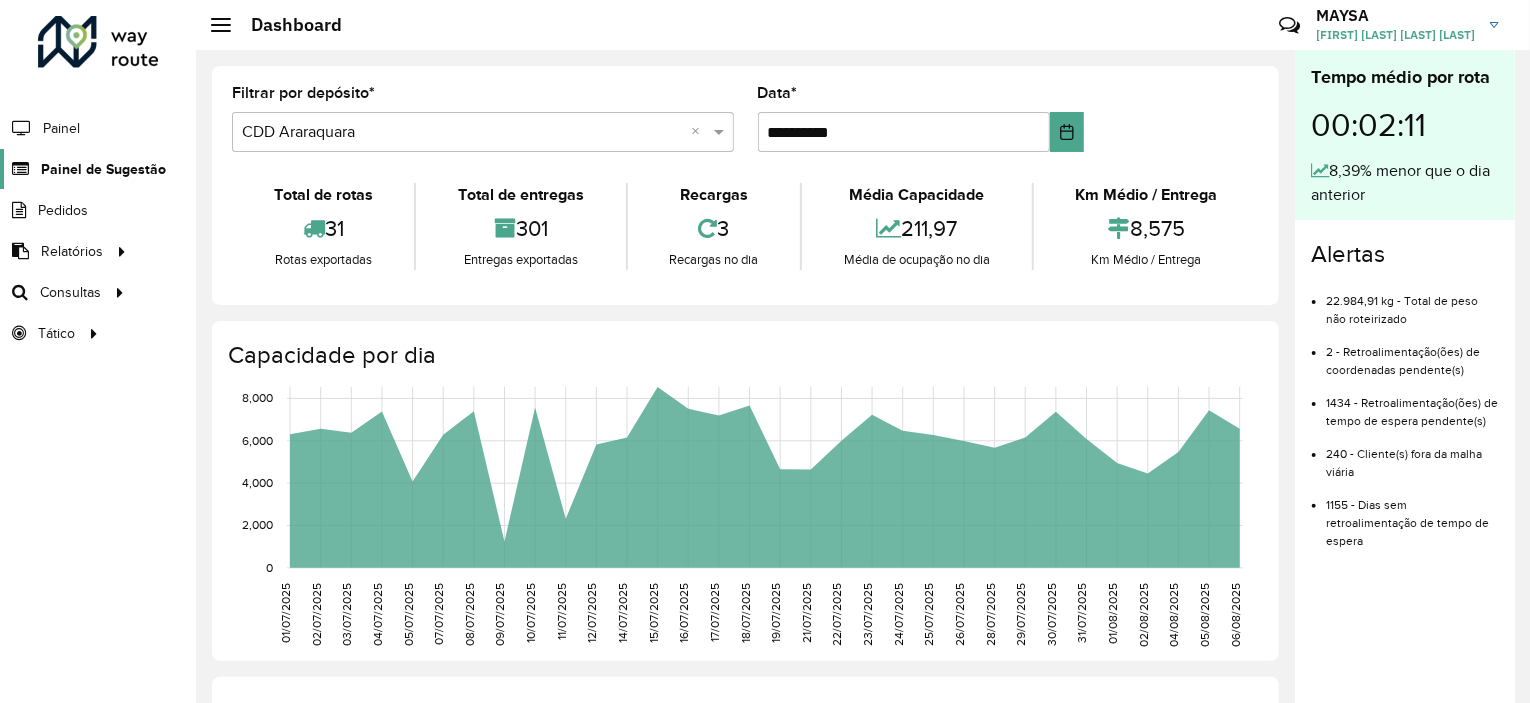click on "Painel de Sugestão" 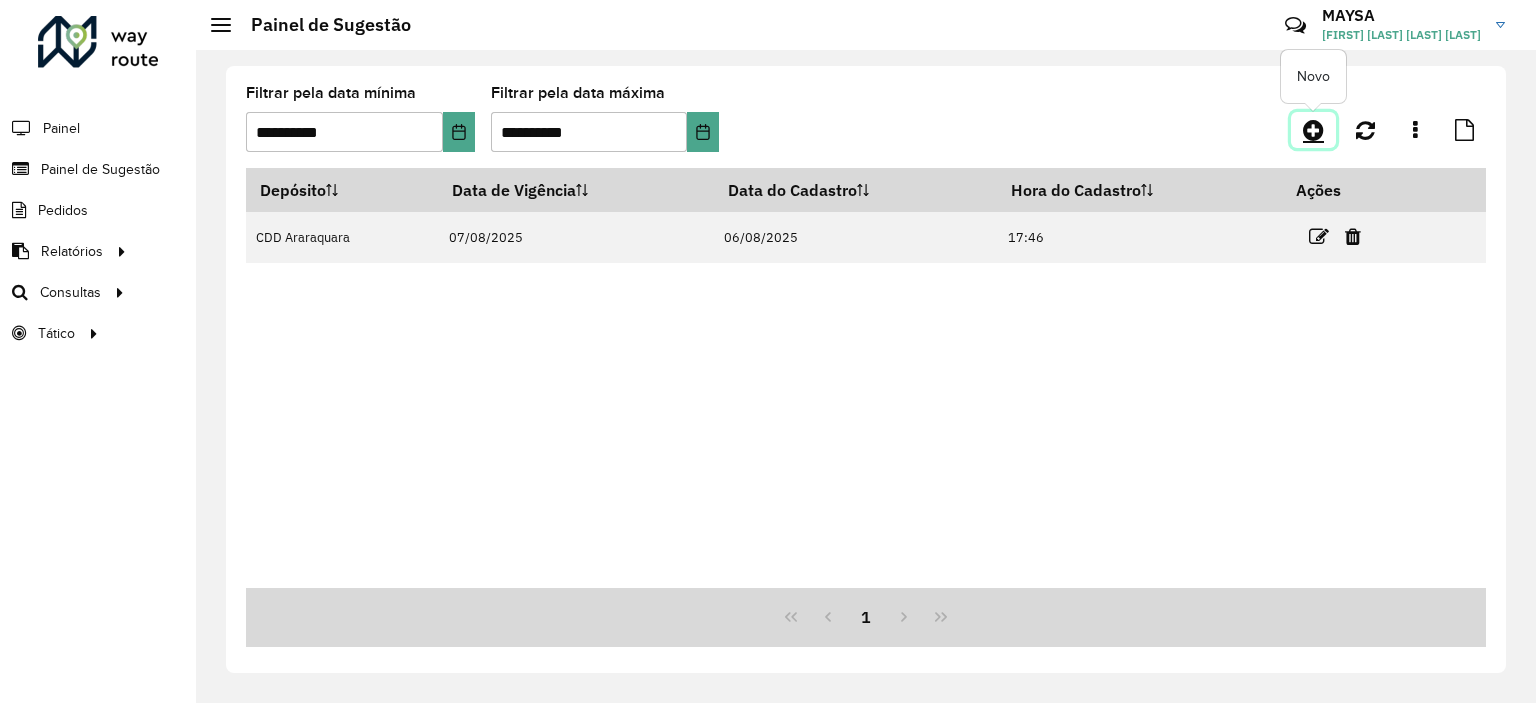 click 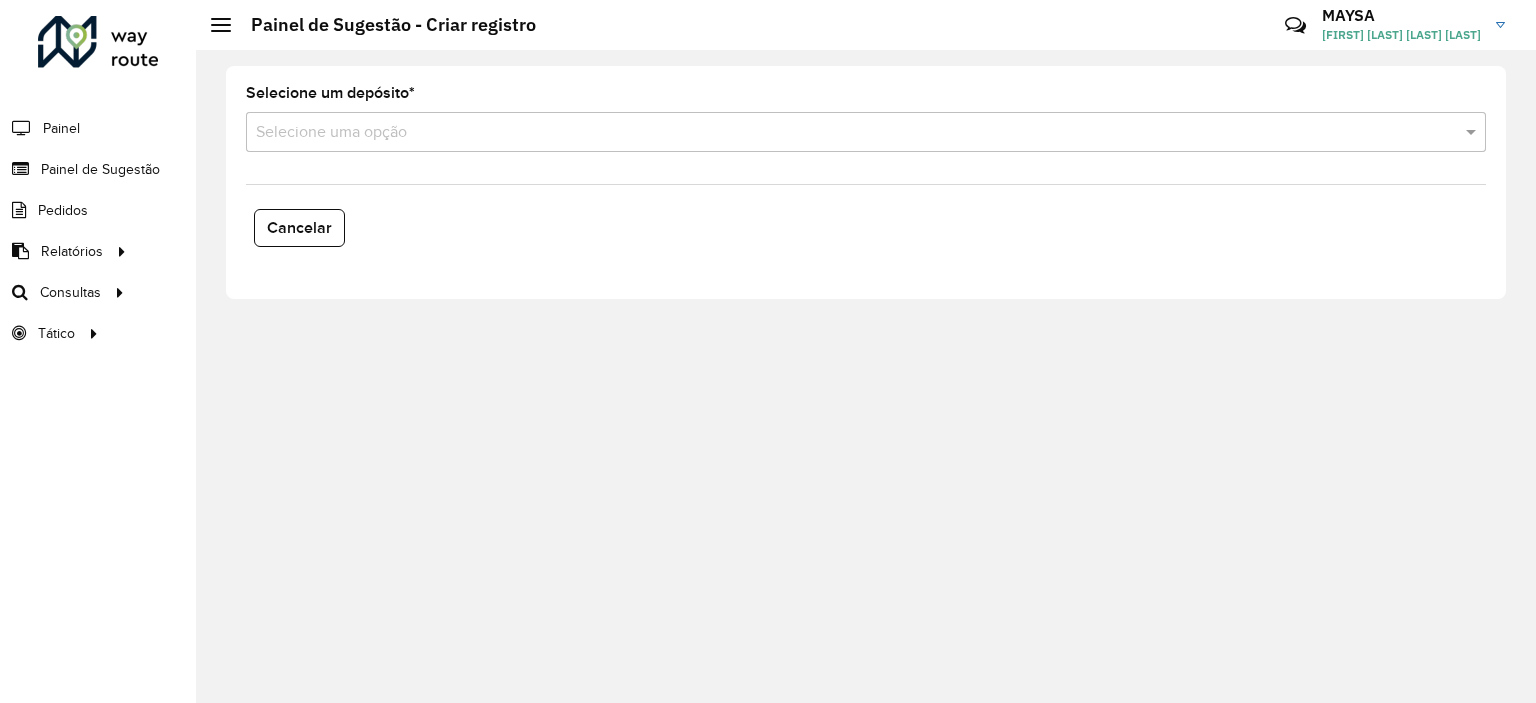 click at bounding box center [846, 133] 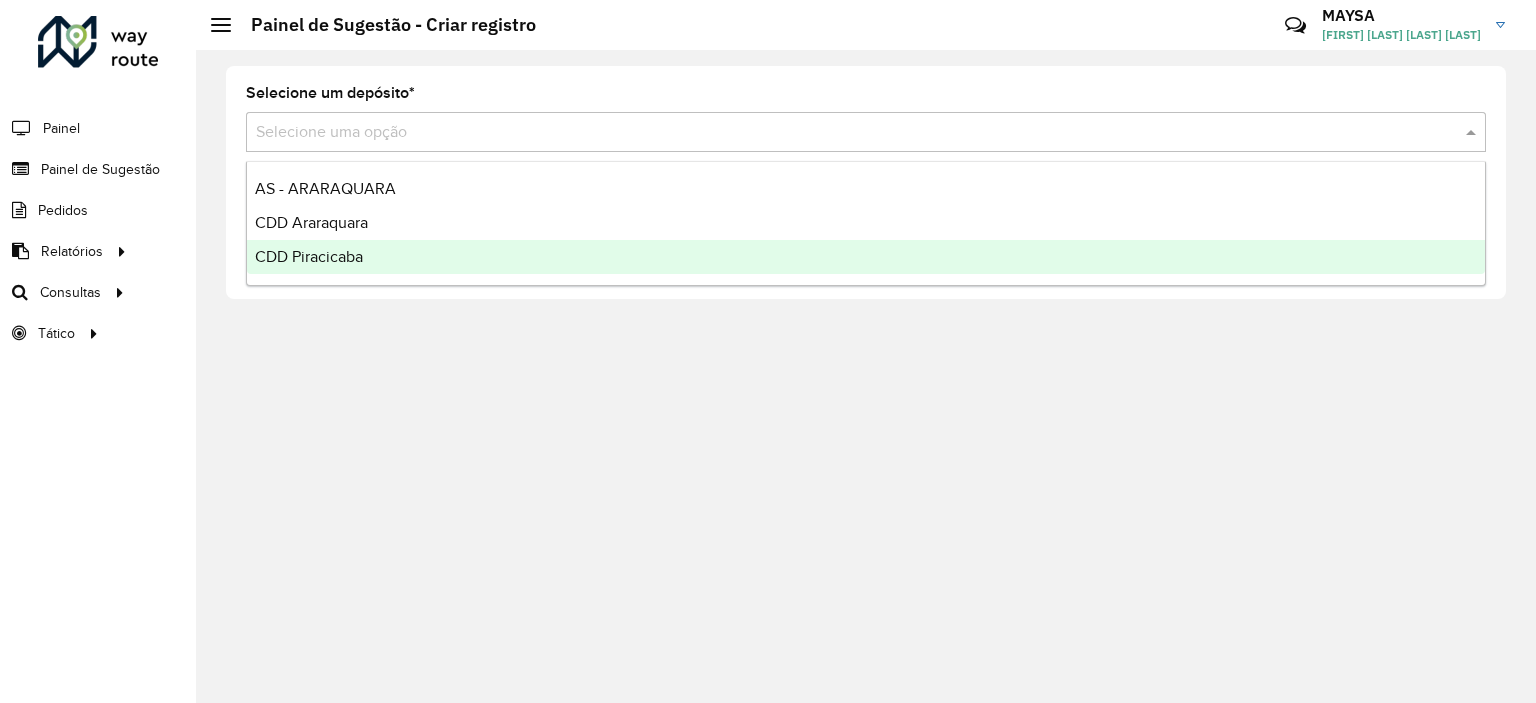 click on "CDD Piracicaba" at bounding box center (309, 256) 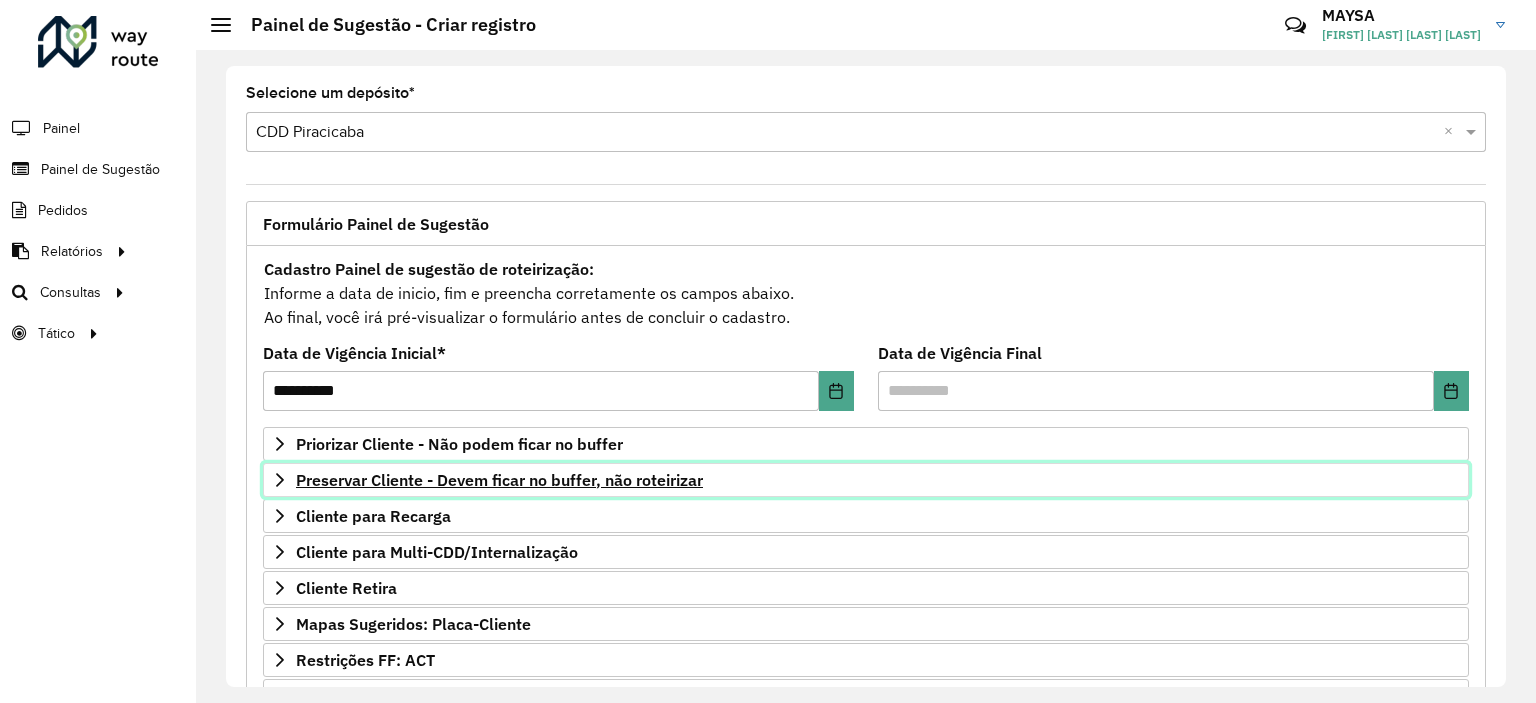 click on "Preservar Cliente - Devem ficar no buffer, não roteirizar" at bounding box center [499, 480] 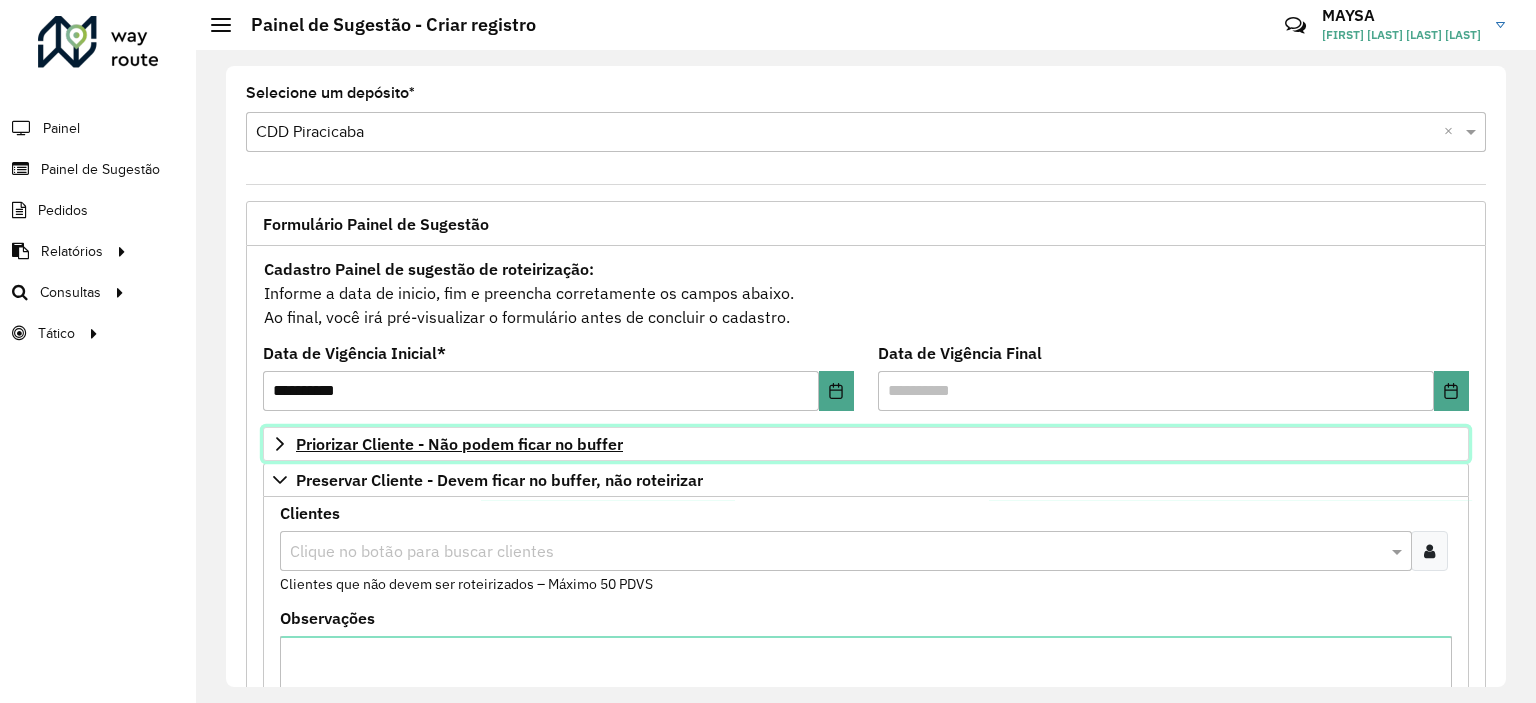 click on "Priorizar Cliente - Não podem ficar no buffer" at bounding box center [459, 444] 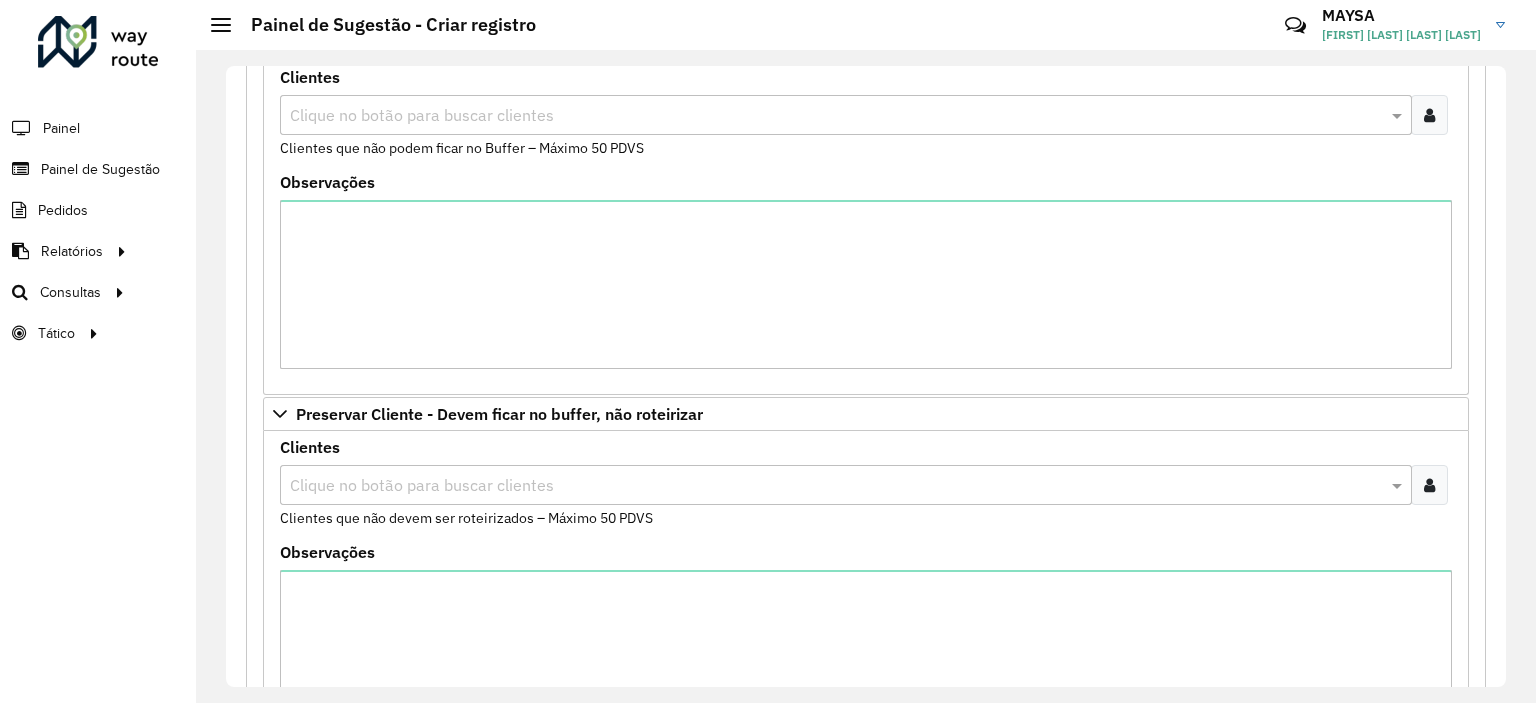 scroll, scrollTop: 200, scrollLeft: 0, axis: vertical 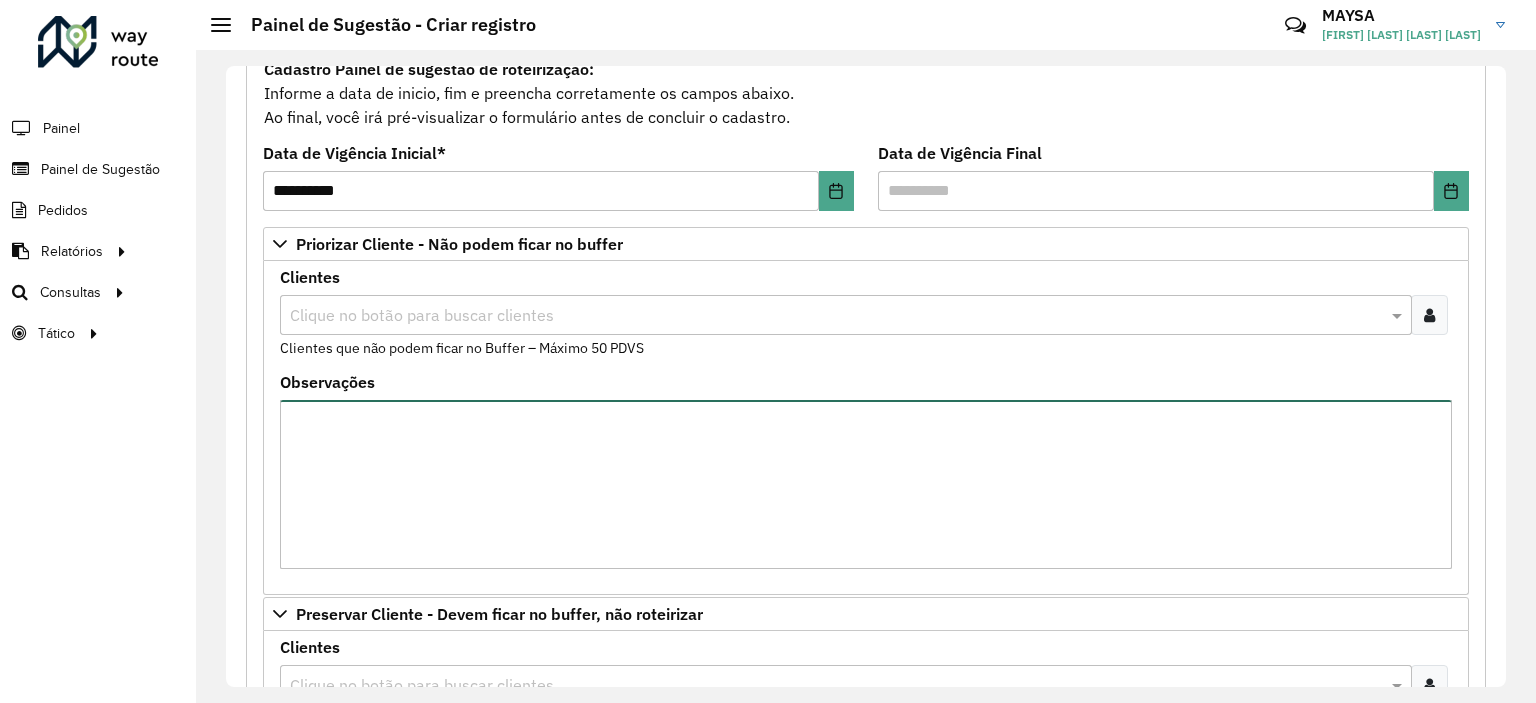 click on "Observações" at bounding box center [866, 484] 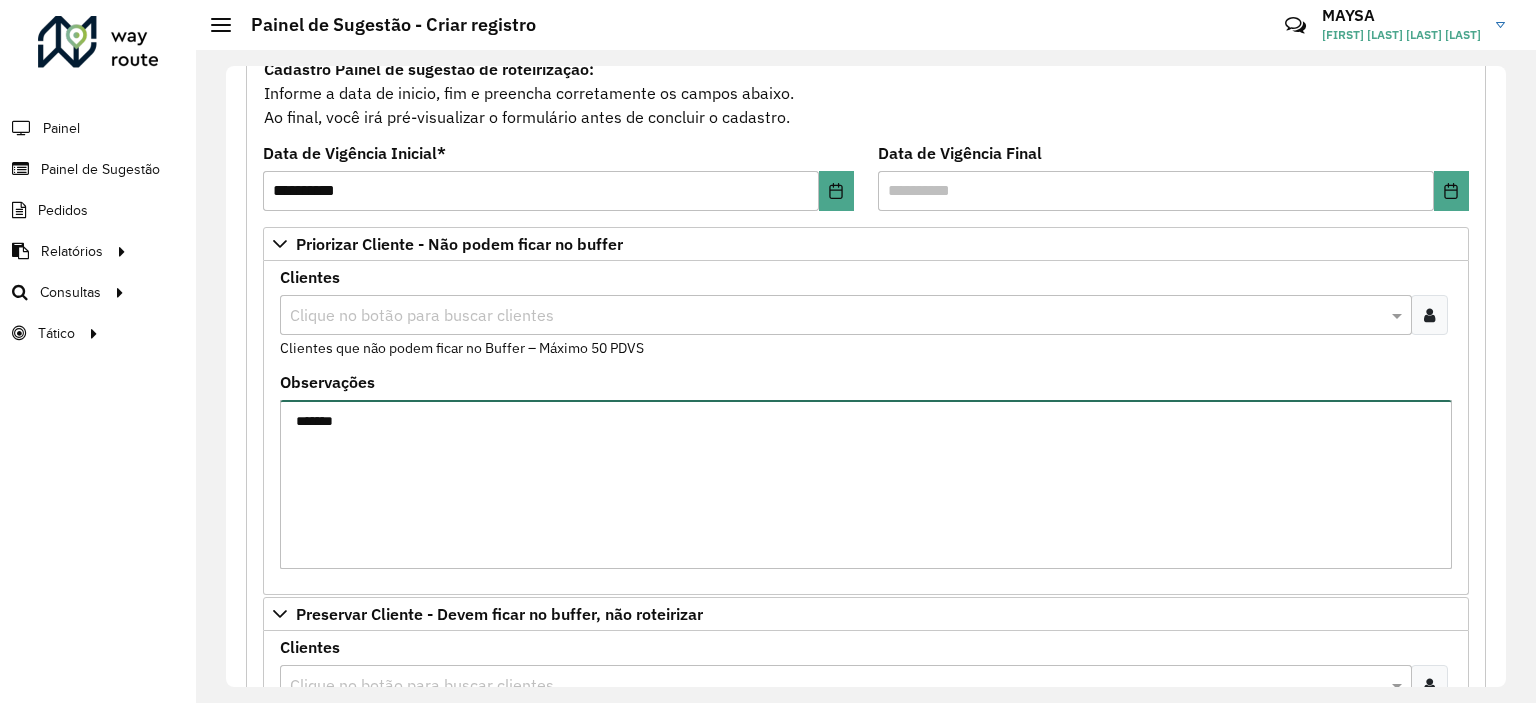 click on "*******" at bounding box center (866, 484) 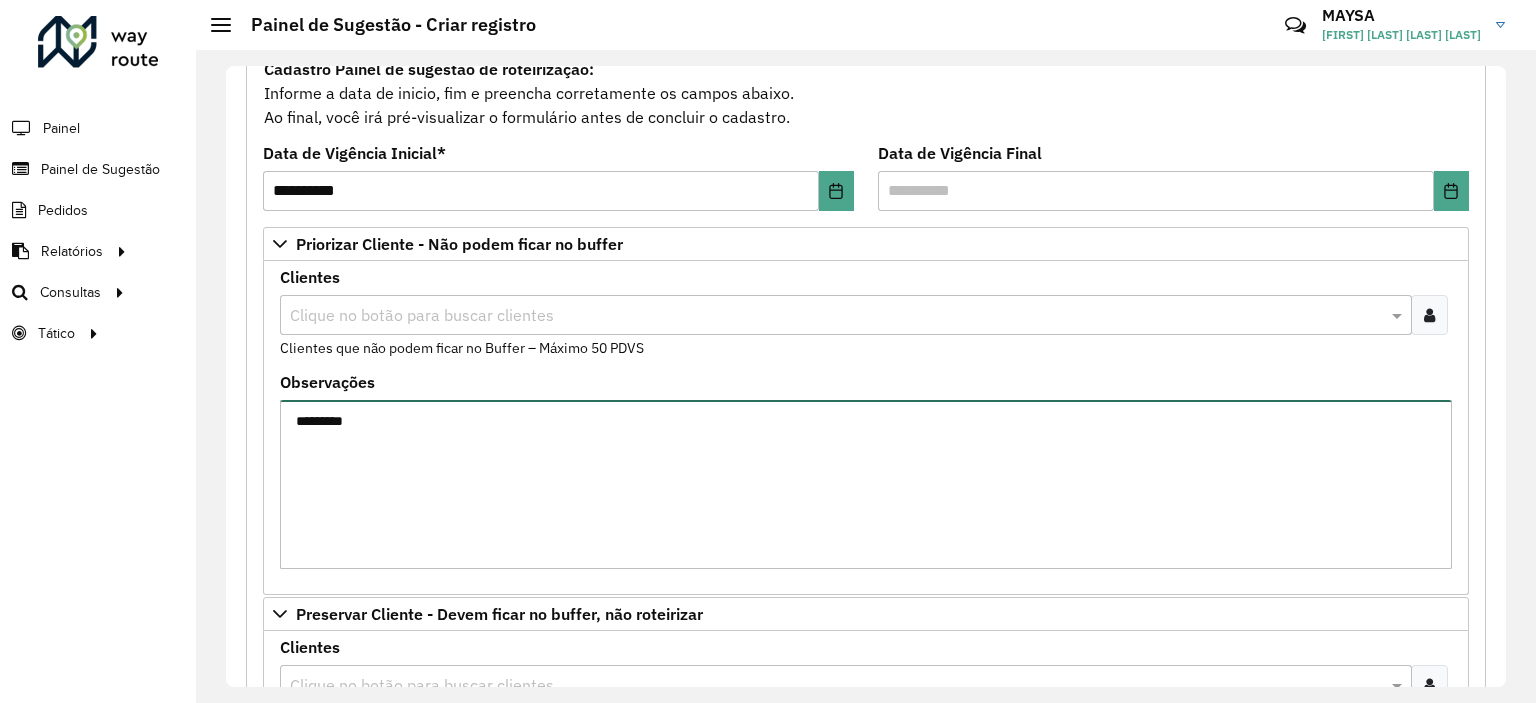 click on "*********" at bounding box center [866, 484] 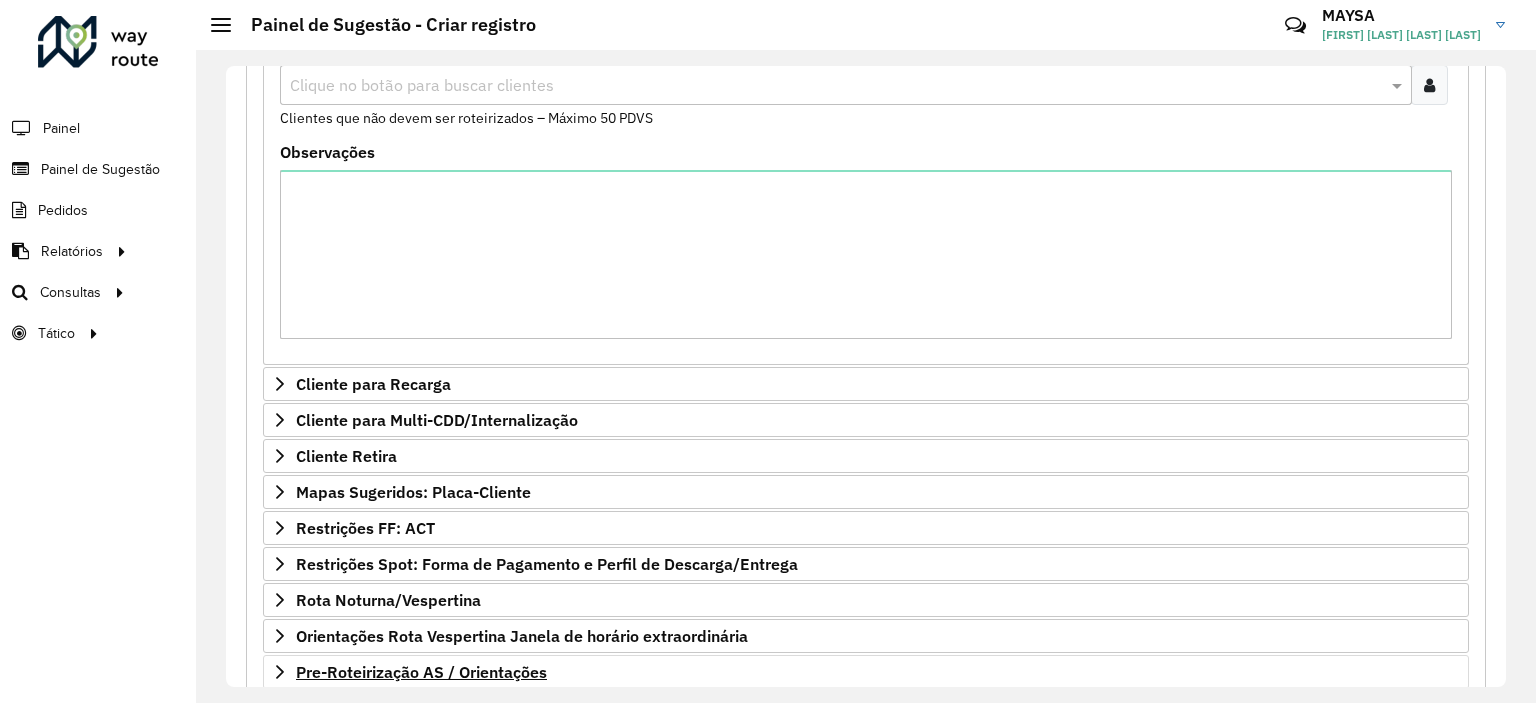 scroll, scrollTop: 956, scrollLeft: 0, axis: vertical 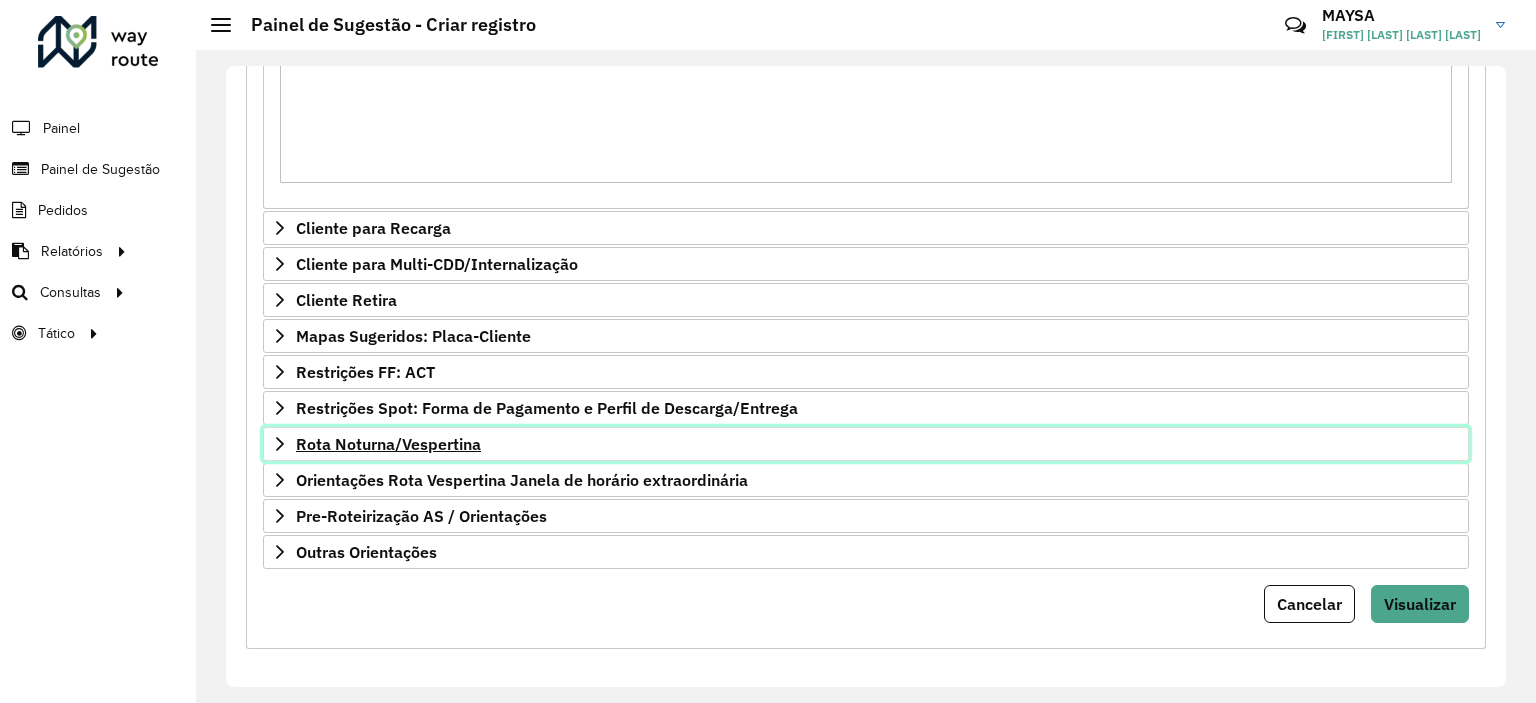 click on "Rota Noturna/Vespertina" at bounding box center [866, 444] 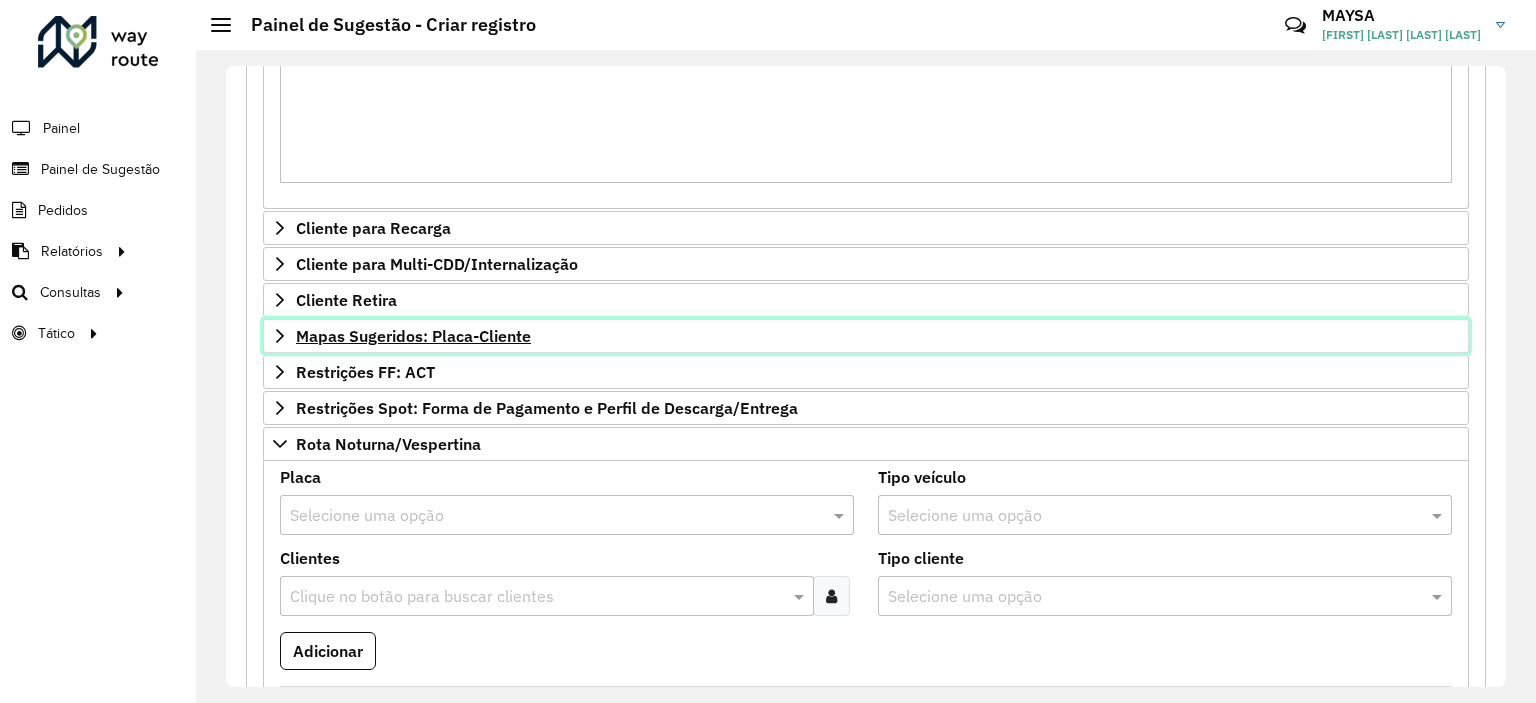 click on "Mapas Sugeridos: Placa-Cliente" at bounding box center [866, 336] 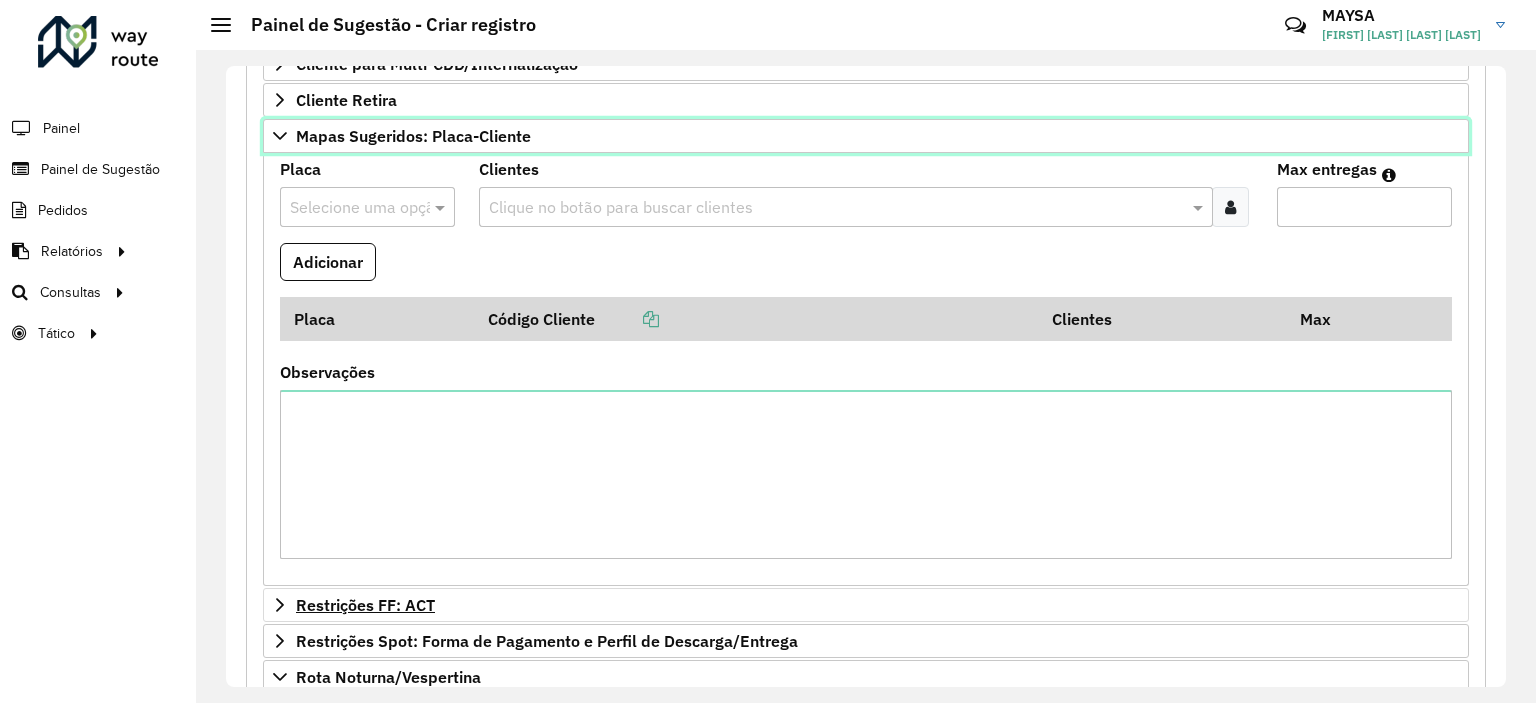 scroll, scrollTop: 1256, scrollLeft: 0, axis: vertical 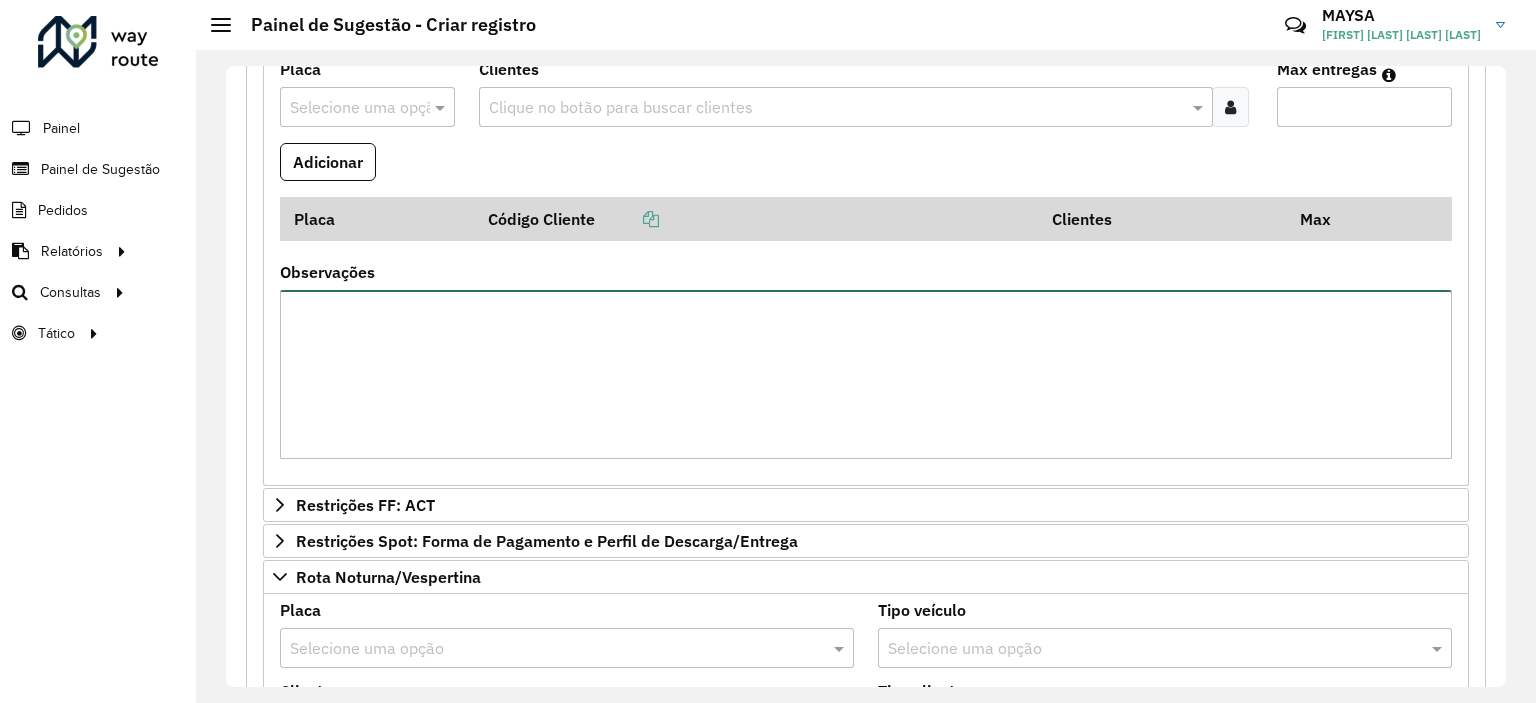 click on "Observações" at bounding box center (866, 374) 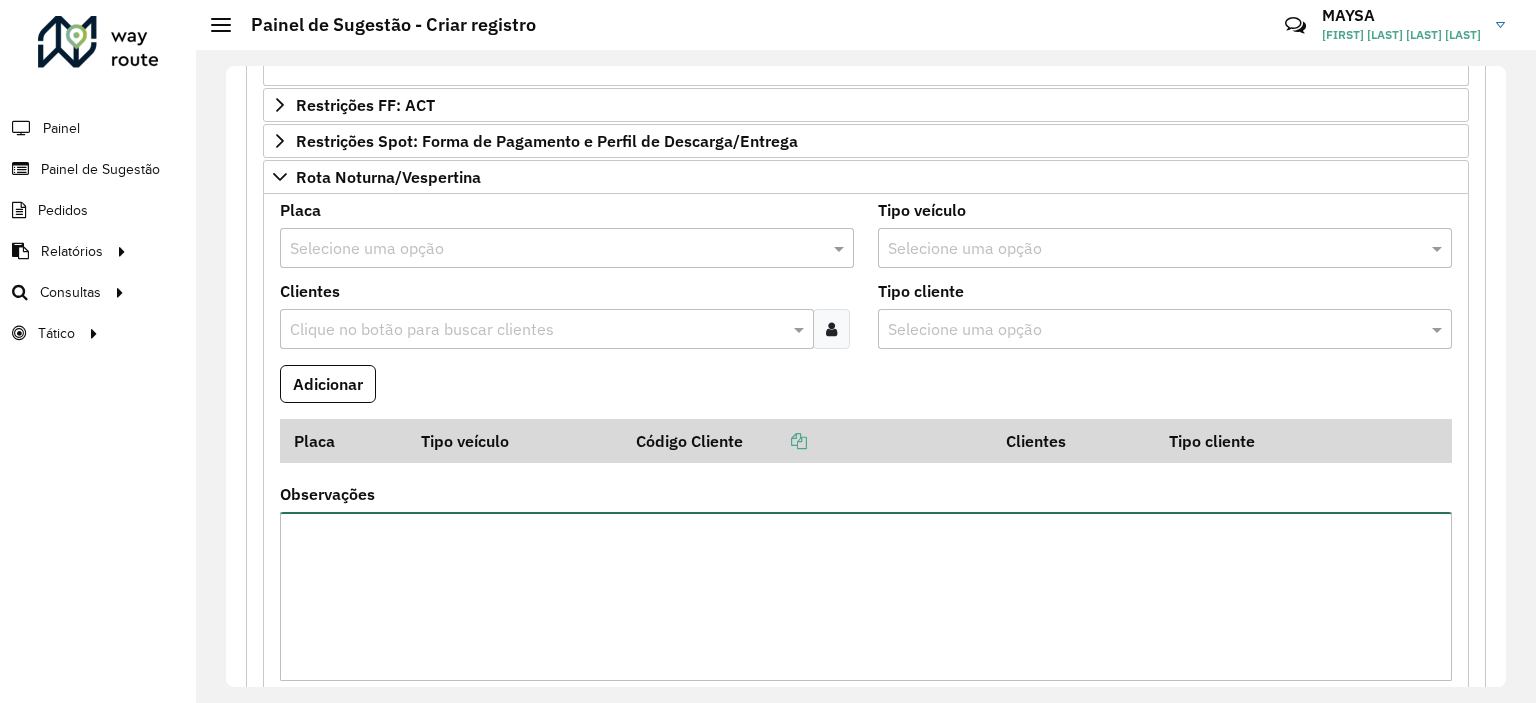 click on "Observações" at bounding box center [866, 596] 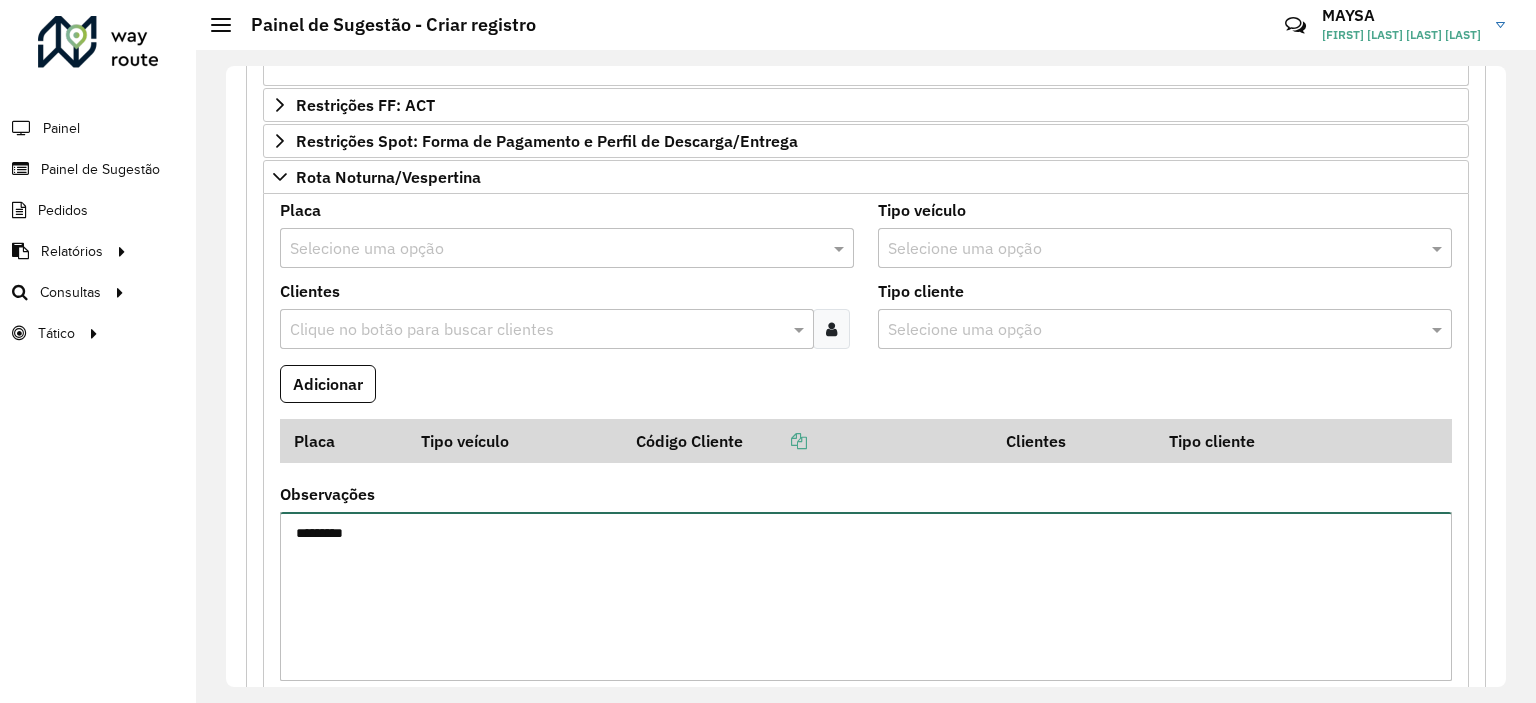paste on "********
********
********
********
********
********
********
********
********
********
********
********
********" 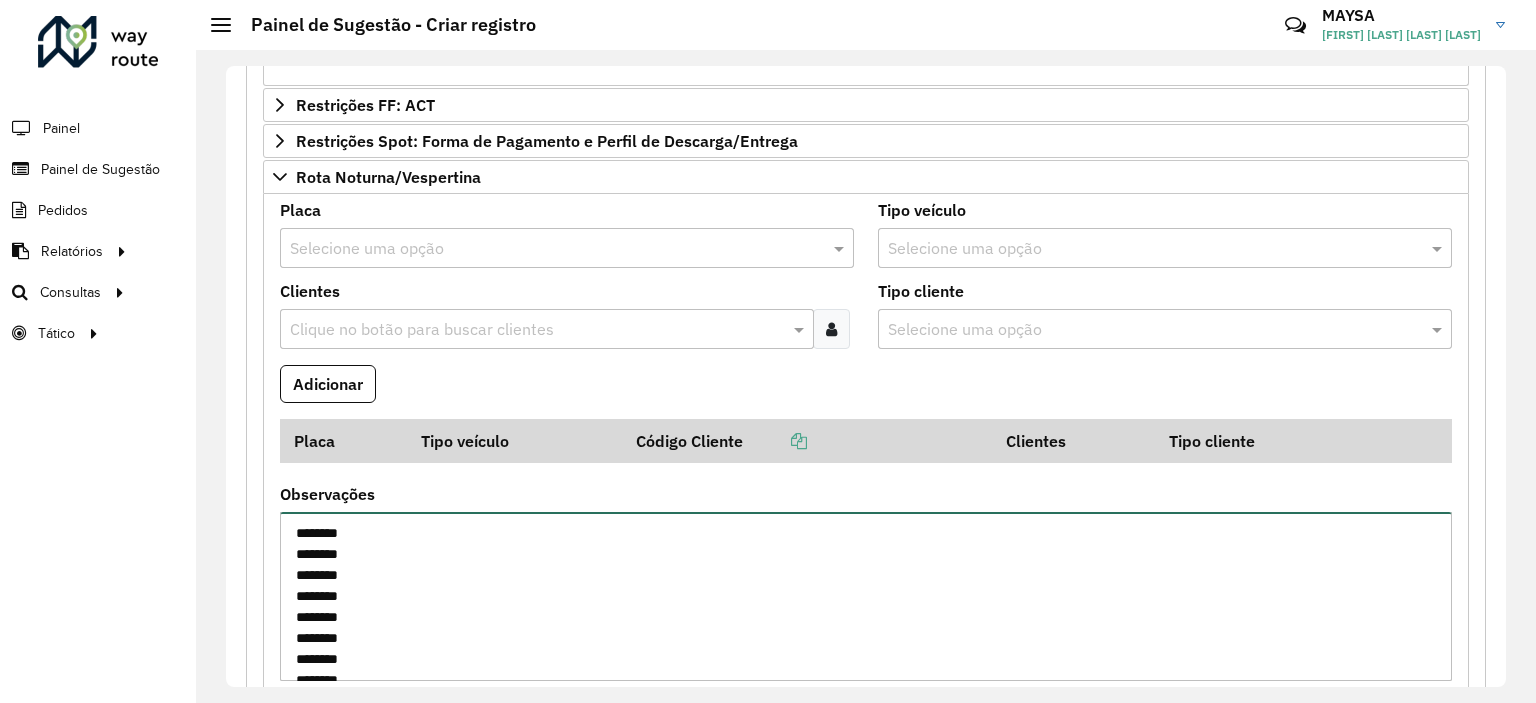 scroll, scrollTop: 155, scrollLeft: 0, axis: vertical 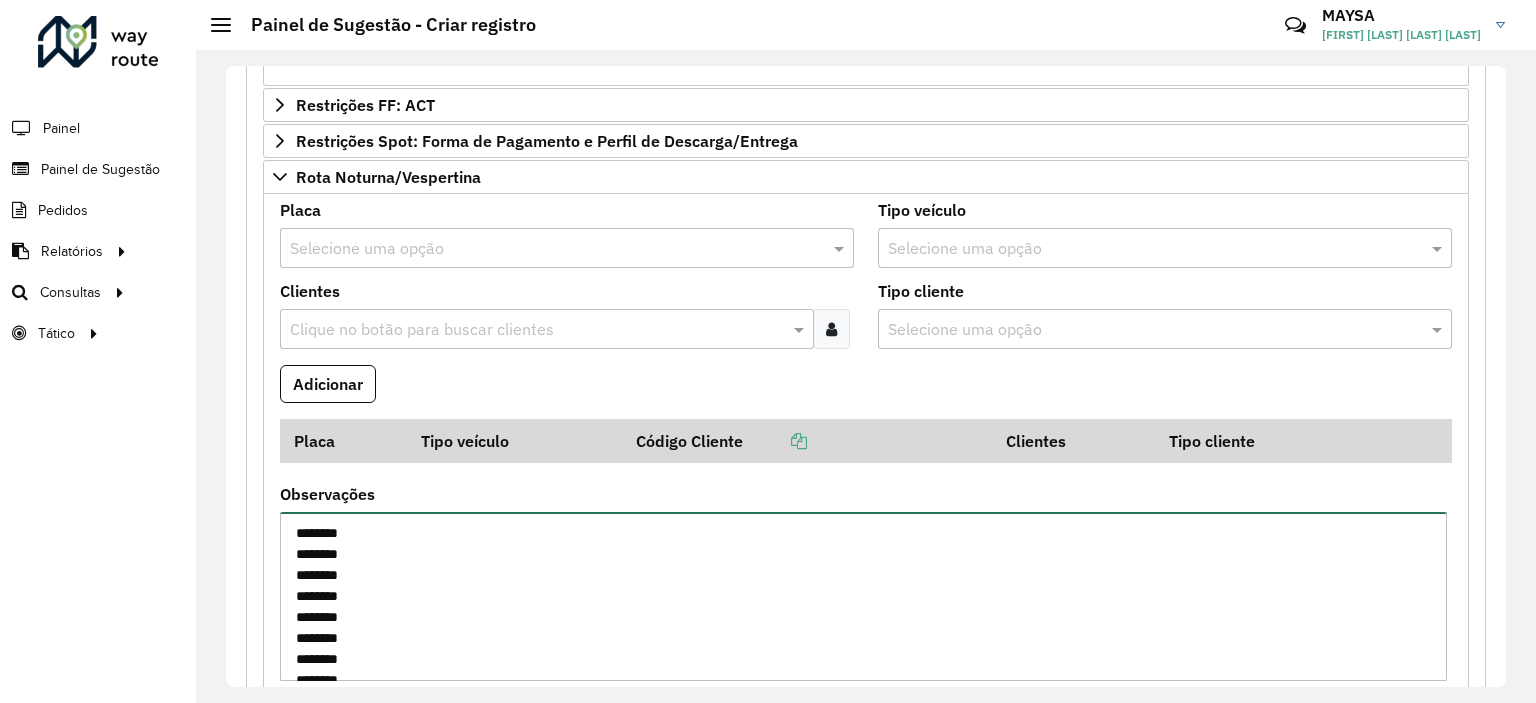 drag, startPoint x: 376, startPoint y: 658, endPoint x: 264, endPoint y: 439, distance: 245.97765 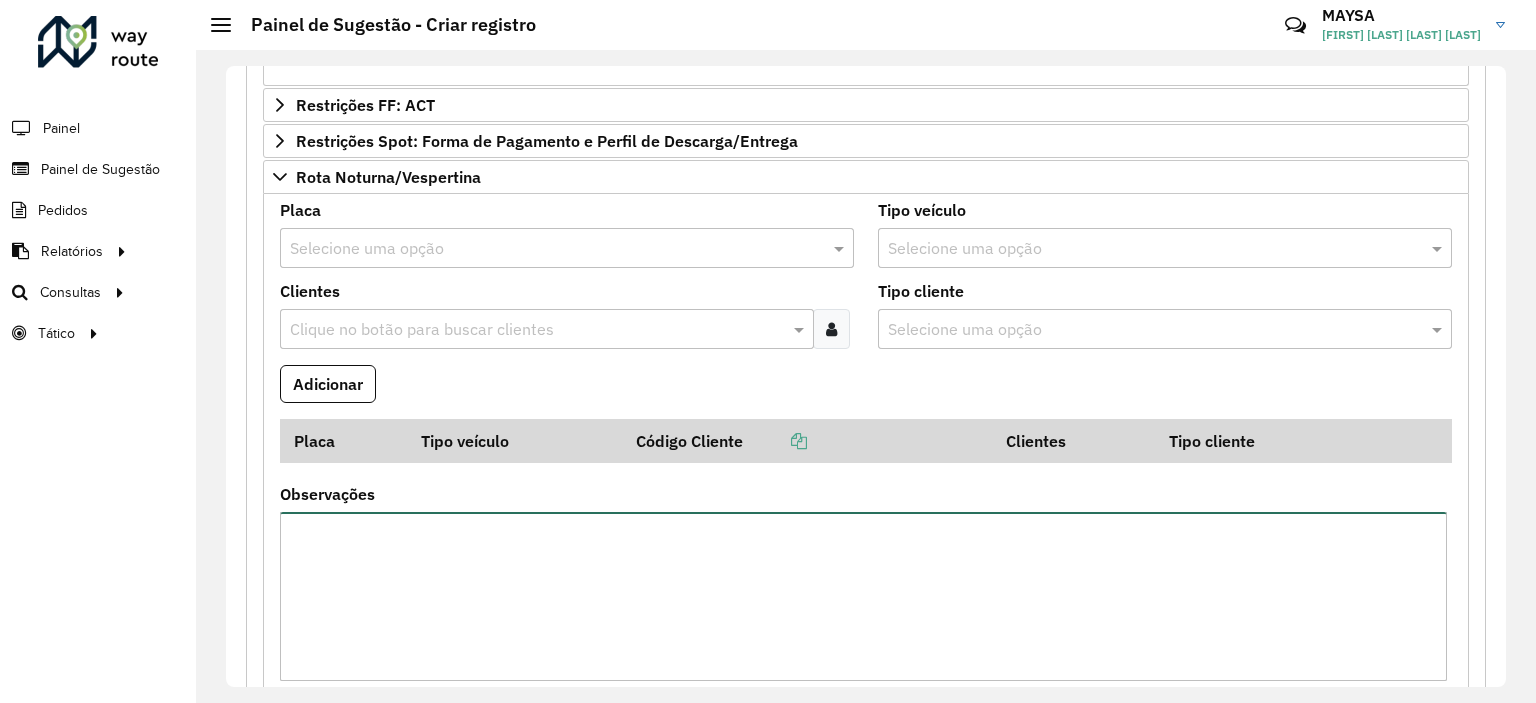 type 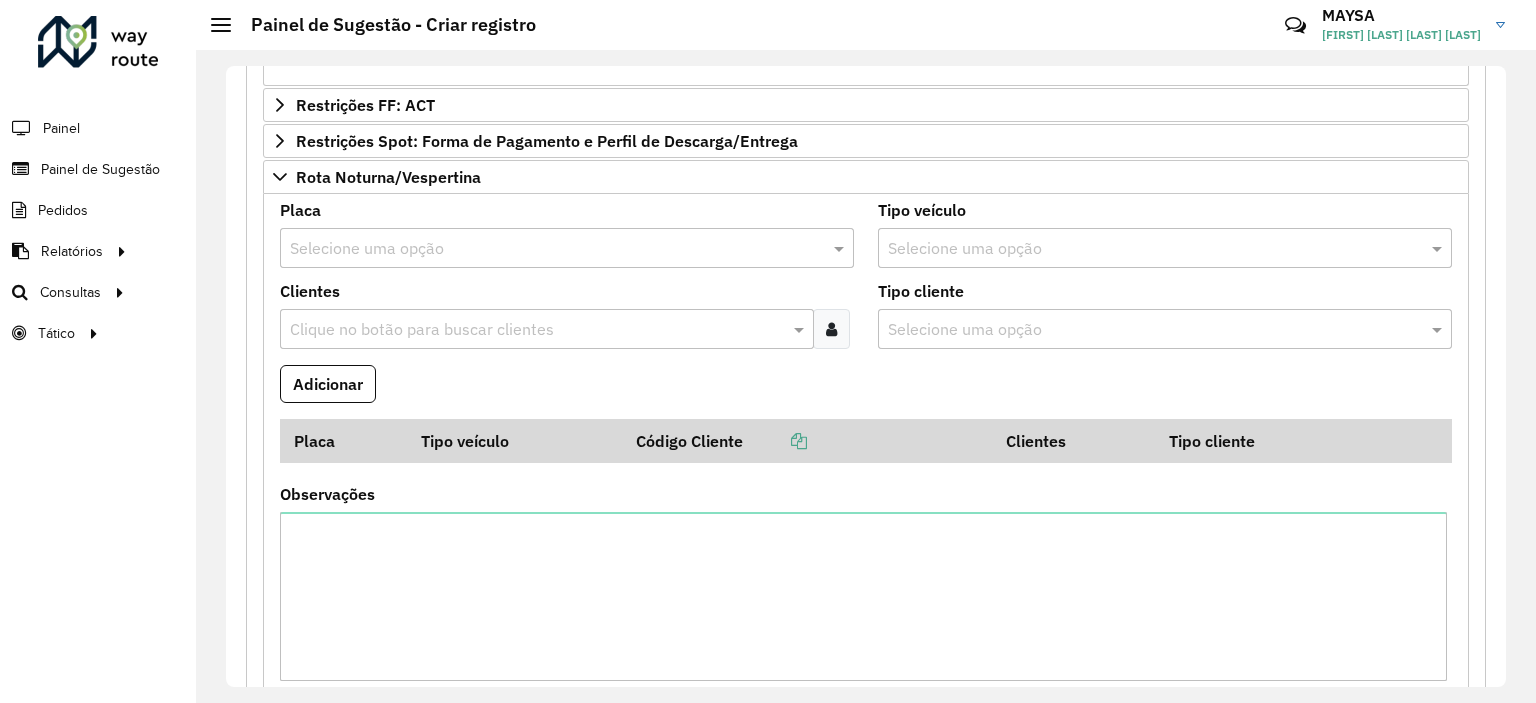 click at bounding box center [831, 329] 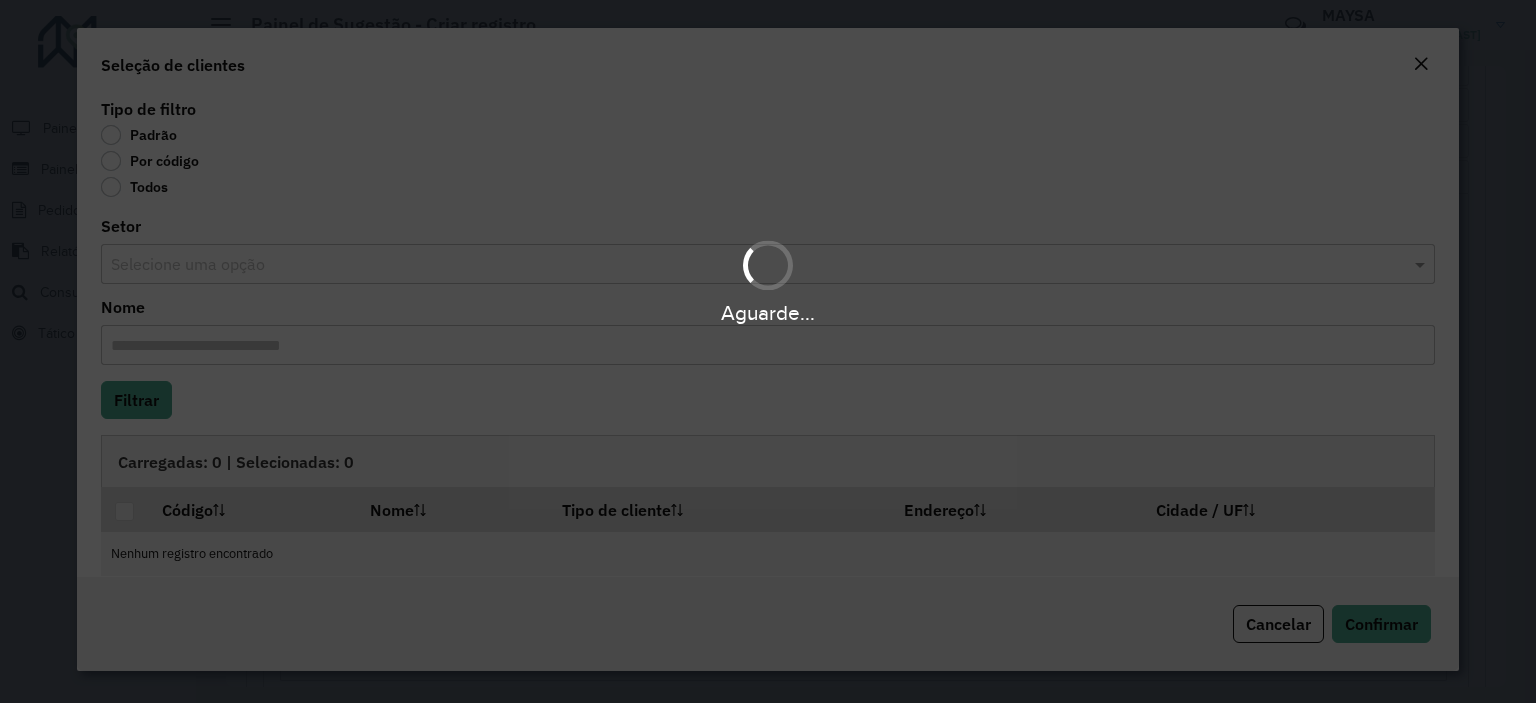 click on "Aguarde..." at bounding box center [768, 351] 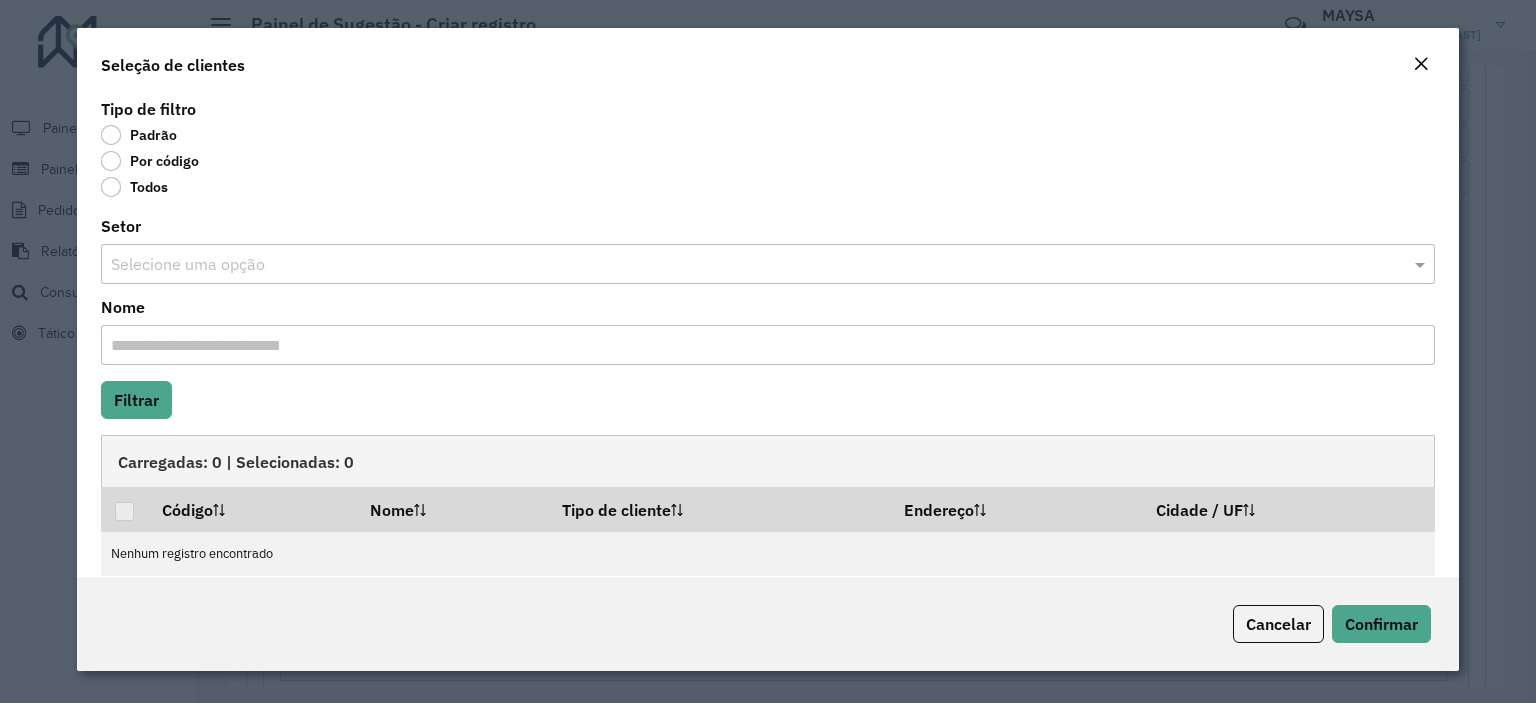 drag, startPoint x: 129, startPoint y: 162, endPoint x: 140, endPoint y: 160, distance: 11.18034 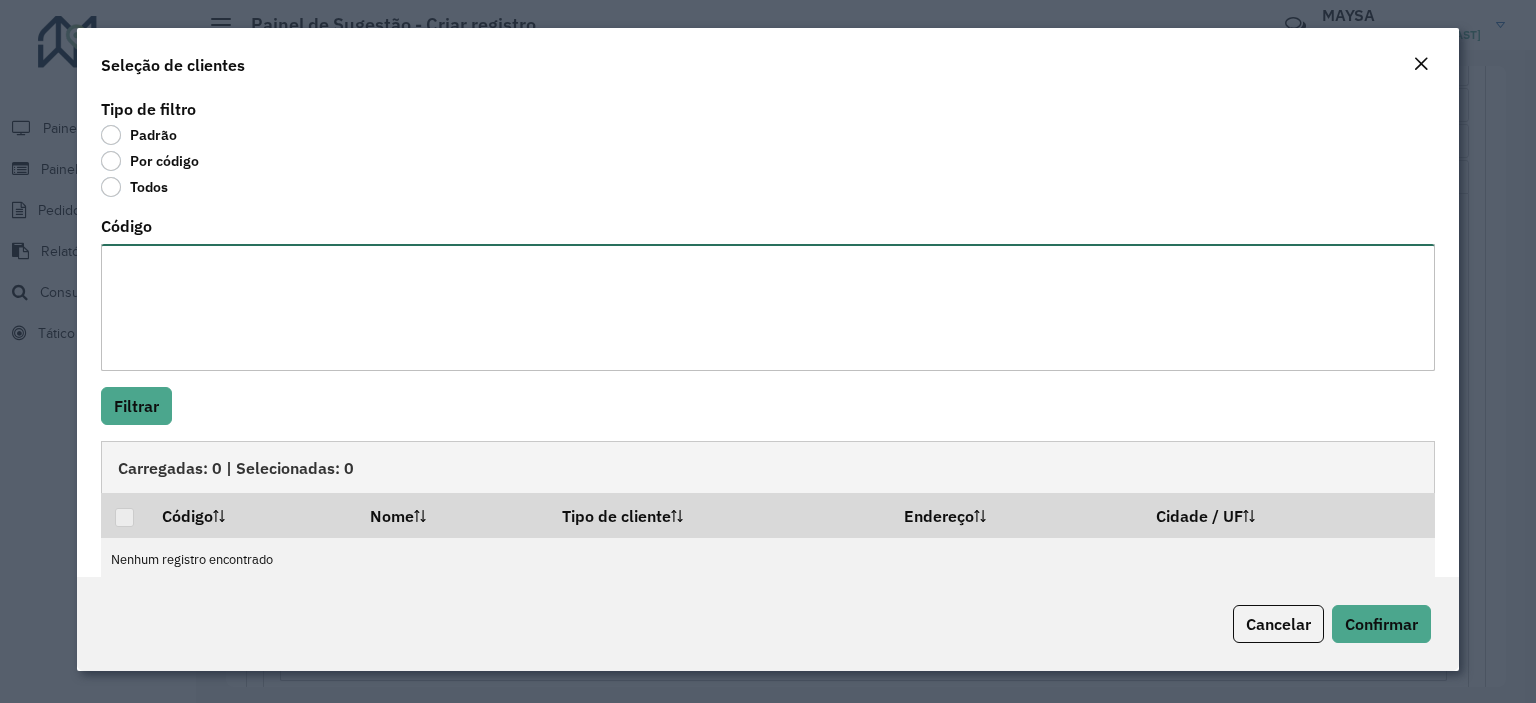 click on "Código" at bounding box center [768, 307] 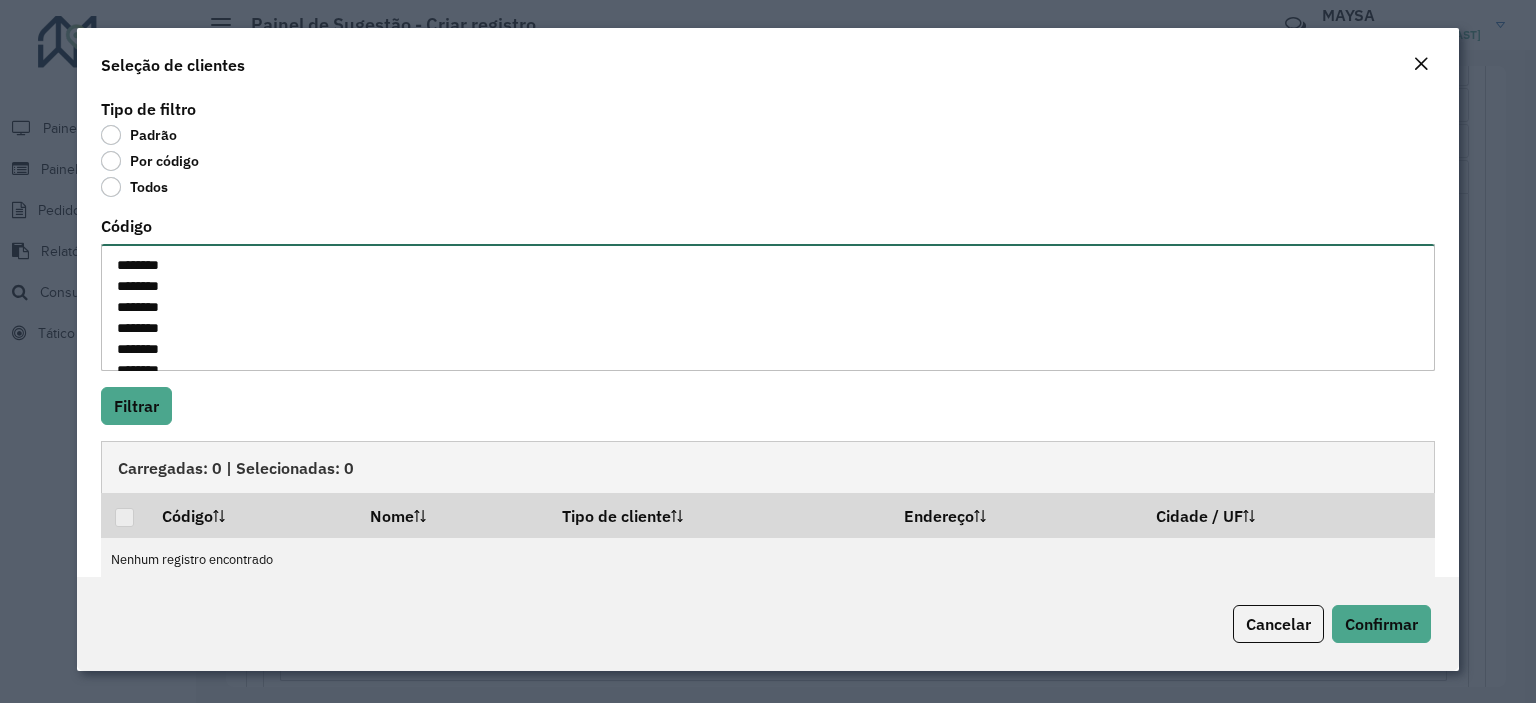 scroll, scrollTop: 176, scrollLeft: 0, axis: vertical 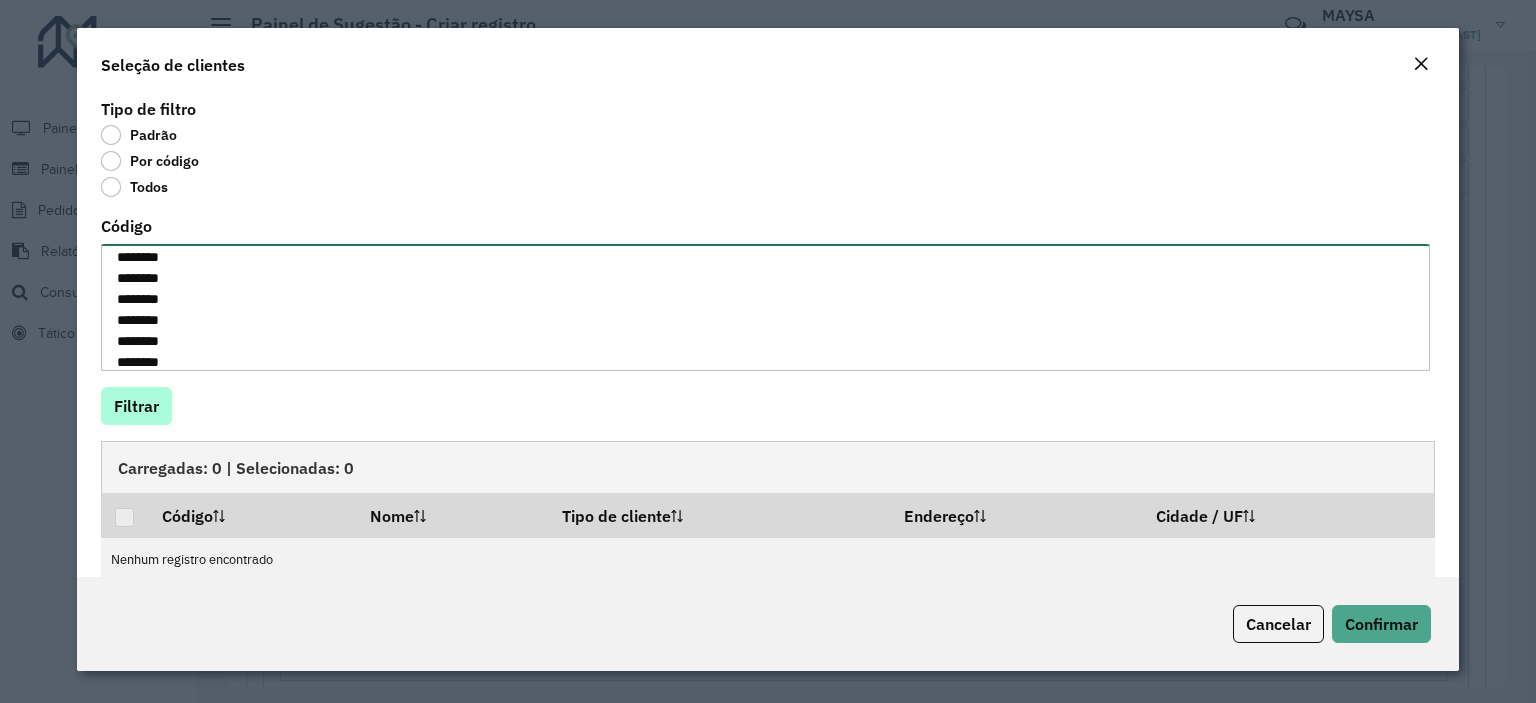 type on "********
********
********
********
********
********
********
********
********
********
********
********
********
********" 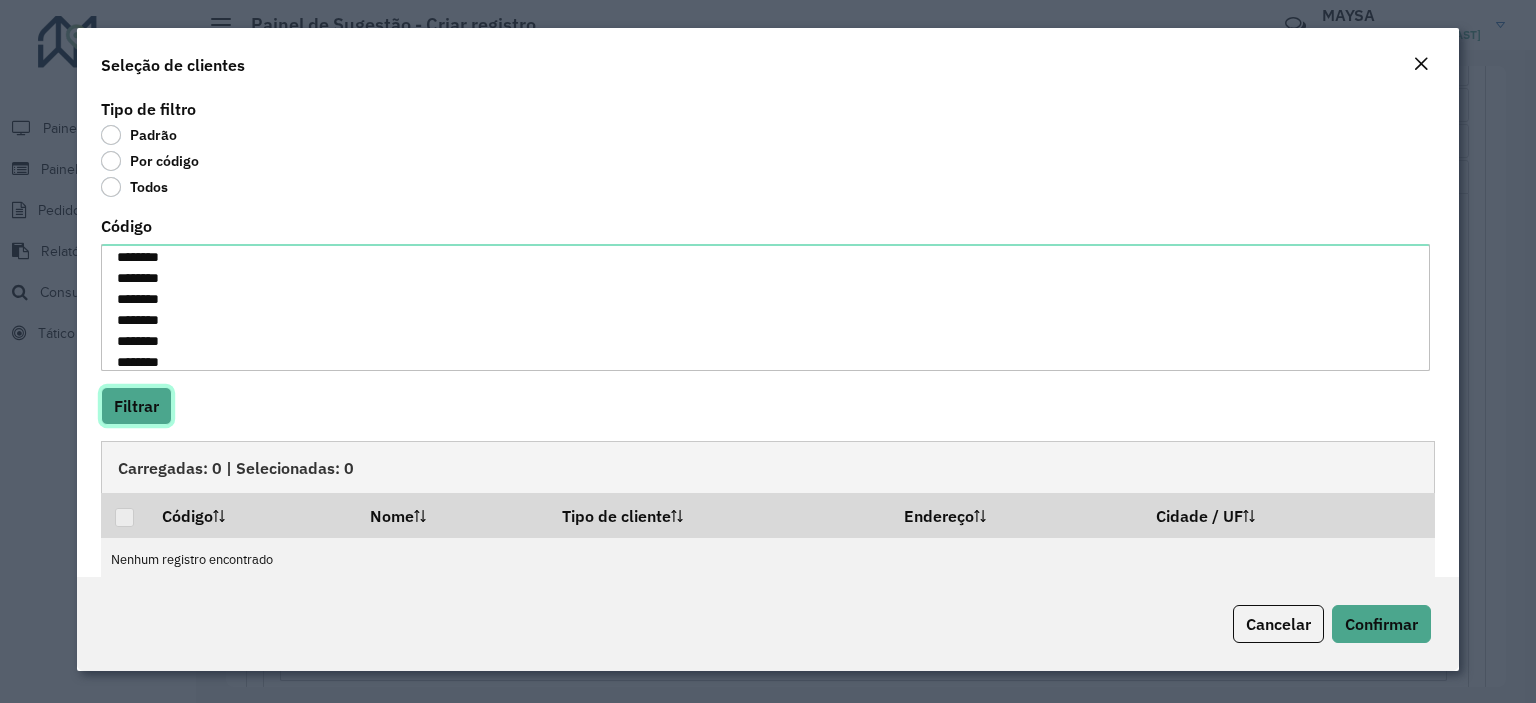 click on "Filtrar" 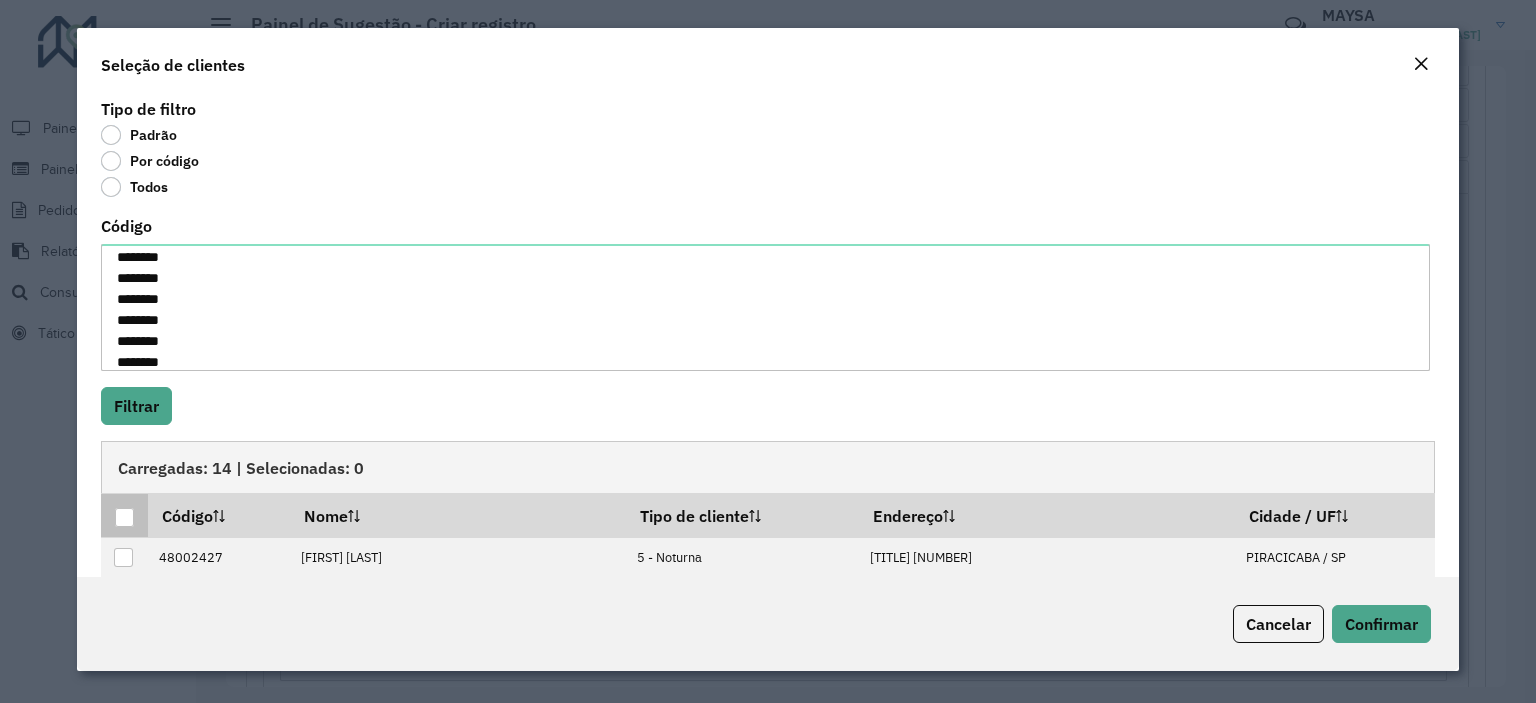 click at bounding box center [124, 517] 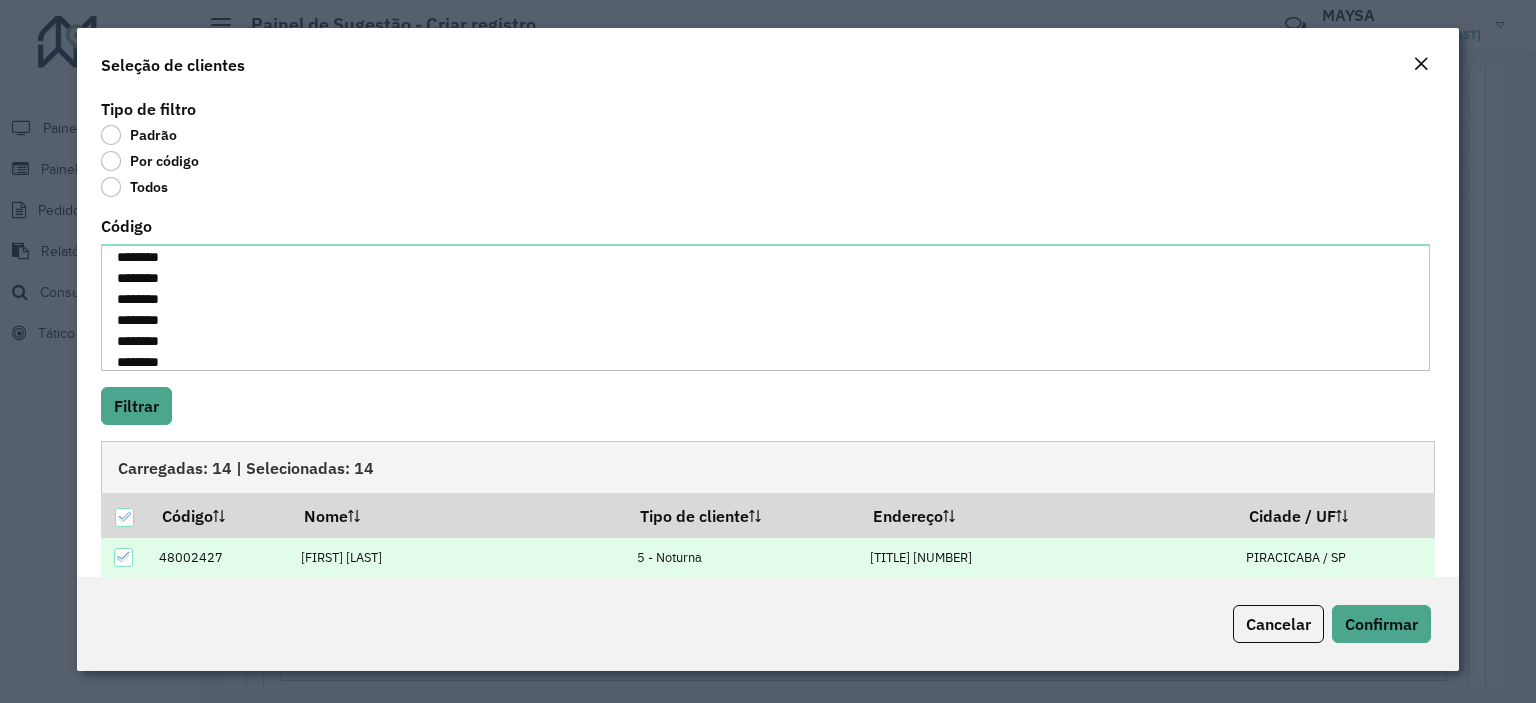 scroll, scrollTop: 201, scrollLeft: 0, axis: vertical 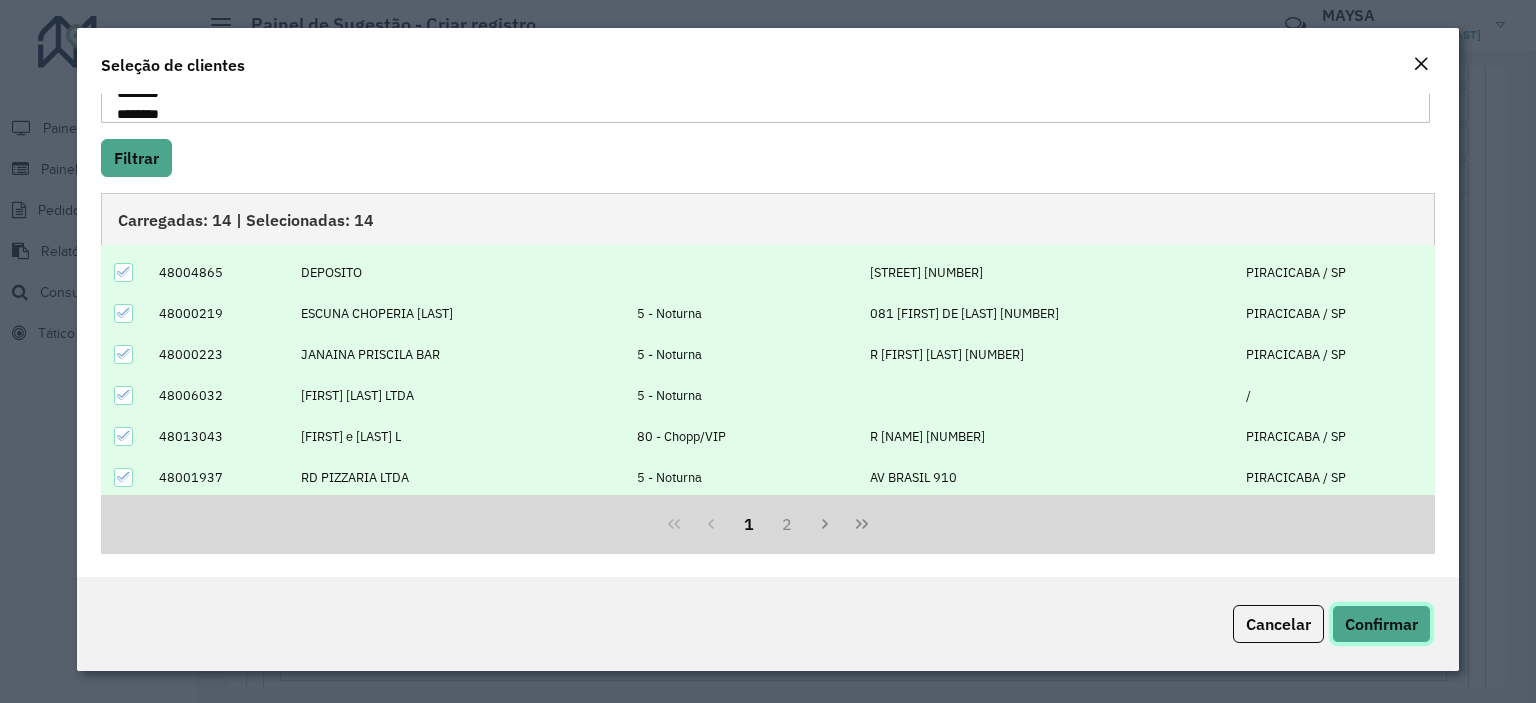 click on "Confirmar" 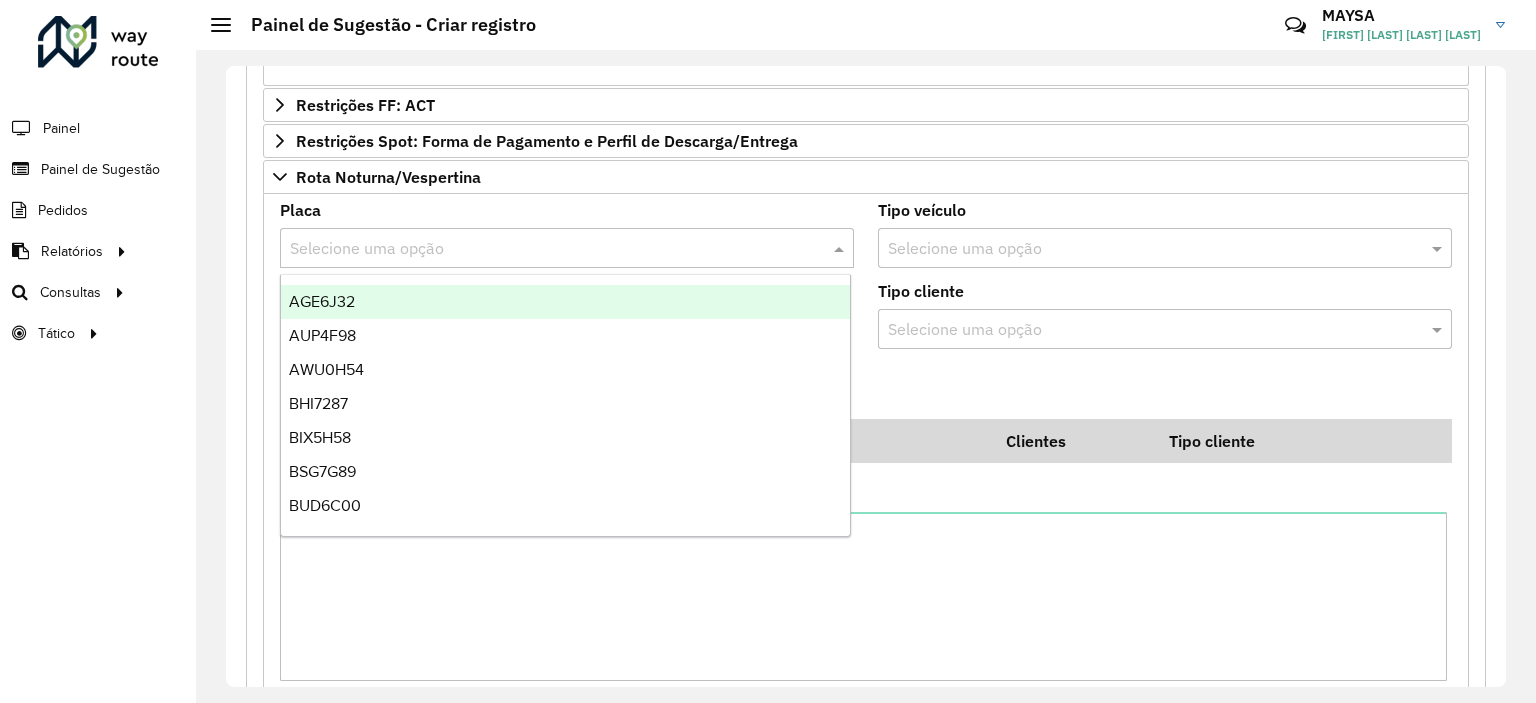 click at bounding box center [547, 249] 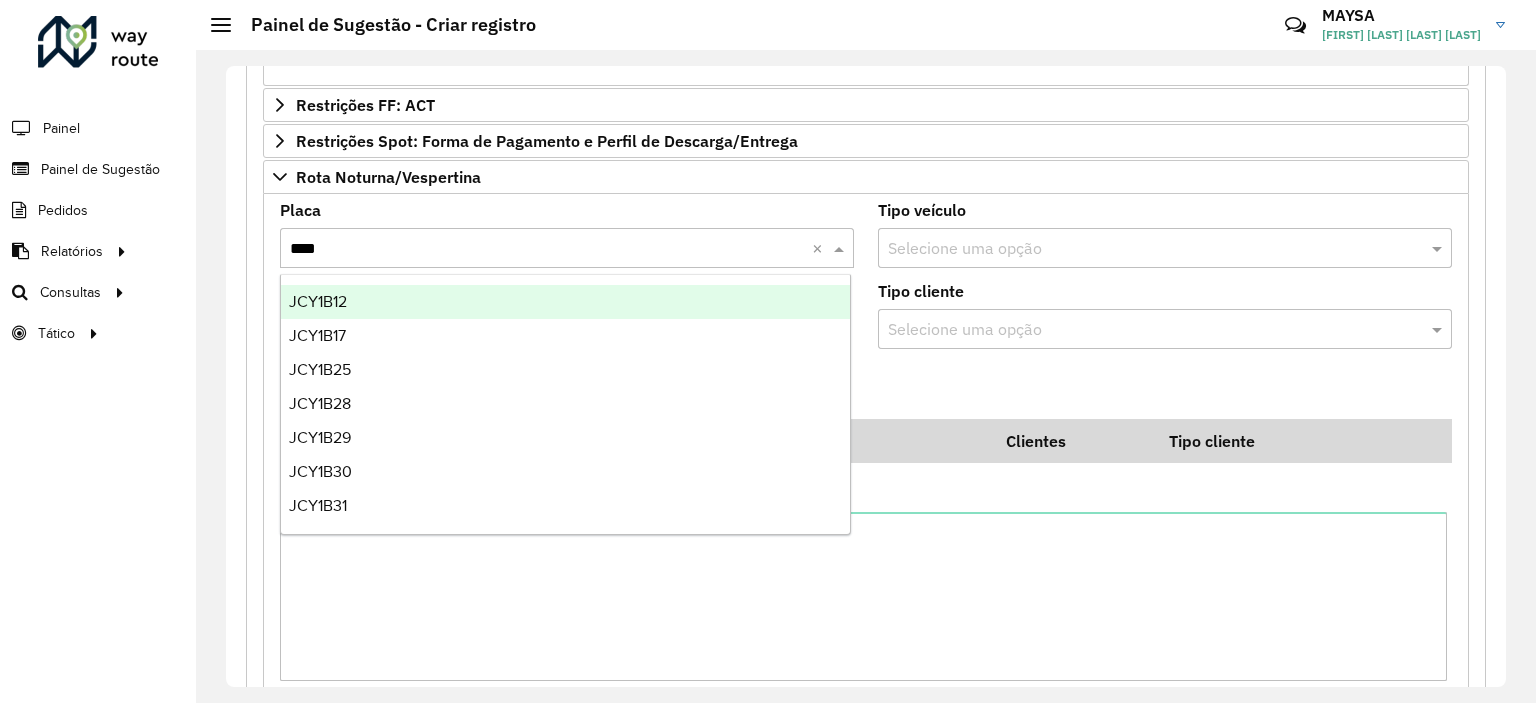 type on "*****" 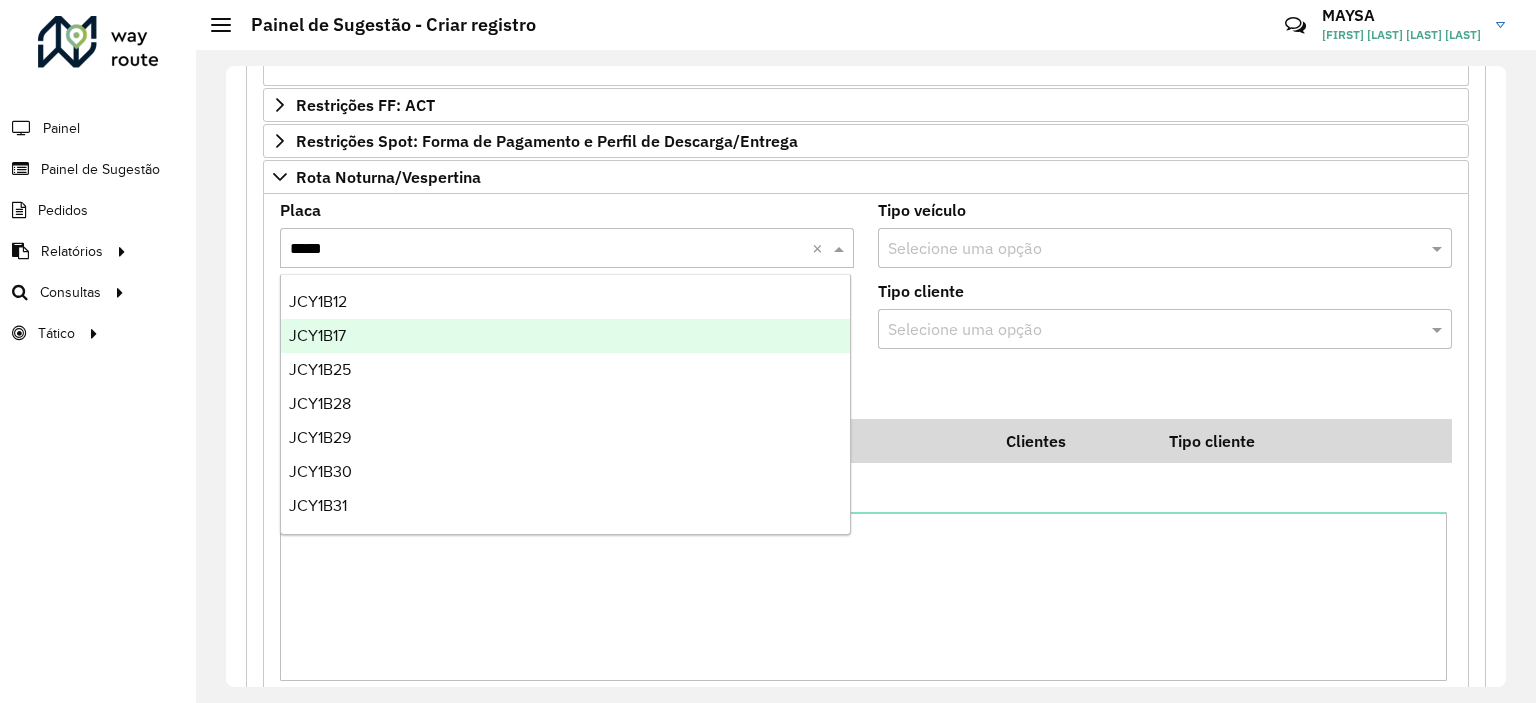 click on "JCY1B17" at bounding box center (317, 335) 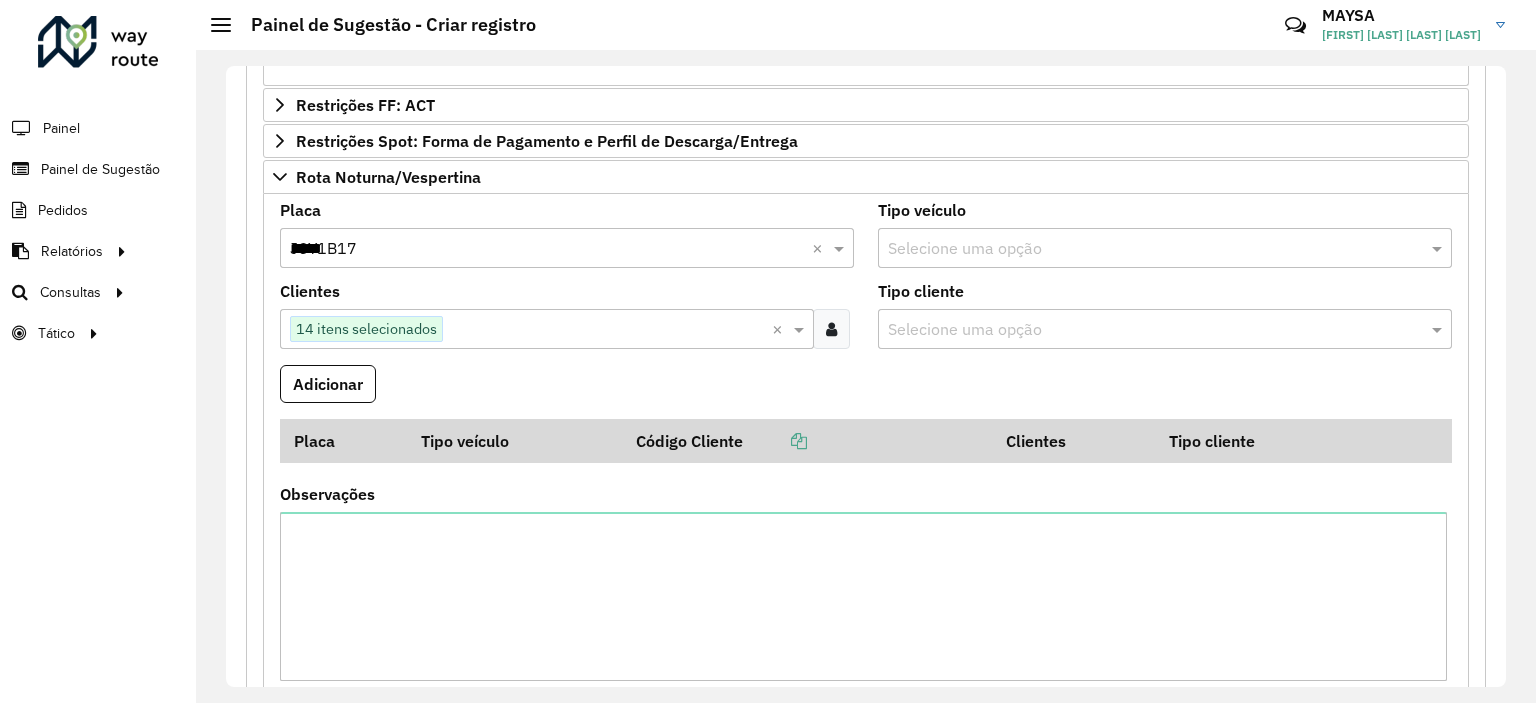 type 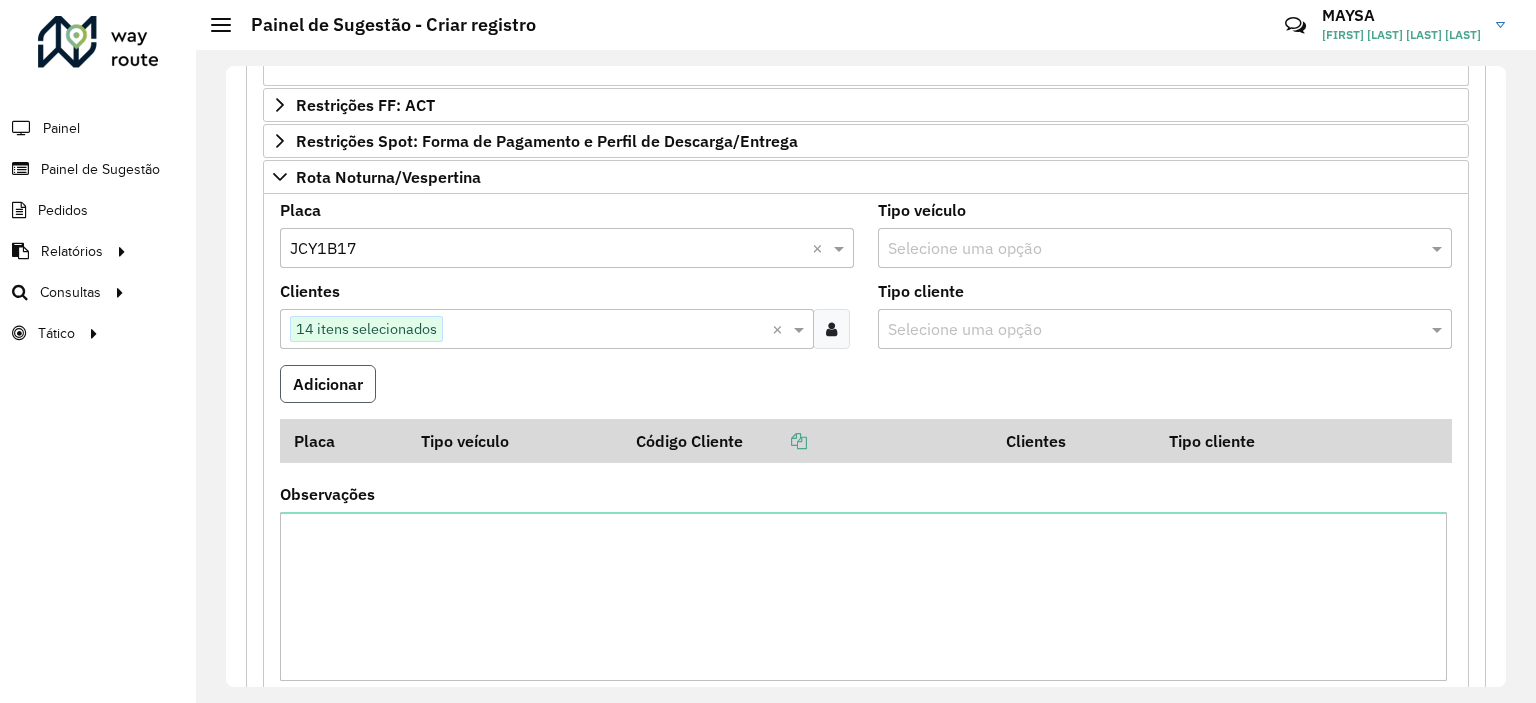 click on "Adicionar" at bounding box center (328, 384) 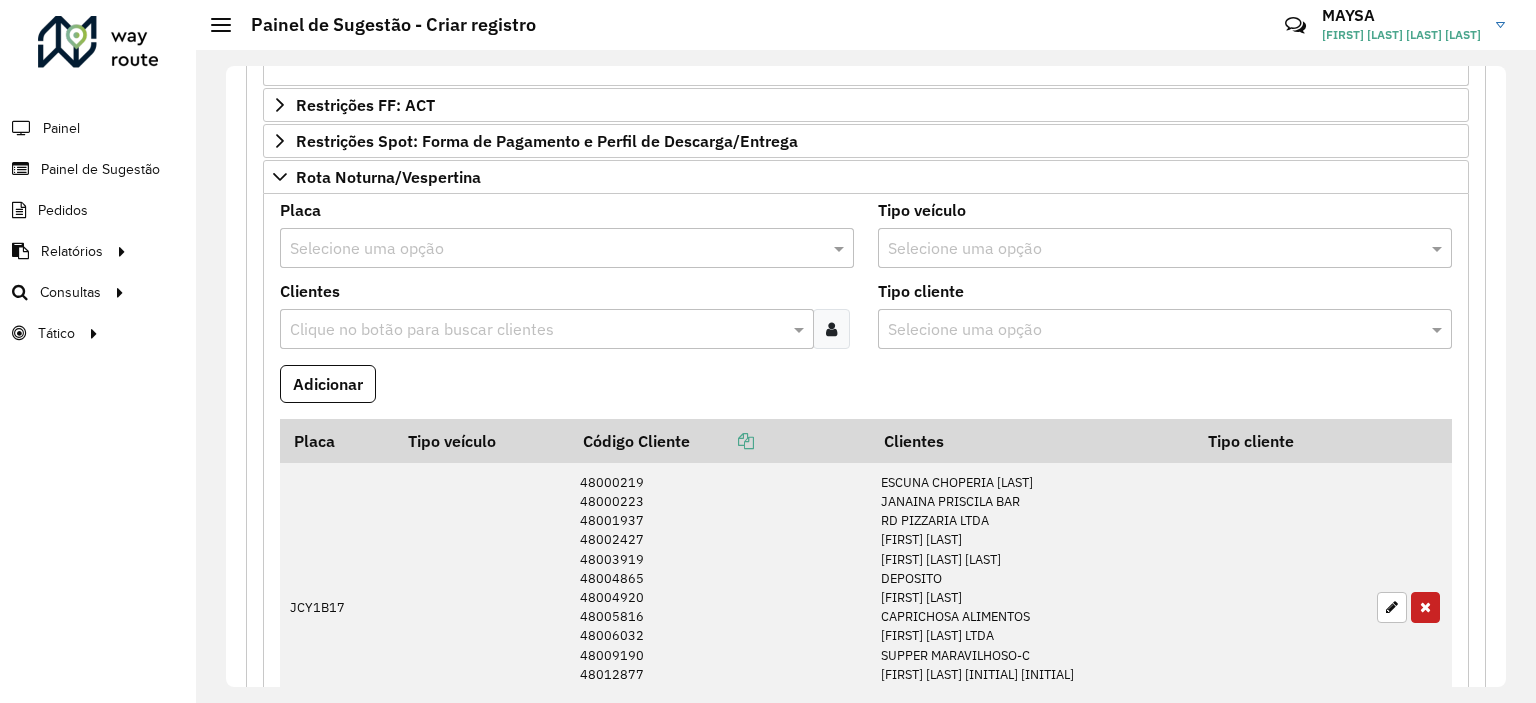 click at bounding box center (831, 329) 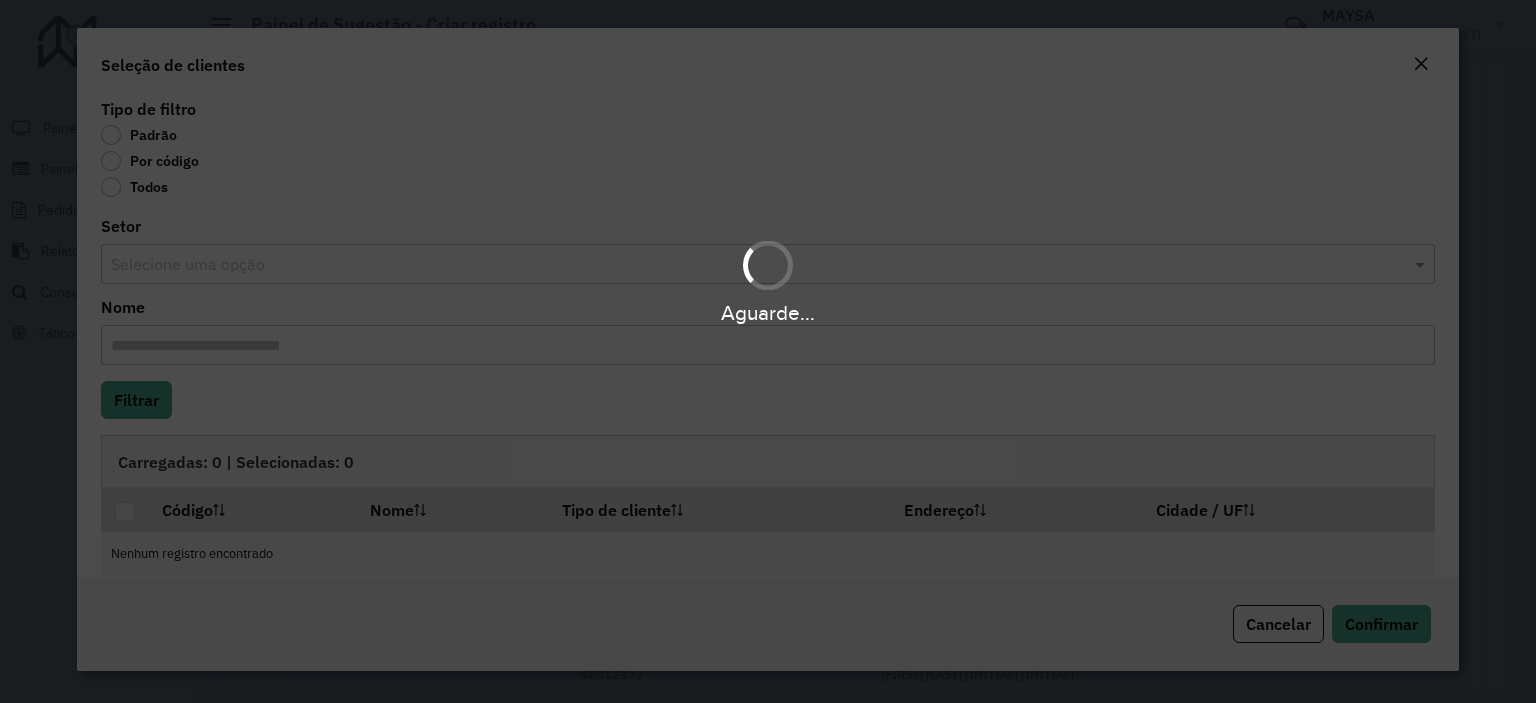 click on "Aguarde..." at bounding box center (768, 351) 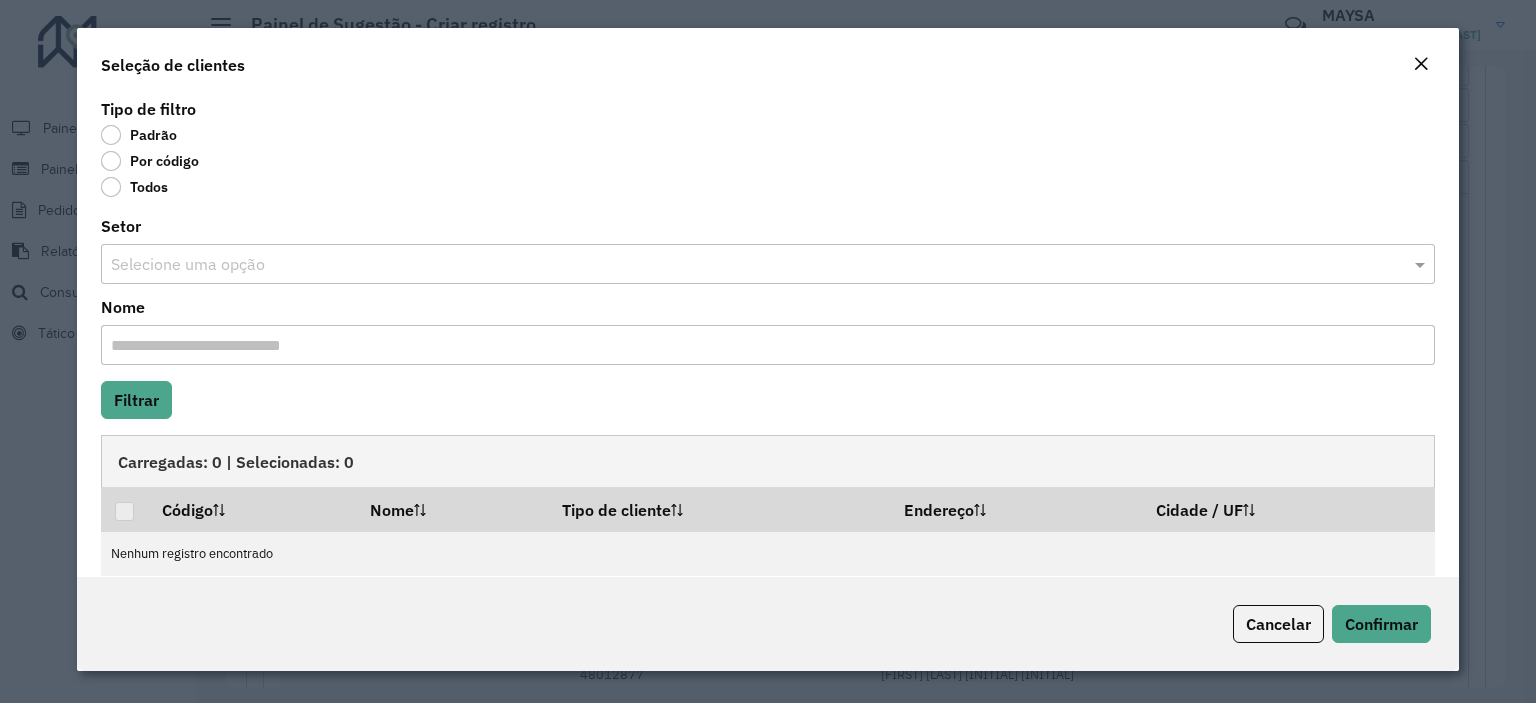 click on "Por código" 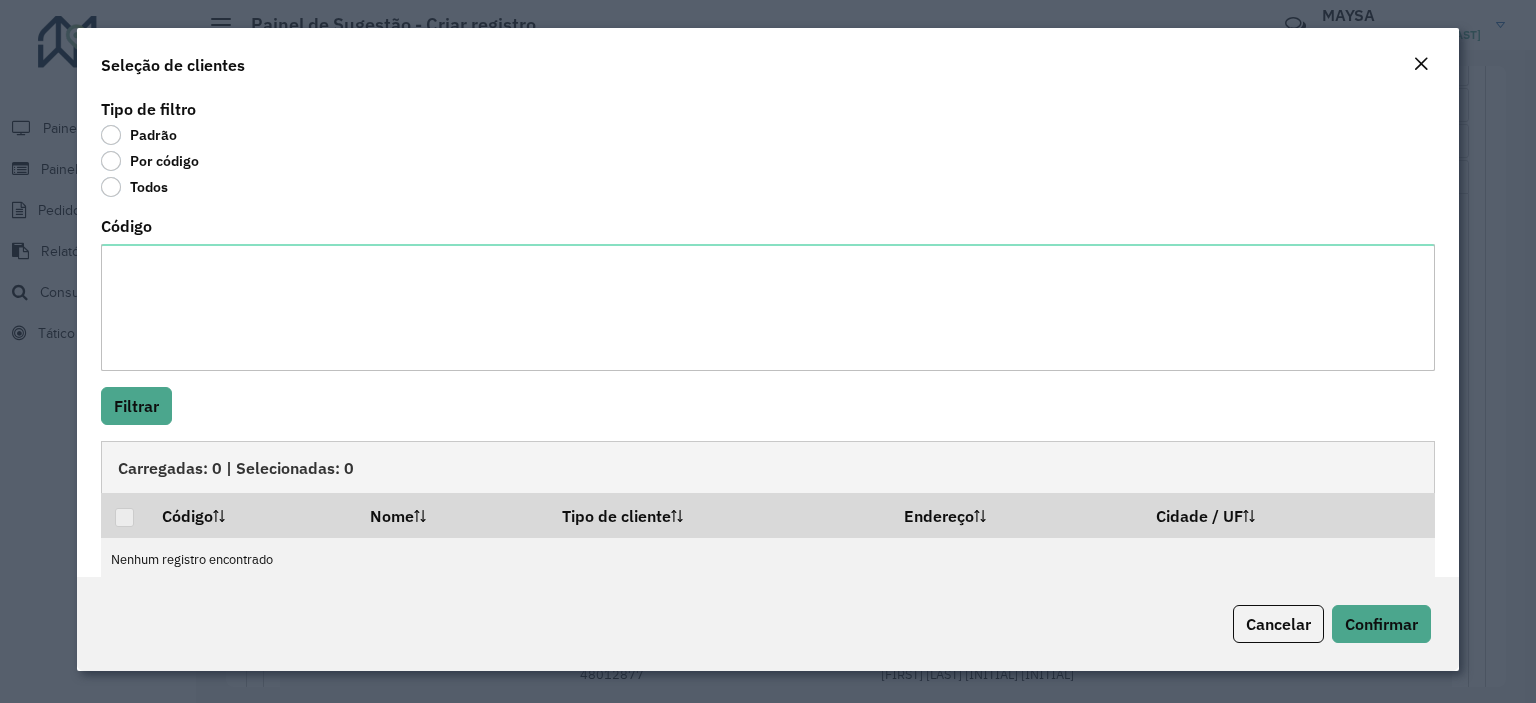 click on "Código" 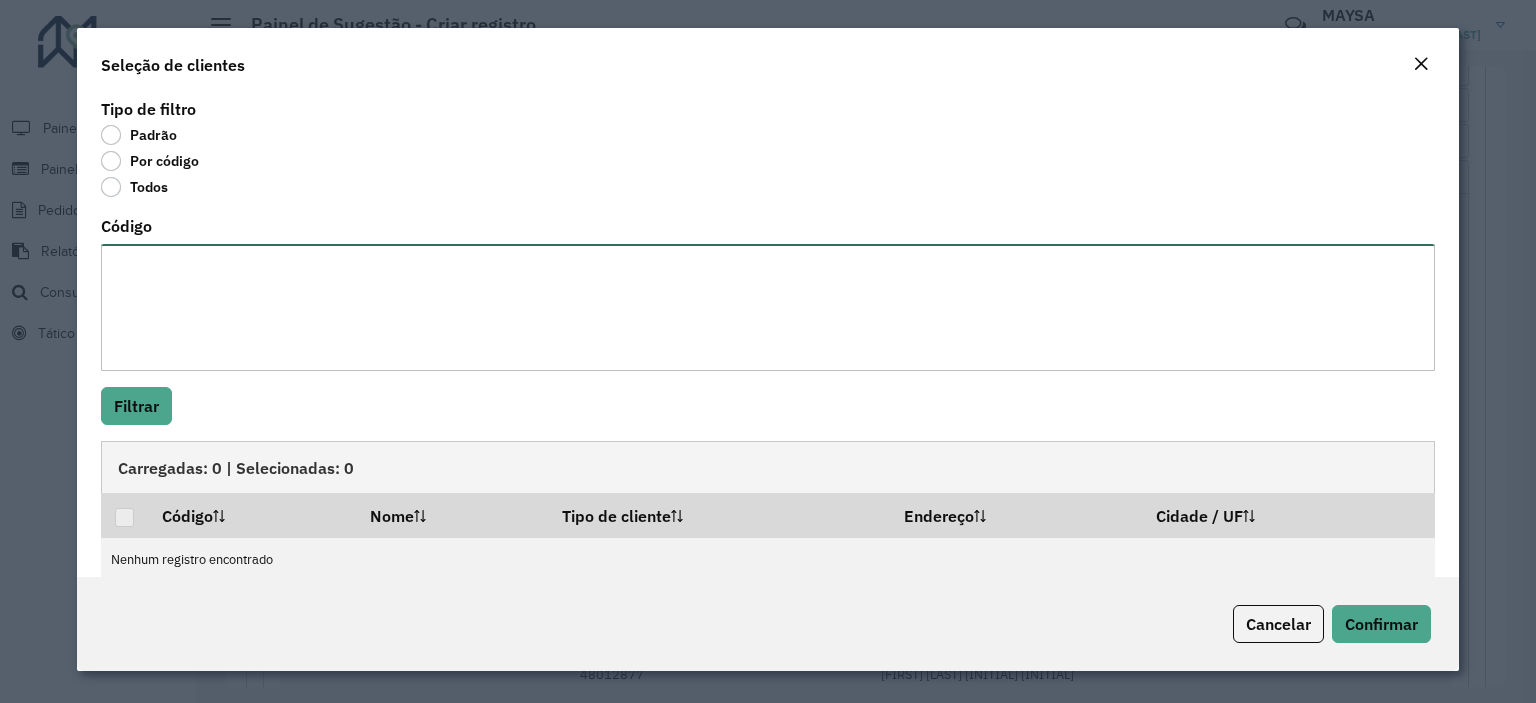 click on "Código" at bounding box center [768, 307] 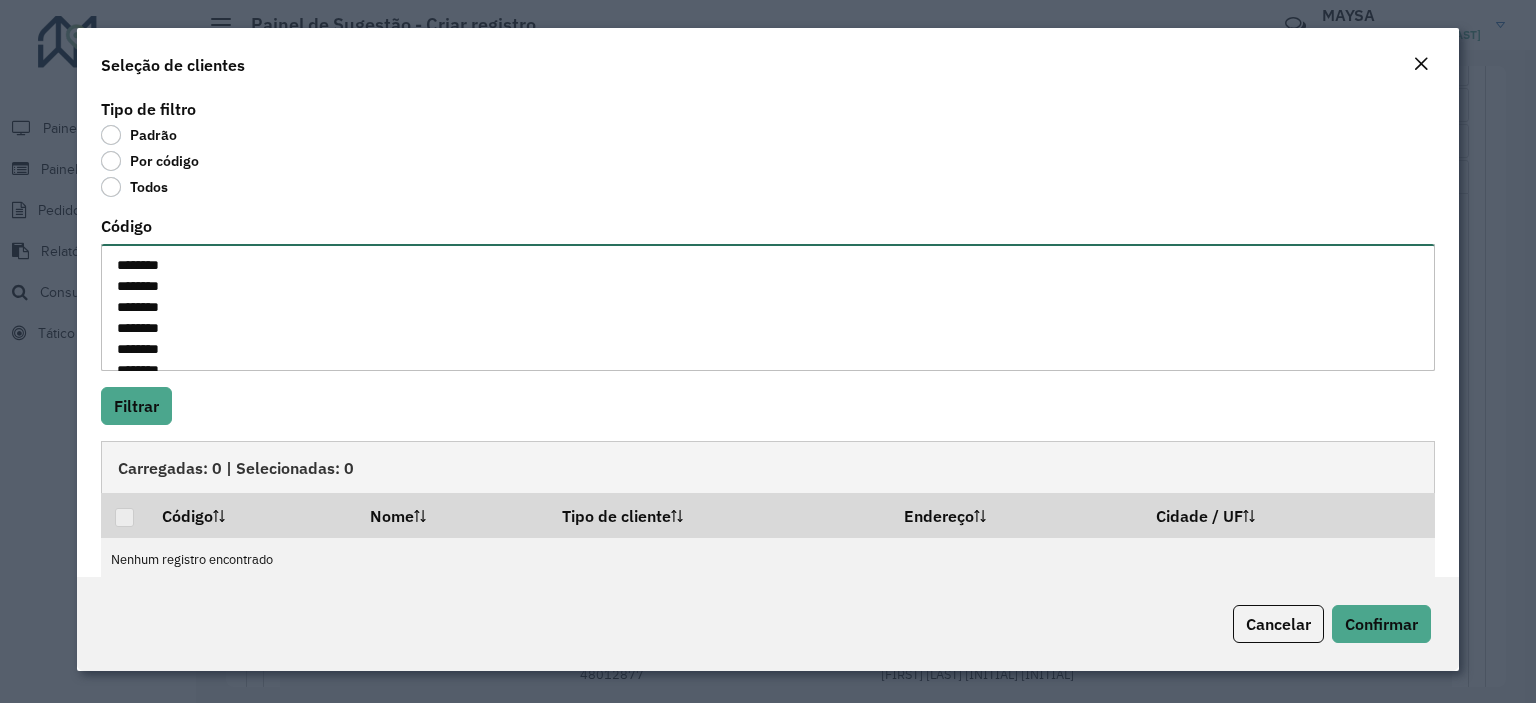 scroll, scrollTop: 71, scrollLeft: 0, axis: vertical 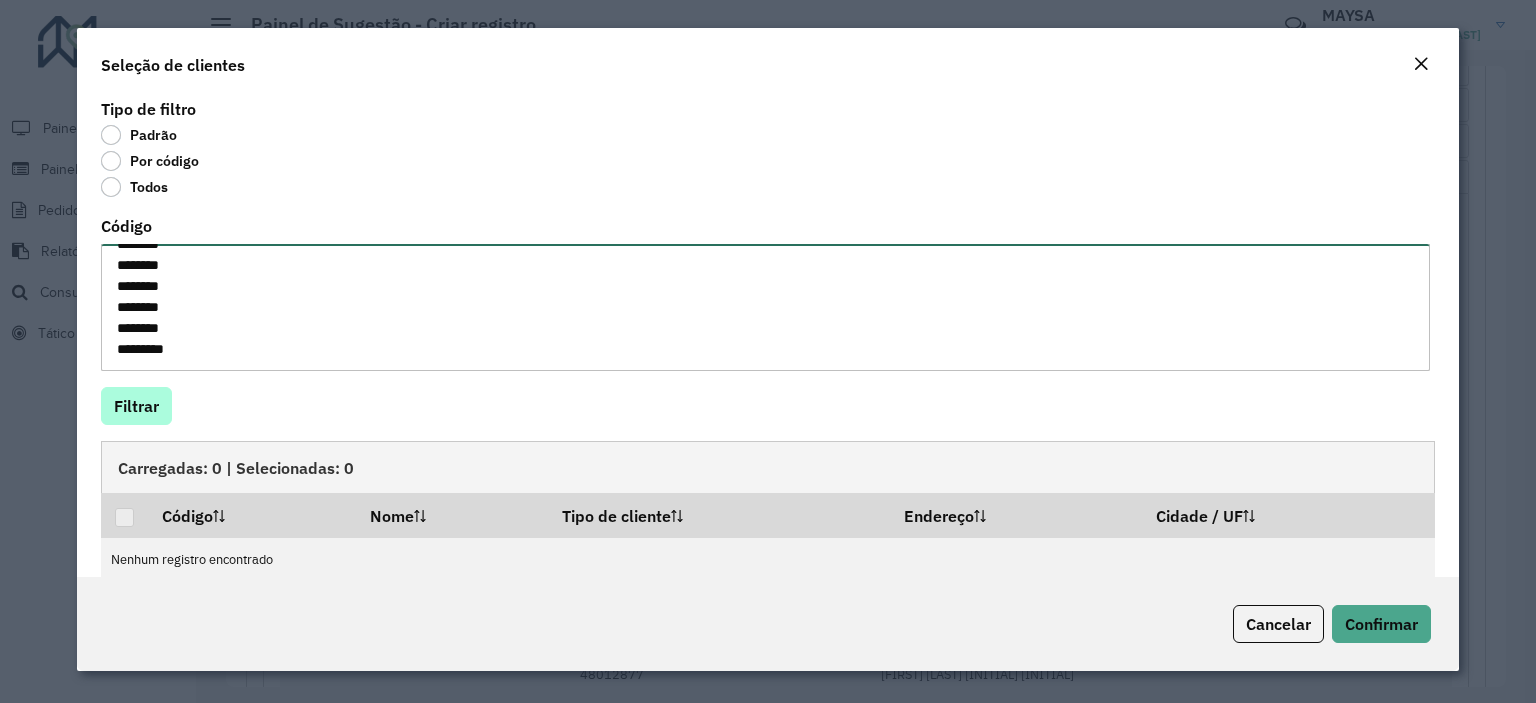 type on "********
********
********
********
********
********
********
********" 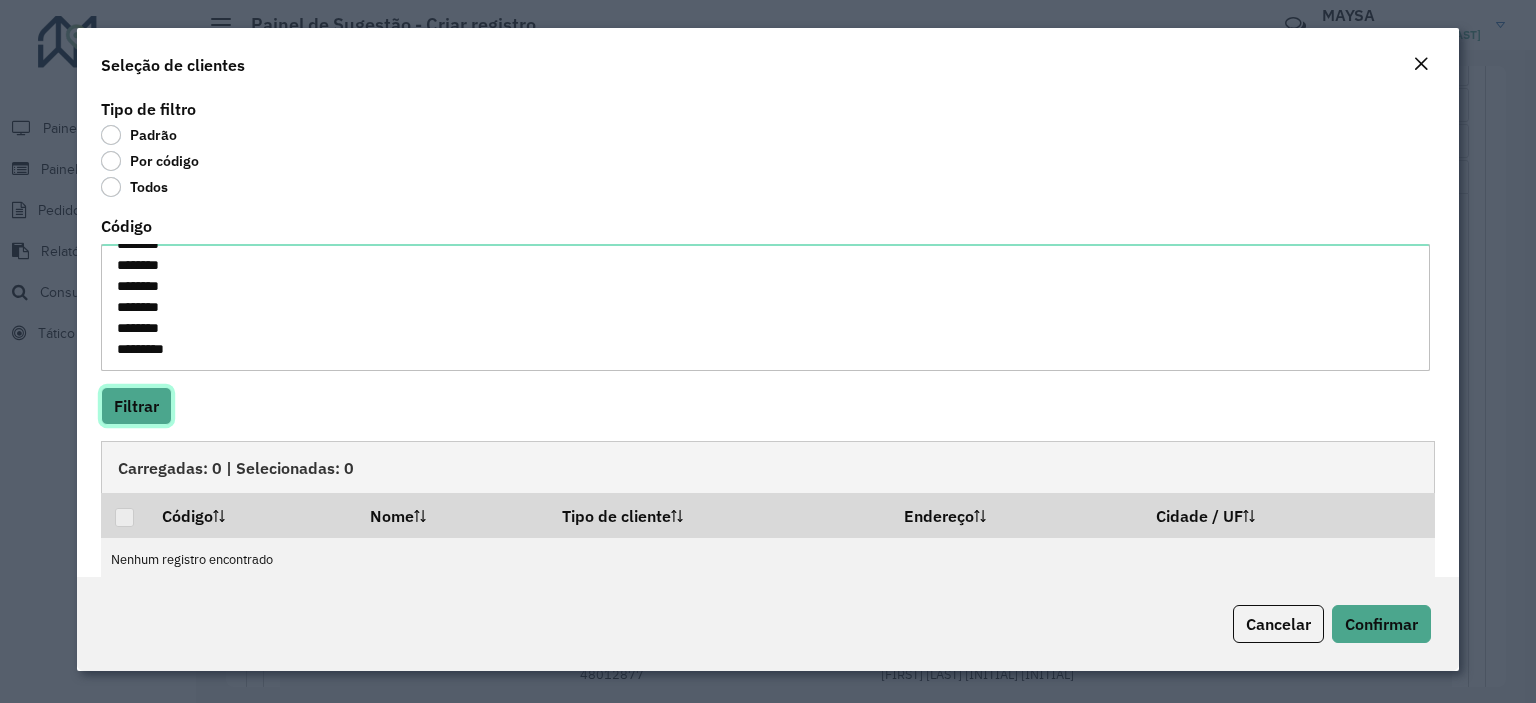 click on "Filtrar" 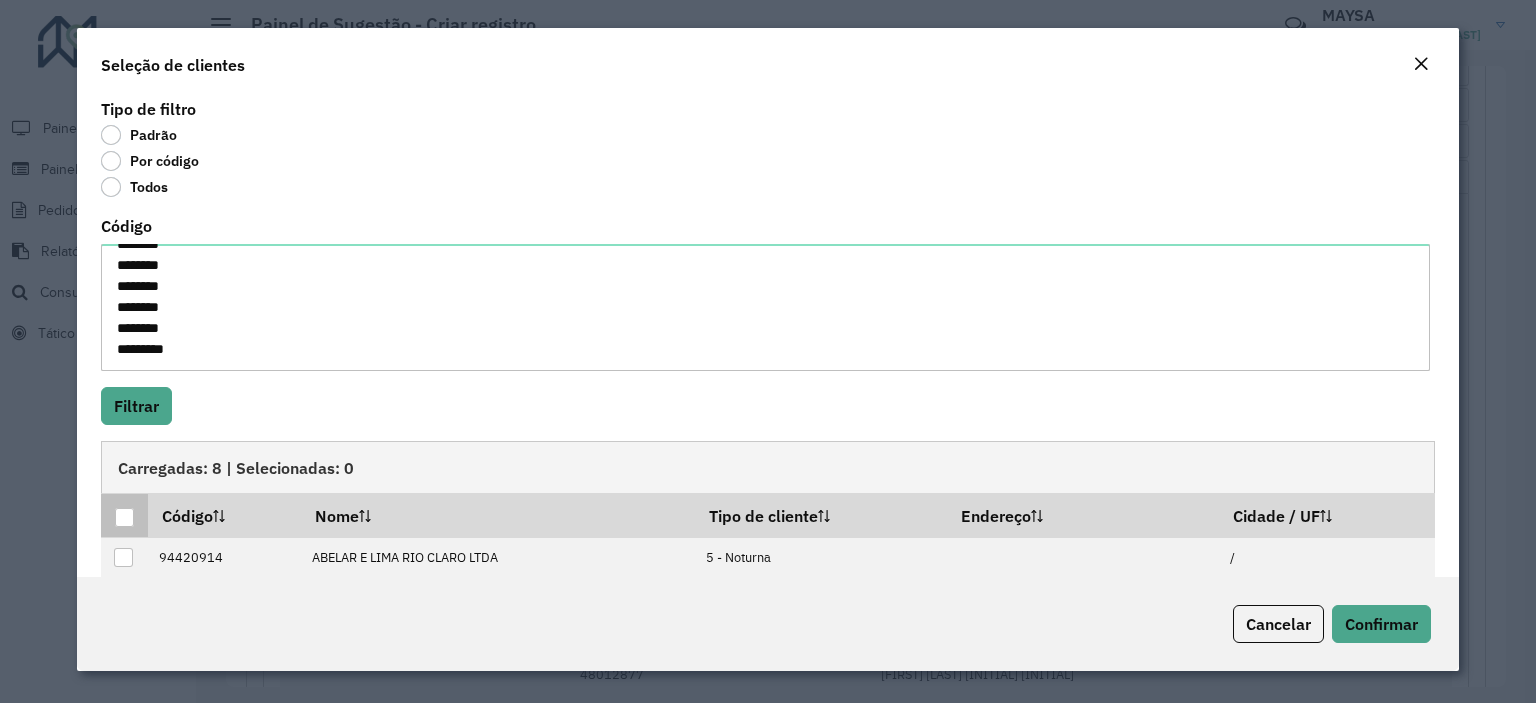 click at bounding box center [124, 517] 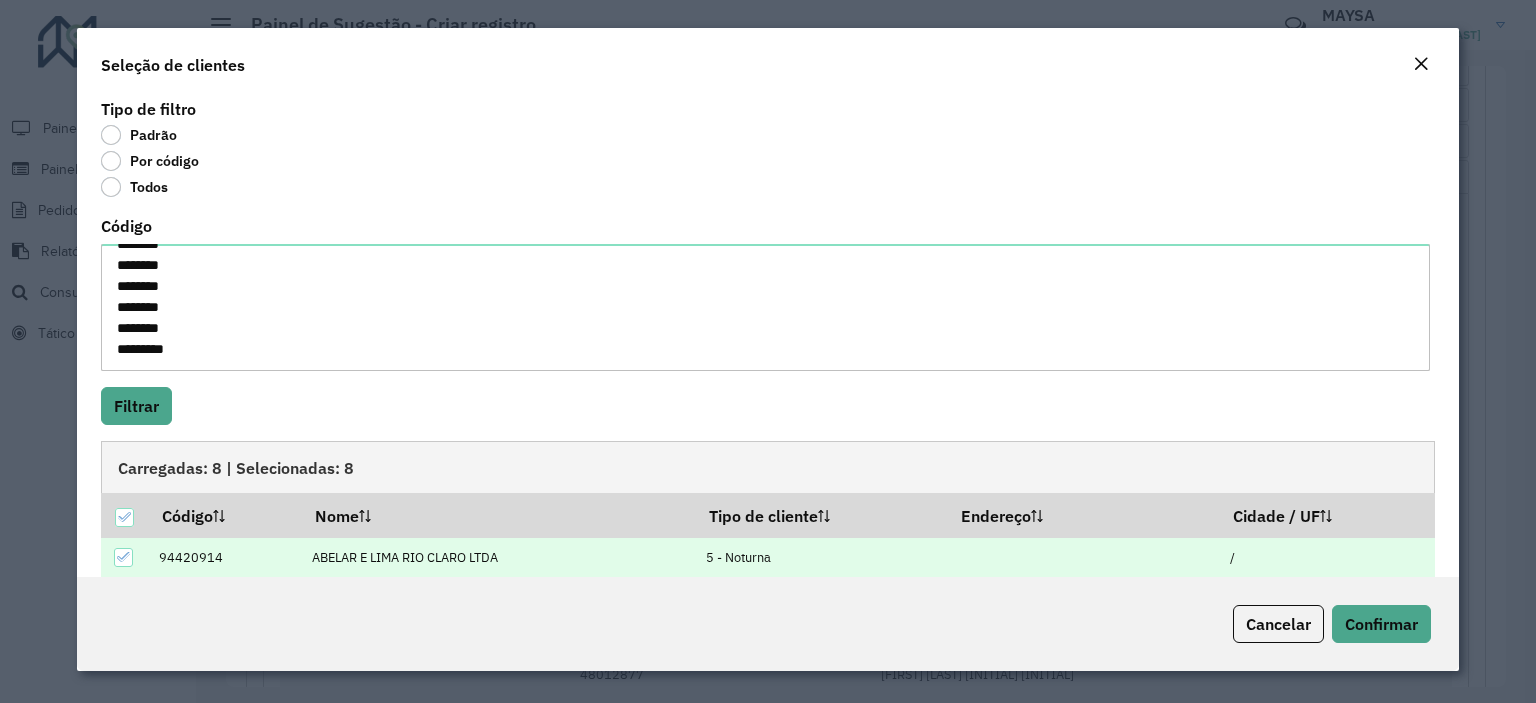 scroll, scrollTop: 190, scrollLeft: 0, axis: vertical 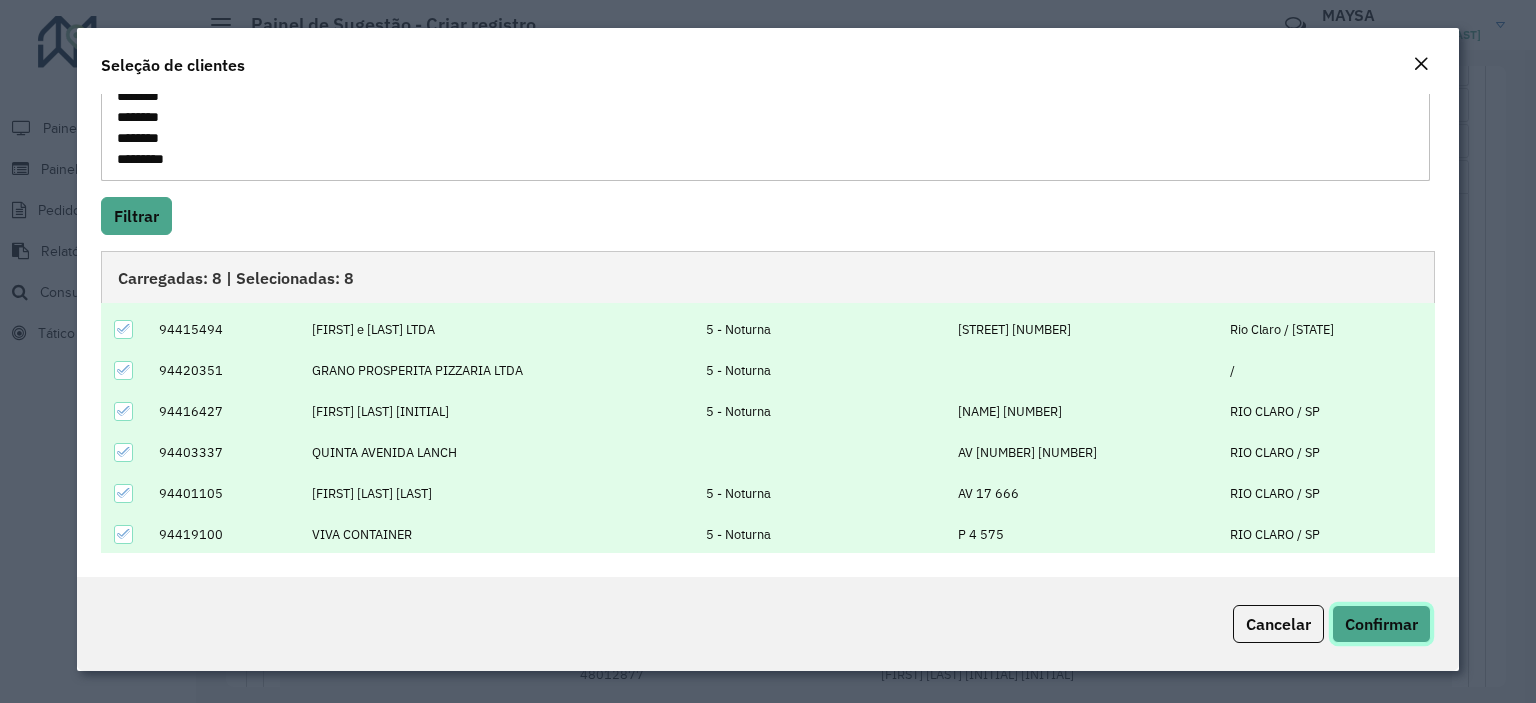 click on "Confirmar" 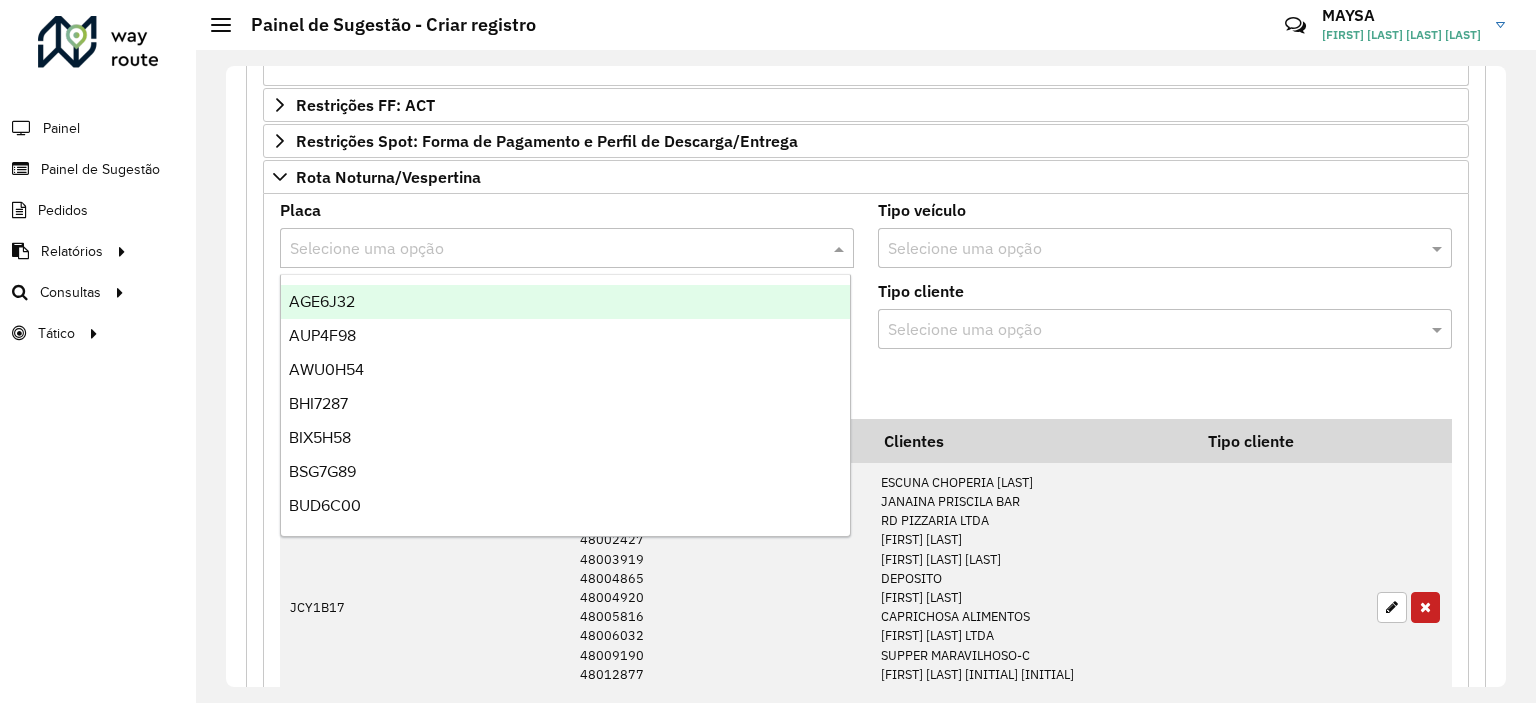 click at bounding box center (547, 249) 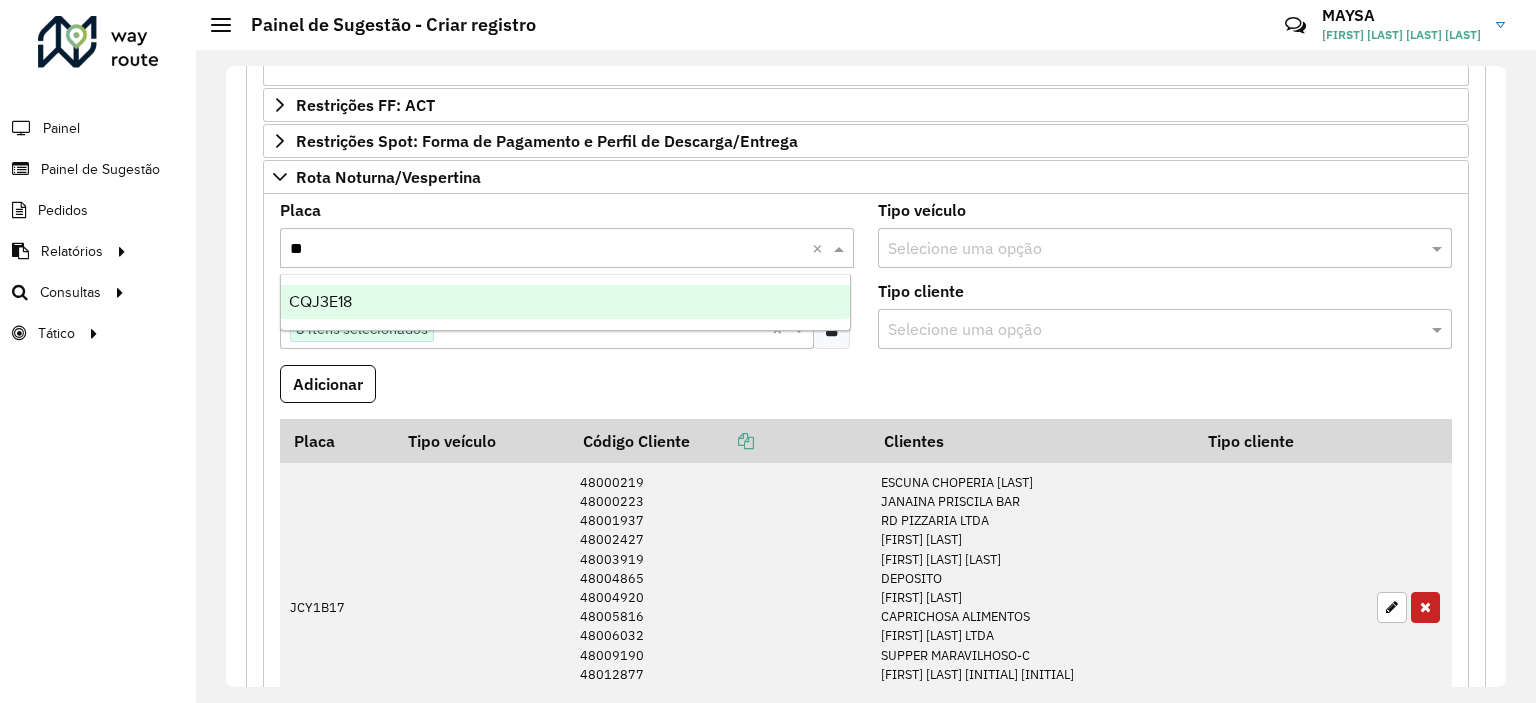 type on "***" 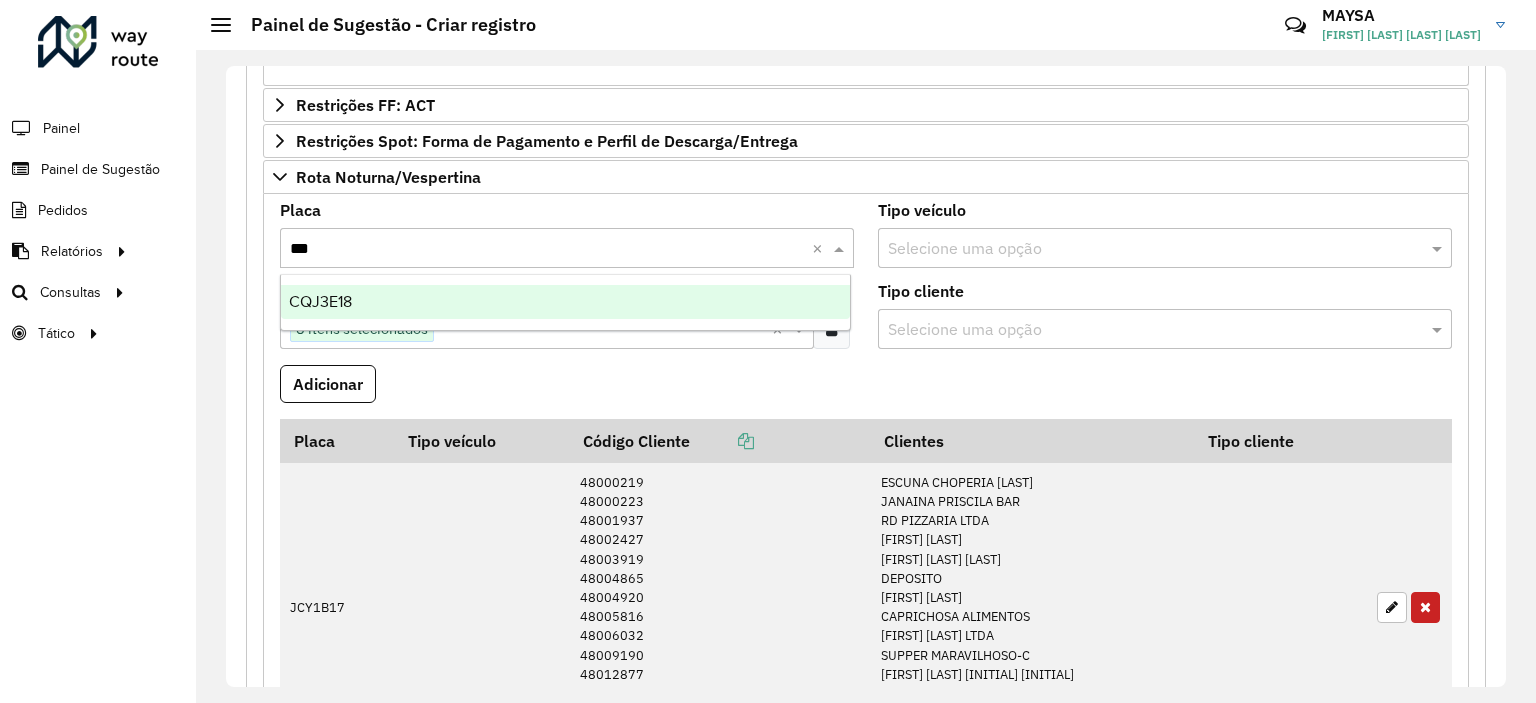click on "CQJ3E18" at bounding box center (566, 302) 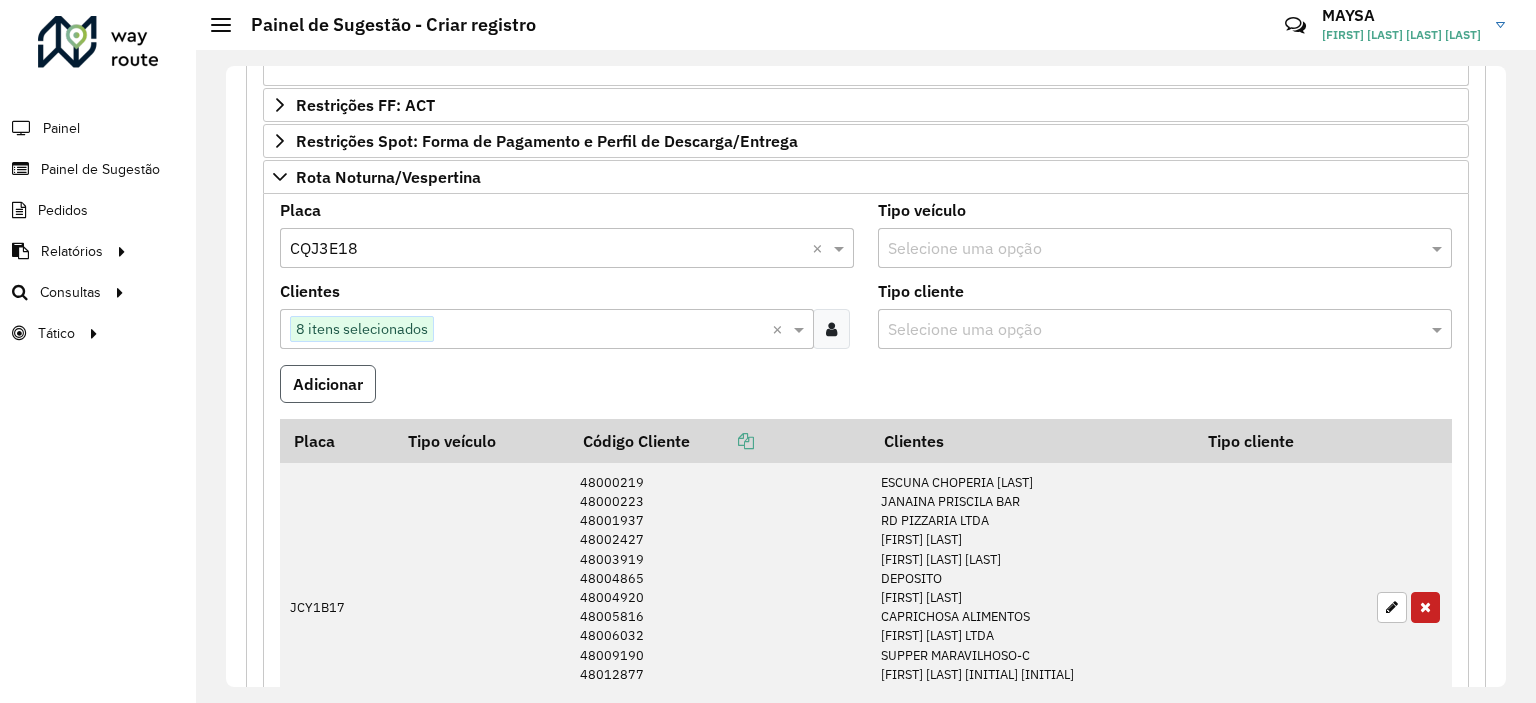 click on "Adicionar" at bounding box center [328, 384] 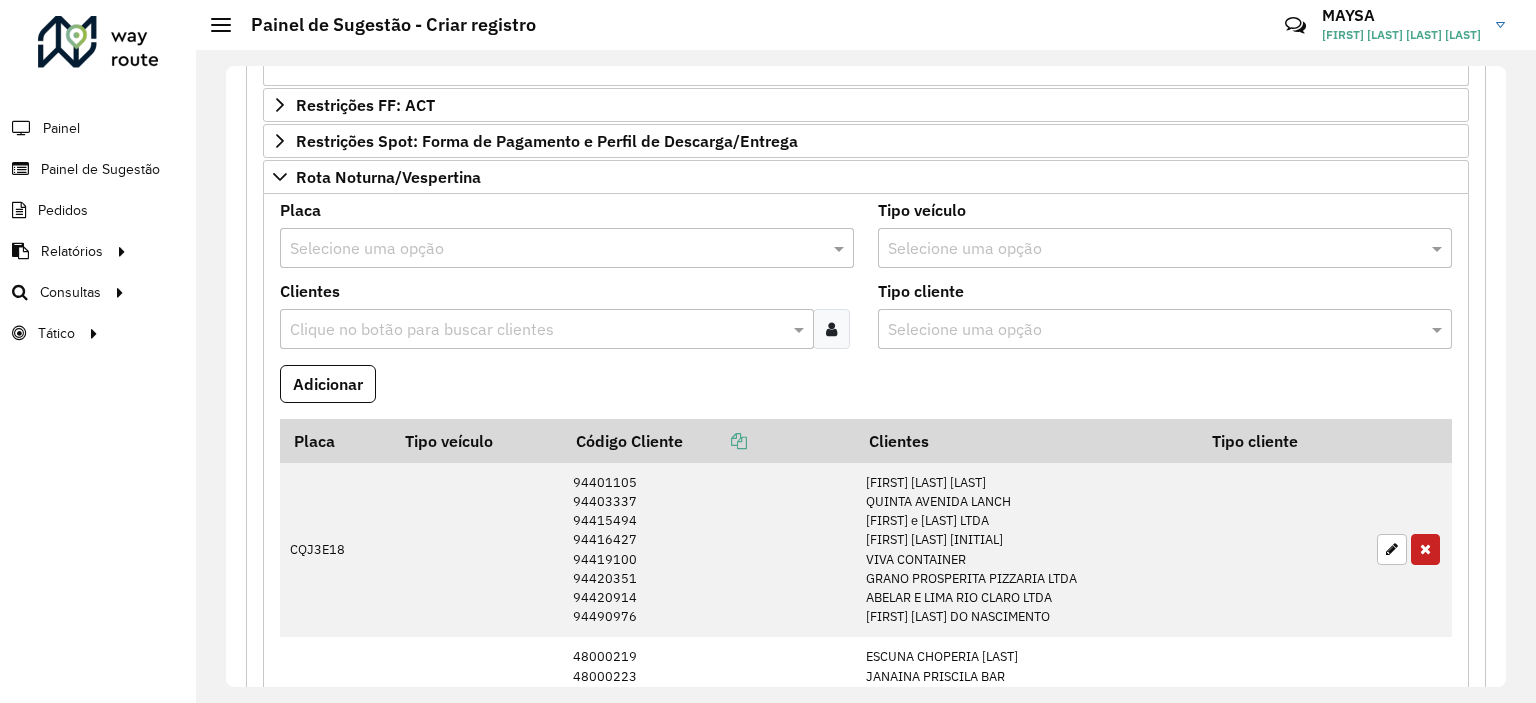scroll, scrollTop: 1156, scrollLeft: 0, axis: vertical 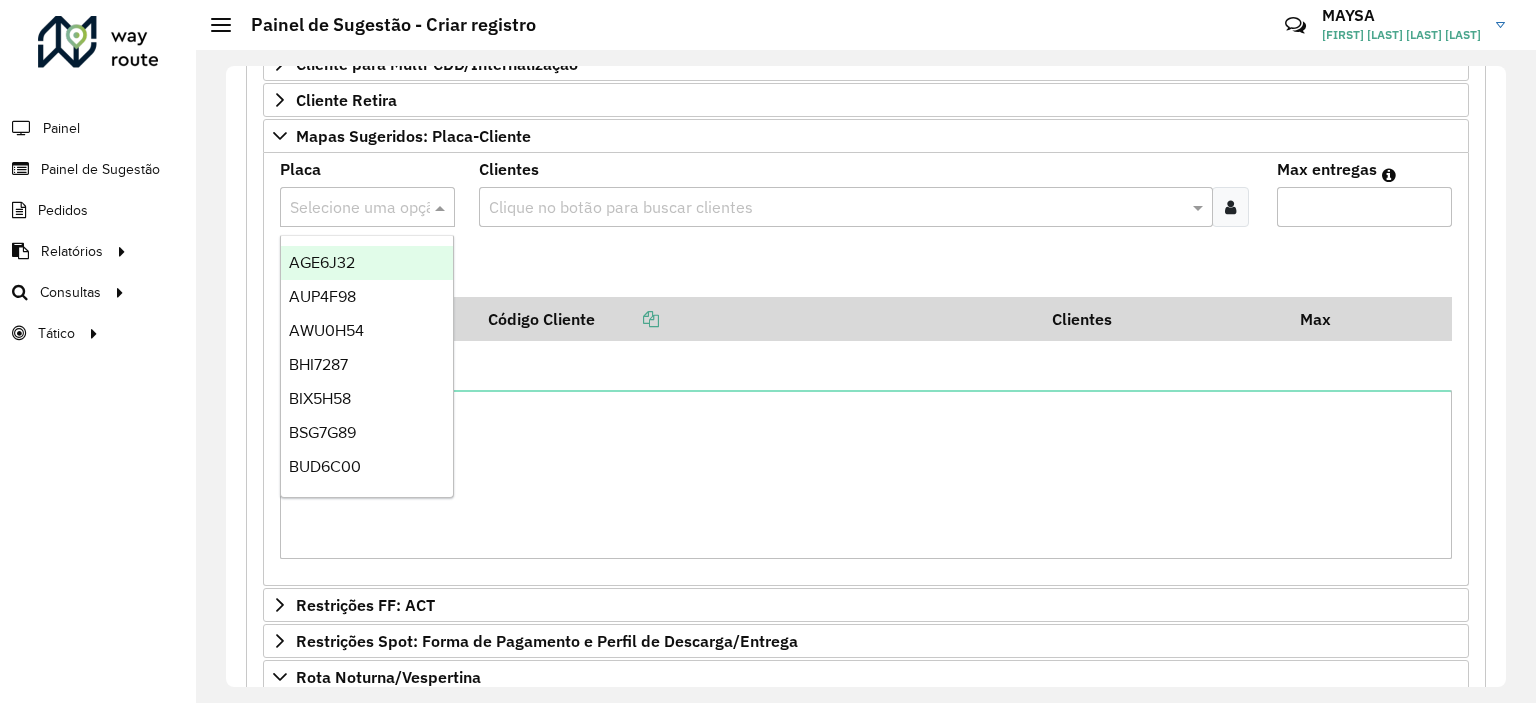 click at bounding box center [347, 208] 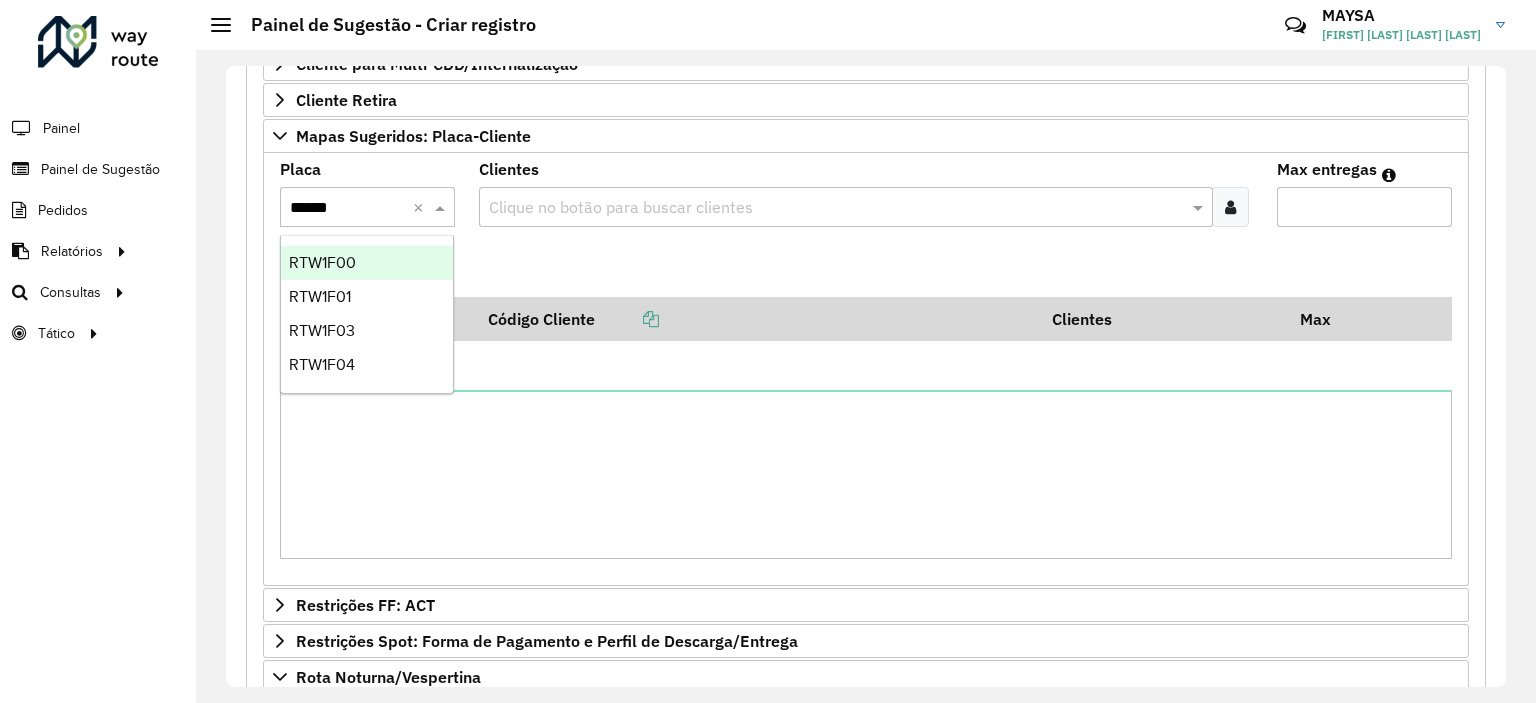 type on "*******" 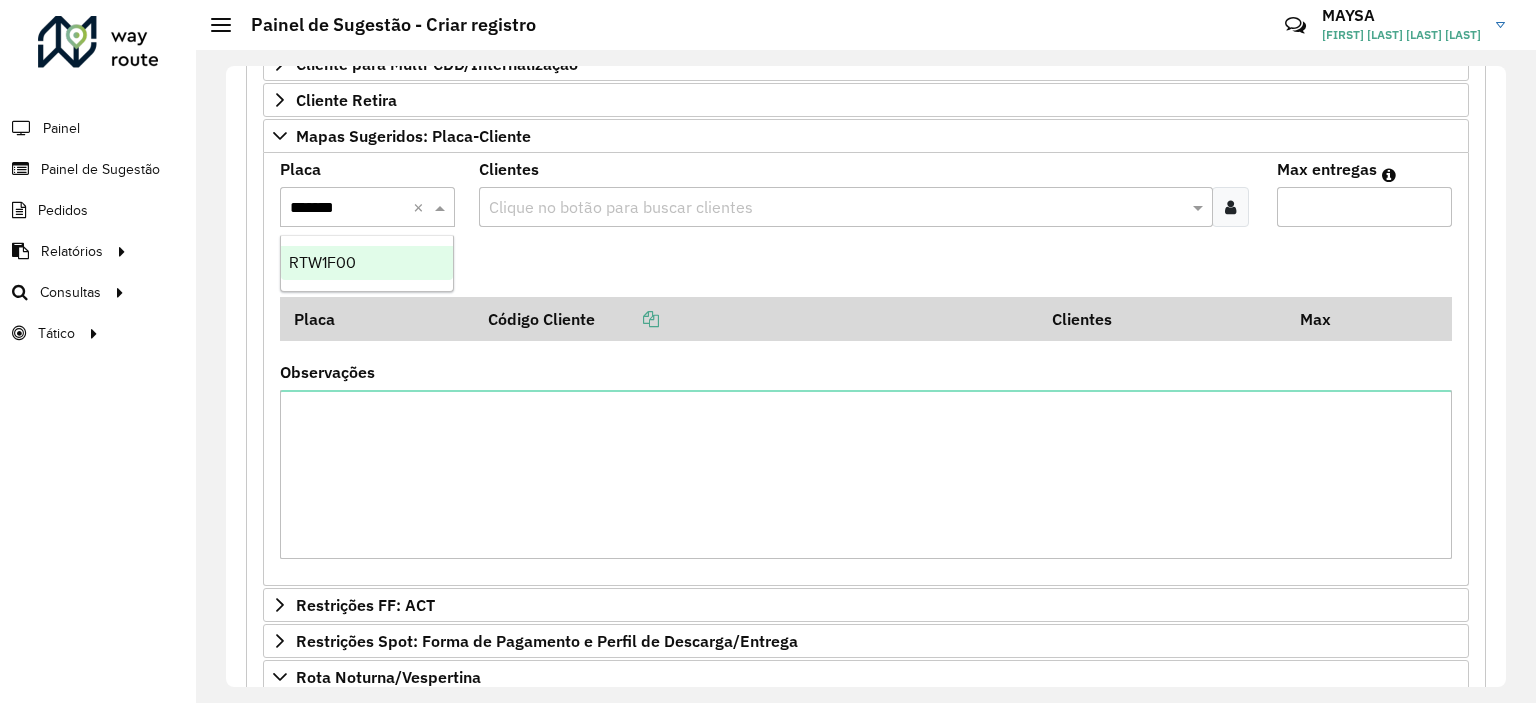 click on "RTW1F00" at bounding box center (367, 263) 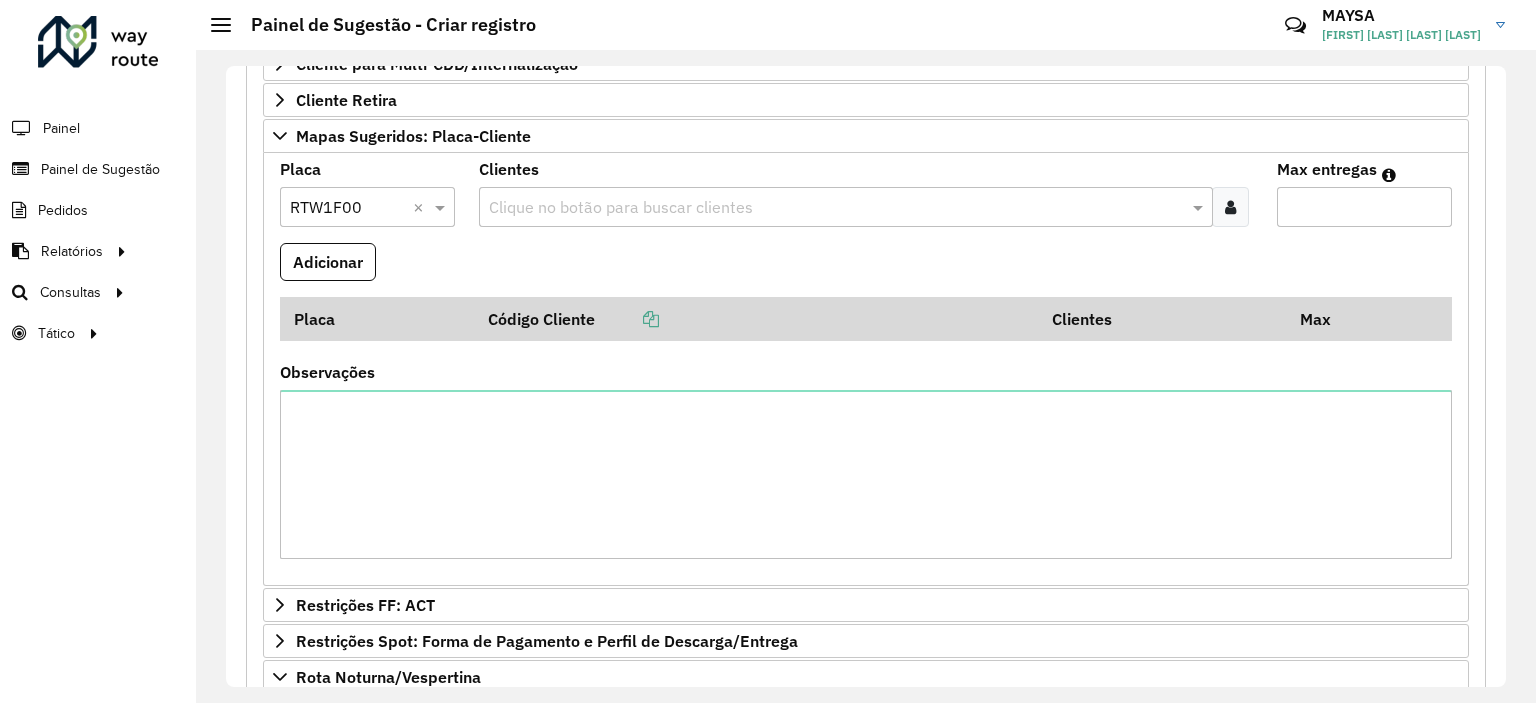 drag, startPoint x: 415, startPoint y: 199, endPoint x: 395, endPoint y: 202, distance: 20.22375 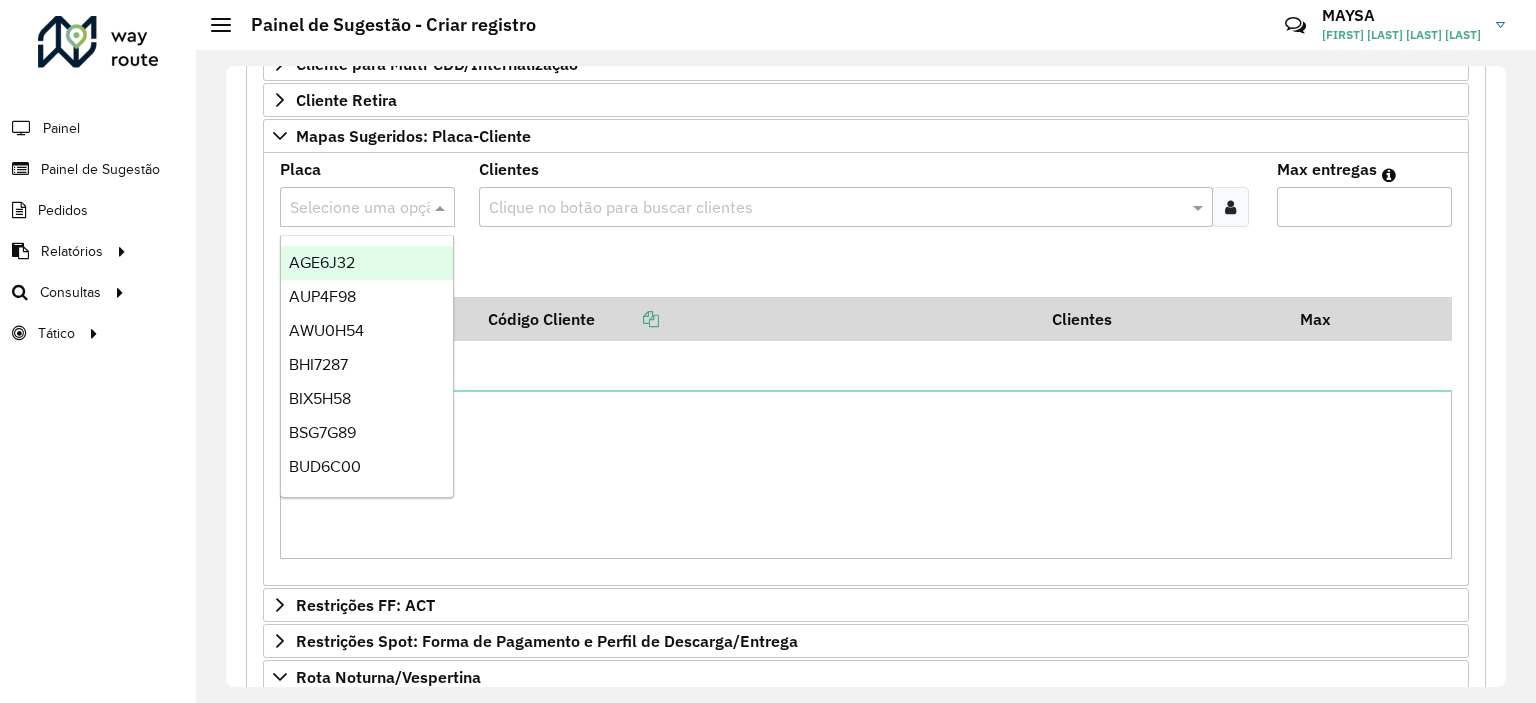 click at bounding box center (347, 208) 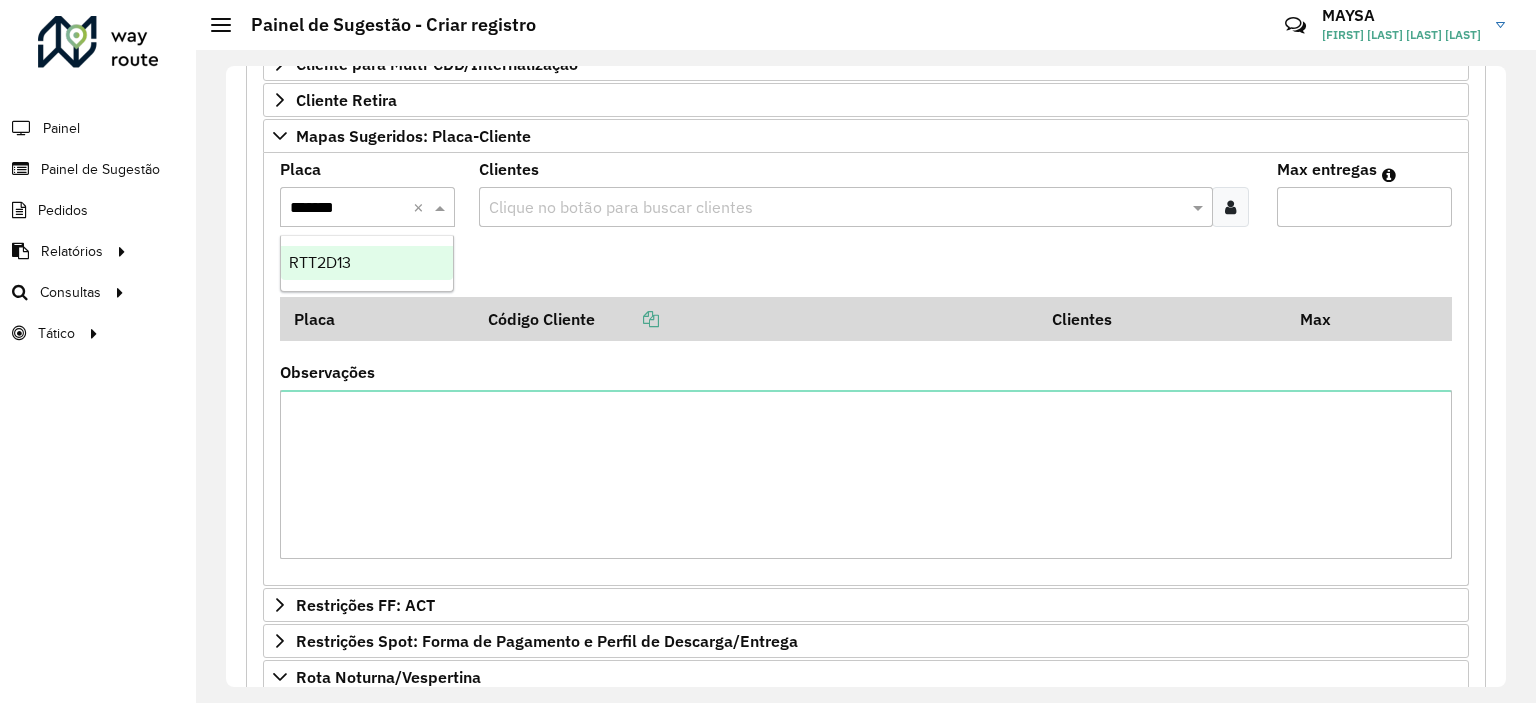 click on "RTT2D13" at bounding box center [367, 263] 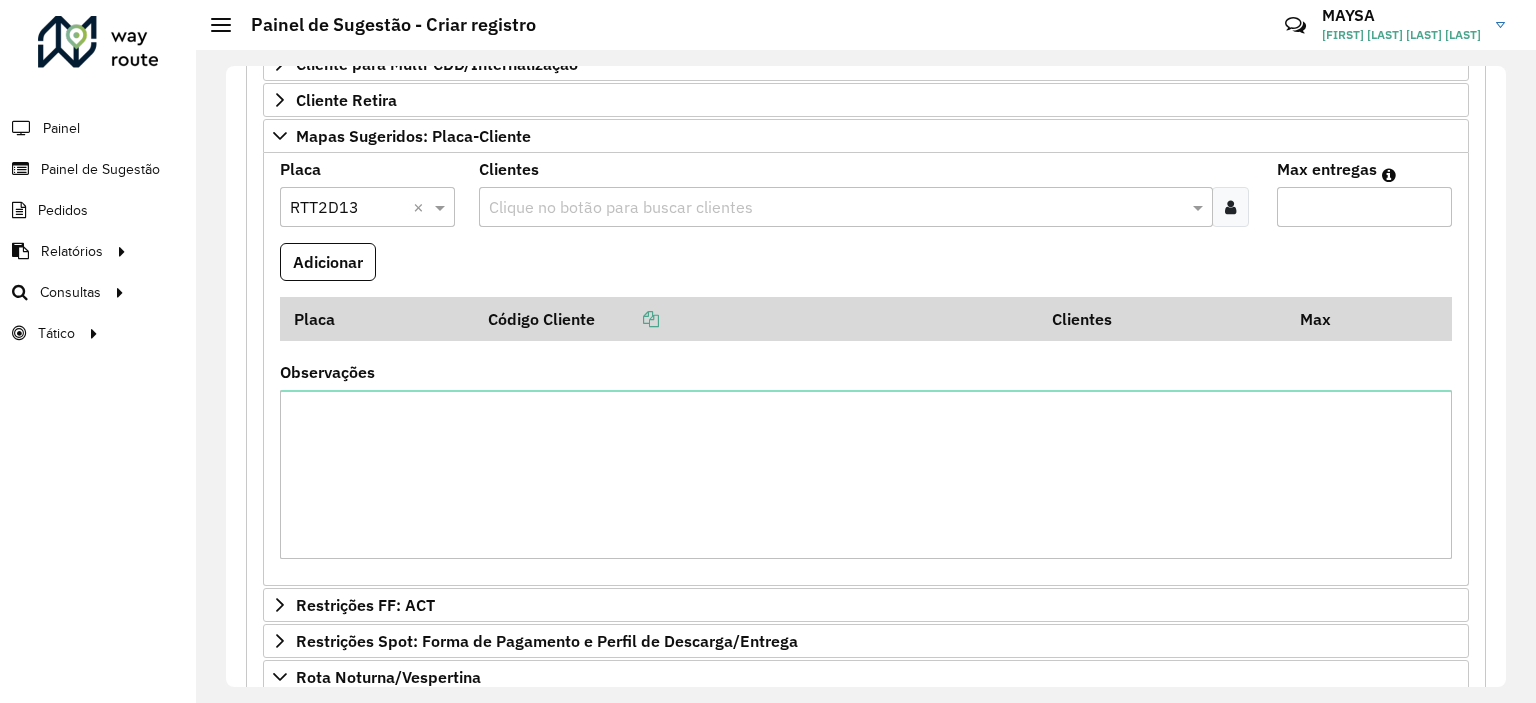 click at bounding box center [1230, 207] 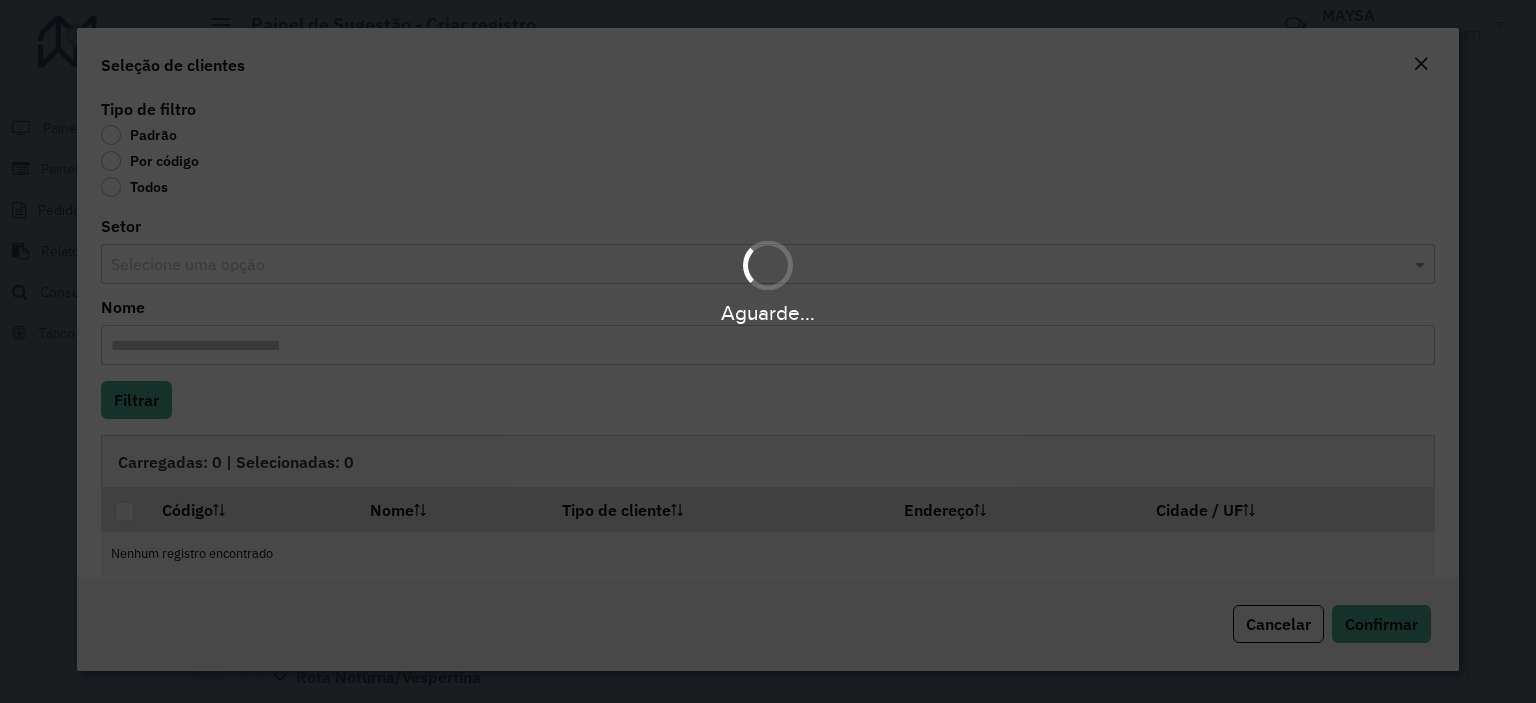click on "Aguarde..." at bounding box center (768, 351) 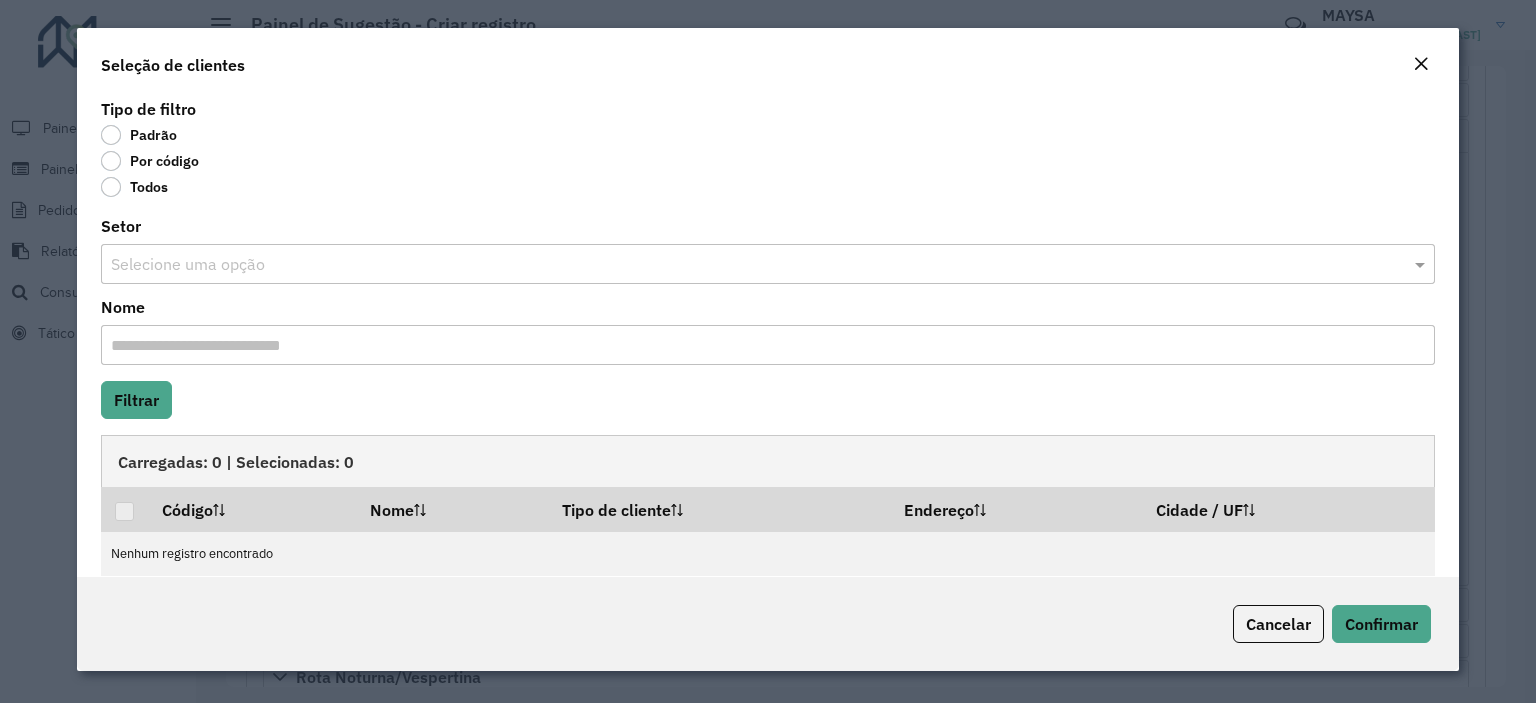 click on "Por código" 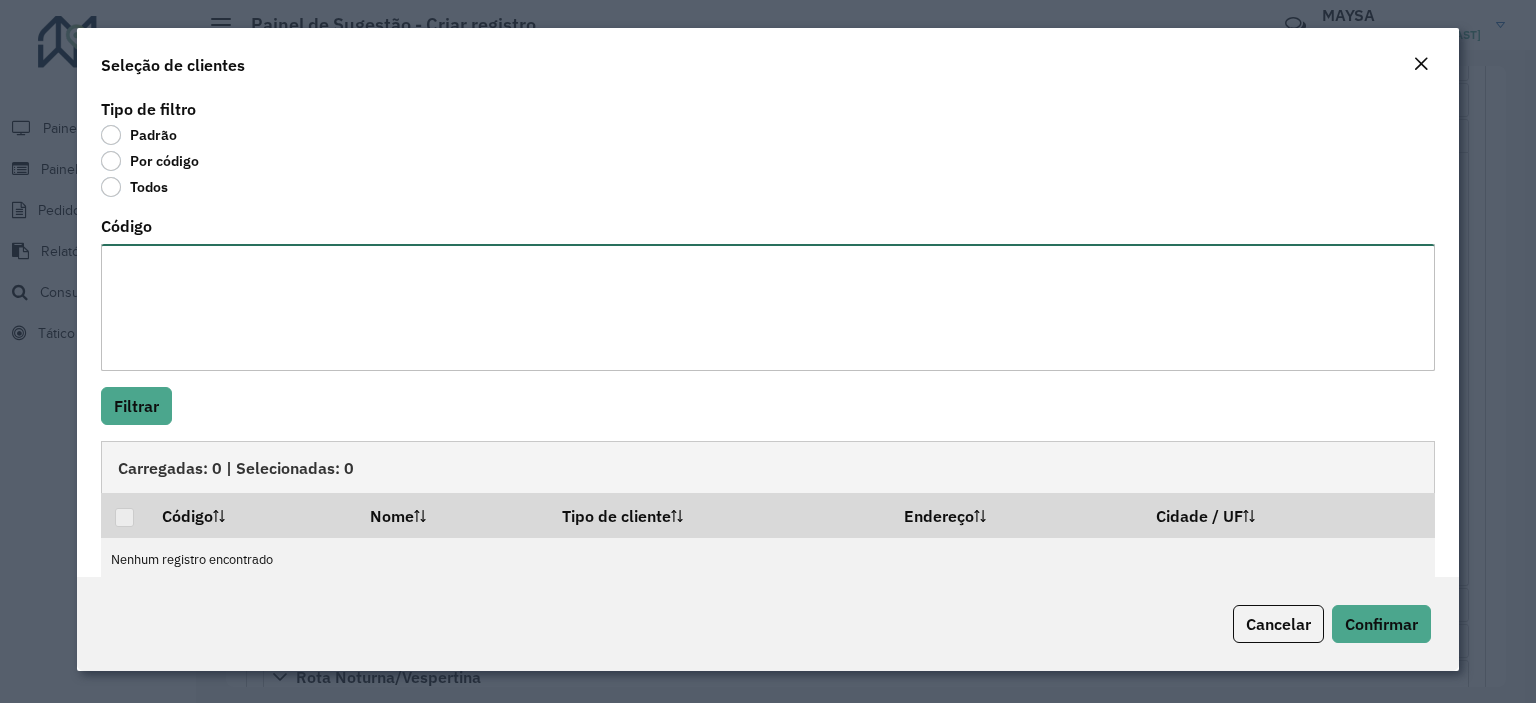 click on "Código" at bounding box center [768, 307] 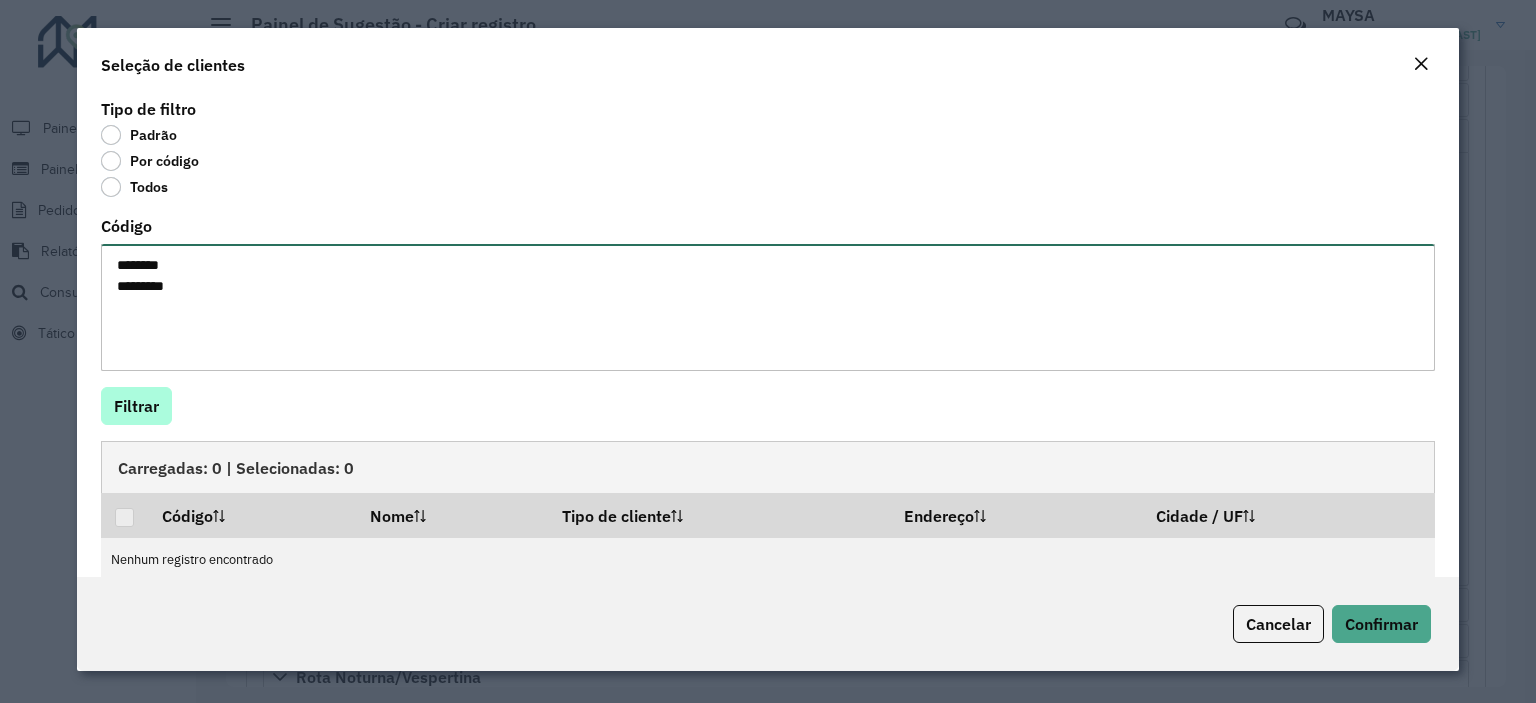 type on "********
********" 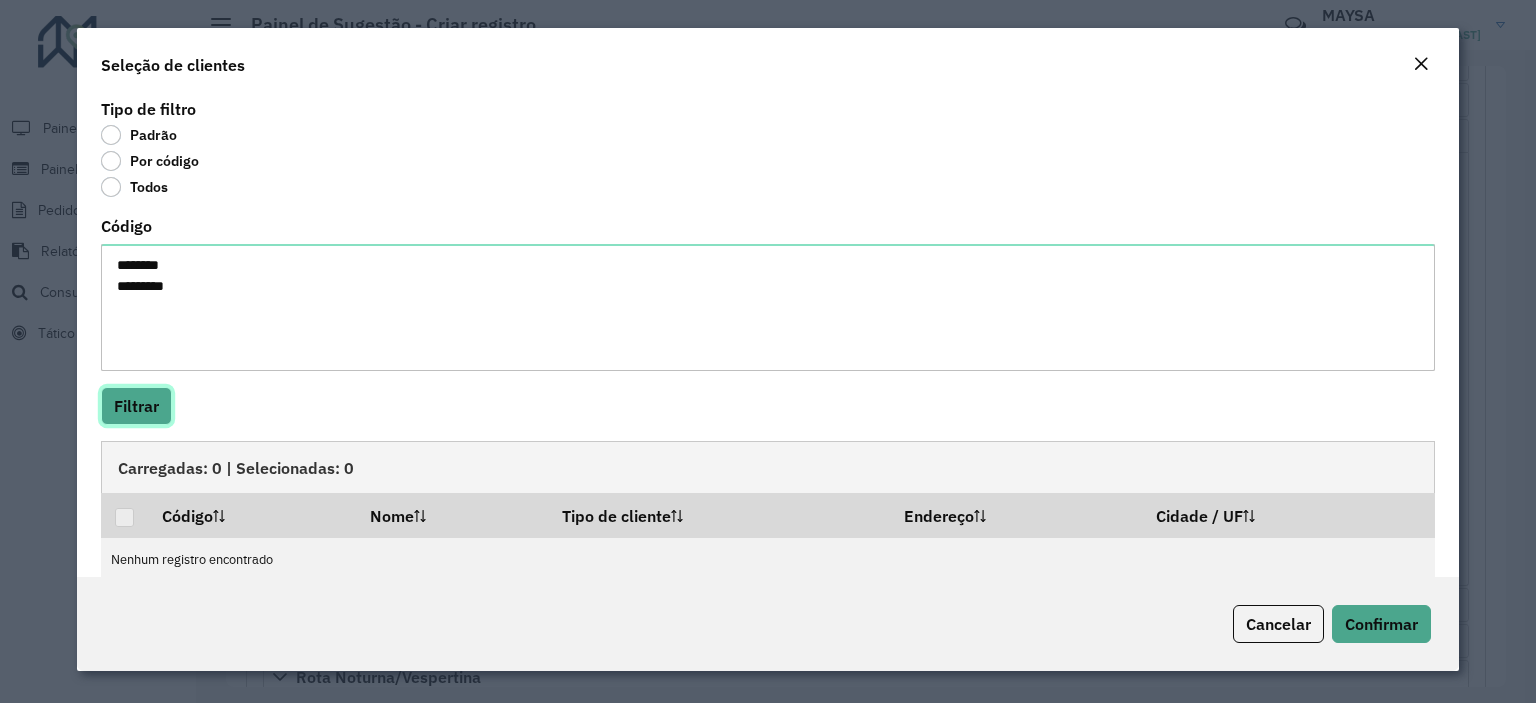 click on "Filtrar" 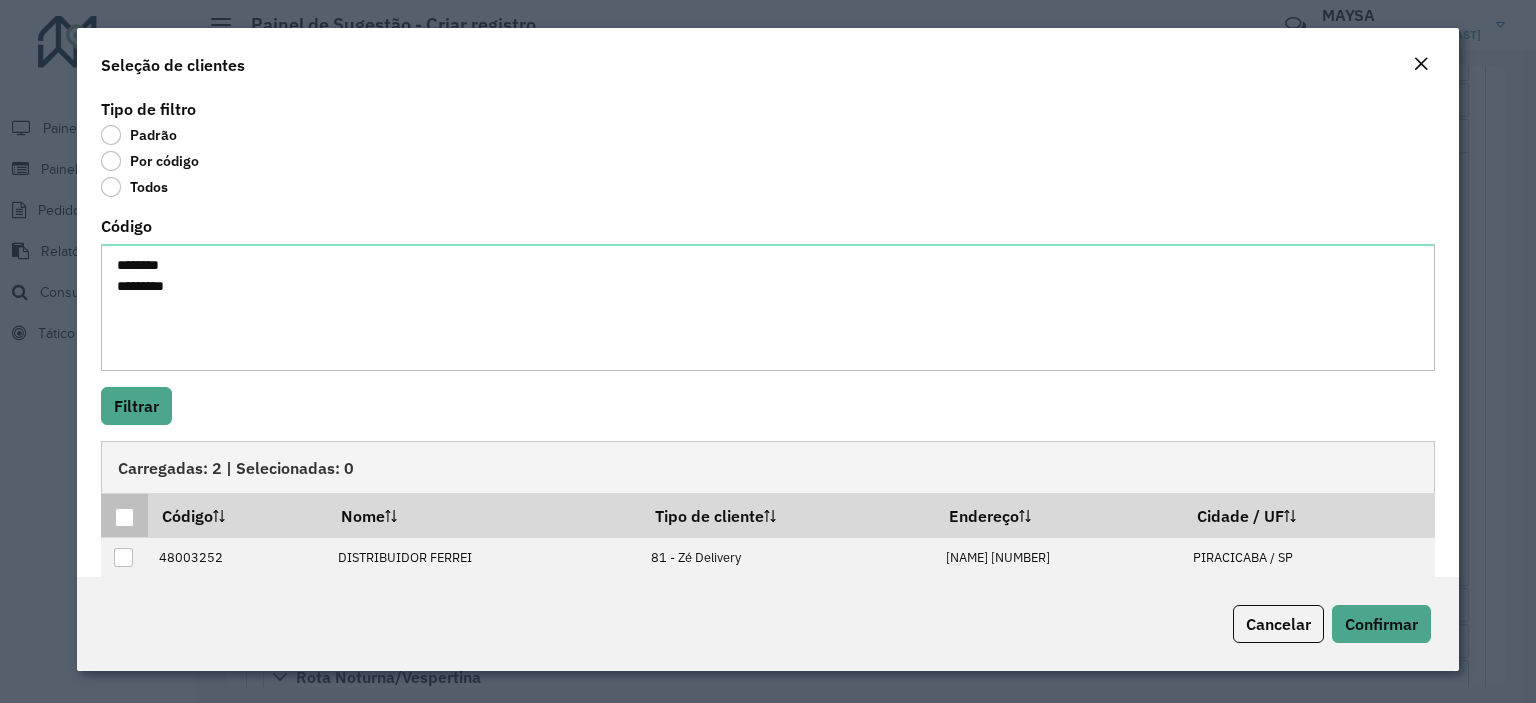 click at bounding box center [124, 517] 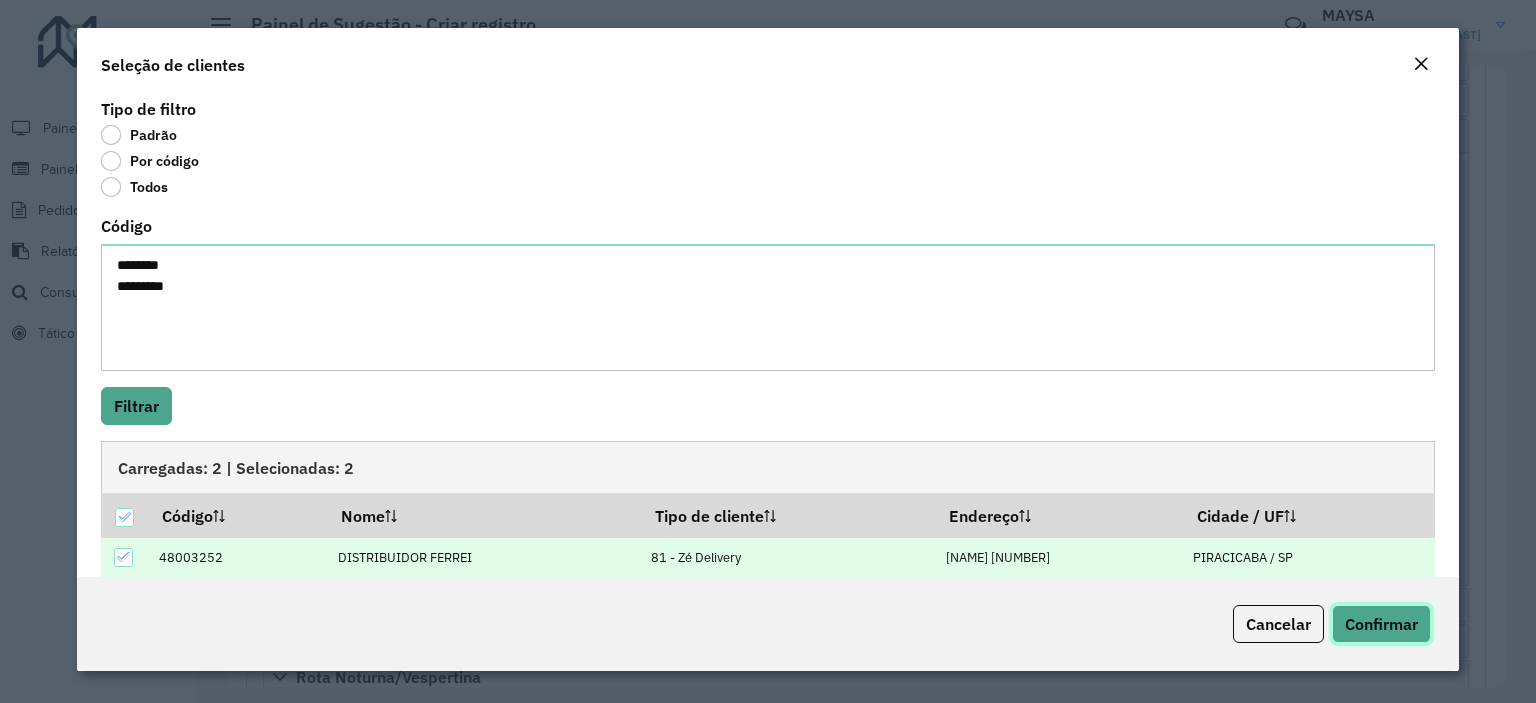 click on "Confirmar" 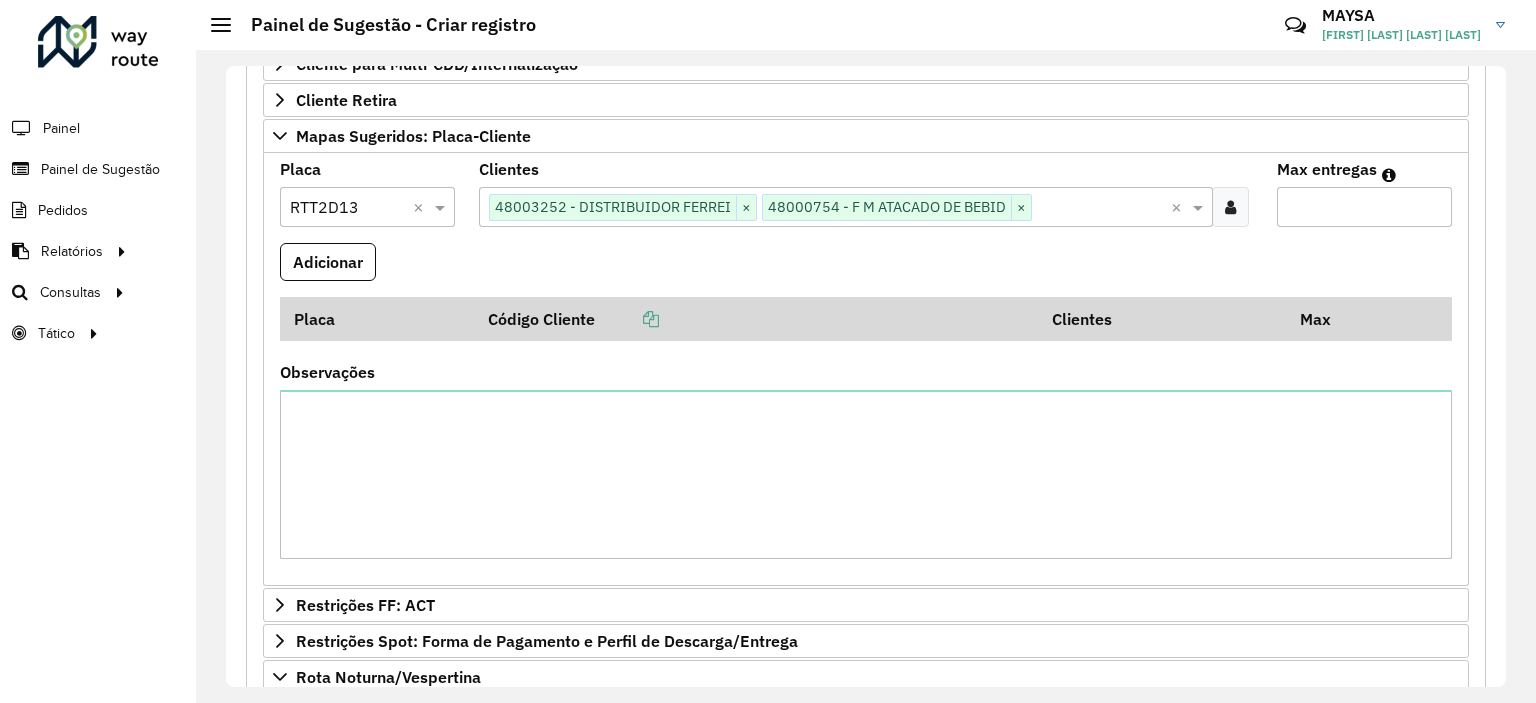 click on "Max entregas" at bounding box center [1364, 207] 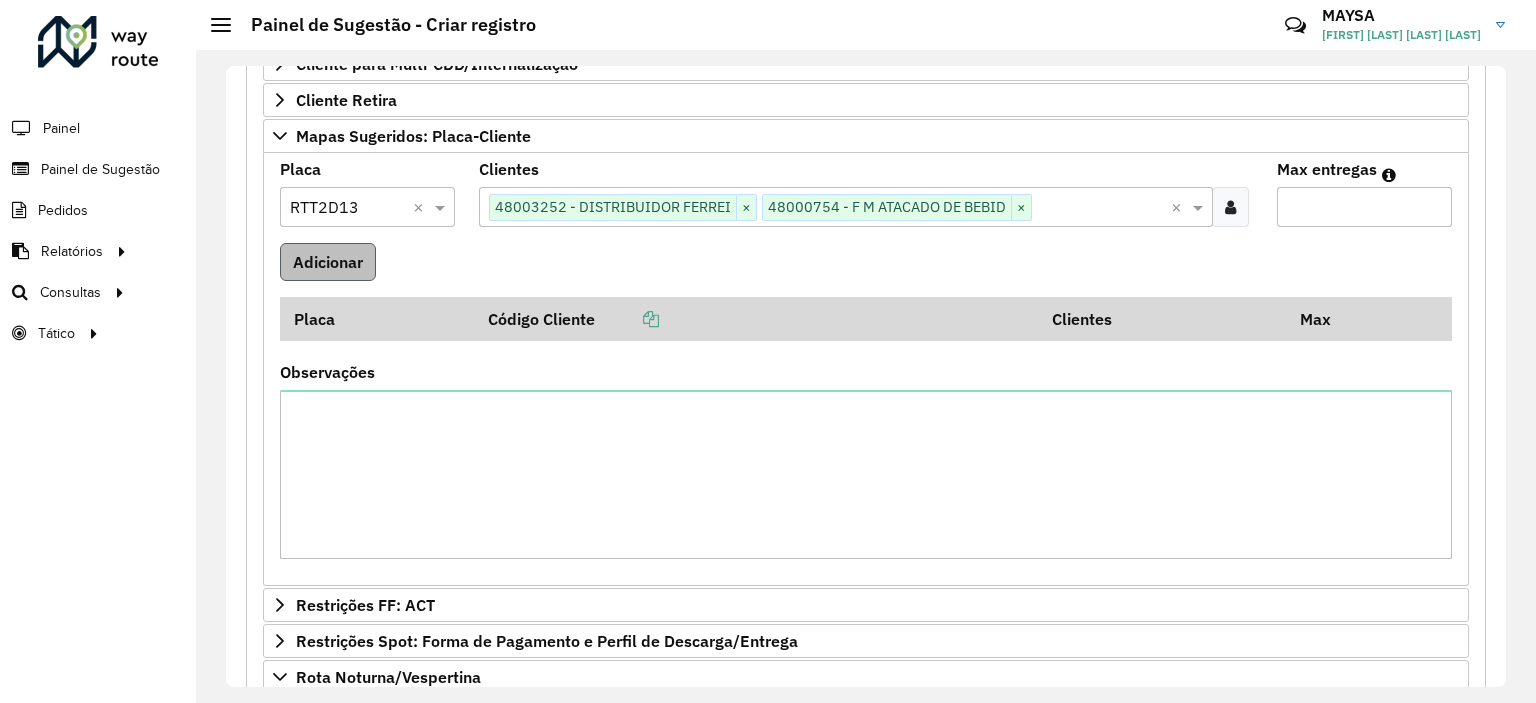 type on "*" 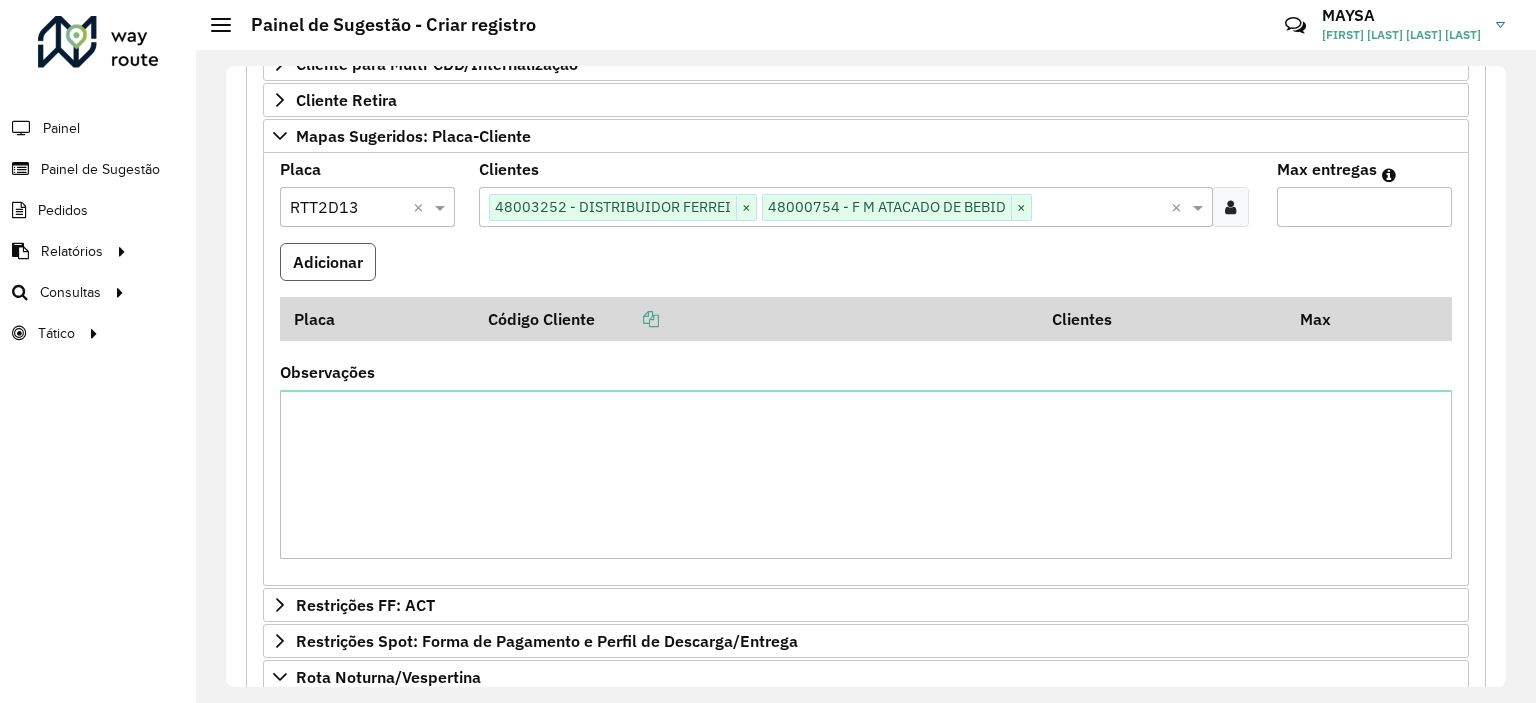click on "Adicionar" at bounding box center (328, 262) 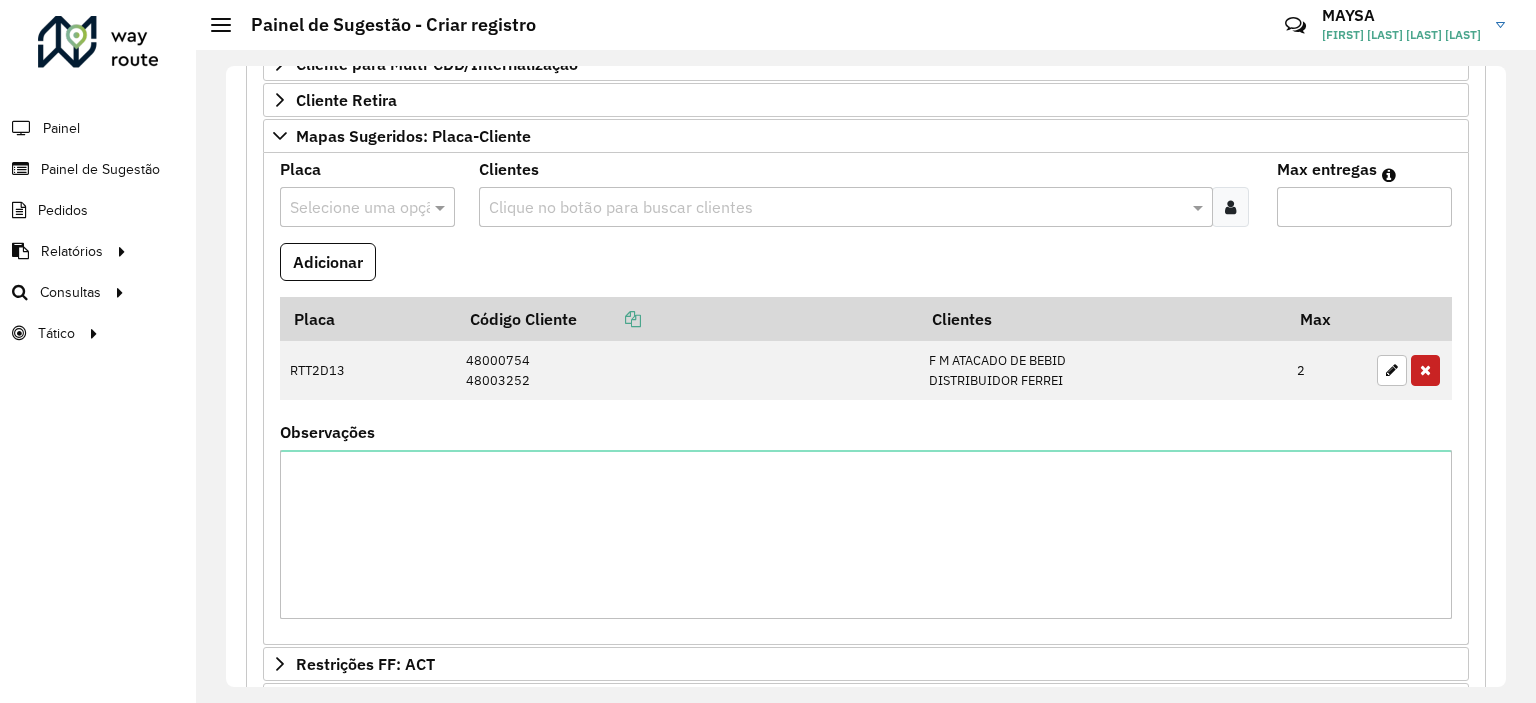 click at bounding box center [1230, 207] 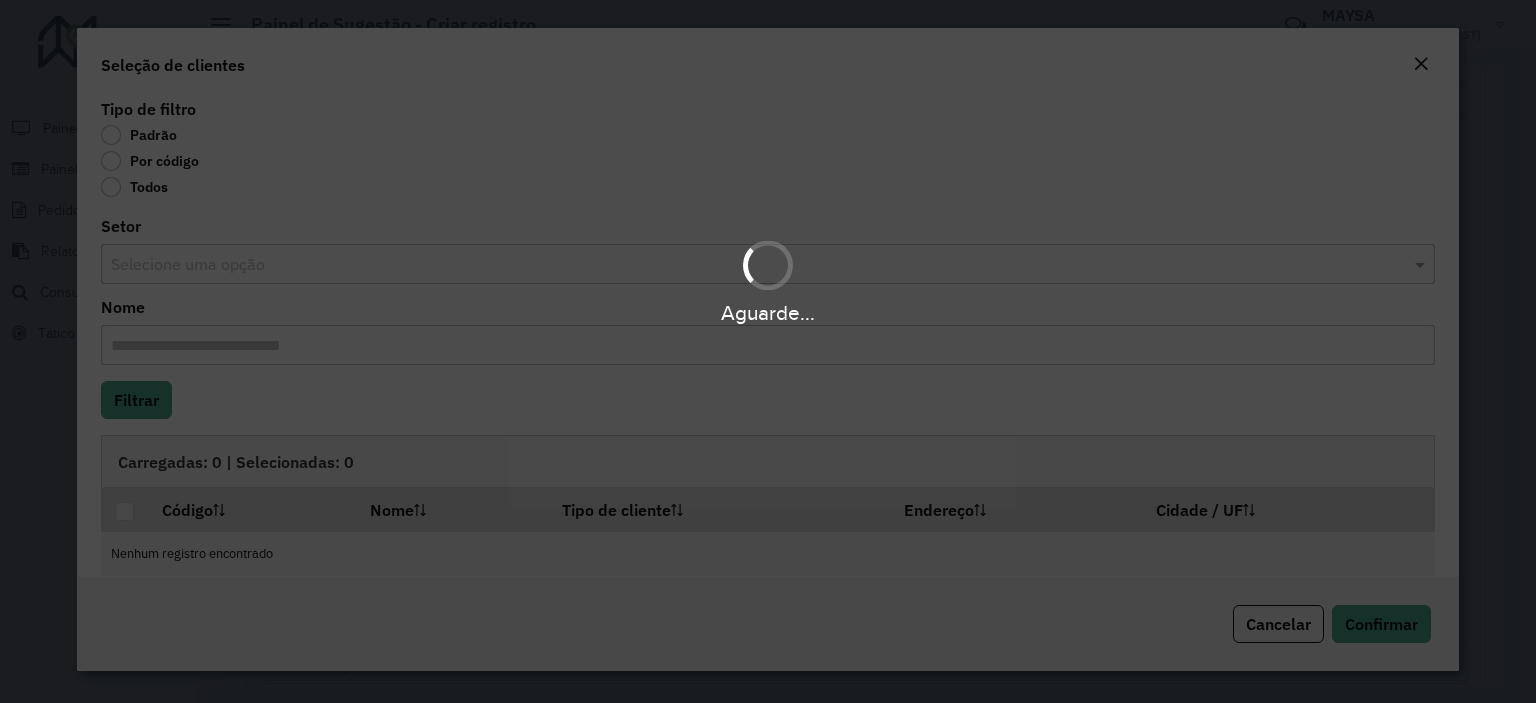 click on "**********" at bounding box center [768, 351] 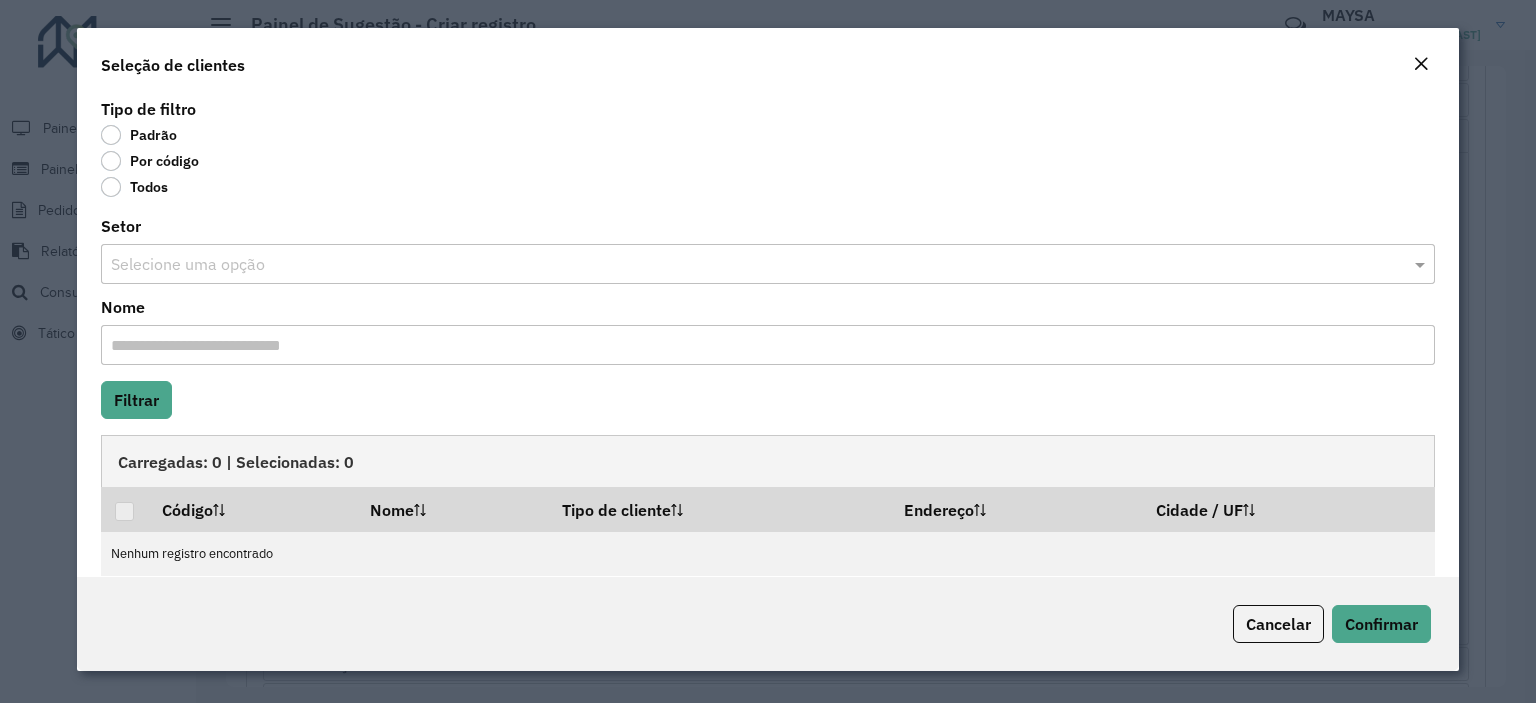 click on "Por código" 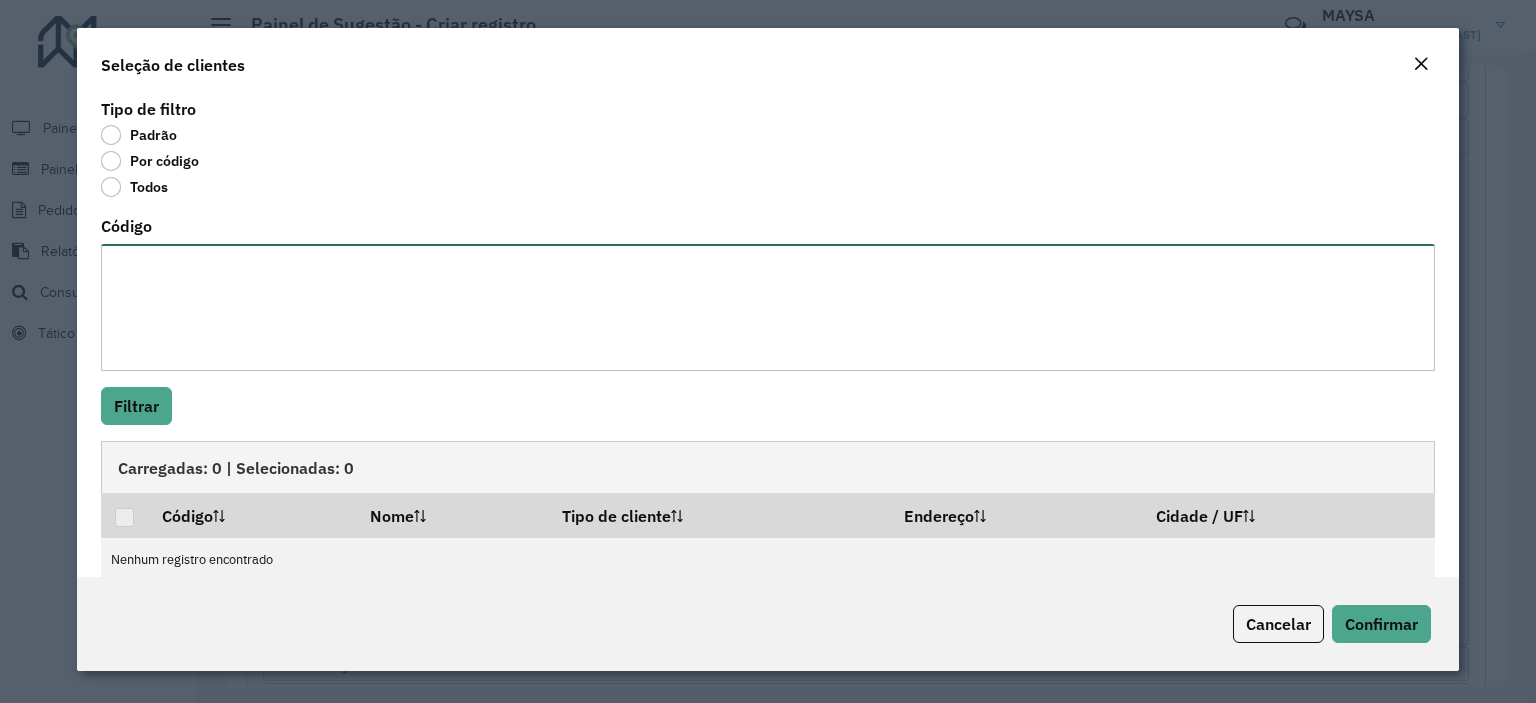 click on "Código" at bounding box center (768, 307) 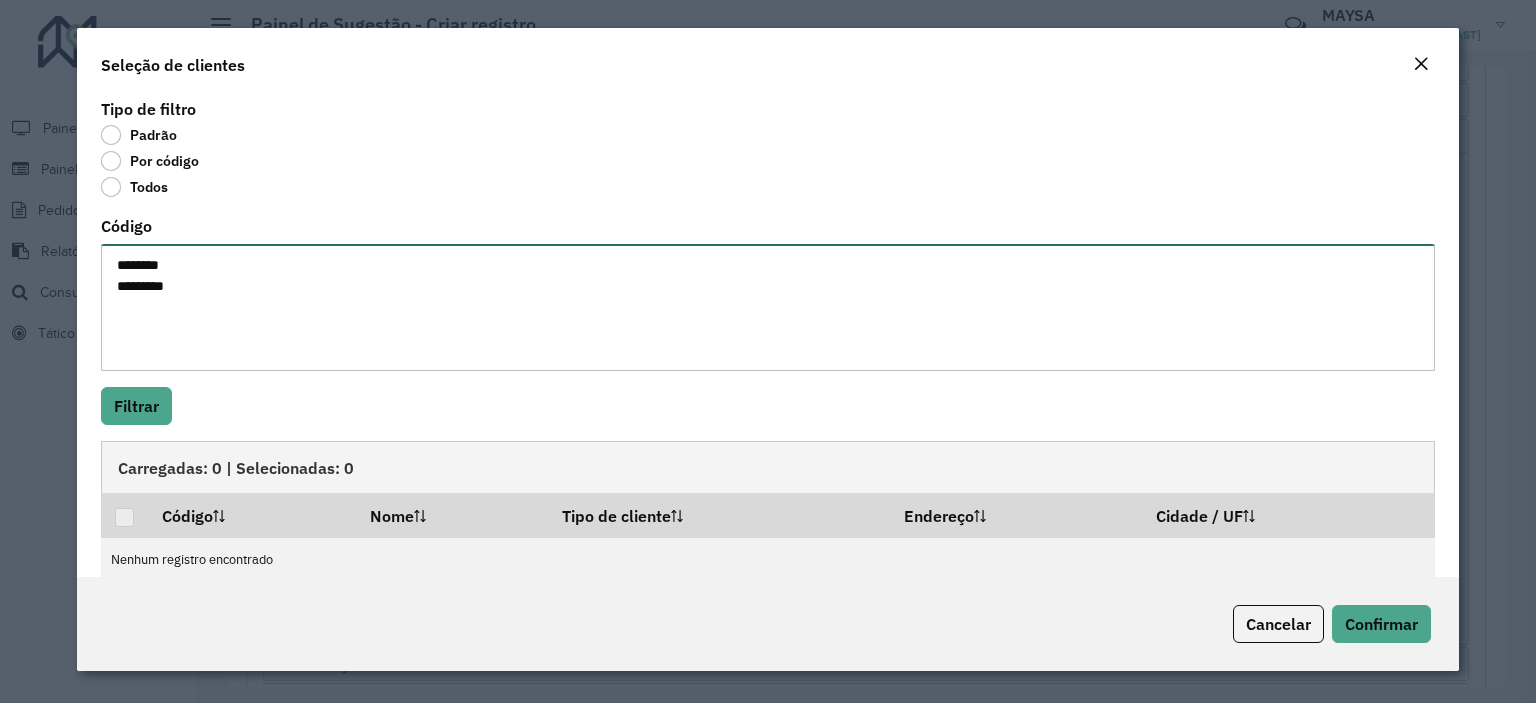 type on "********
********" 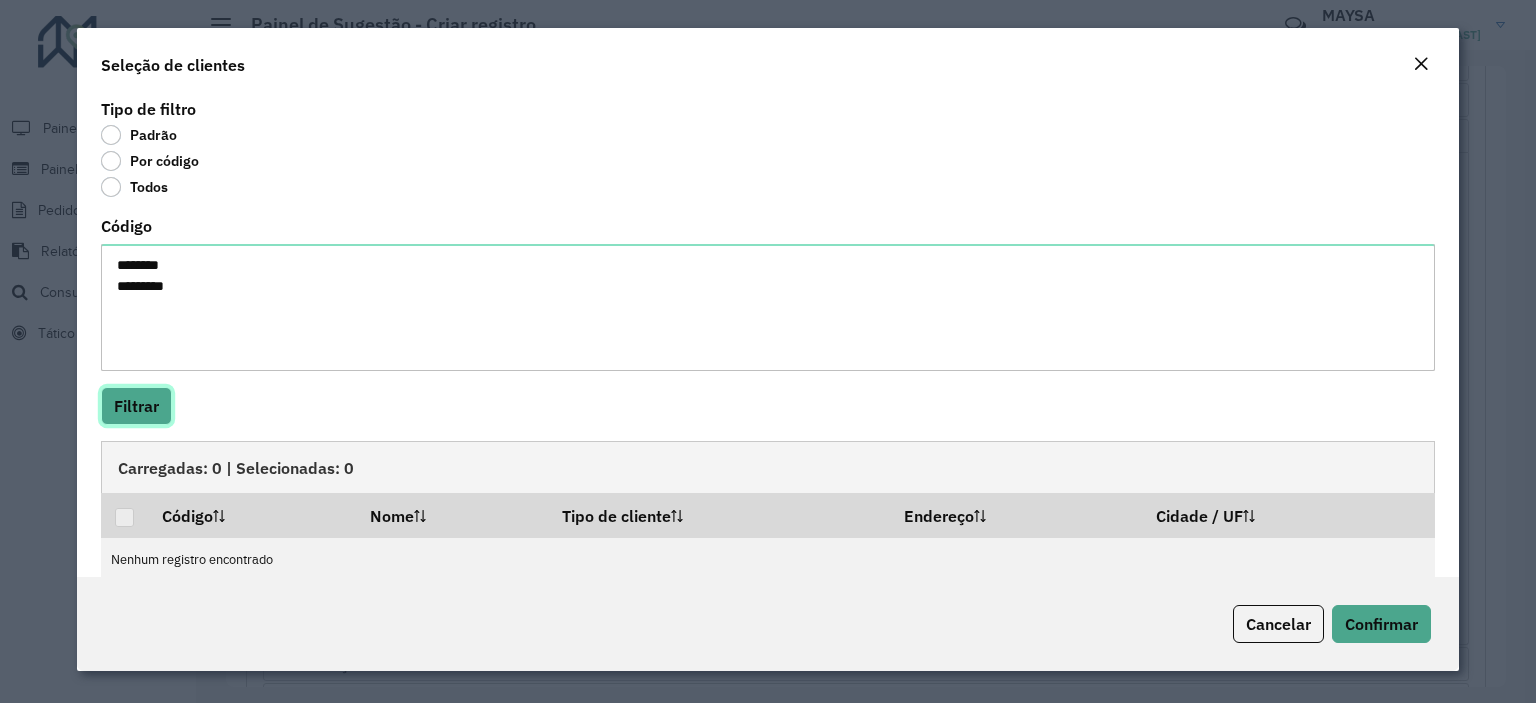 click on "Filtrar" 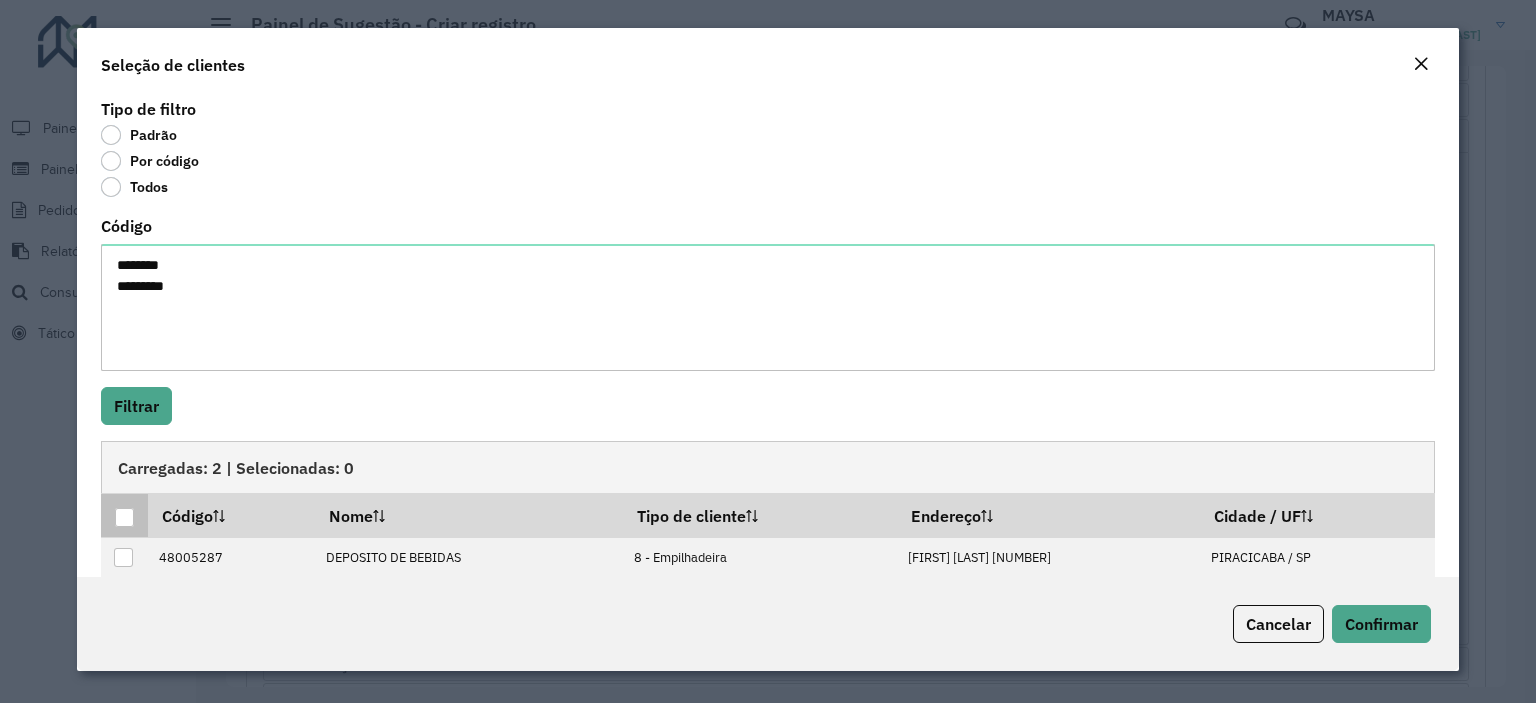 click at bounding box center (124, 517) 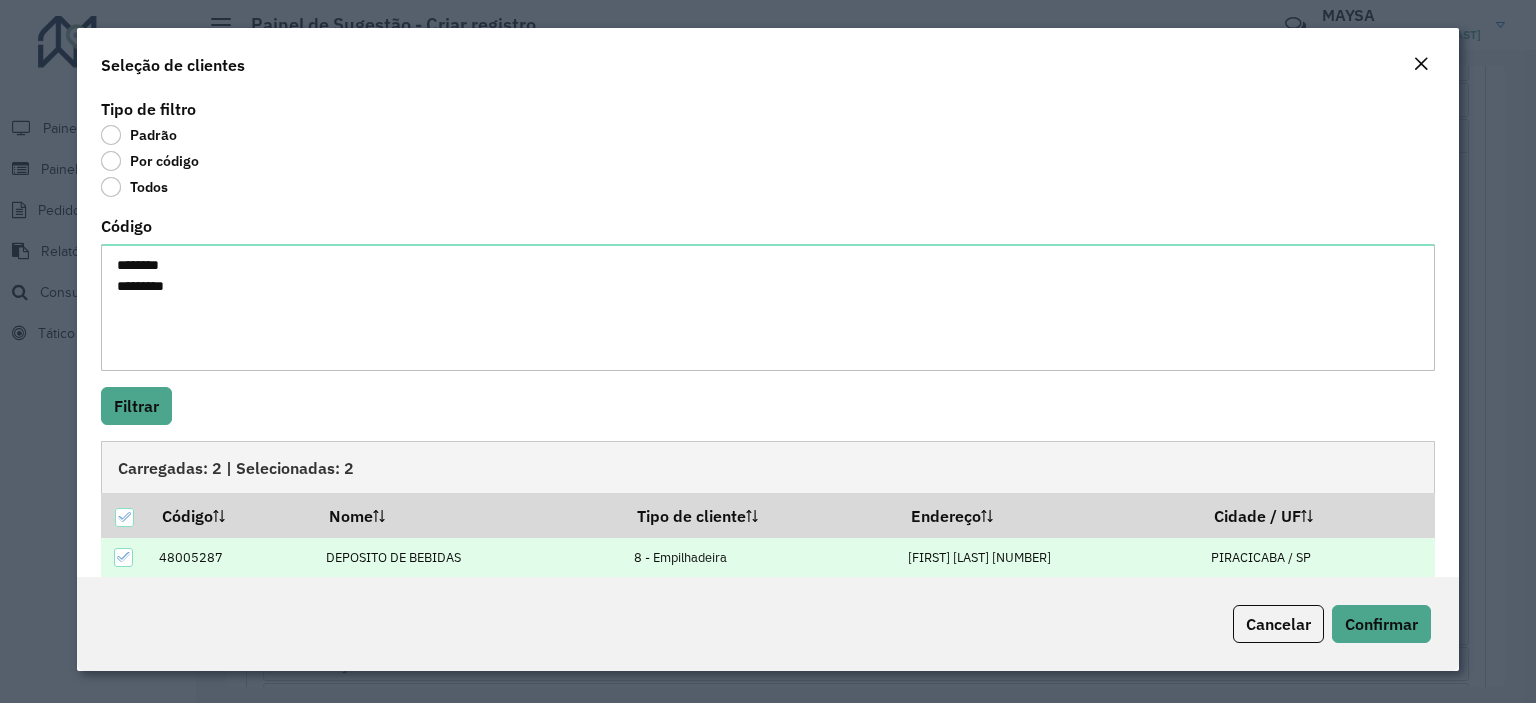 scroll, scrollTop: 65, scrollLeft: 0, axis: vertical 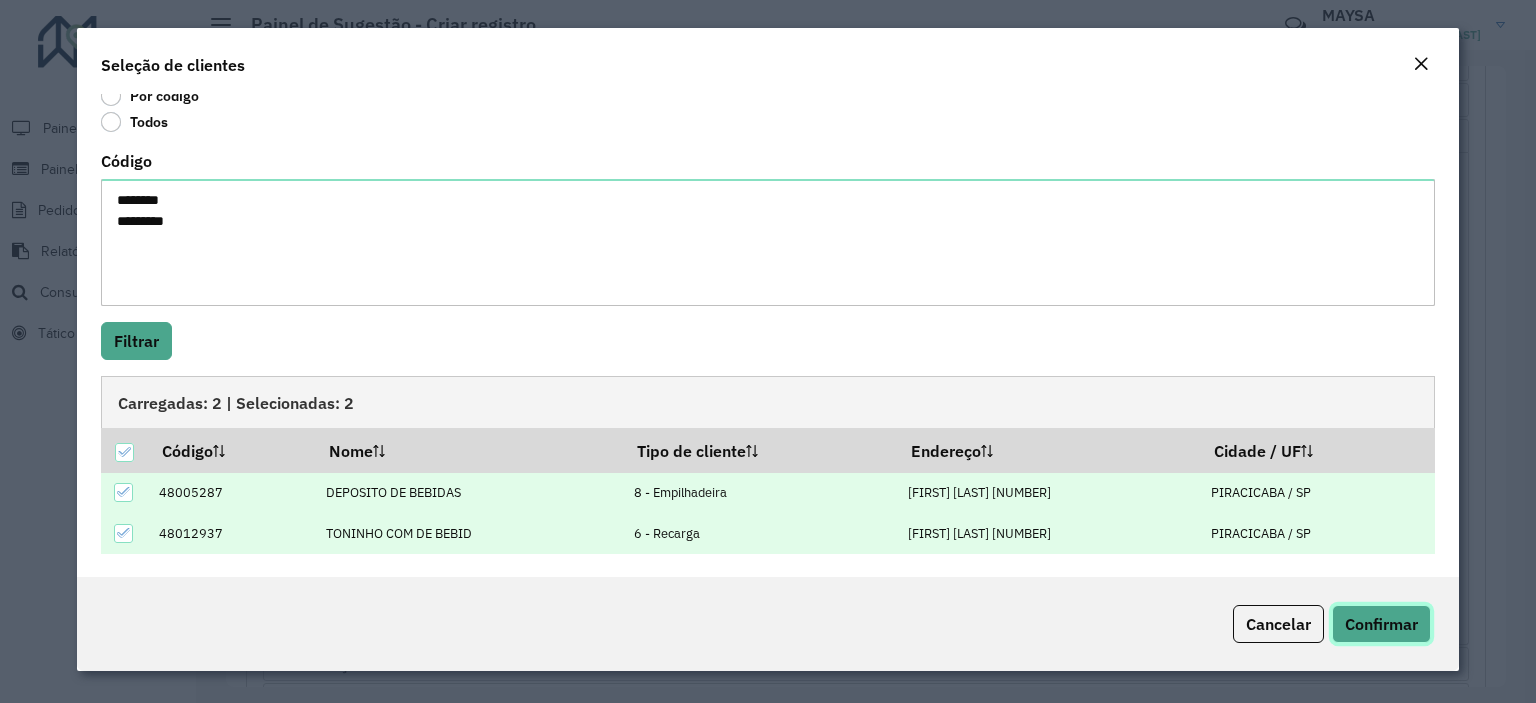 click on "Confirmar" 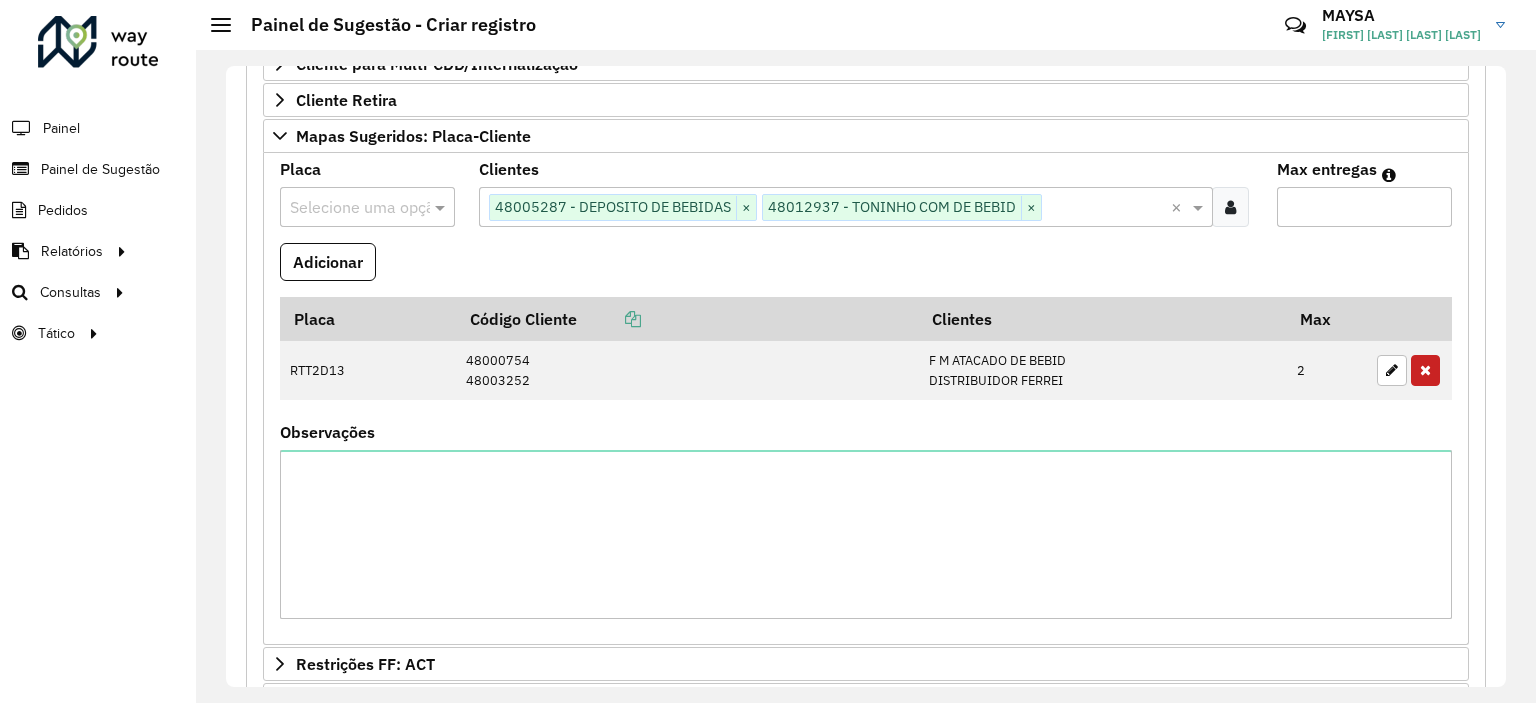 click at bounding box center (1230, 207) 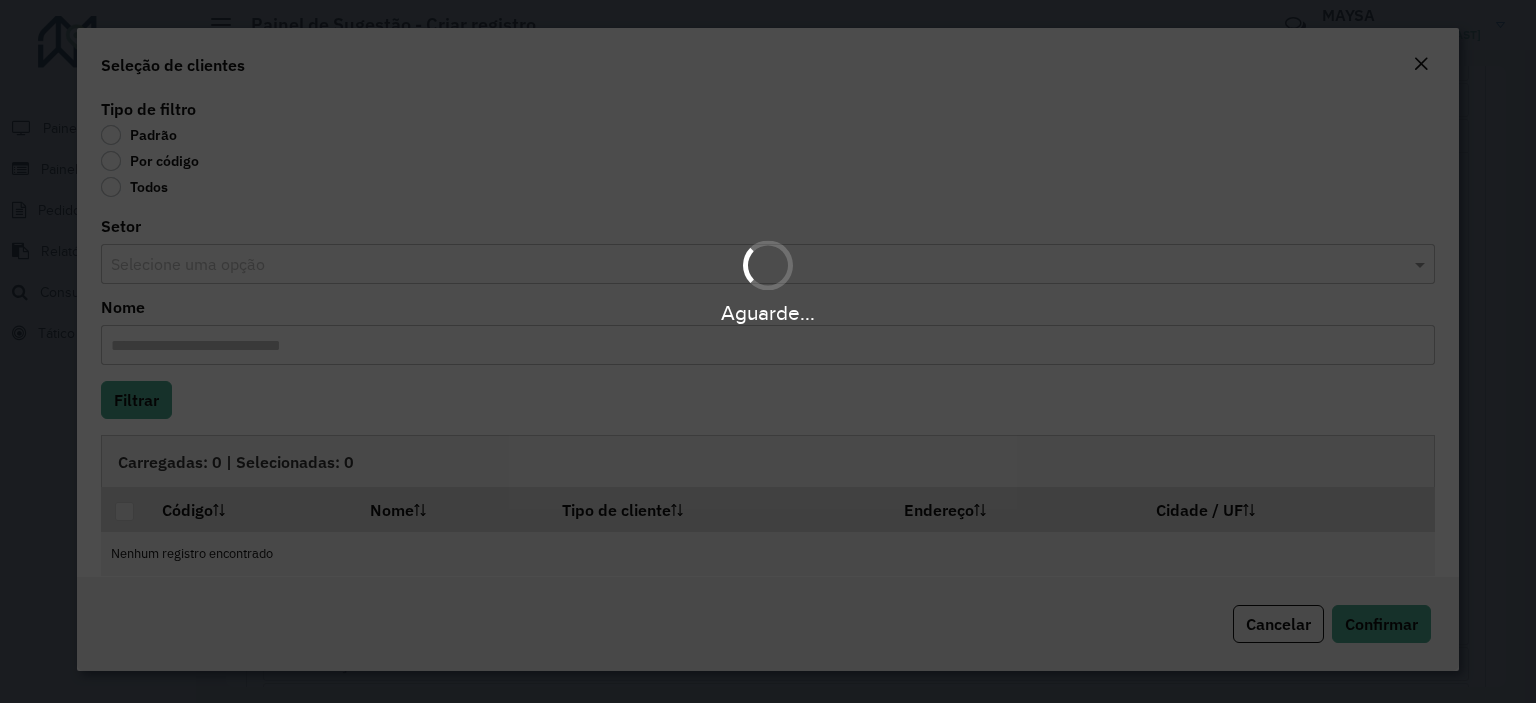 click on "Aguarde..." at bounding box center [768, 351] 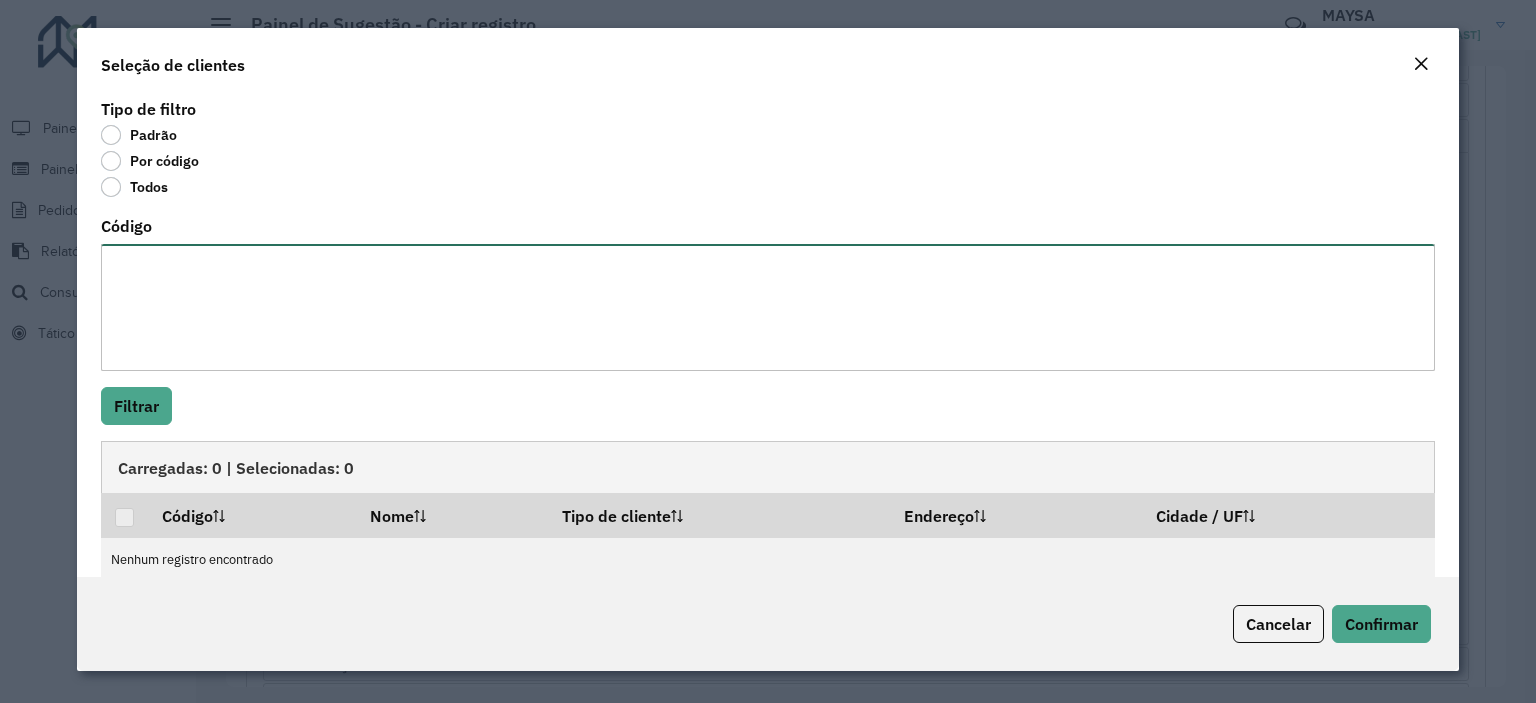 click on "Código" at bounding box center (768, 307) 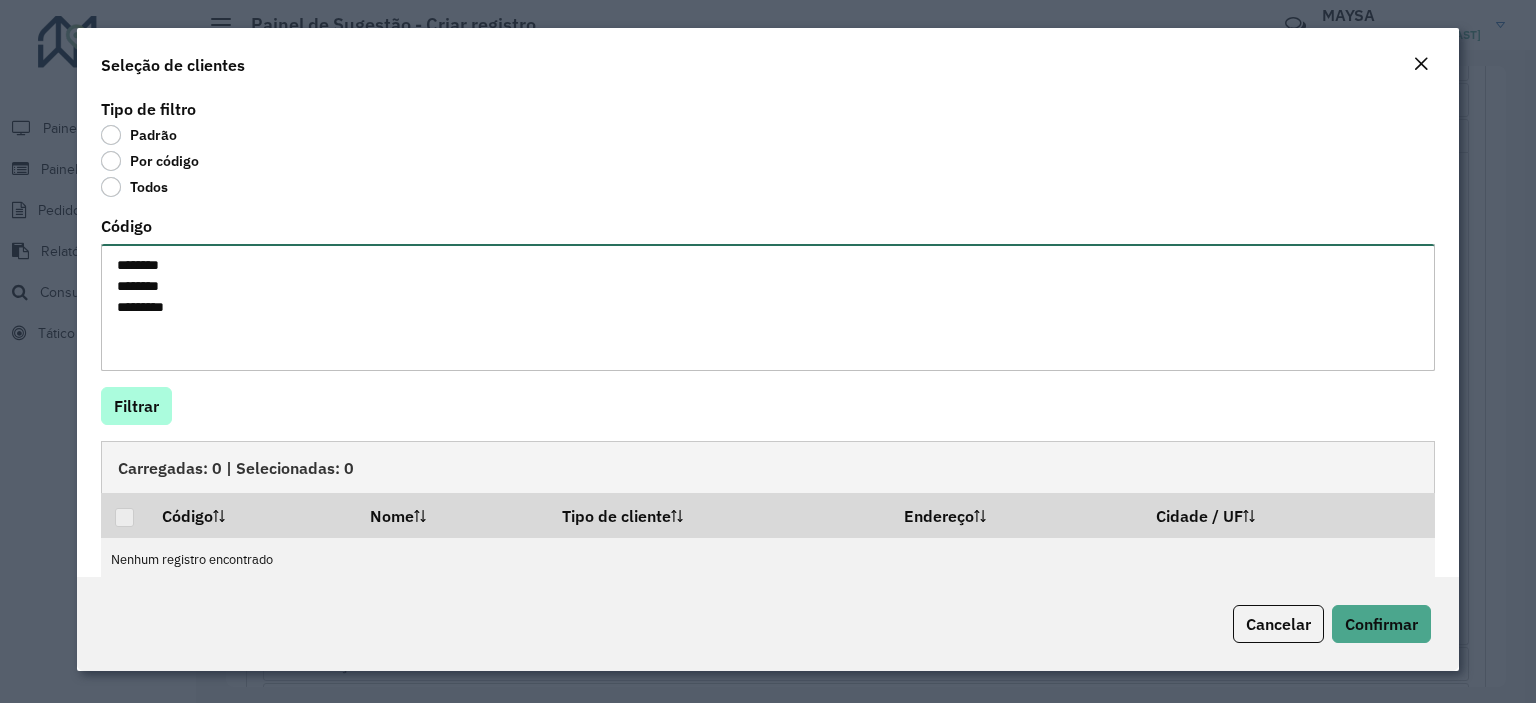 type on "********
********
********" 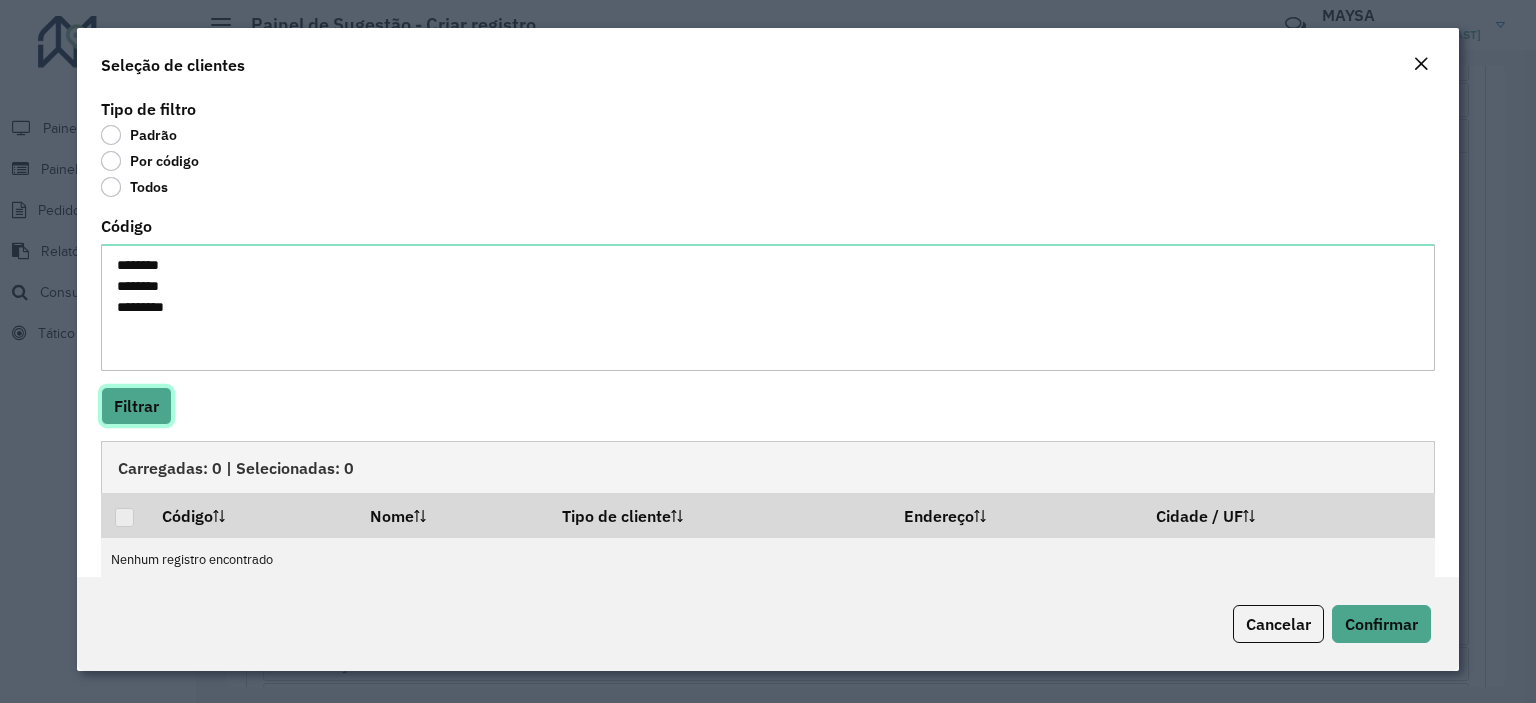 click on "Filtrar" 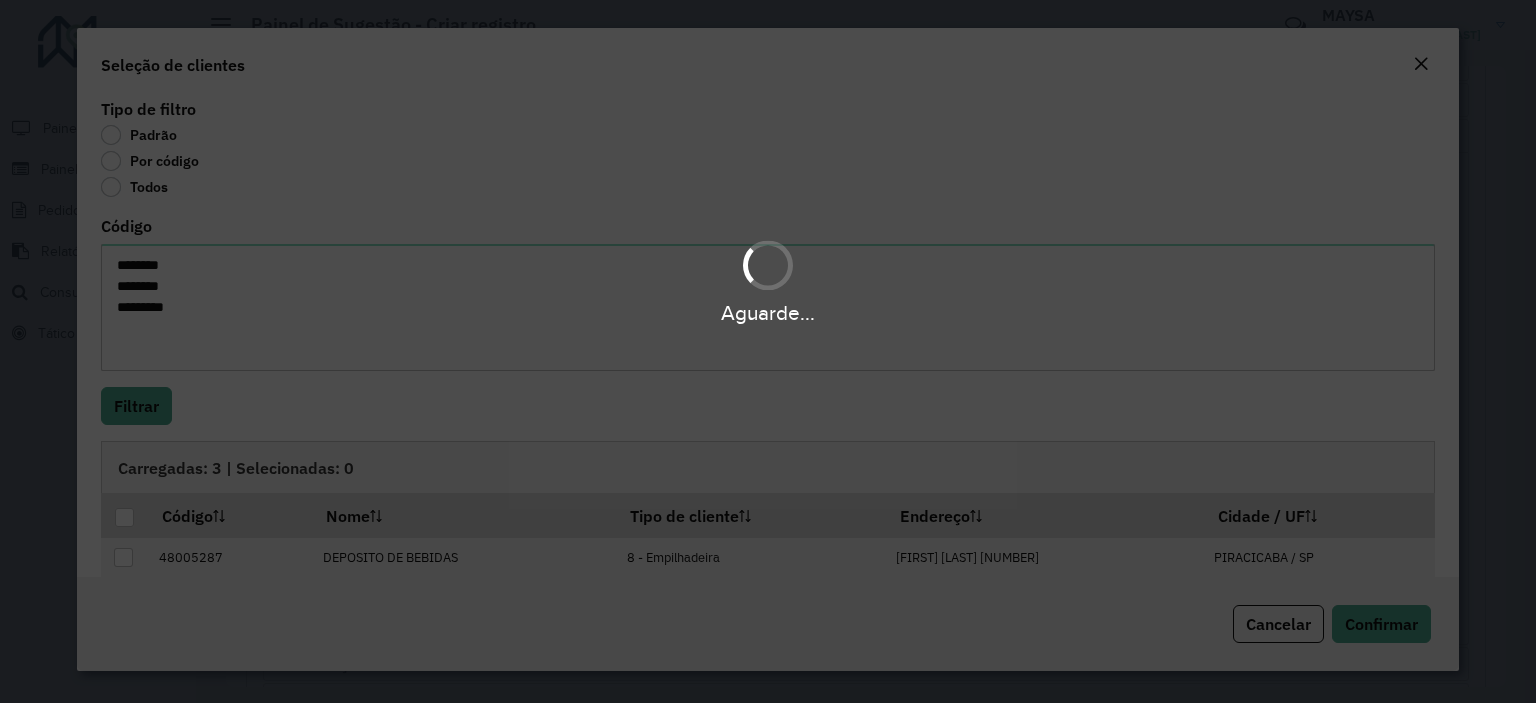click at bounding box center [124, 517] 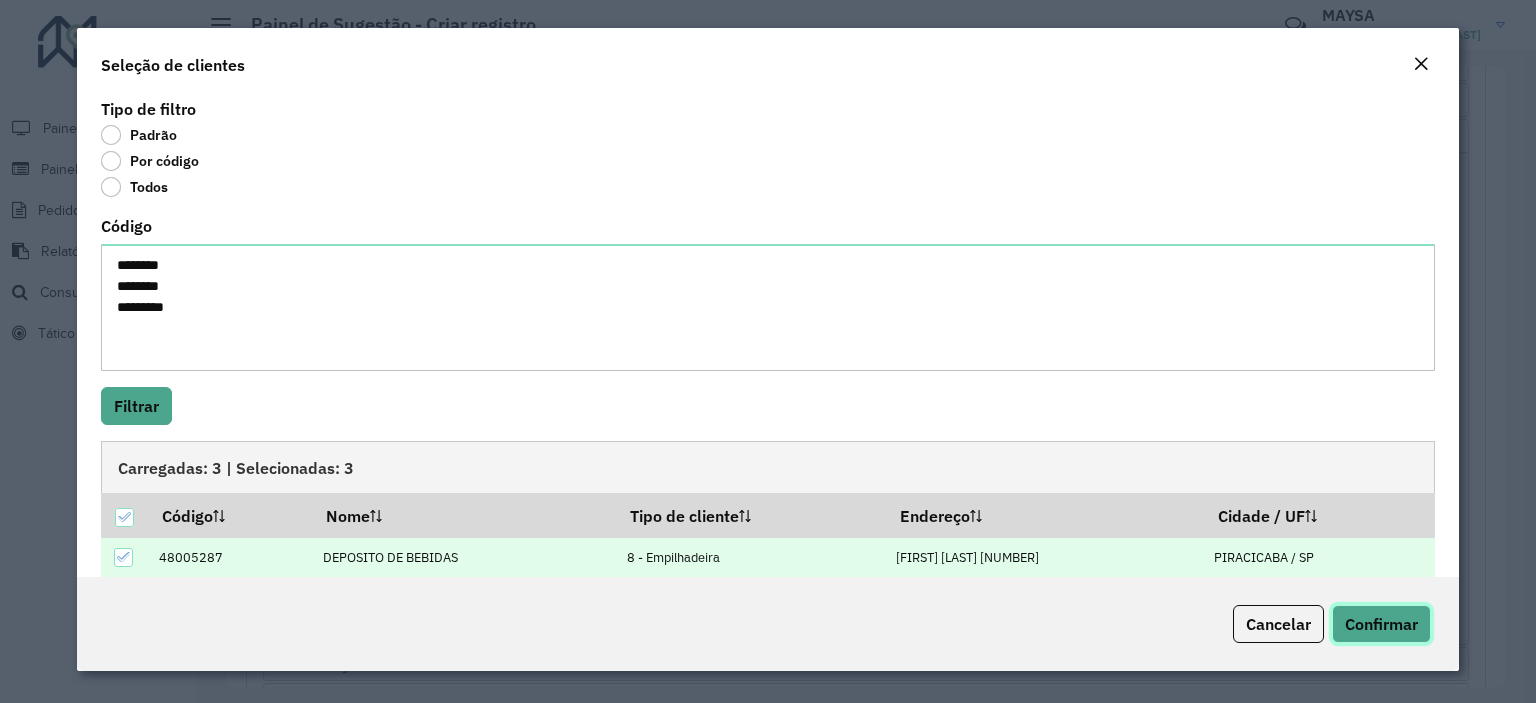 click on "Confirmar" 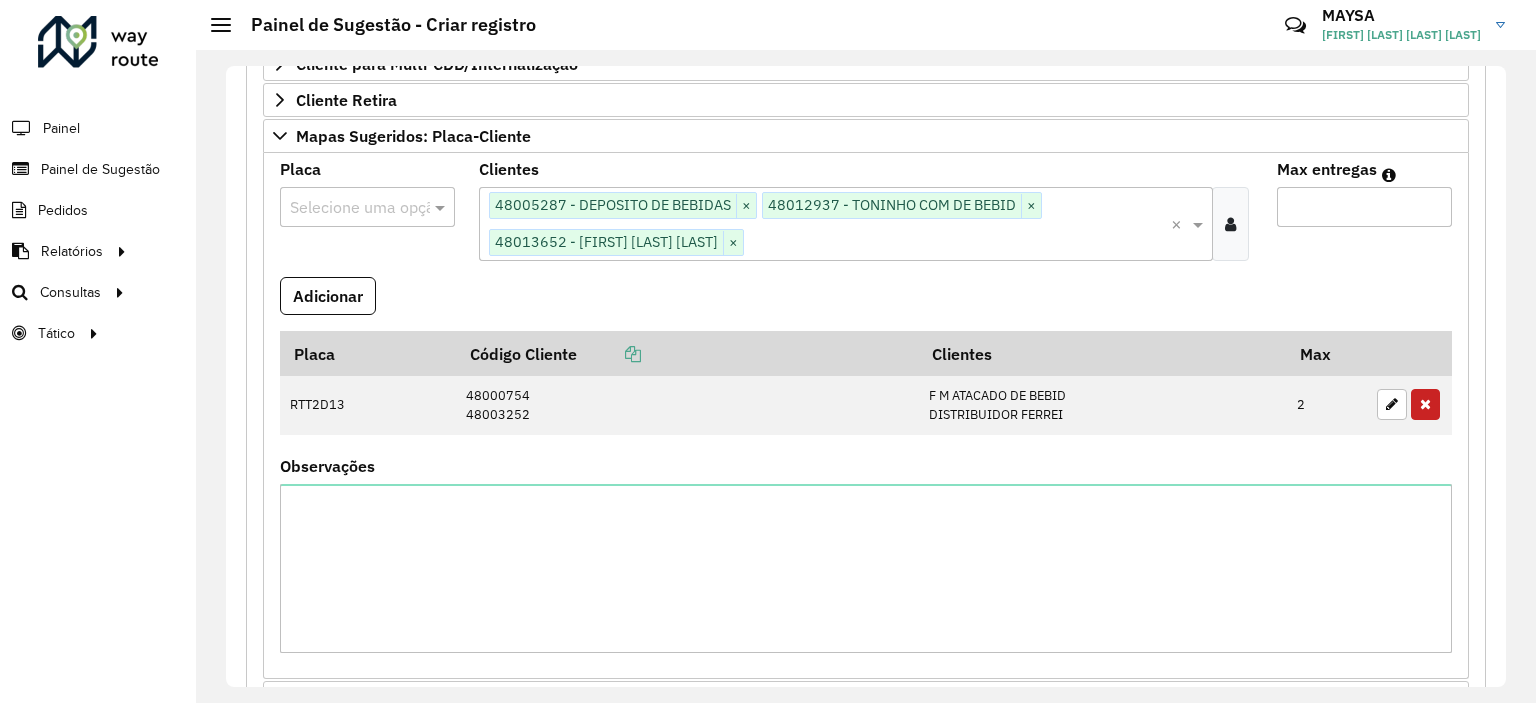 click at bounding box center [347, 208] 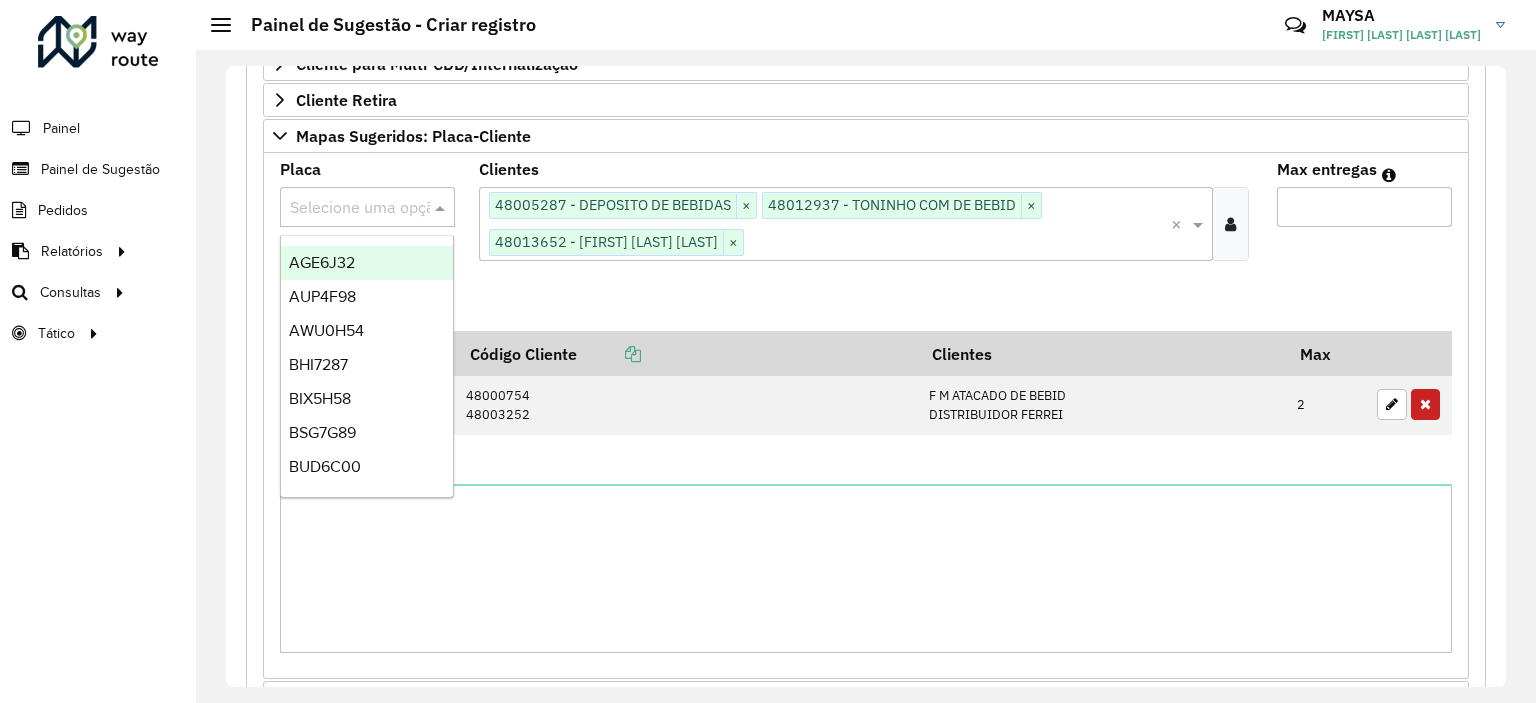 paste on "*******" 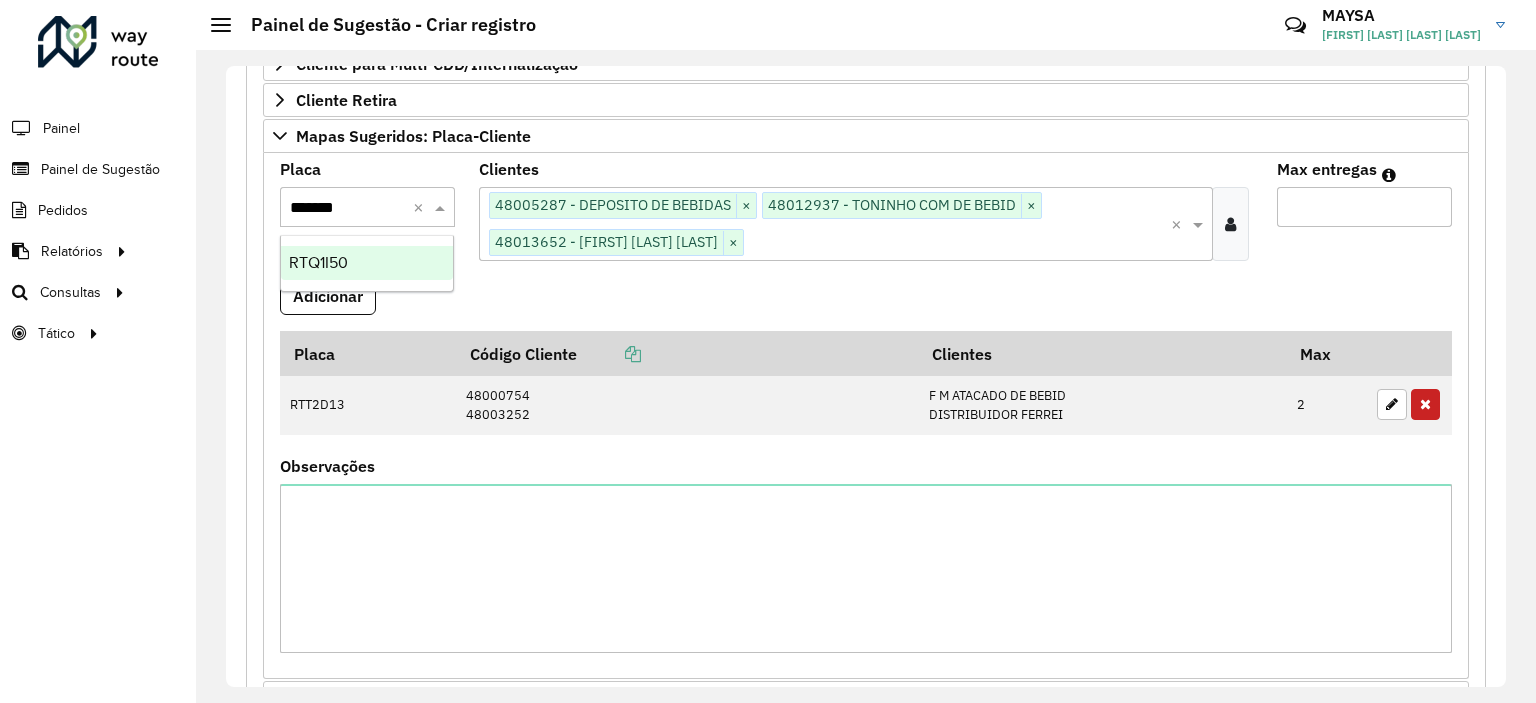 click on "RTQ1I50" at bounding box center (367, 263) 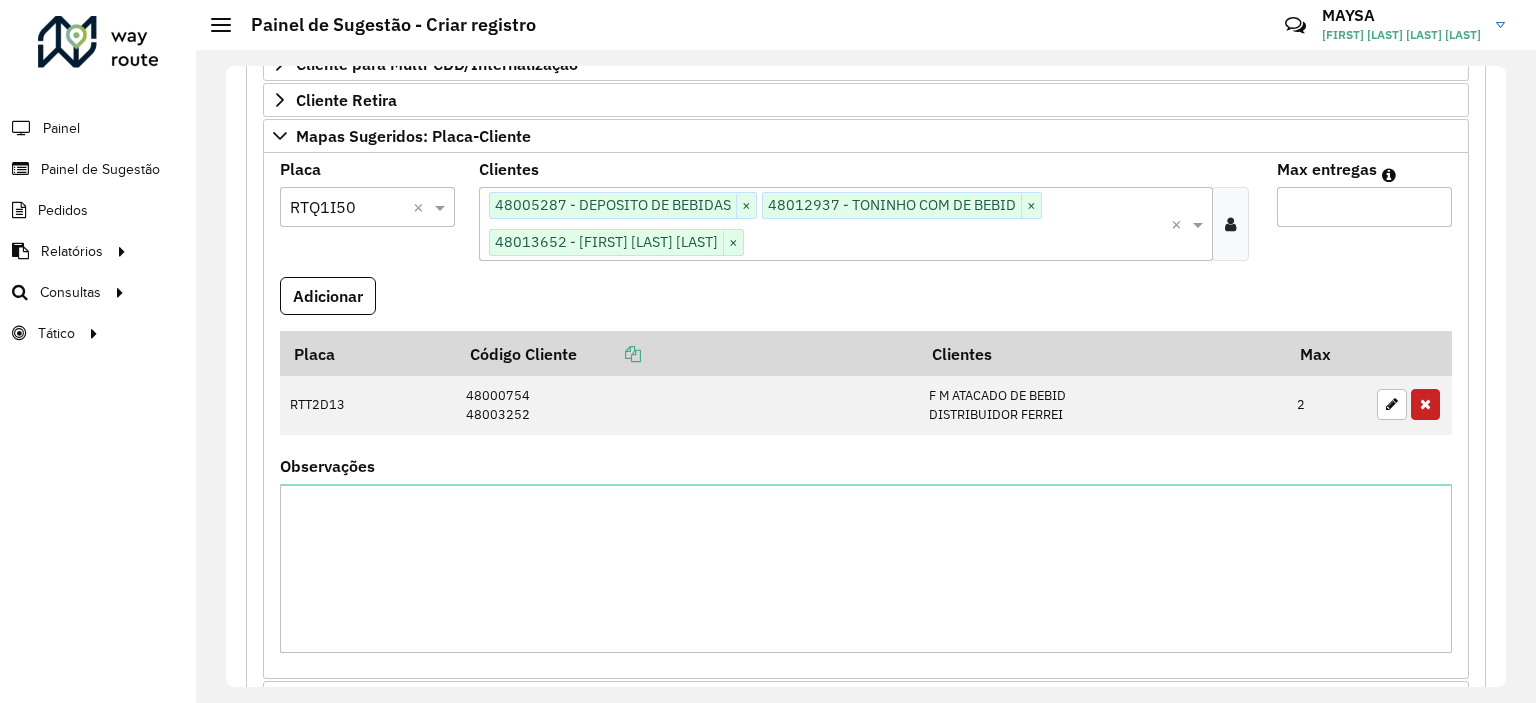 click on "Max entregas" at bounding box center (1364, 207) 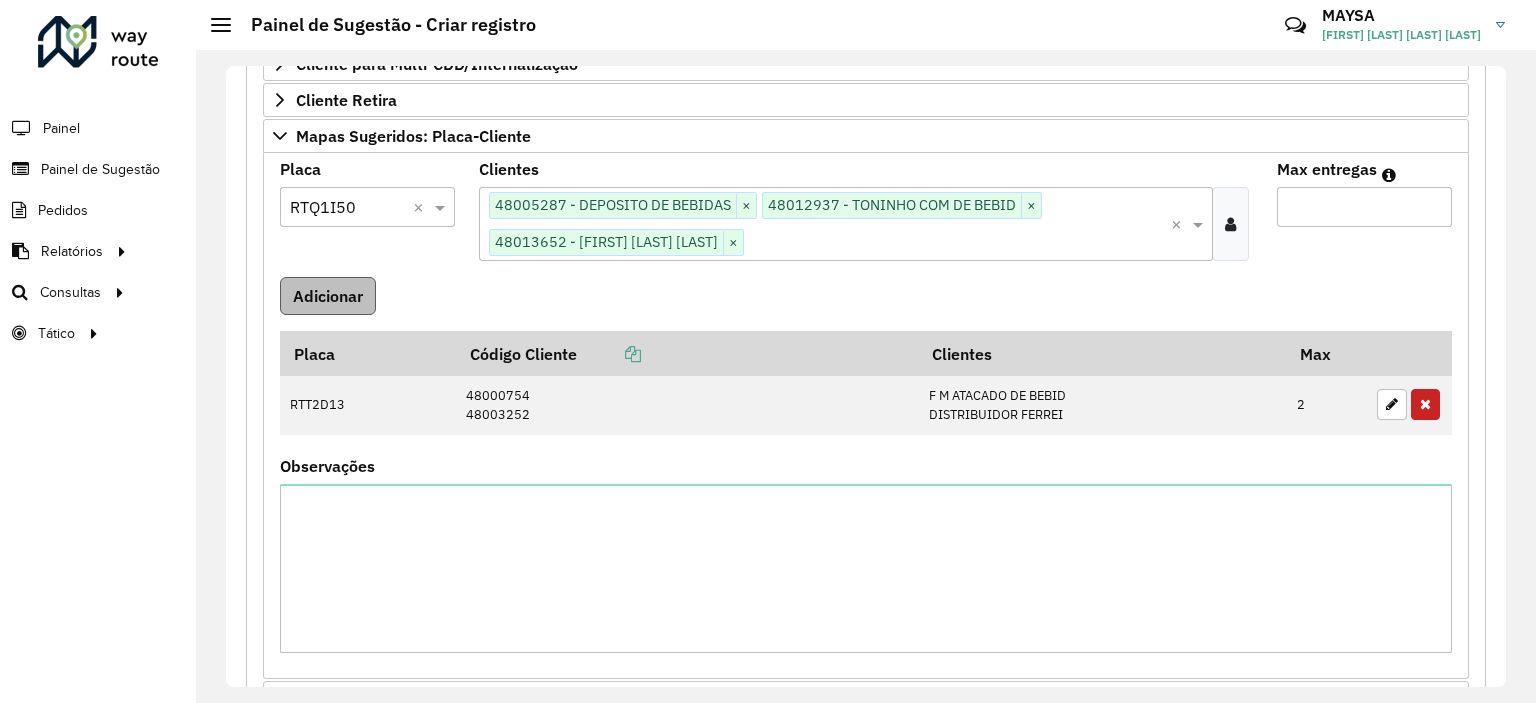 type on "*" 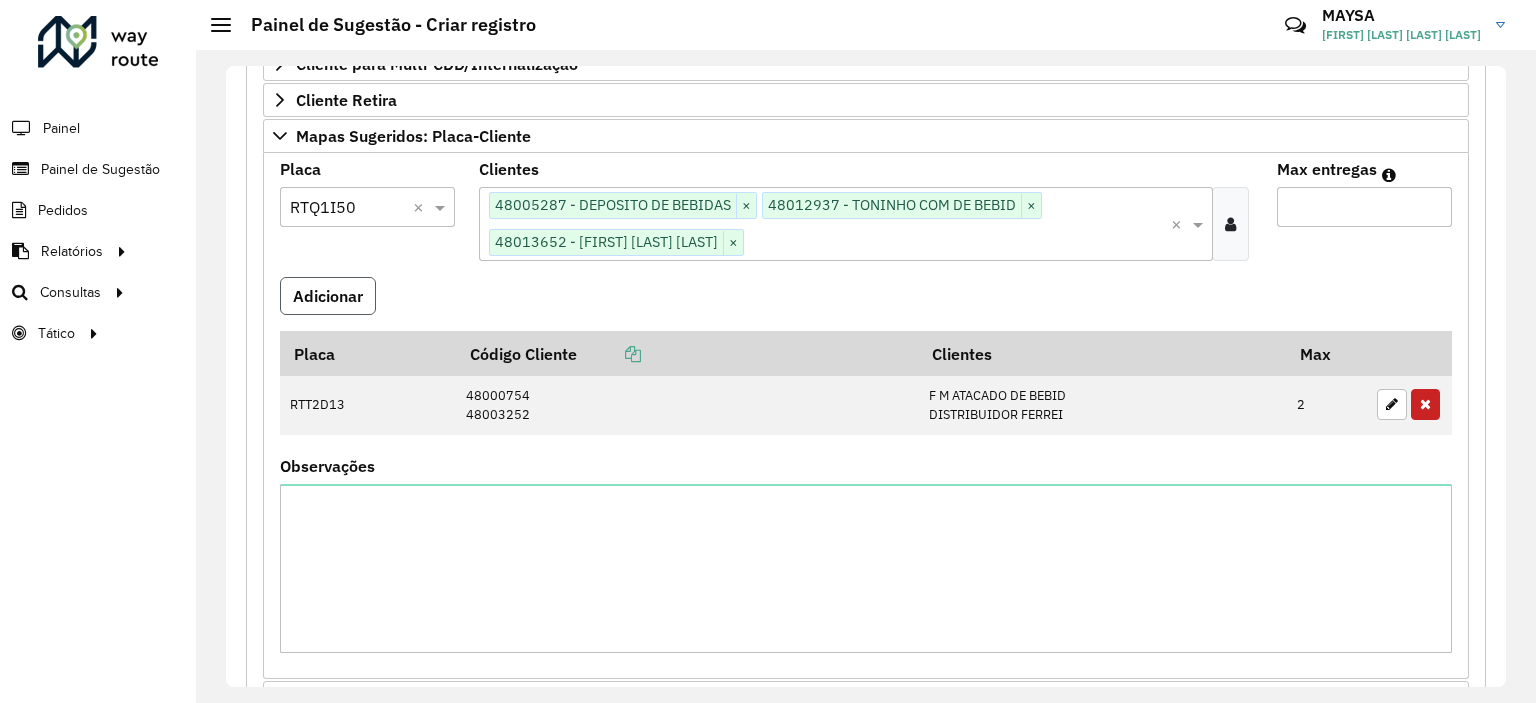 click on "Adicionar" at bounding box center [328, 296] 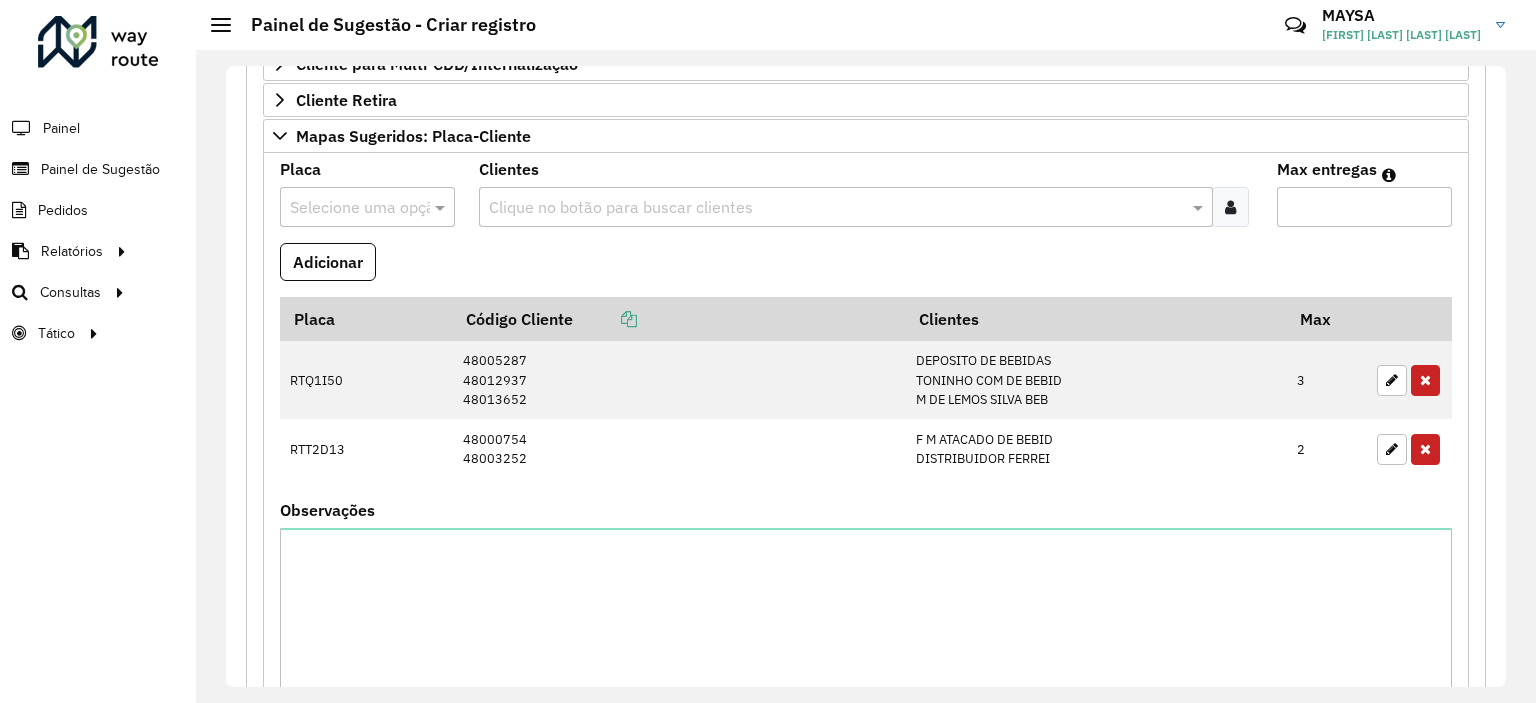 click at bounding box center [1230, 207] 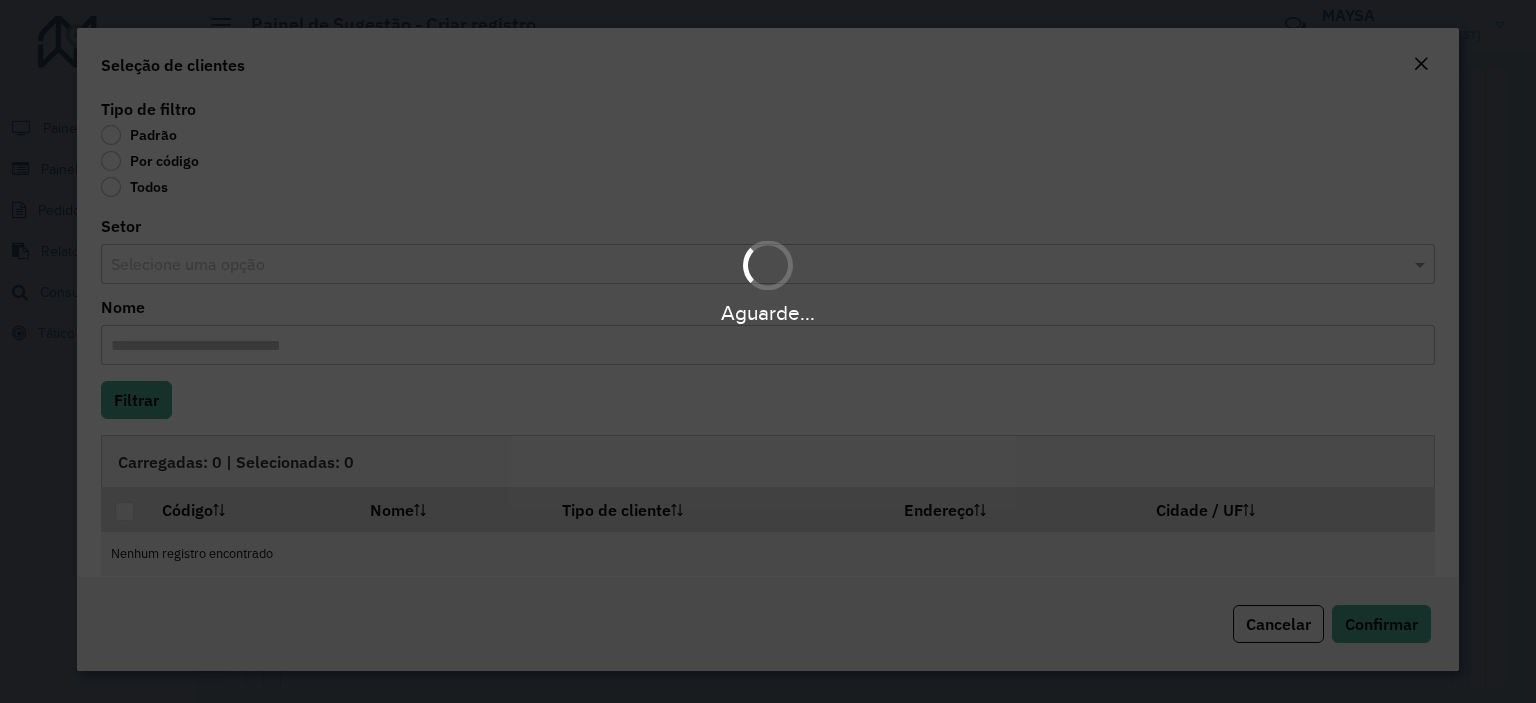 click on "Aguarde..." at bounding box center [768, 351] 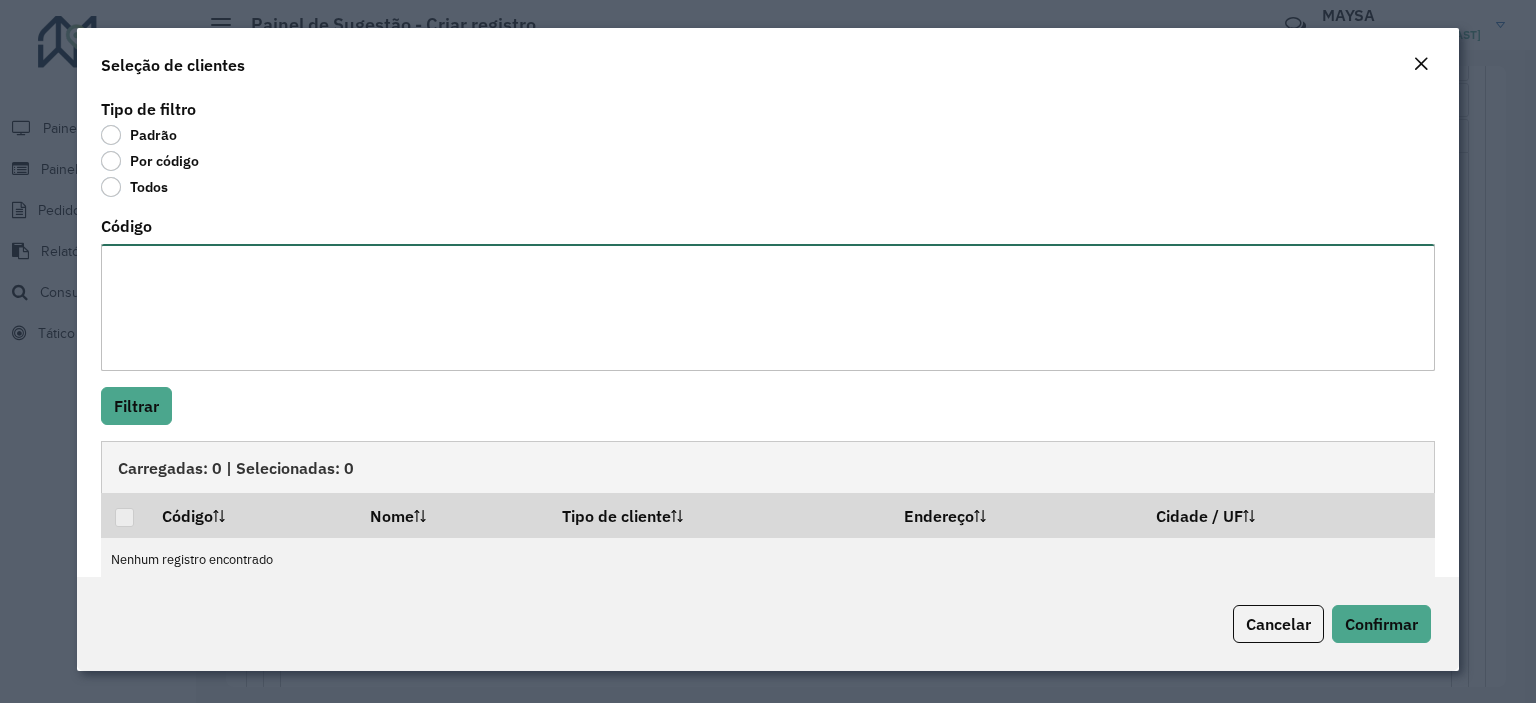 click on "Código" at bounding box center (768, 307) 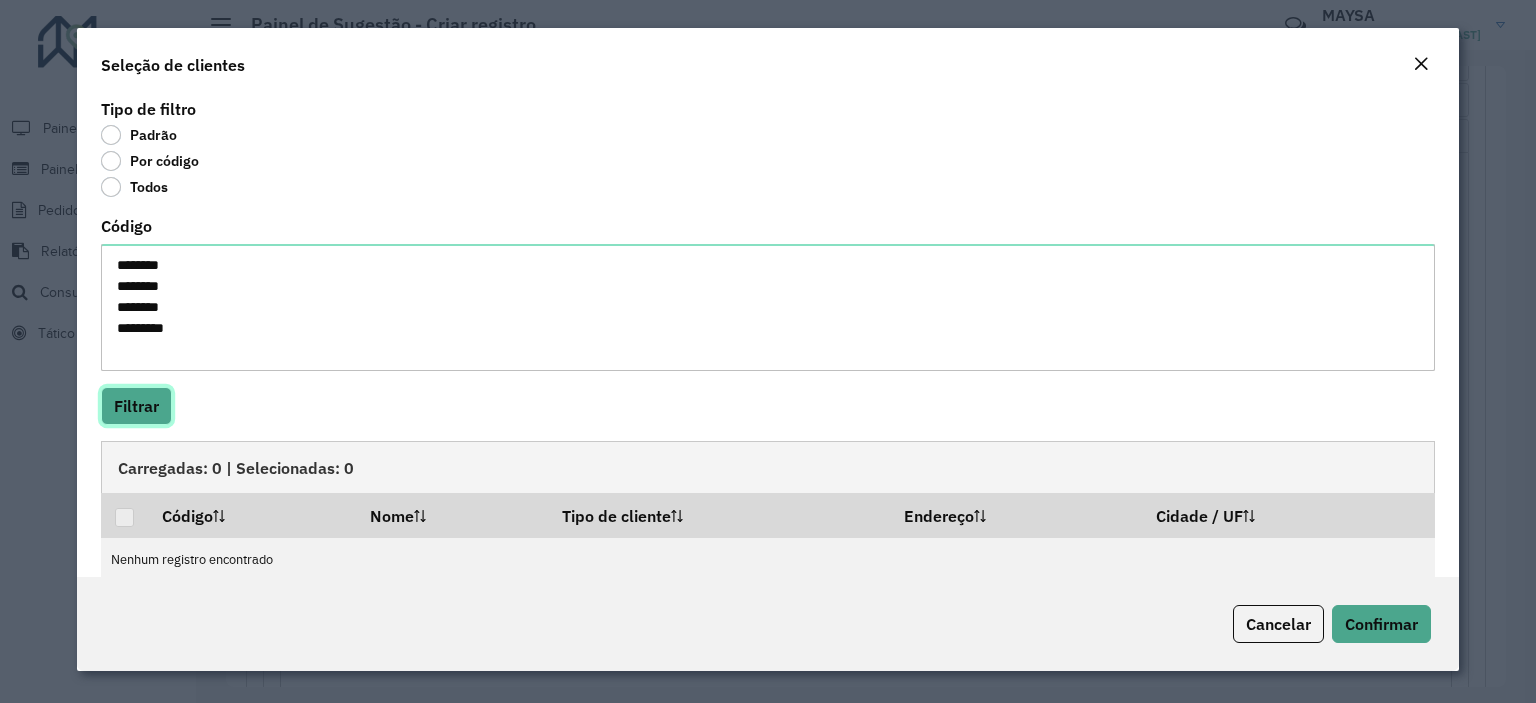 click on "Filtrar" 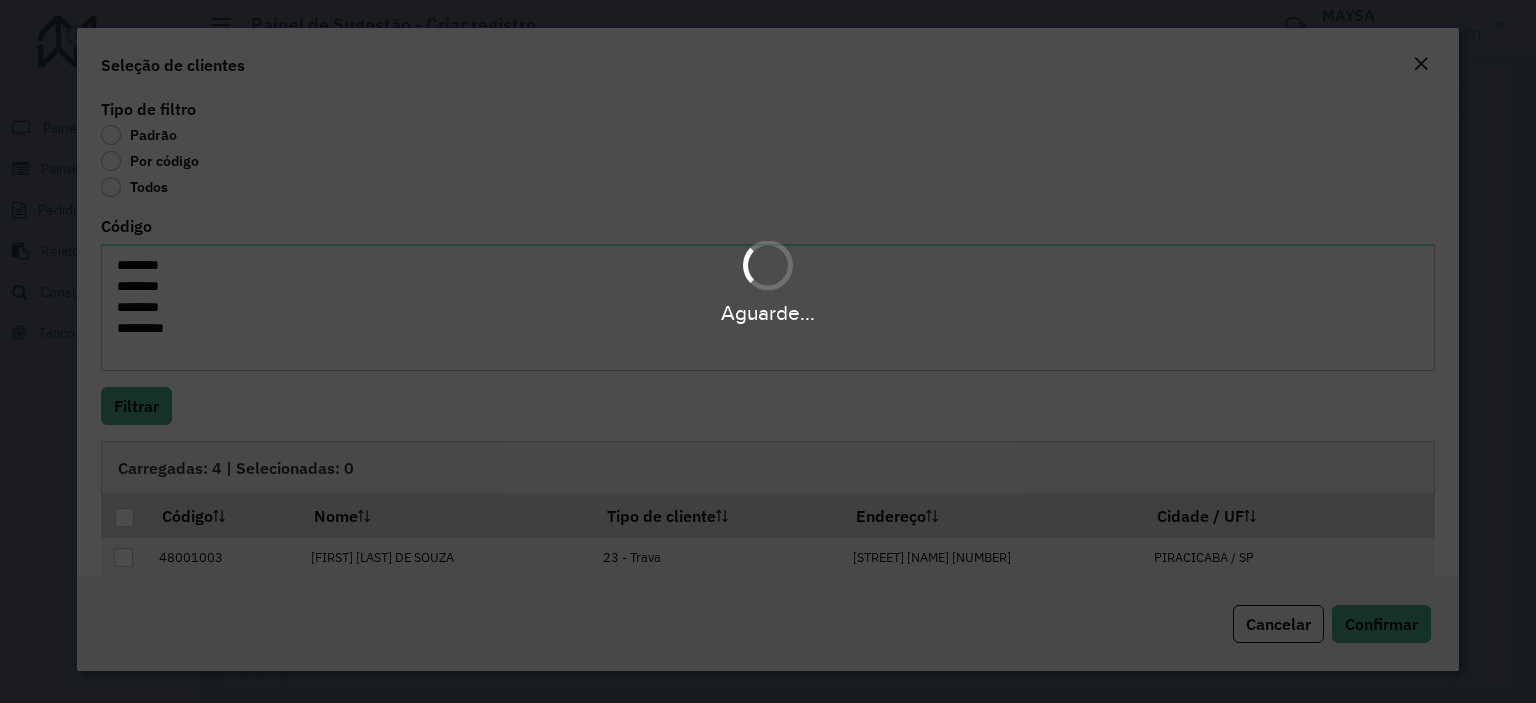 click on "Aguarde..." at bounding box center (768, 351) 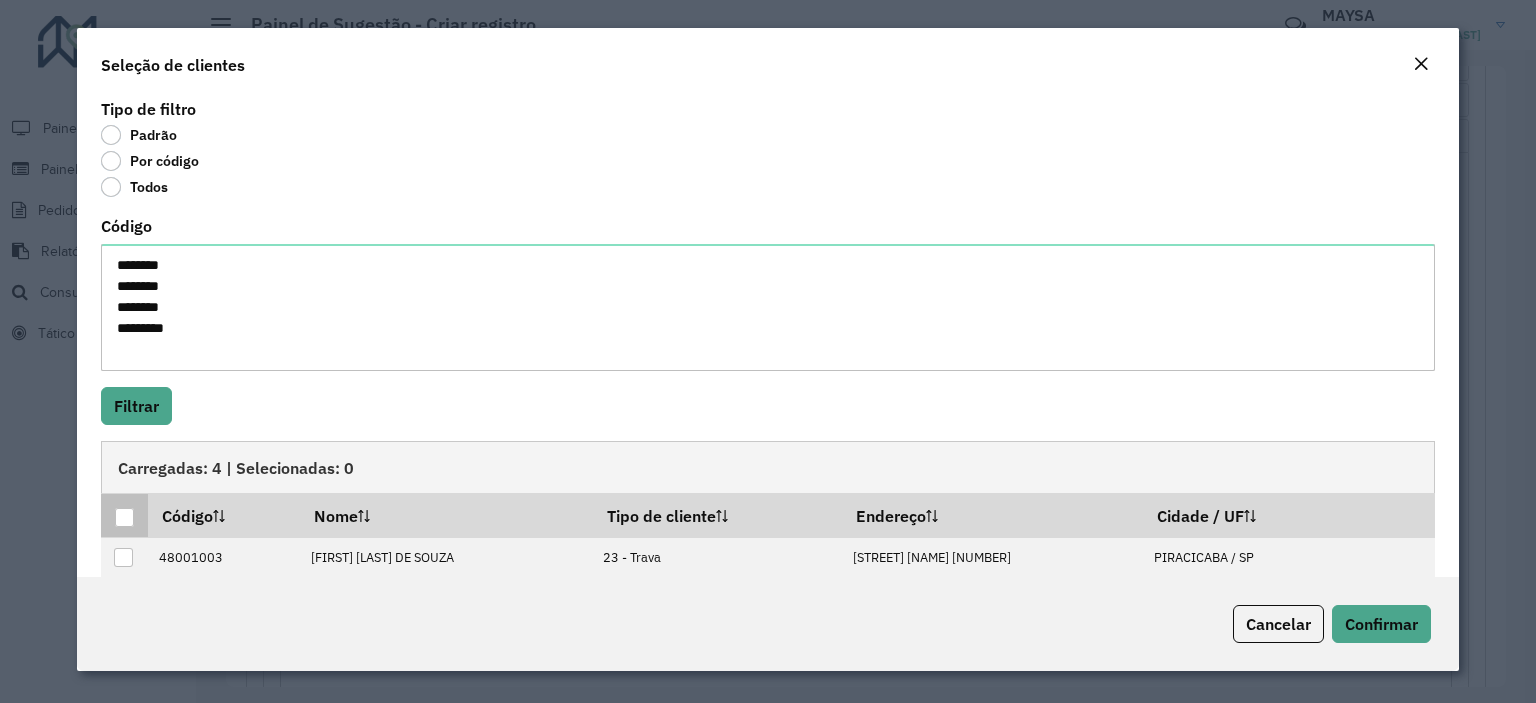 click at bounding box center (124, 517) 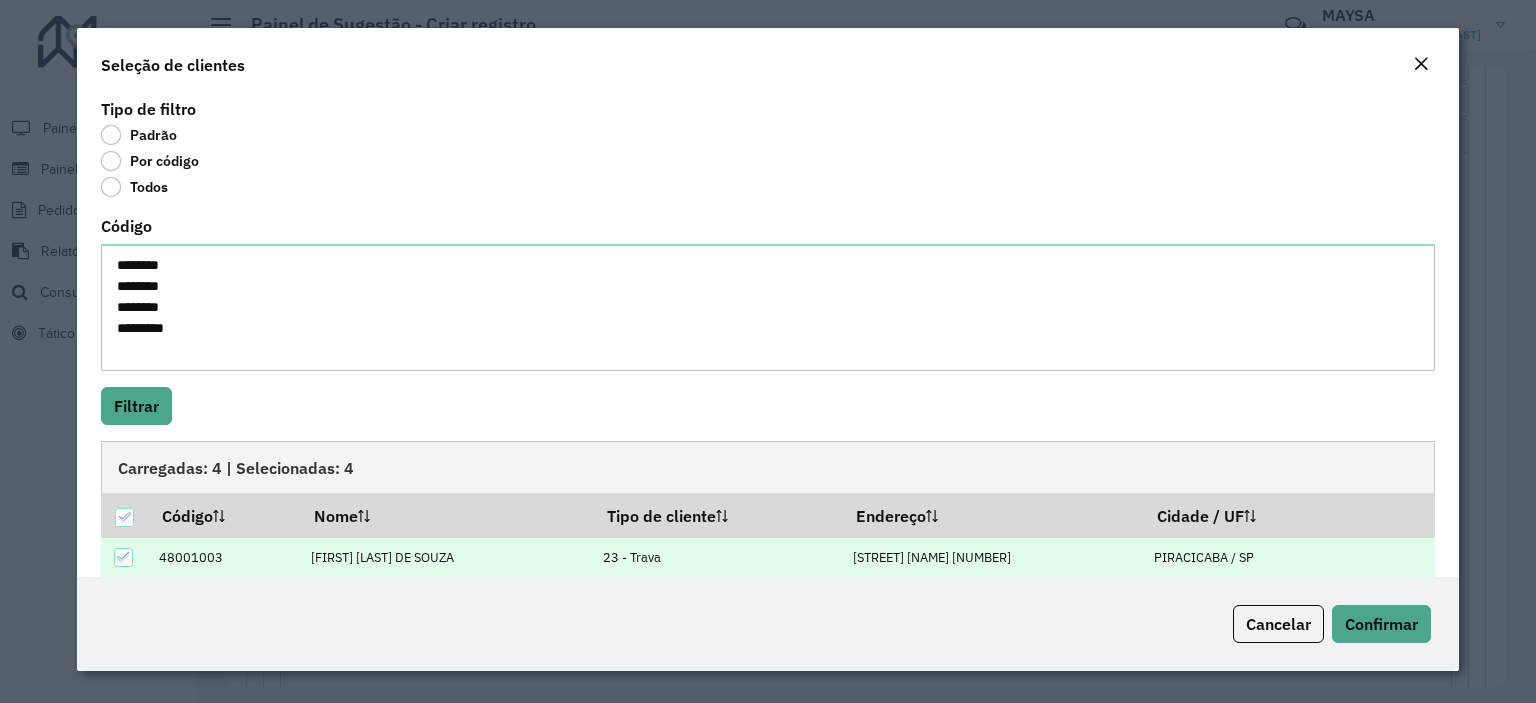 scroll, scrollTop: 147, scrollLeft: 0, axis: vertical 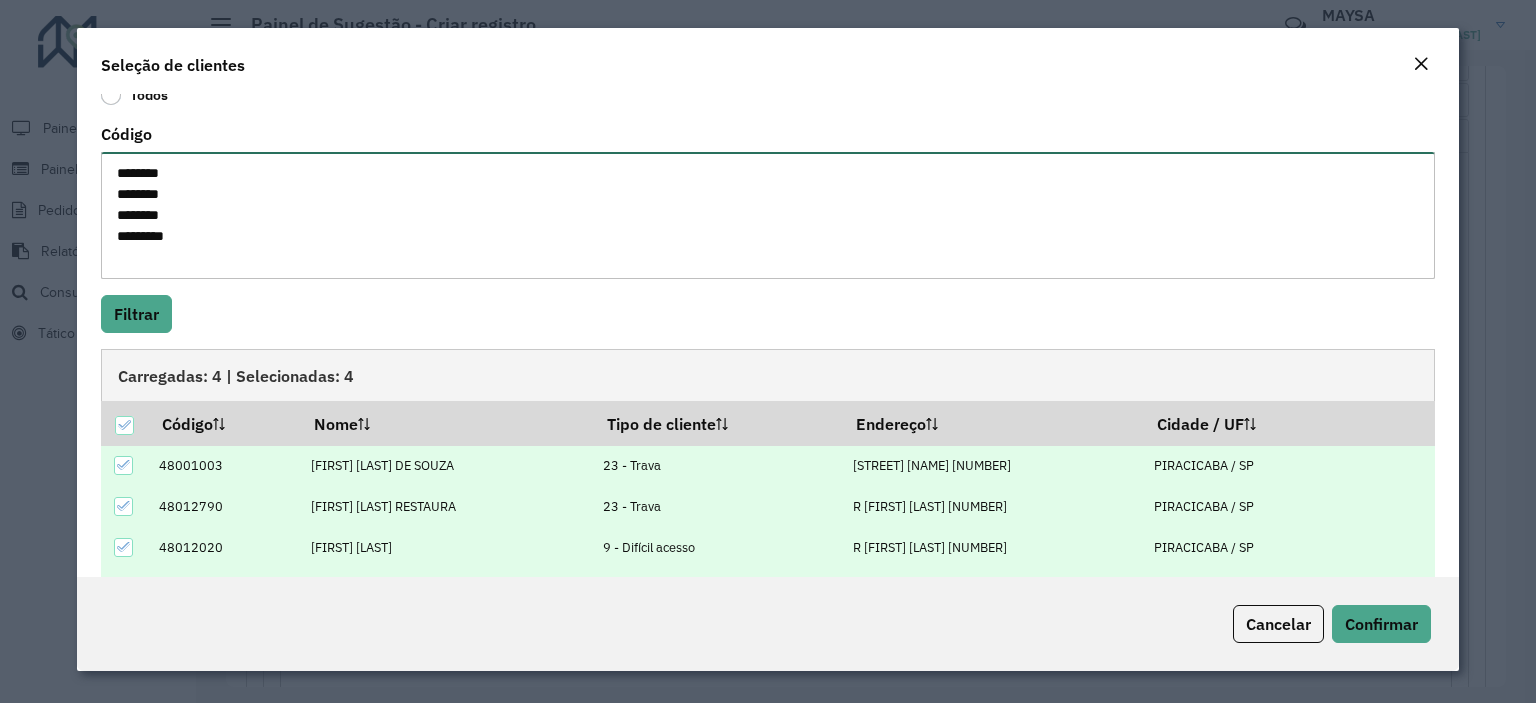drag, startPoint x: 203, startPoint y: 179, endPoint x: 84, endPoint y: 63, distance: 166.18364 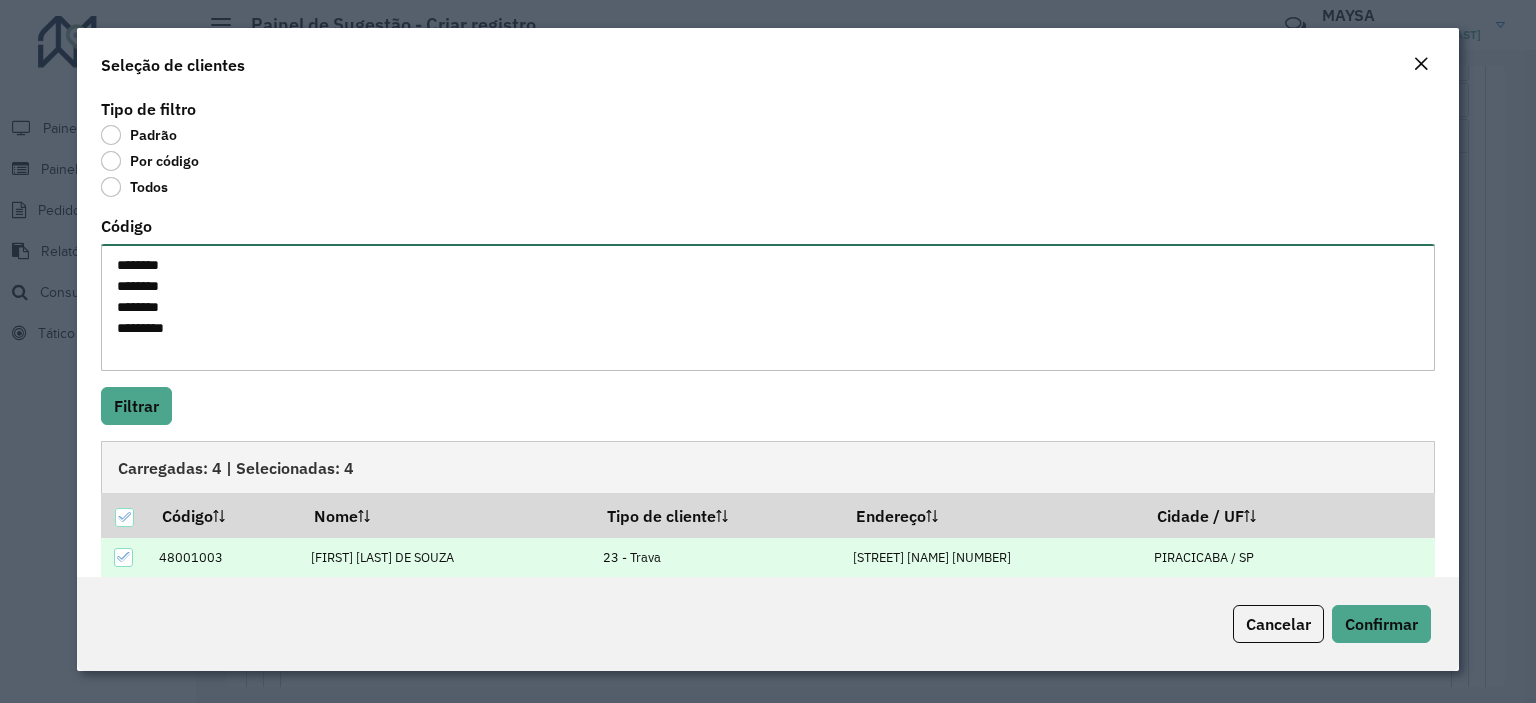 paste 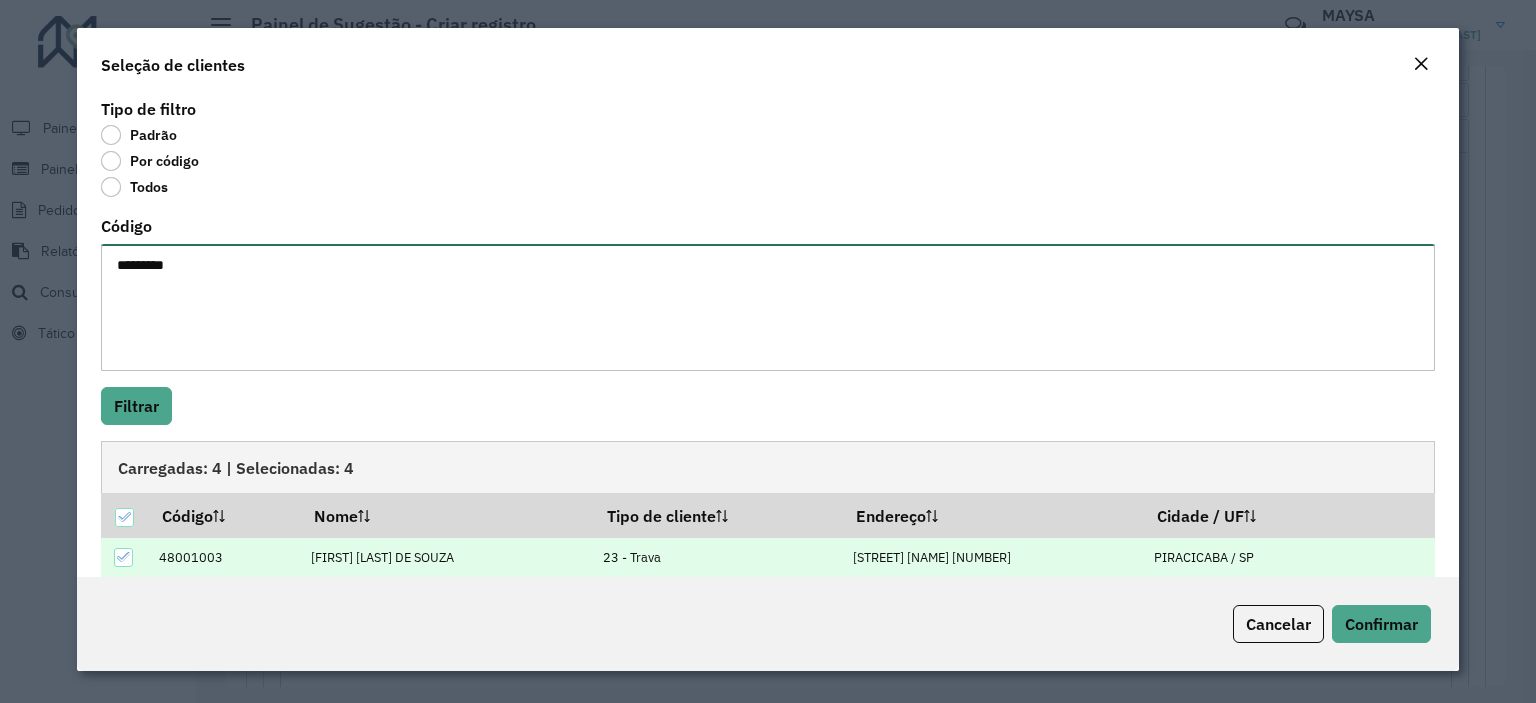drag, startPoint x: 200, startPoint y: 277, endPoint x: 72, endPoint y: 251, distance: 130.61394 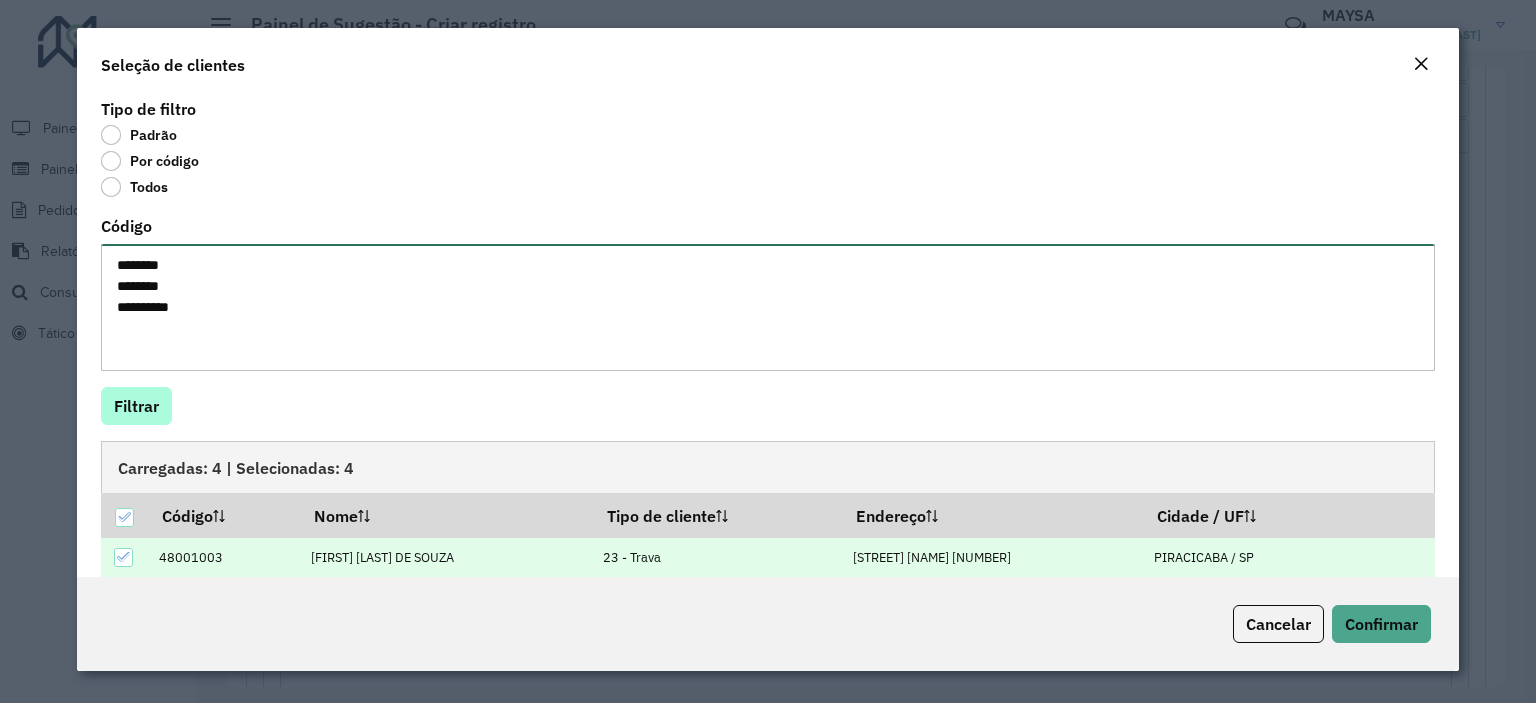 type on "********
********
********" 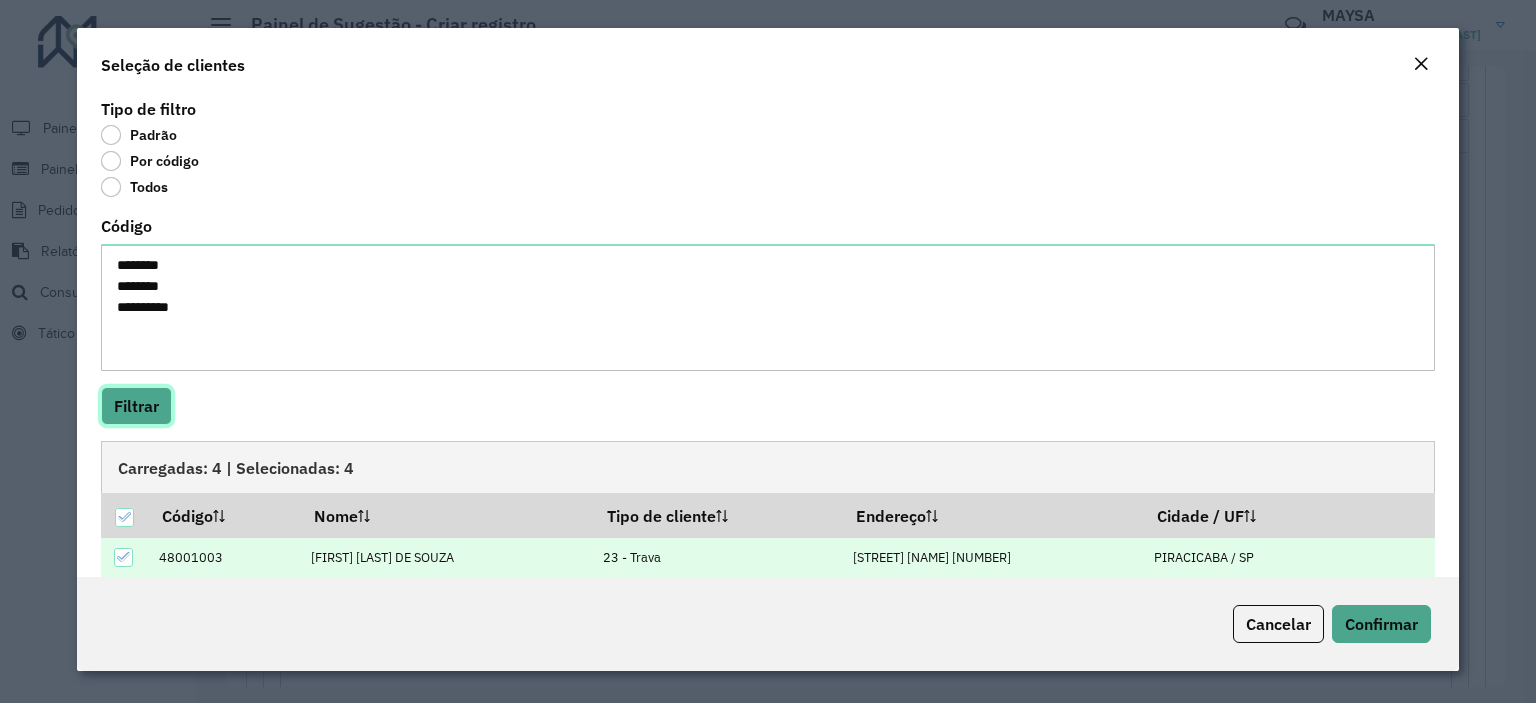 click on "Filtrar" 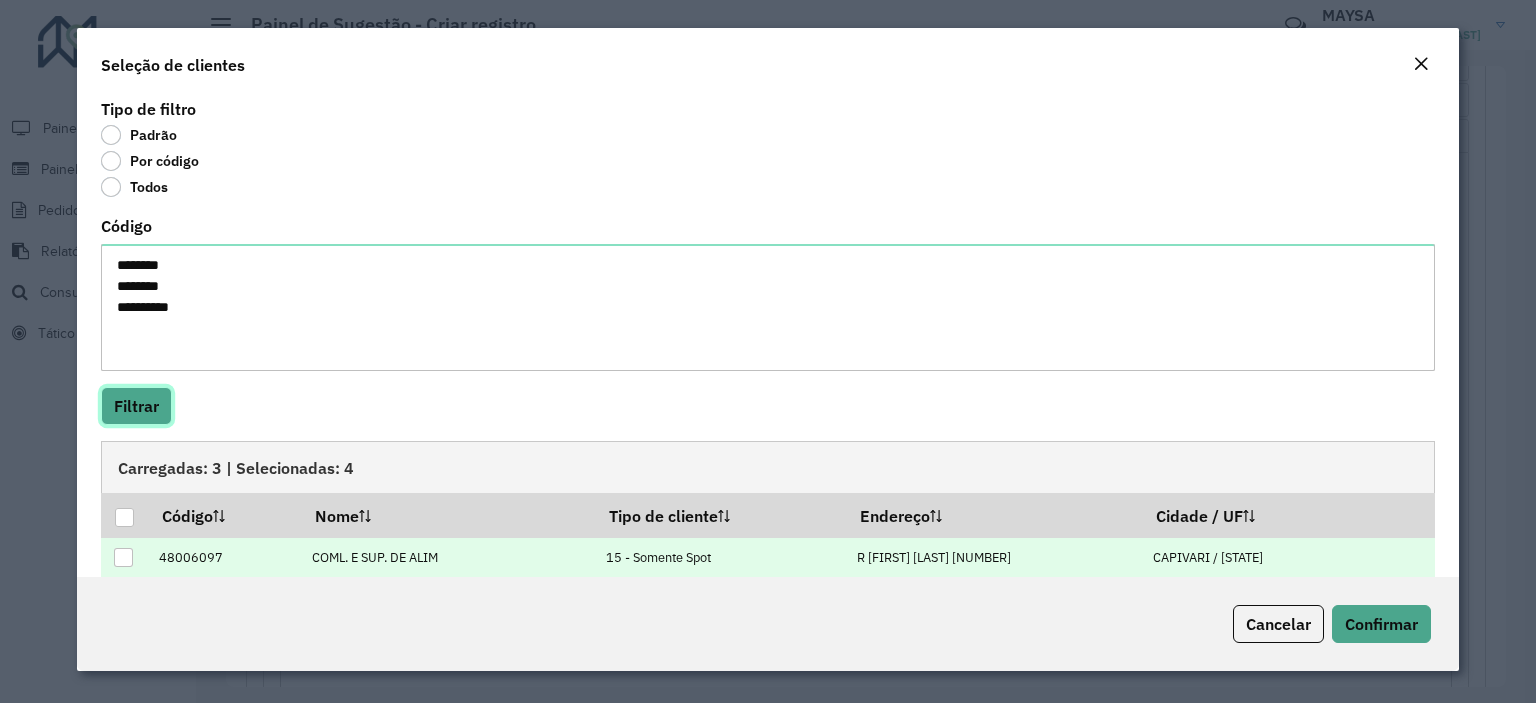 scroll, scrollTop: 106, scrollLeft: 0, axis: vertical 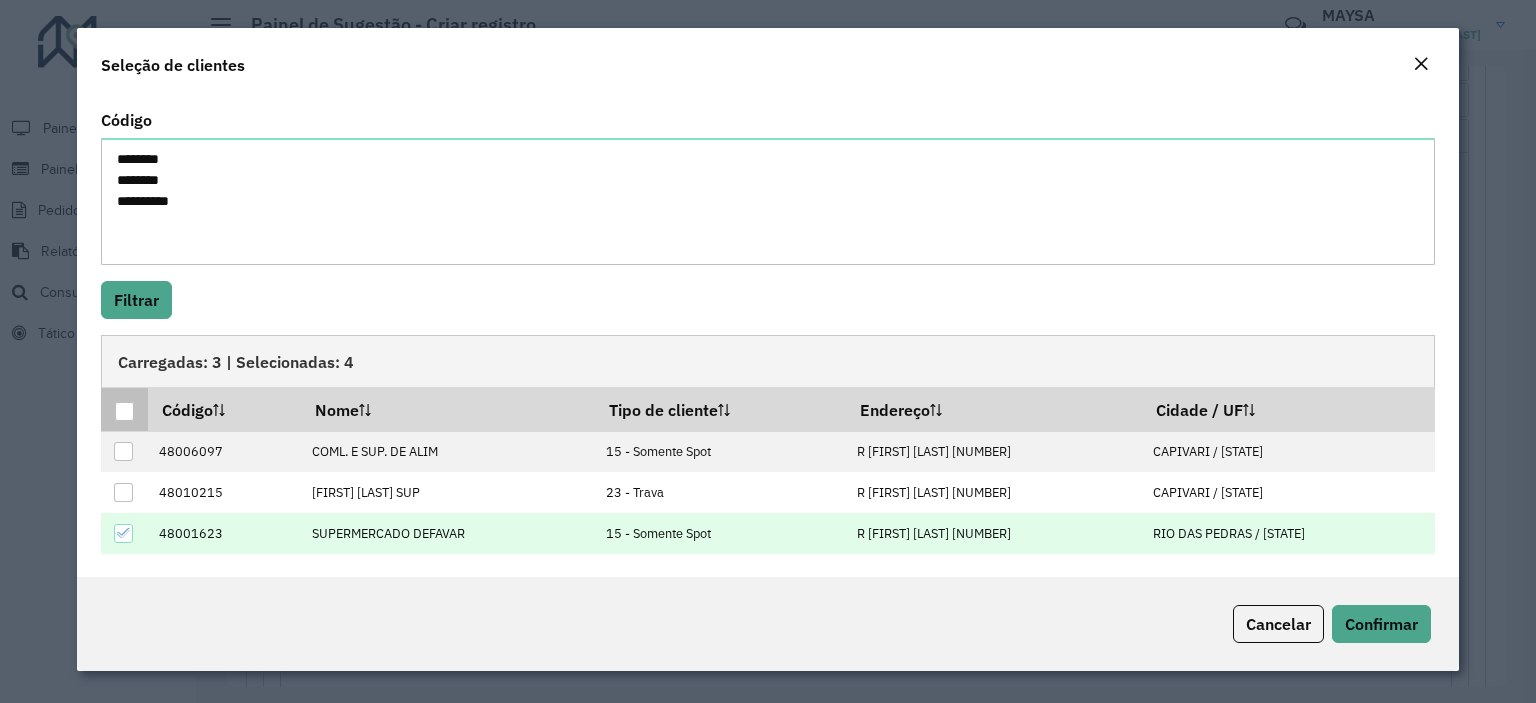 click at bounding box center (124, 411) 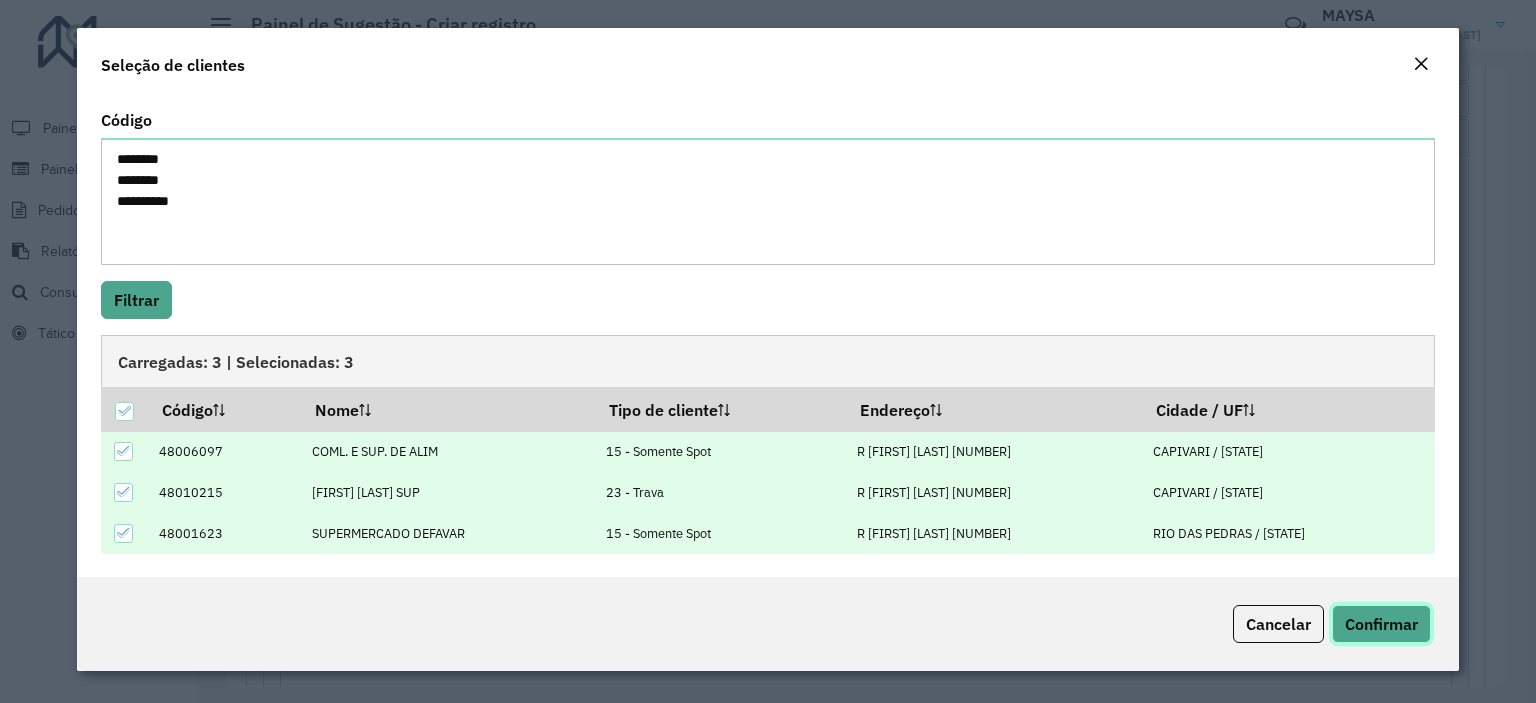 click on "Confirmar" 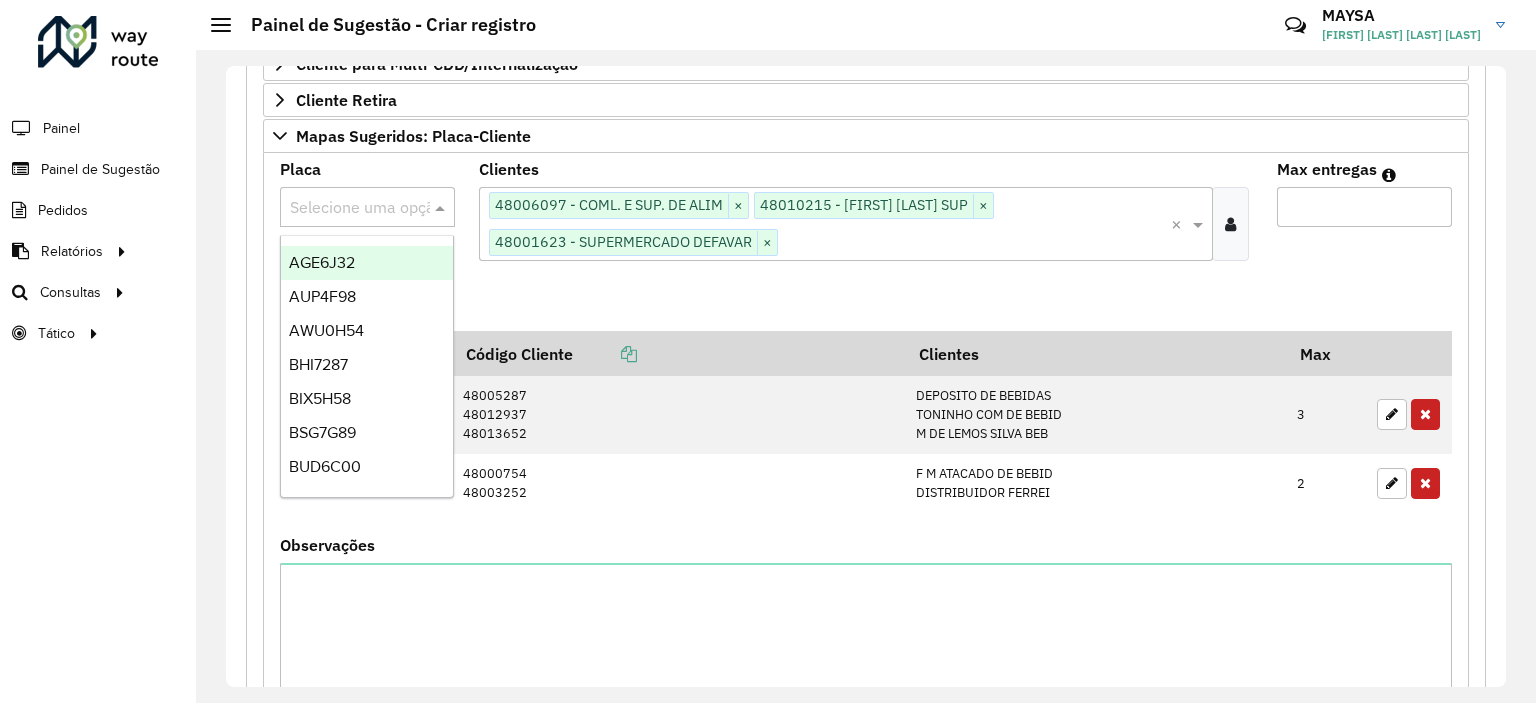 click at bounding box center (347, 208) 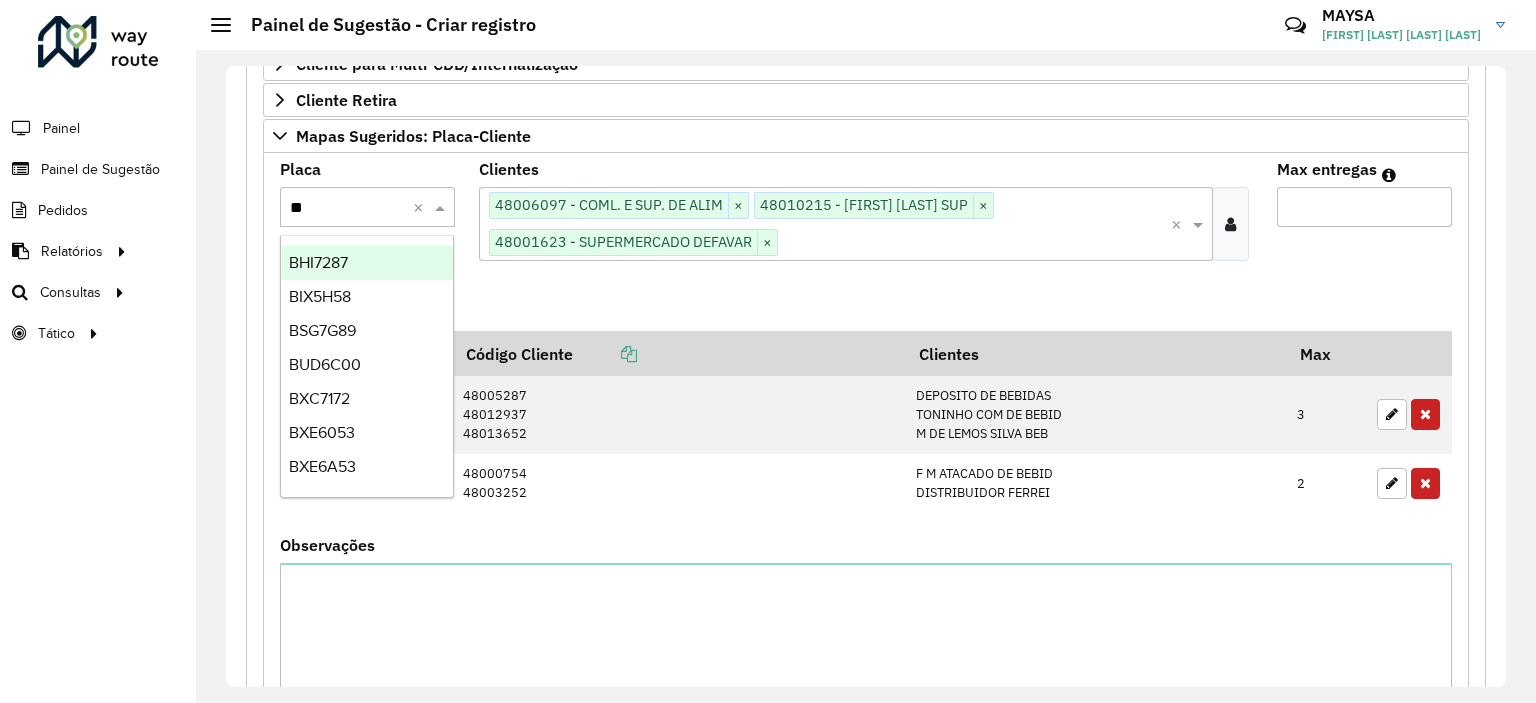 type on "***" 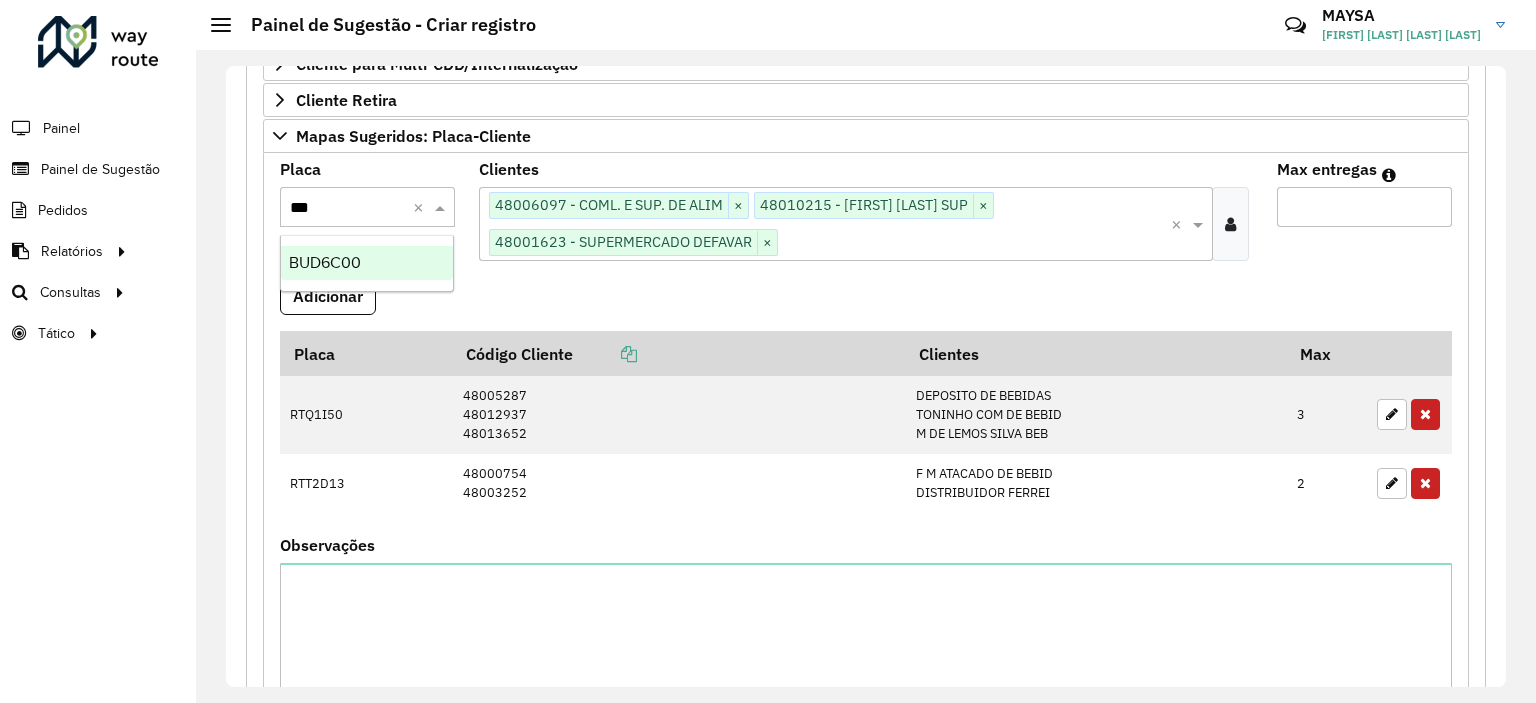 click on "BUD6C00" at bounding box center (325, 262) 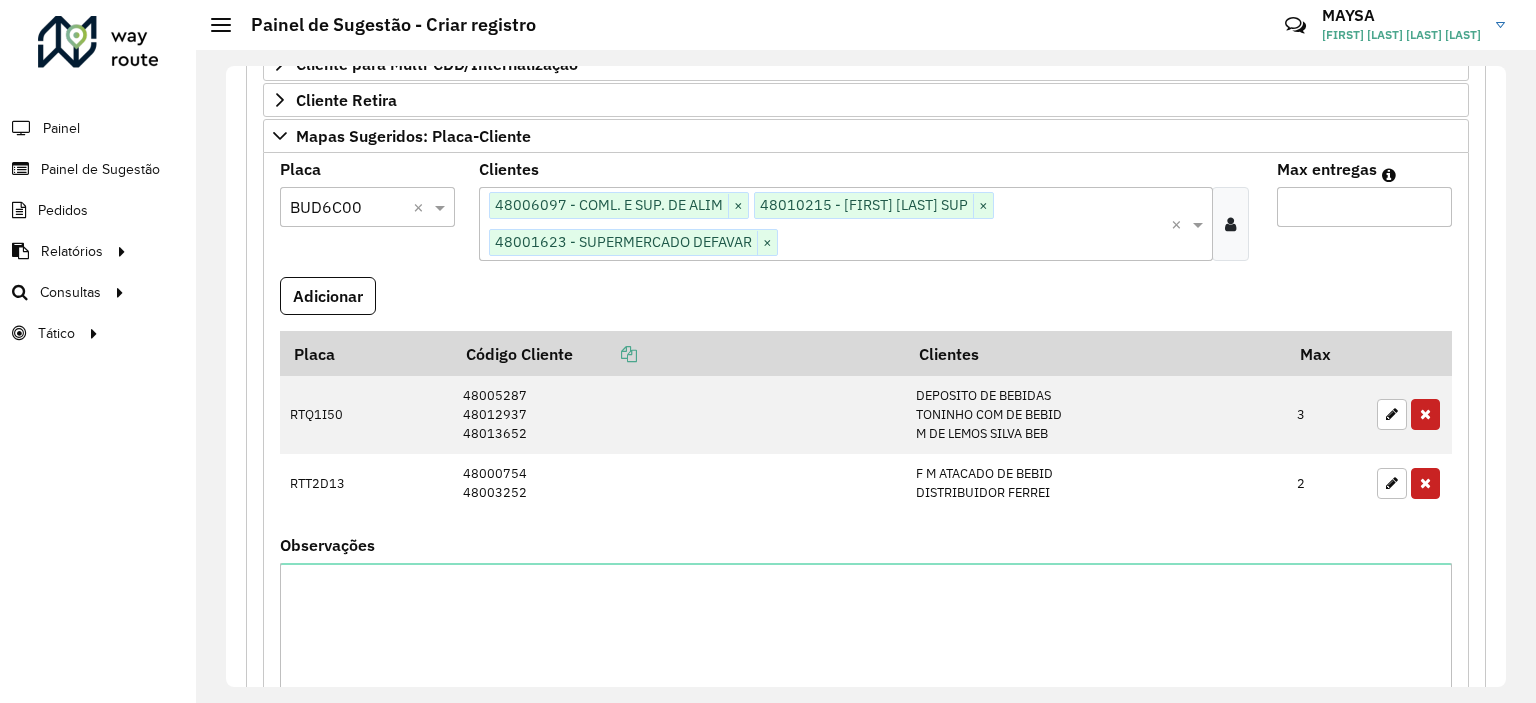 click on "Max entregas" at bounding box center [1364, 207] 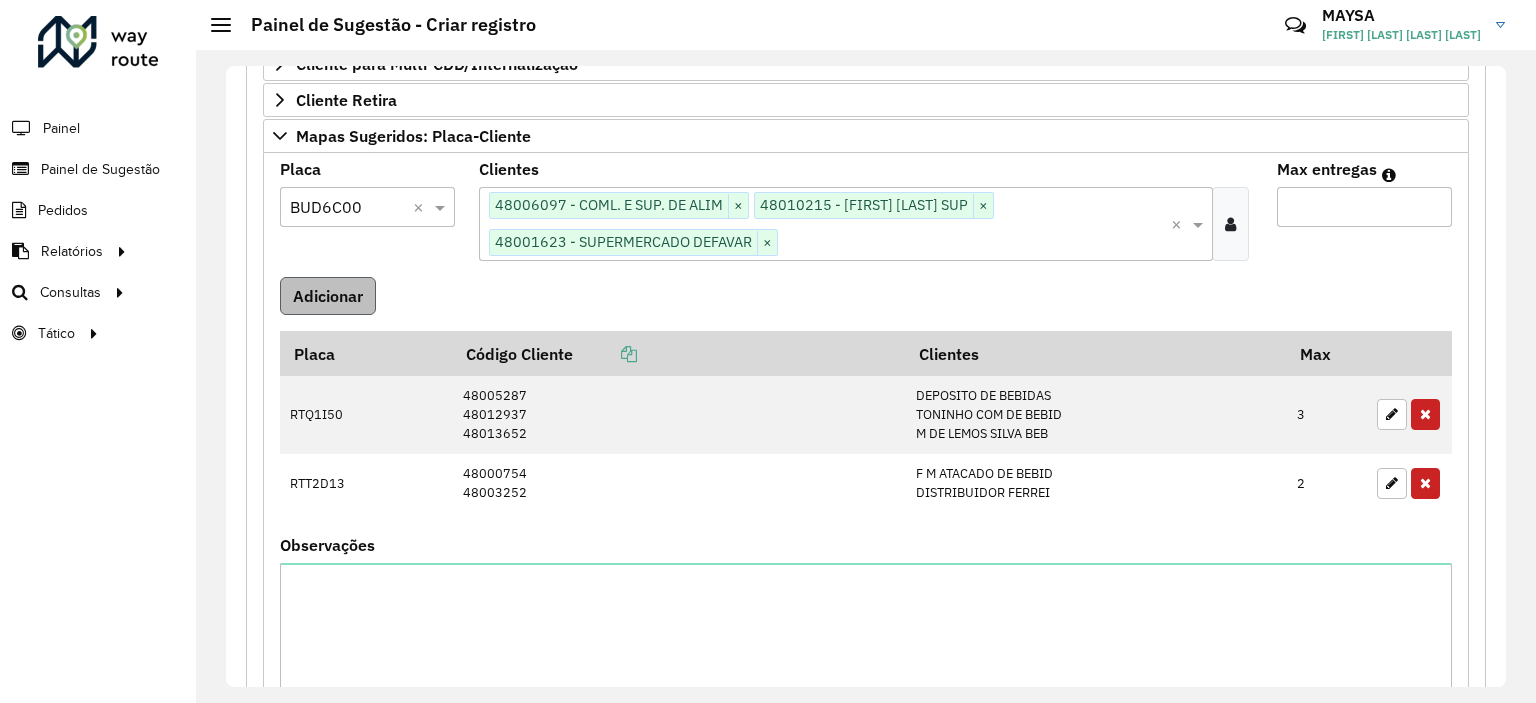 type on "*" 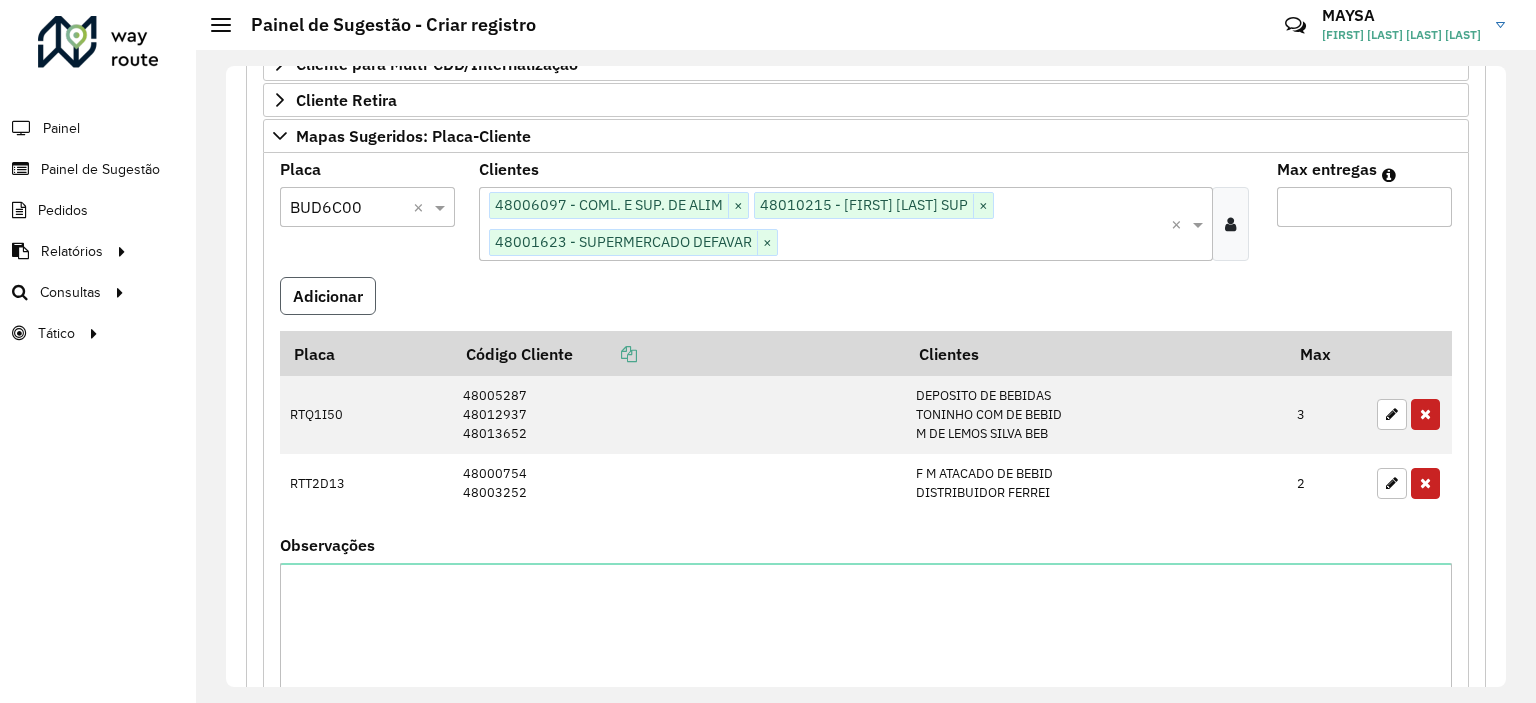click on "Adicionar" at bounding box center [328, 296] 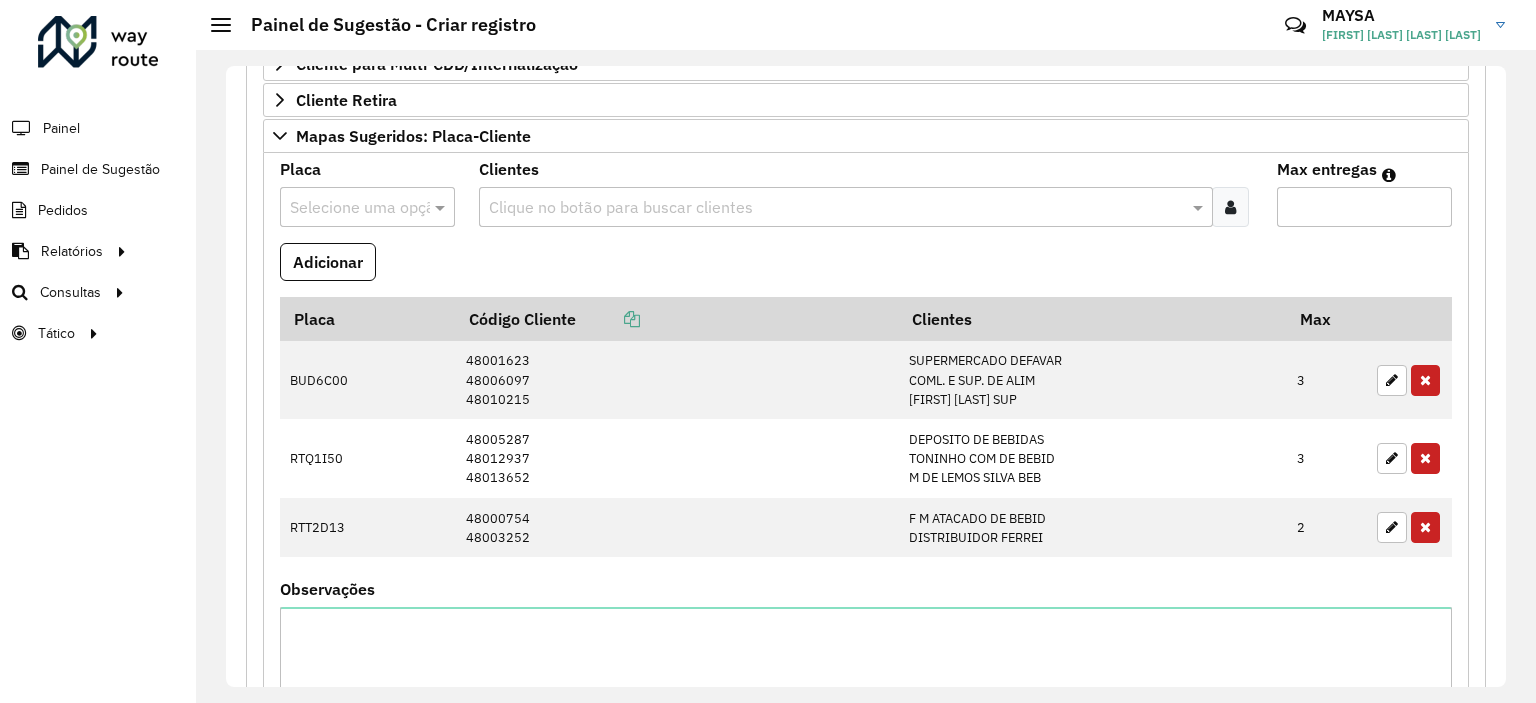 drag, startPoint x: 1242, startPoint y: 208, endPoint x: 1201, endPoint y: 211, distance: 41.109608 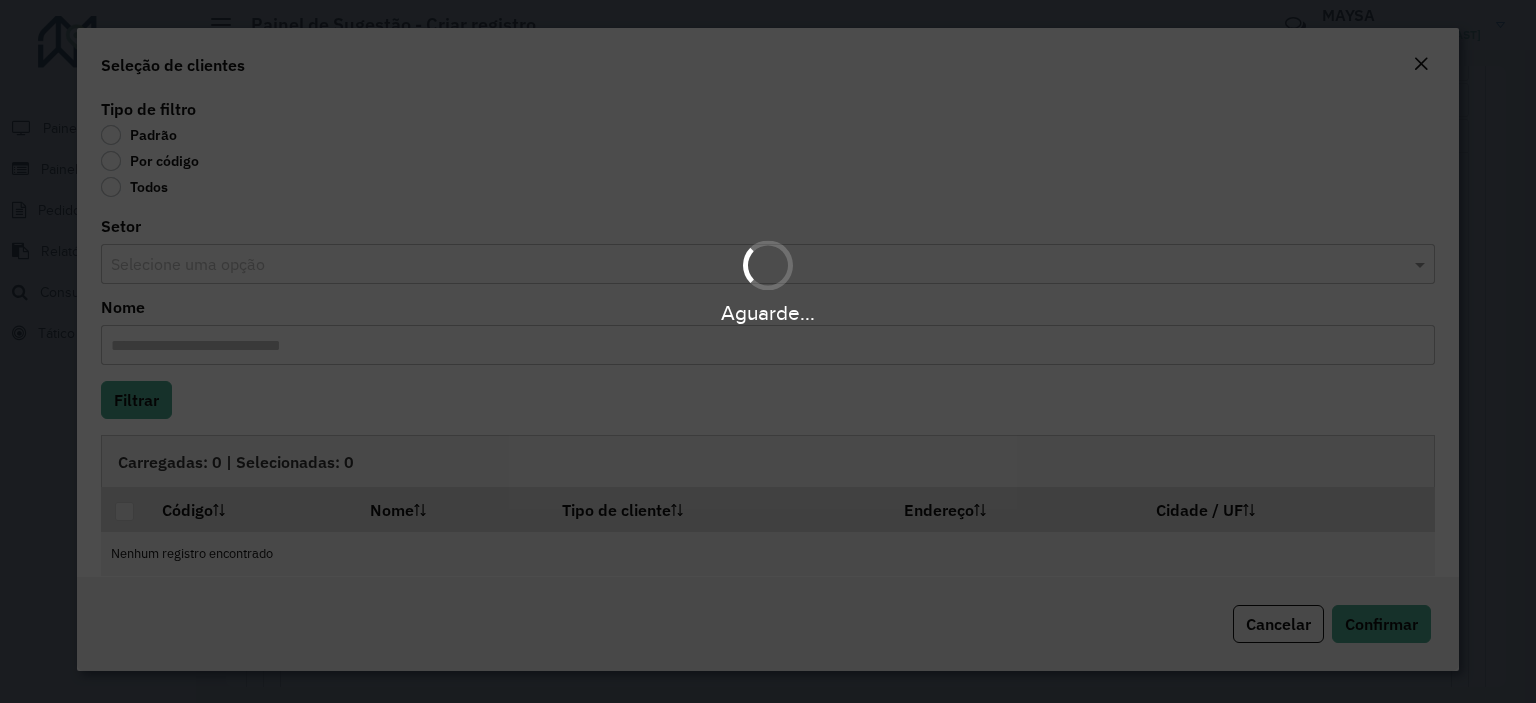 click on "Aguarde..." at bounding box center [768, 351] 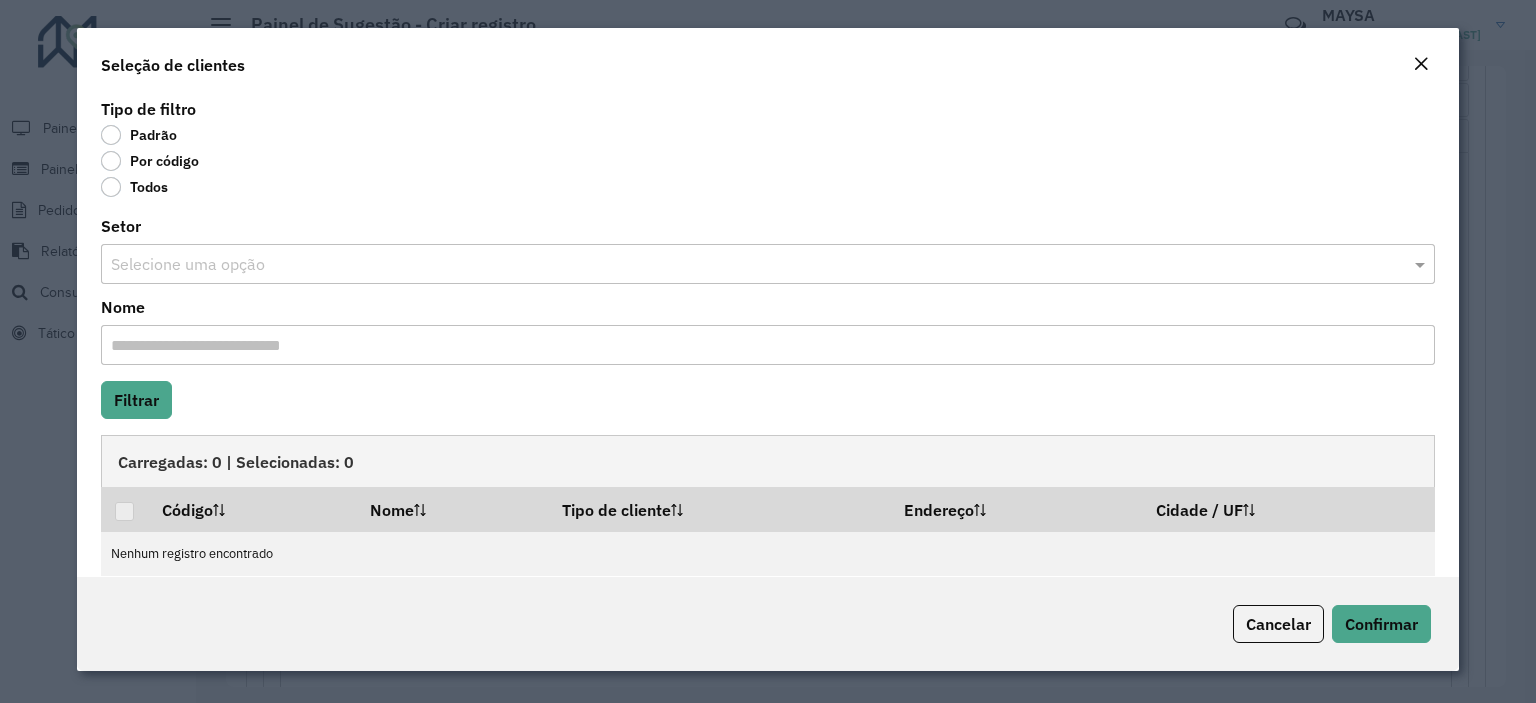click on "Por código" 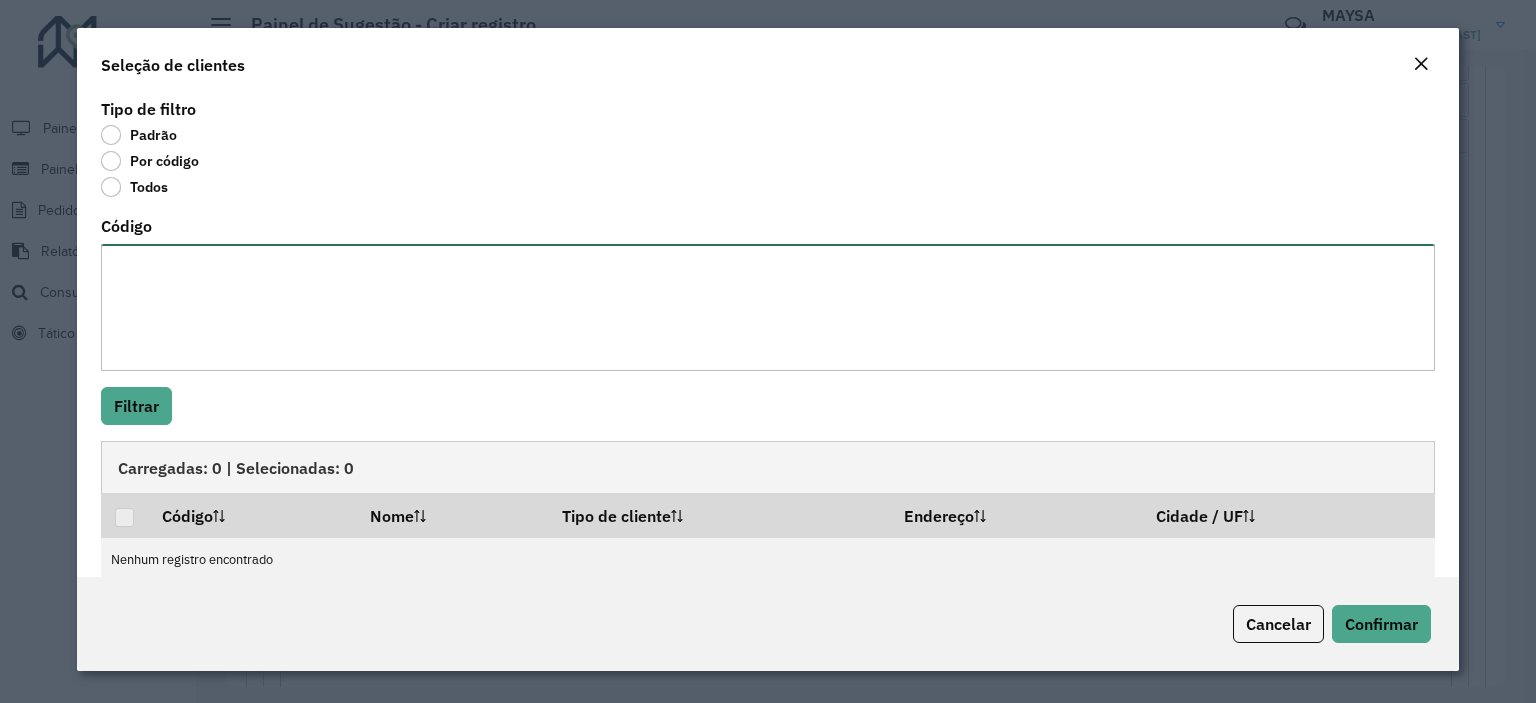 click on "Código" at bounding box center [768, 307] 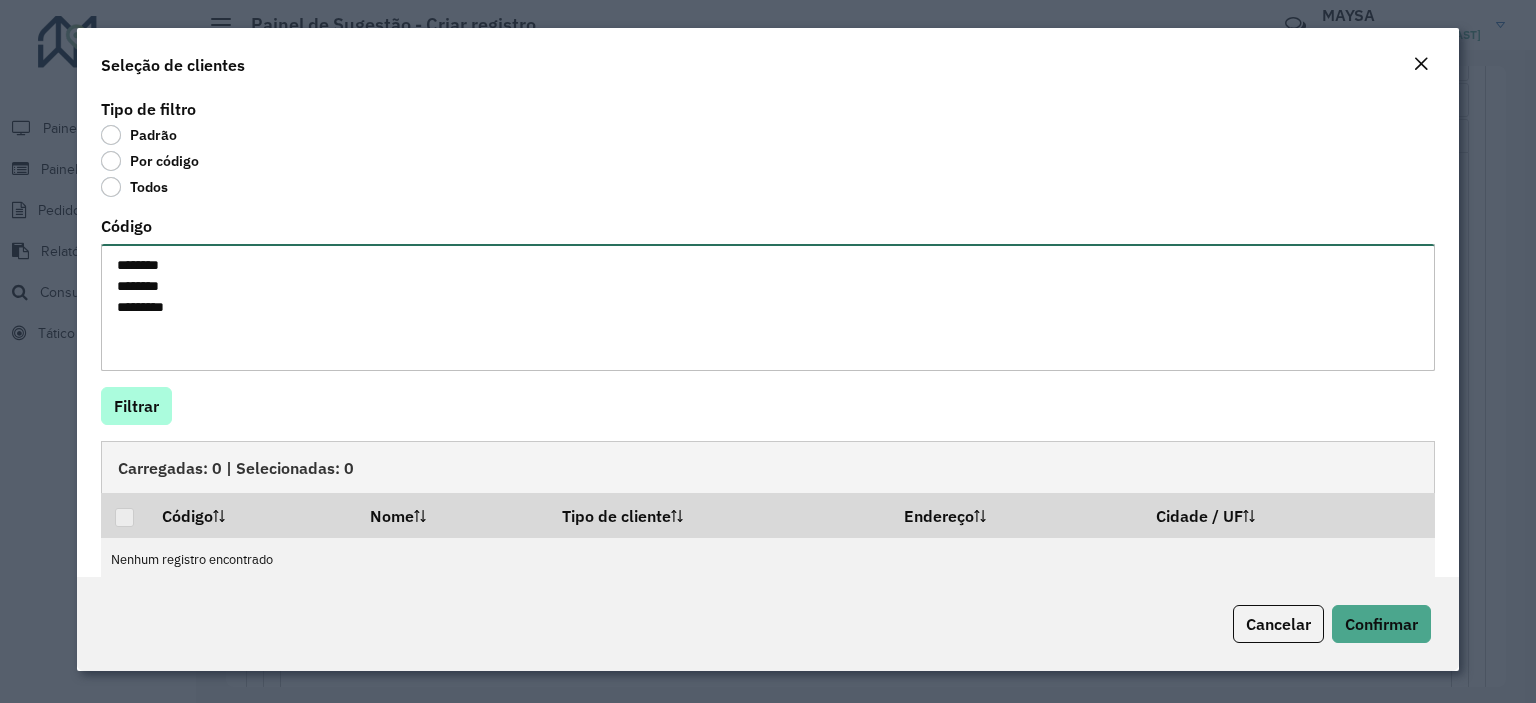 type on "********
********
********" 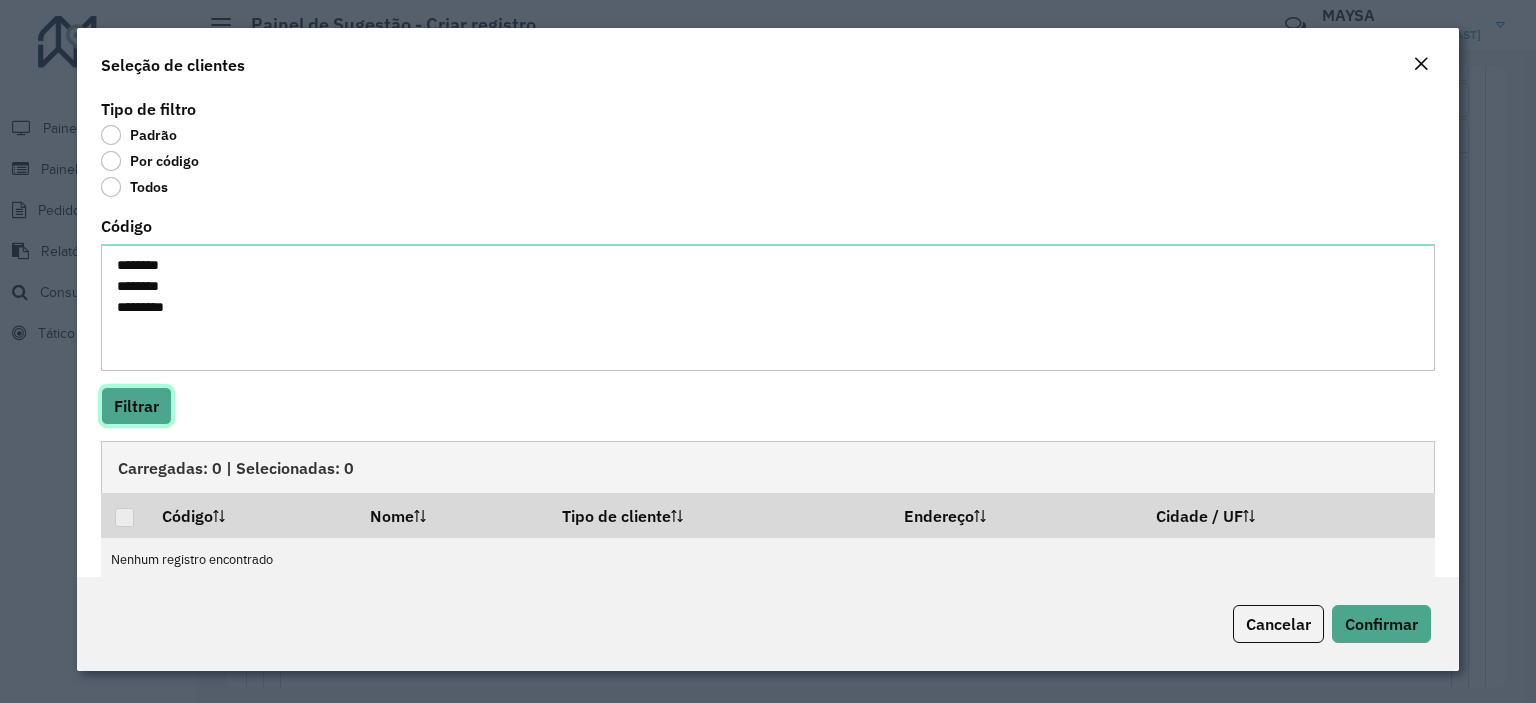 click on "Filtrar" 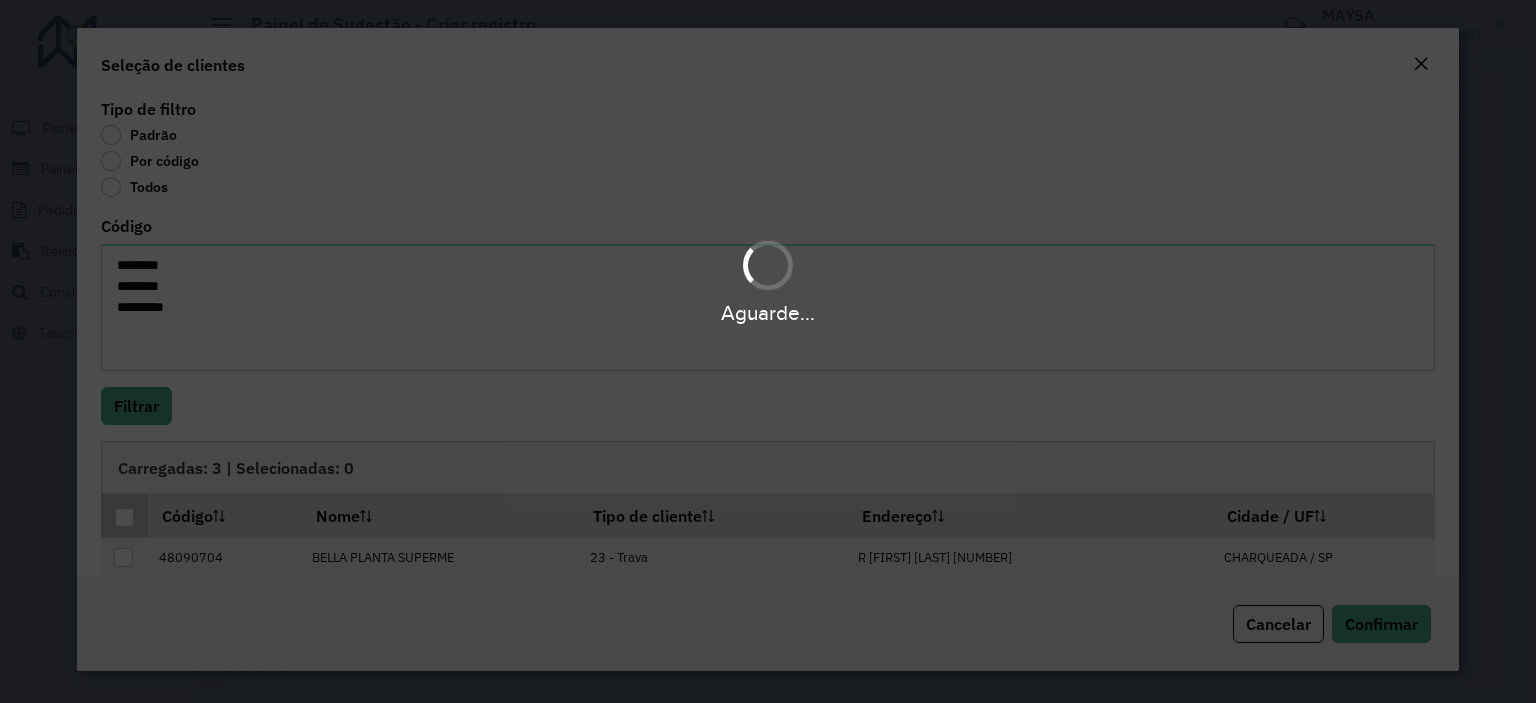 click at bounding box center [125, 516] 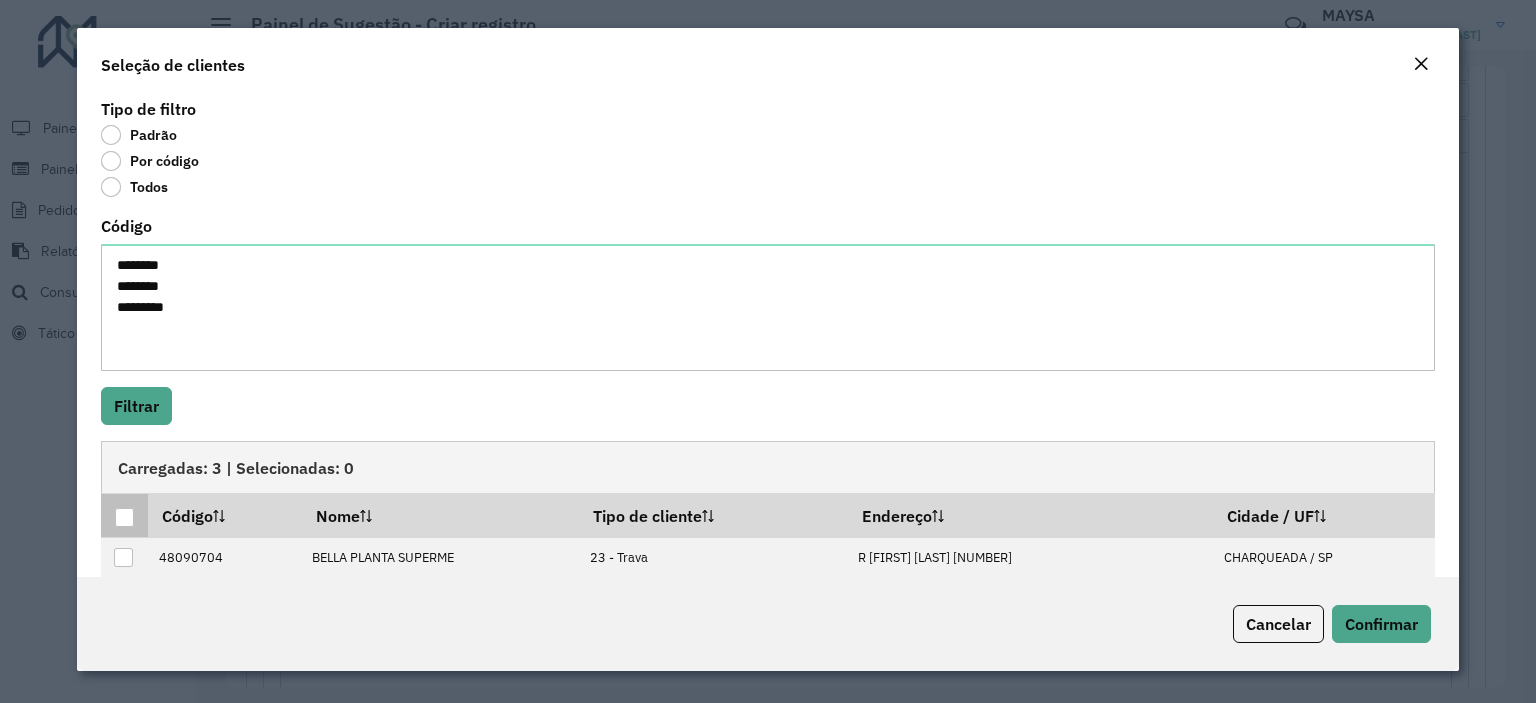 click at bounding box center [124, 517] 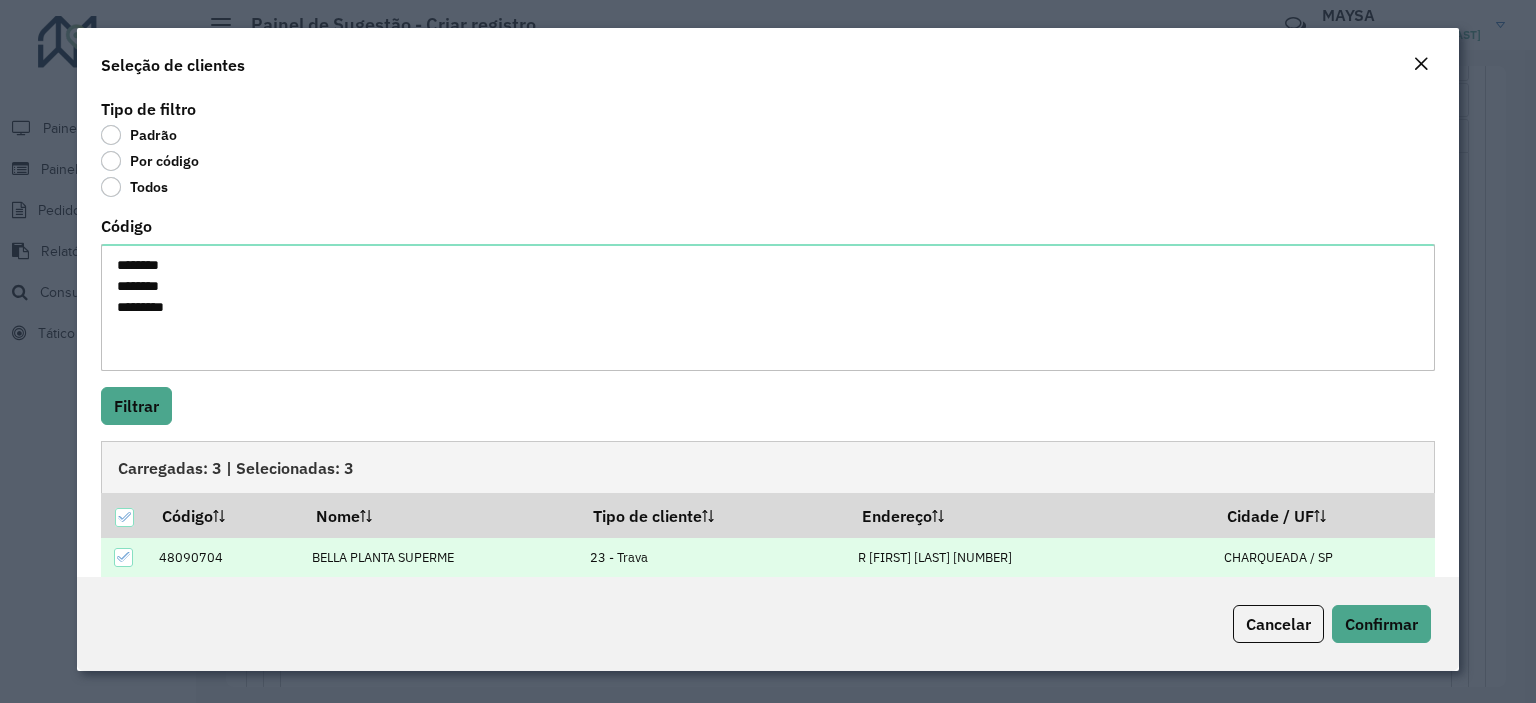 scroll, scrollTop: 106, scrollLeft: 0, axis: vertical 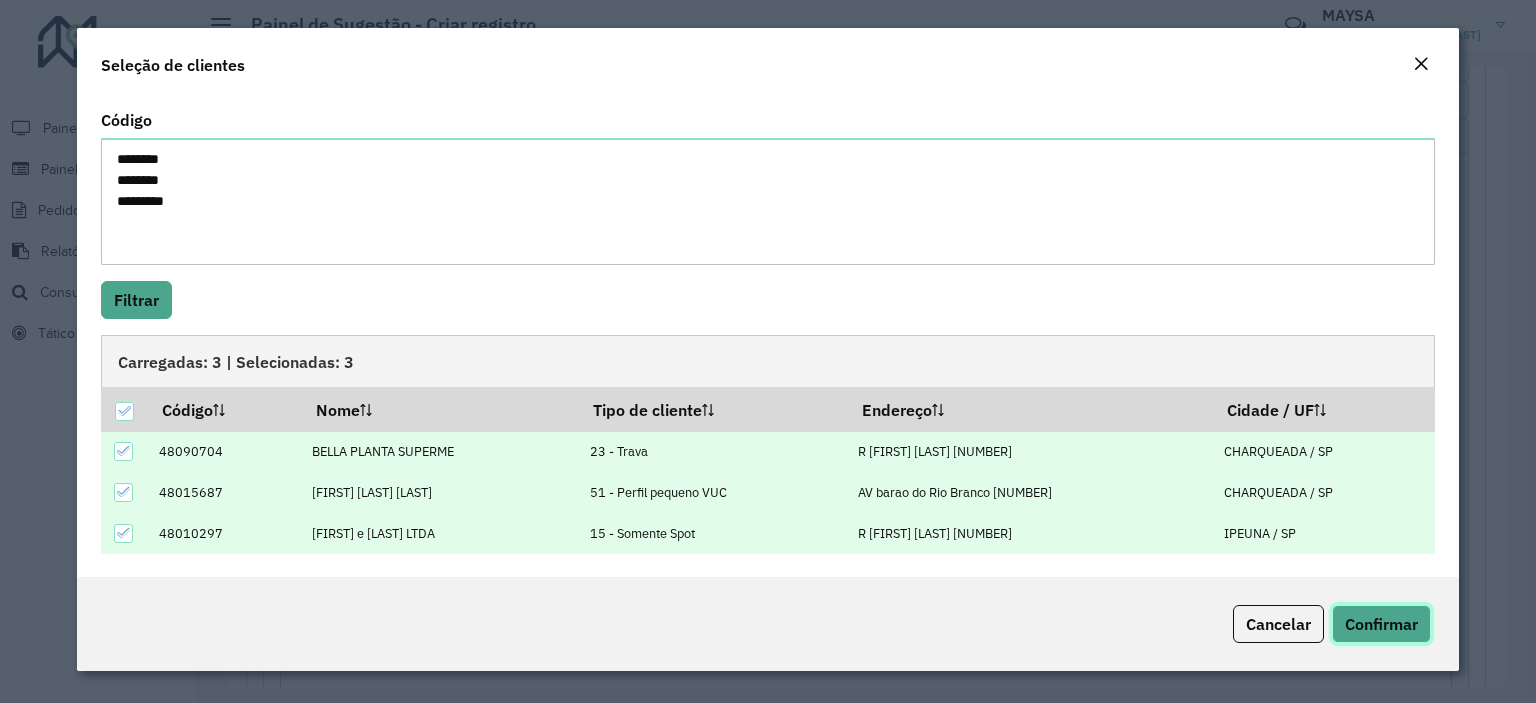 click on "Confirmar" 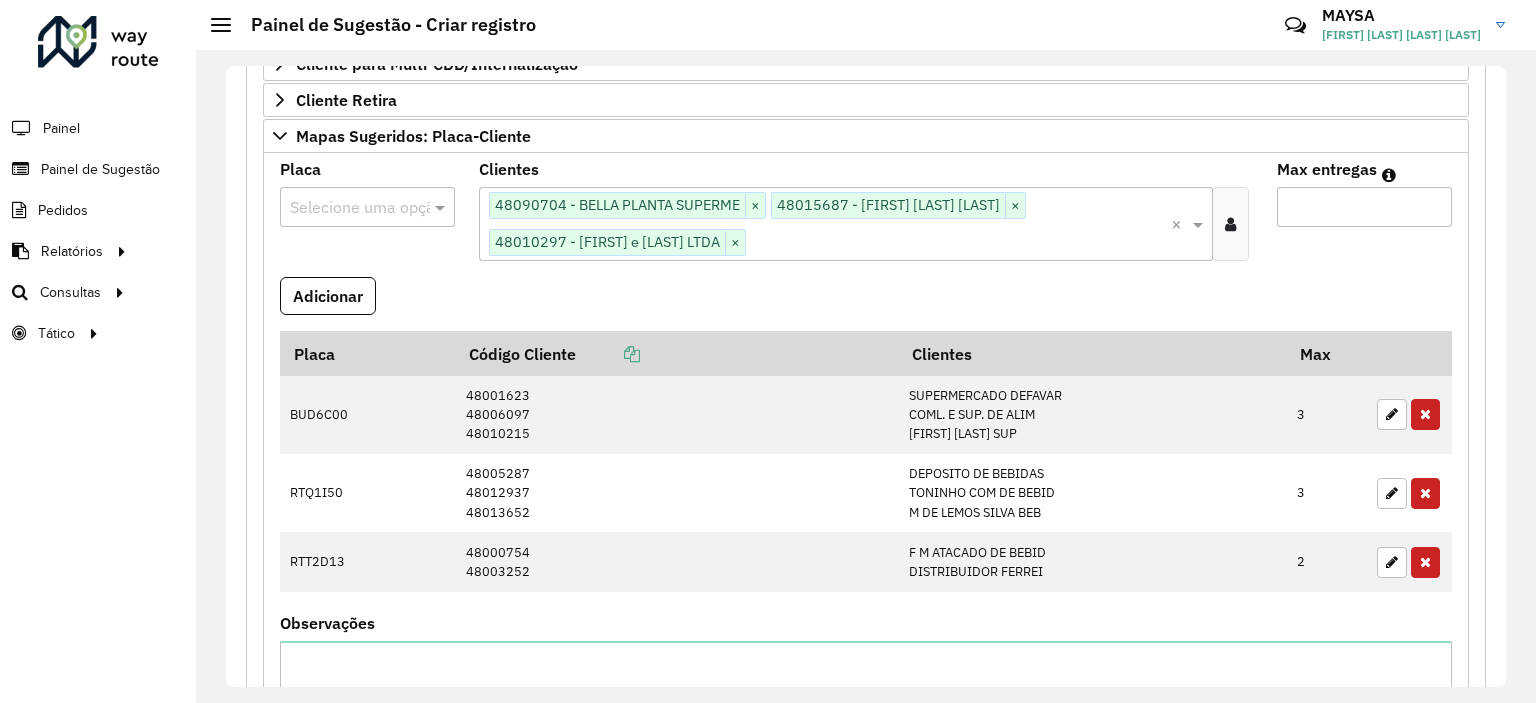 click at bounding box center [347, 208] 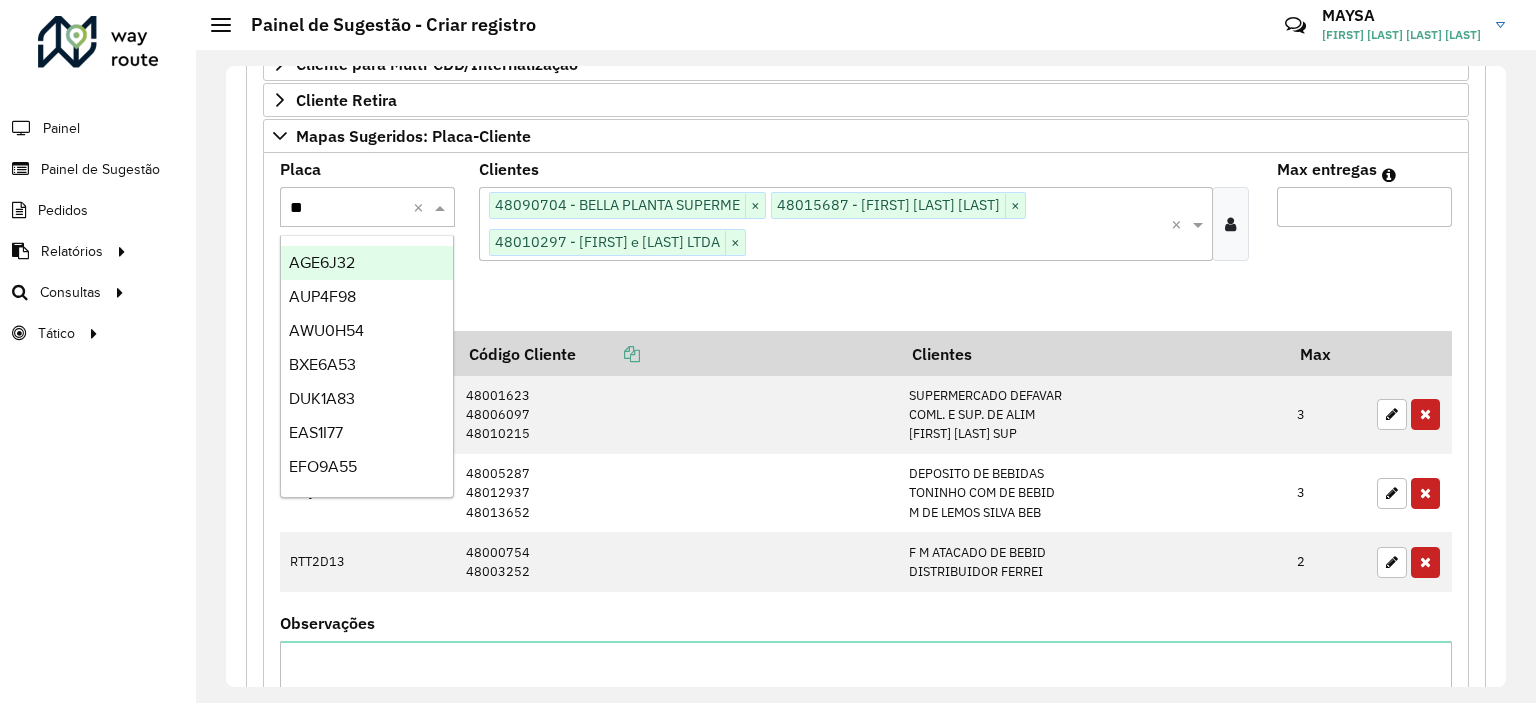 type on "***" 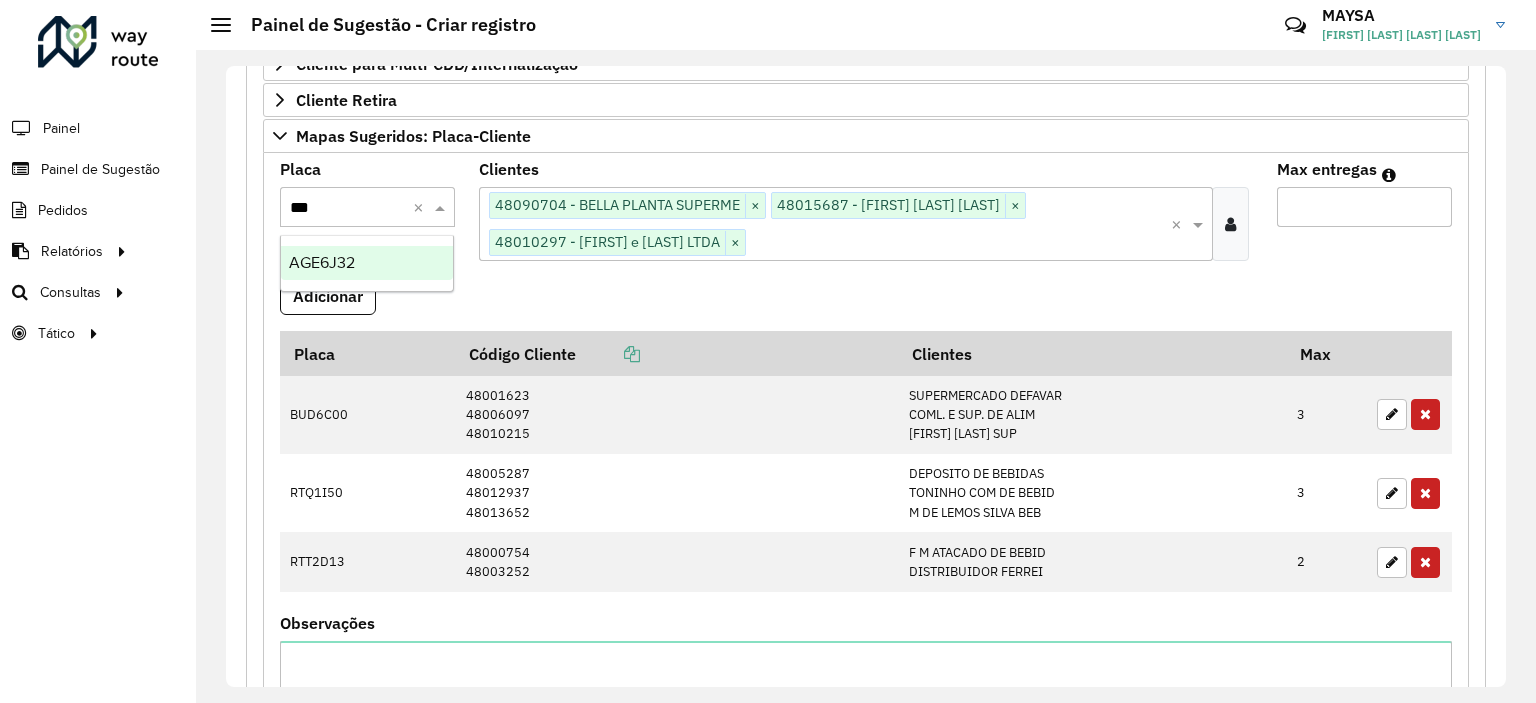 click on "AGE6J32" at bounding box center [322, 262] 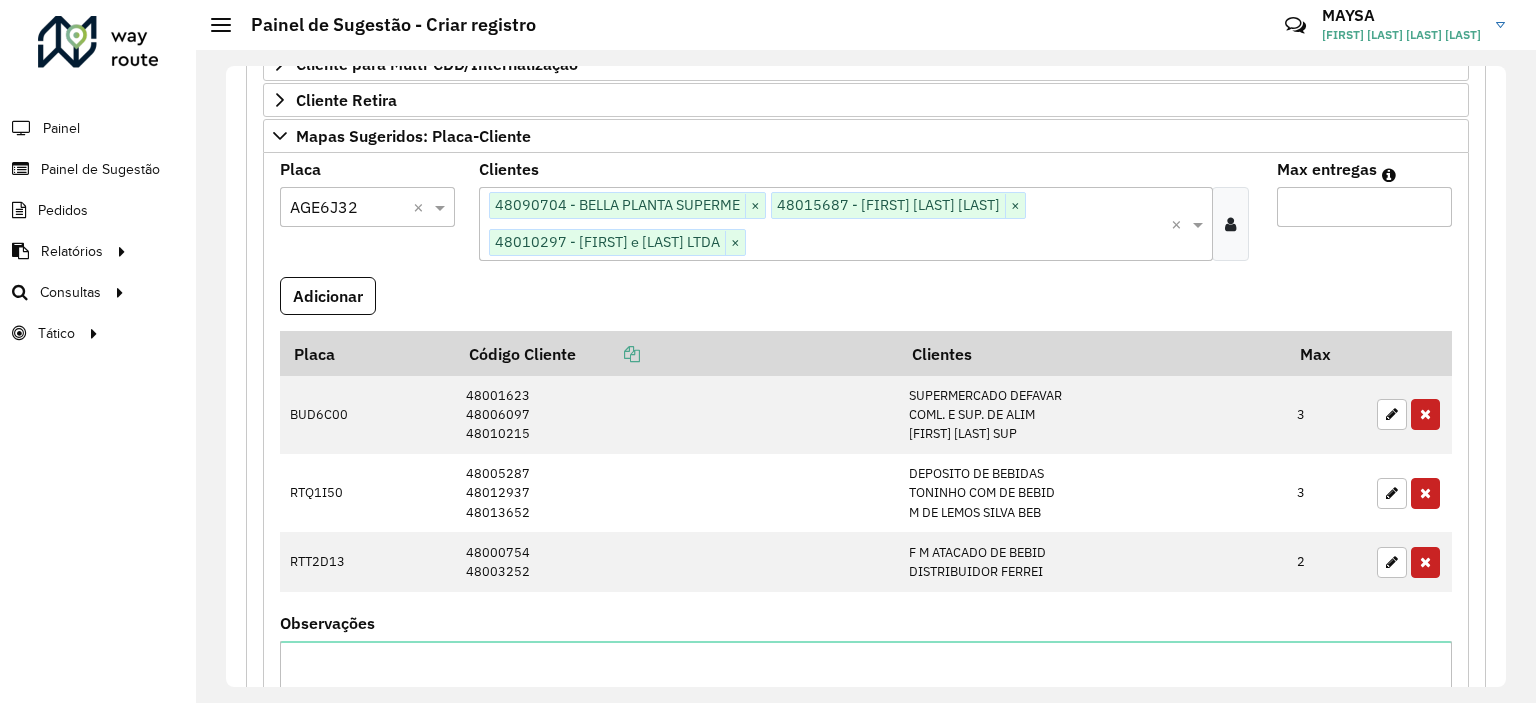 click at bounding box center (1364, 196) 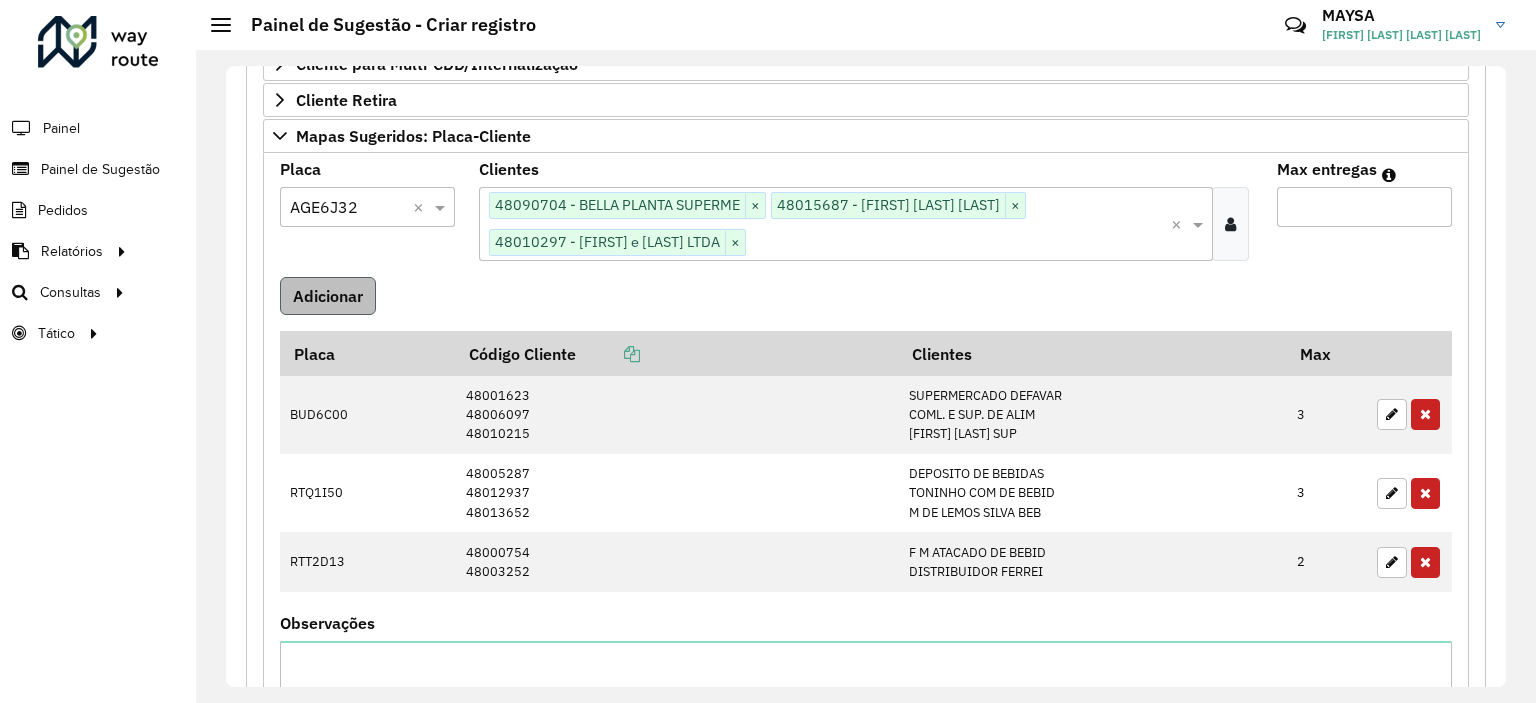 type on "*" 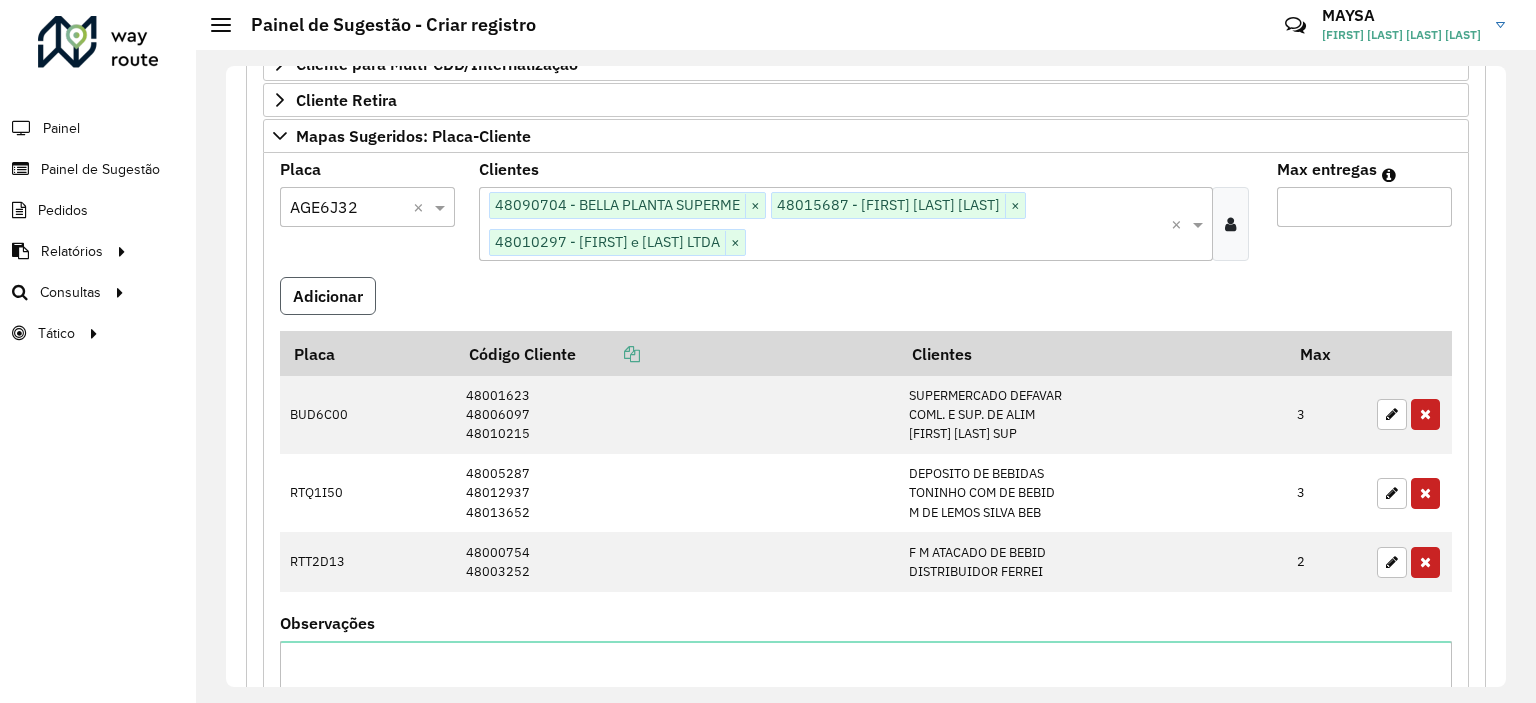 click on "Adicionar" at bounding box center (328, 296) 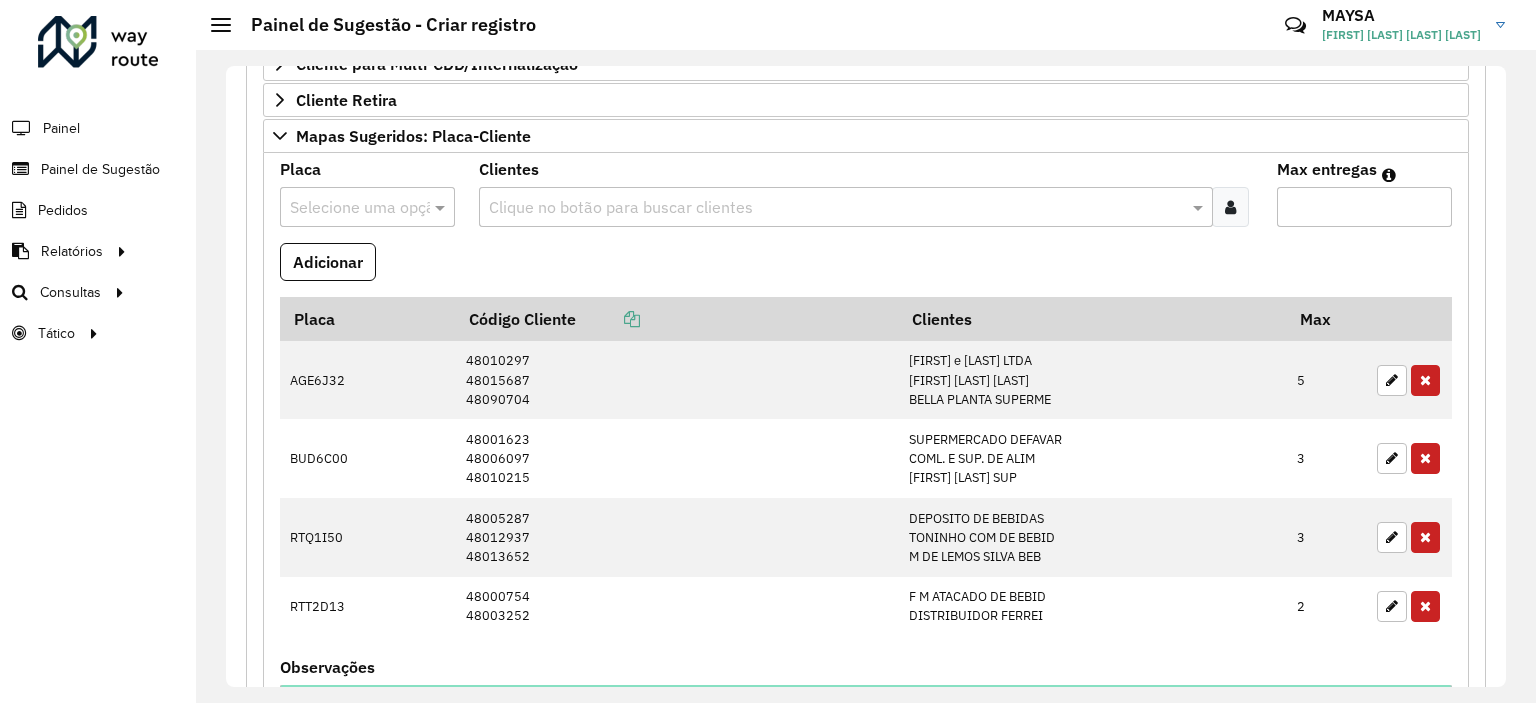click at bounding box center [1230, 207] 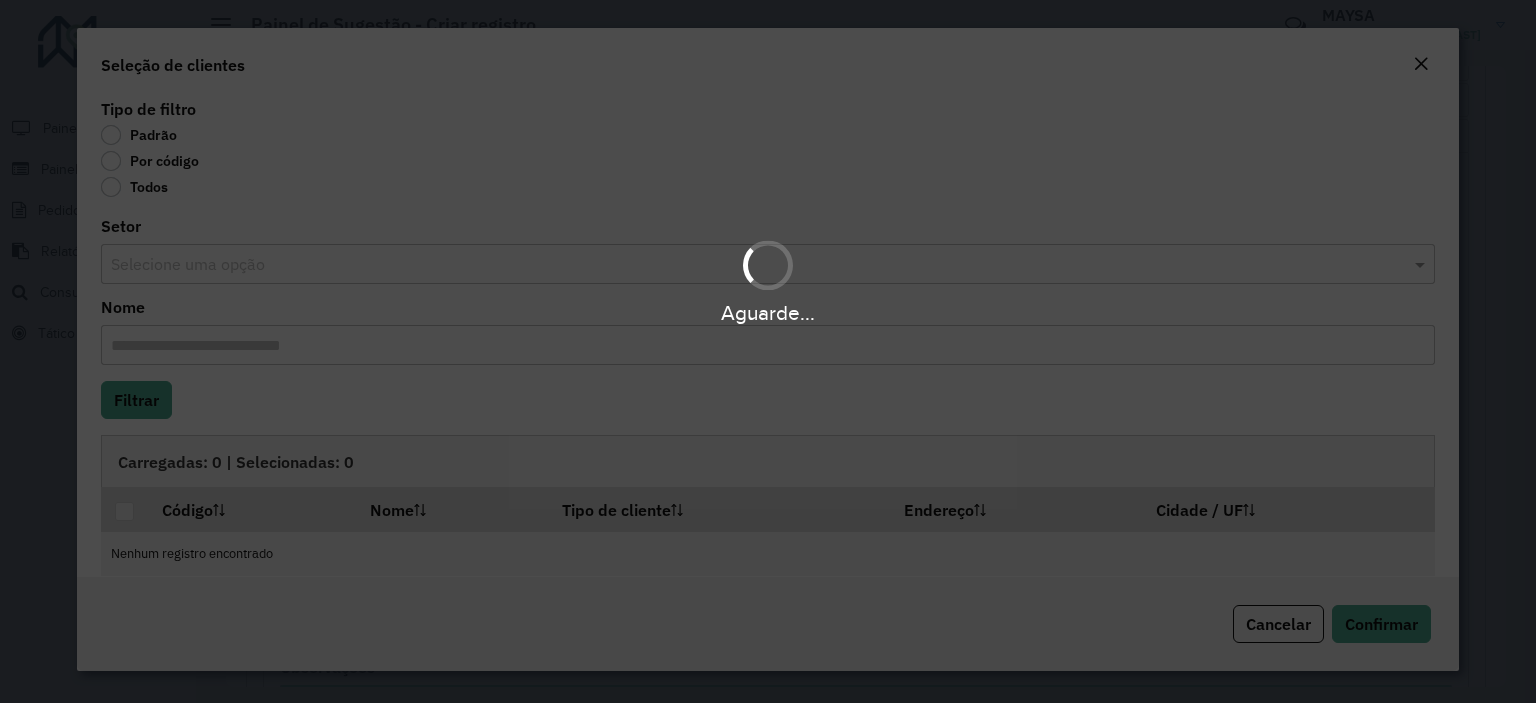 click on "**********" at bounding box center [768, 351] 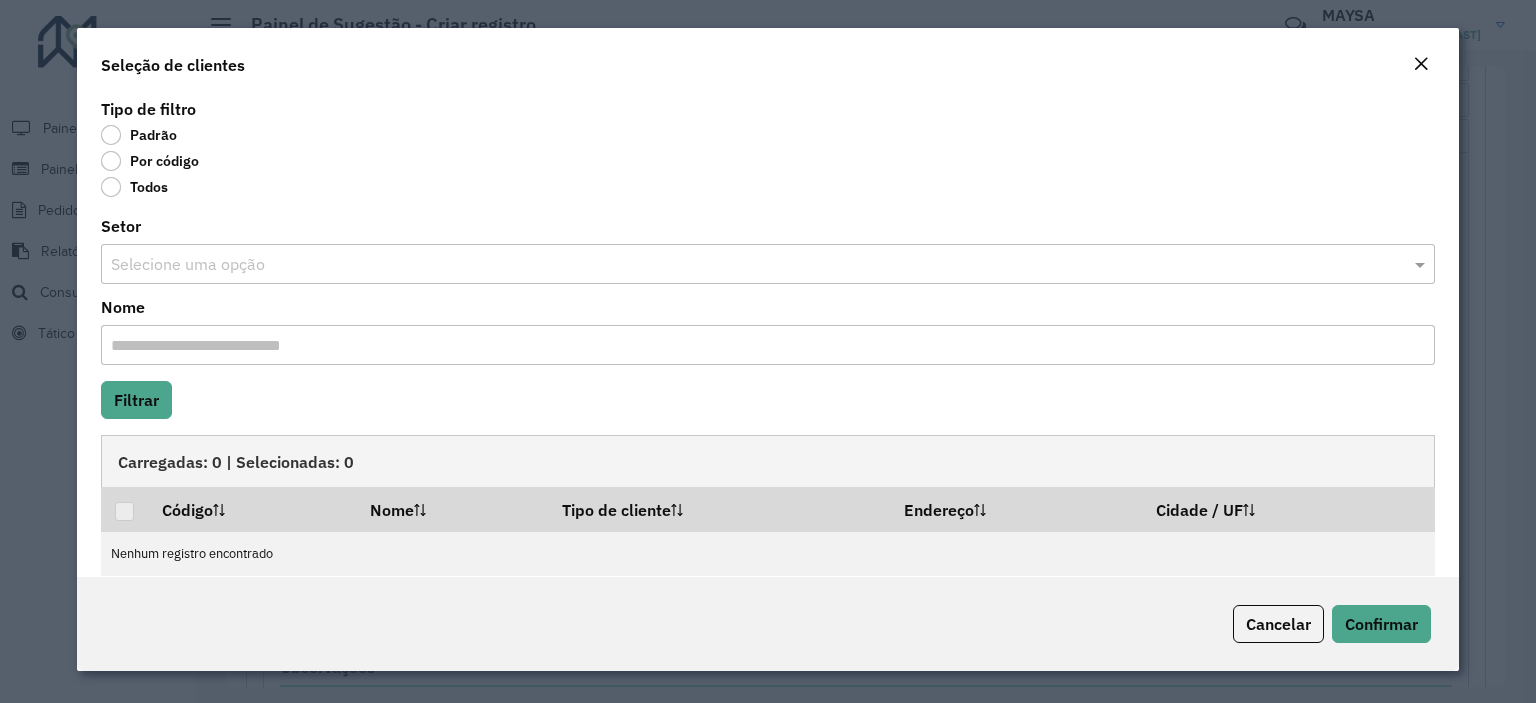 click on "Por código" 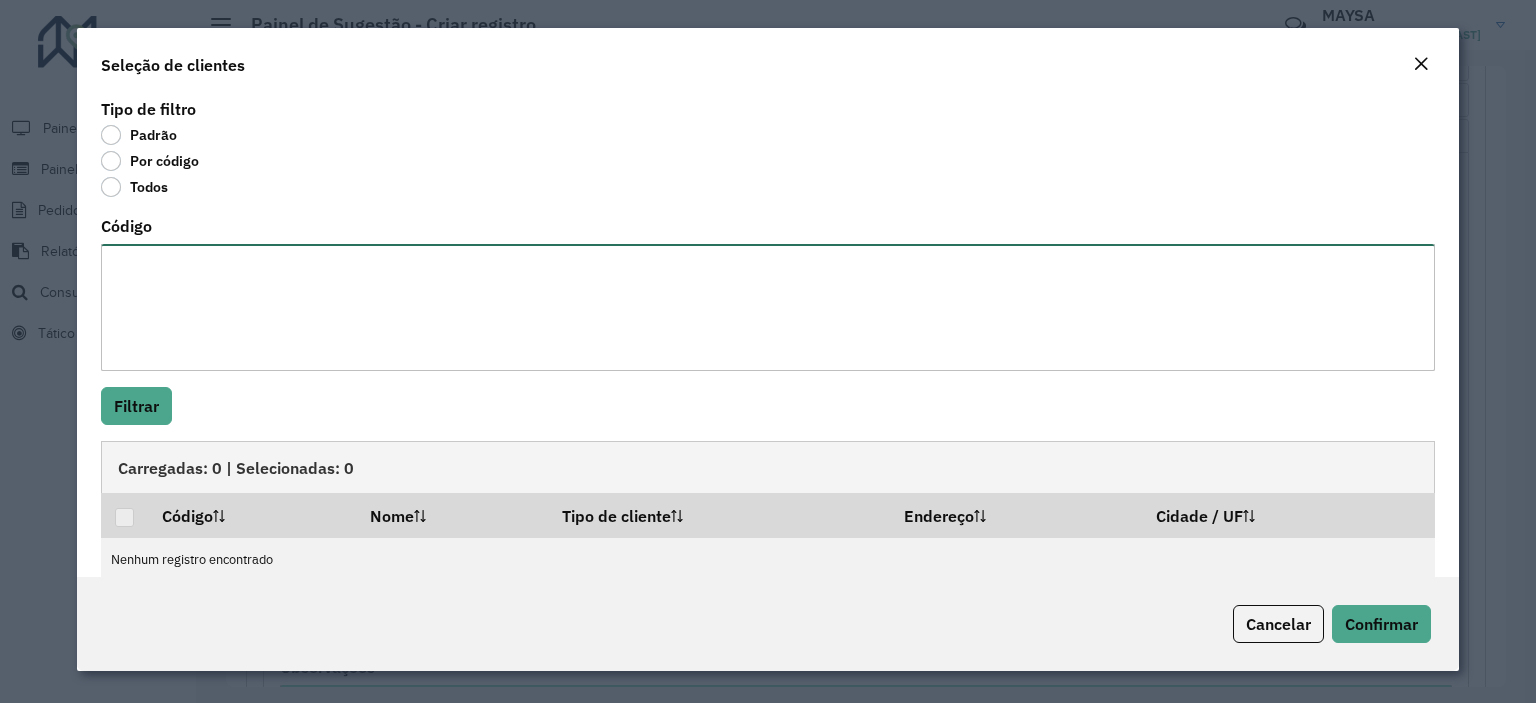 click on "Código" at bounding box center [768, 307] 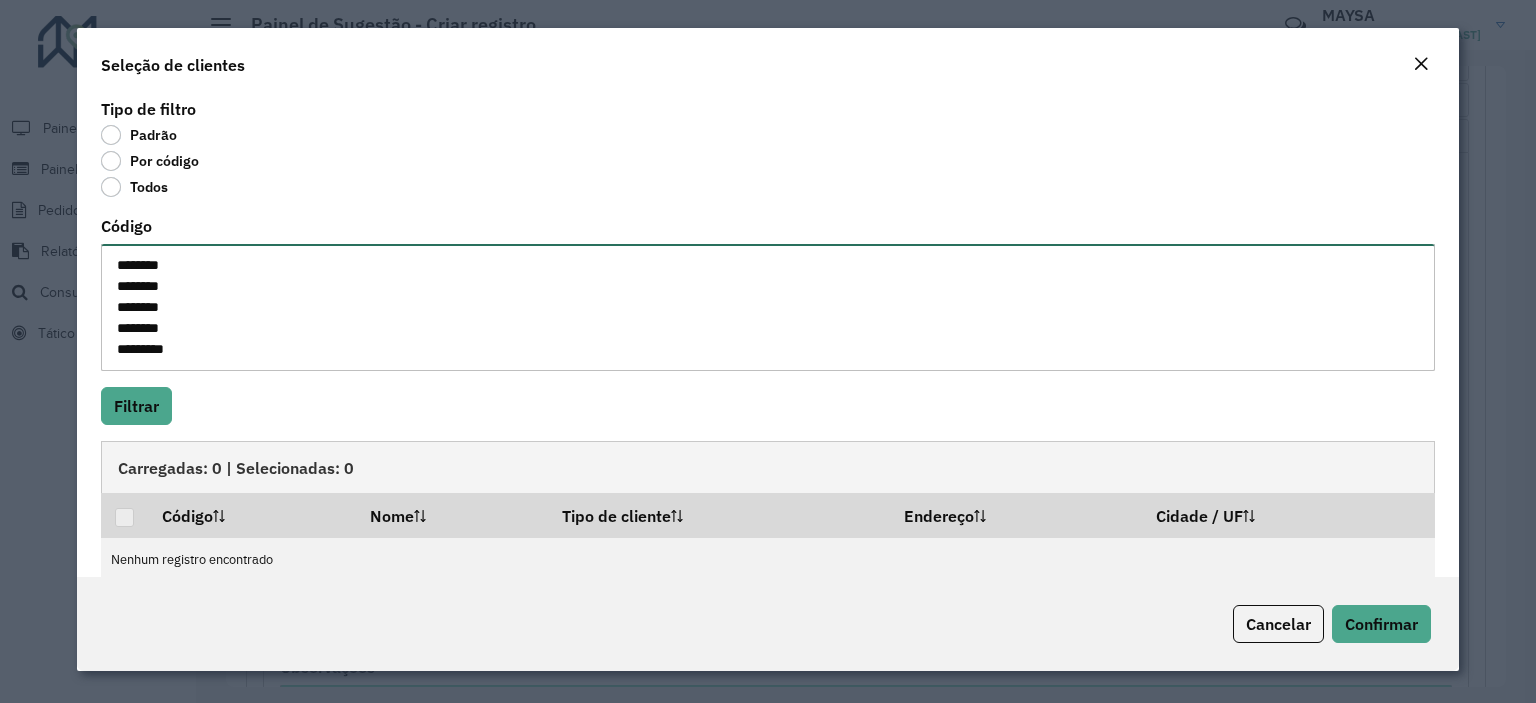 scroll, scrollTop: 8, scrollLeft: 0, axis: vertical 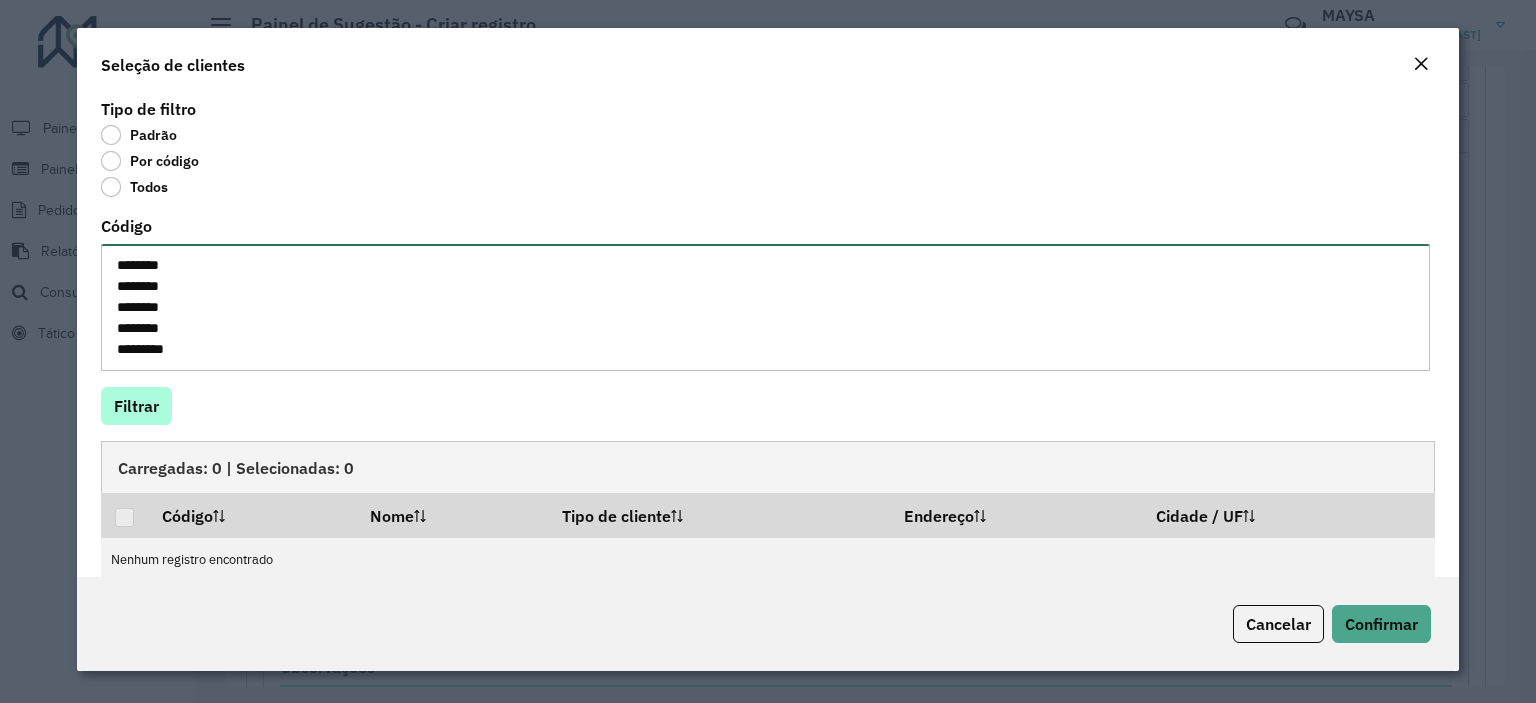 type on "********
********
********
********
********" 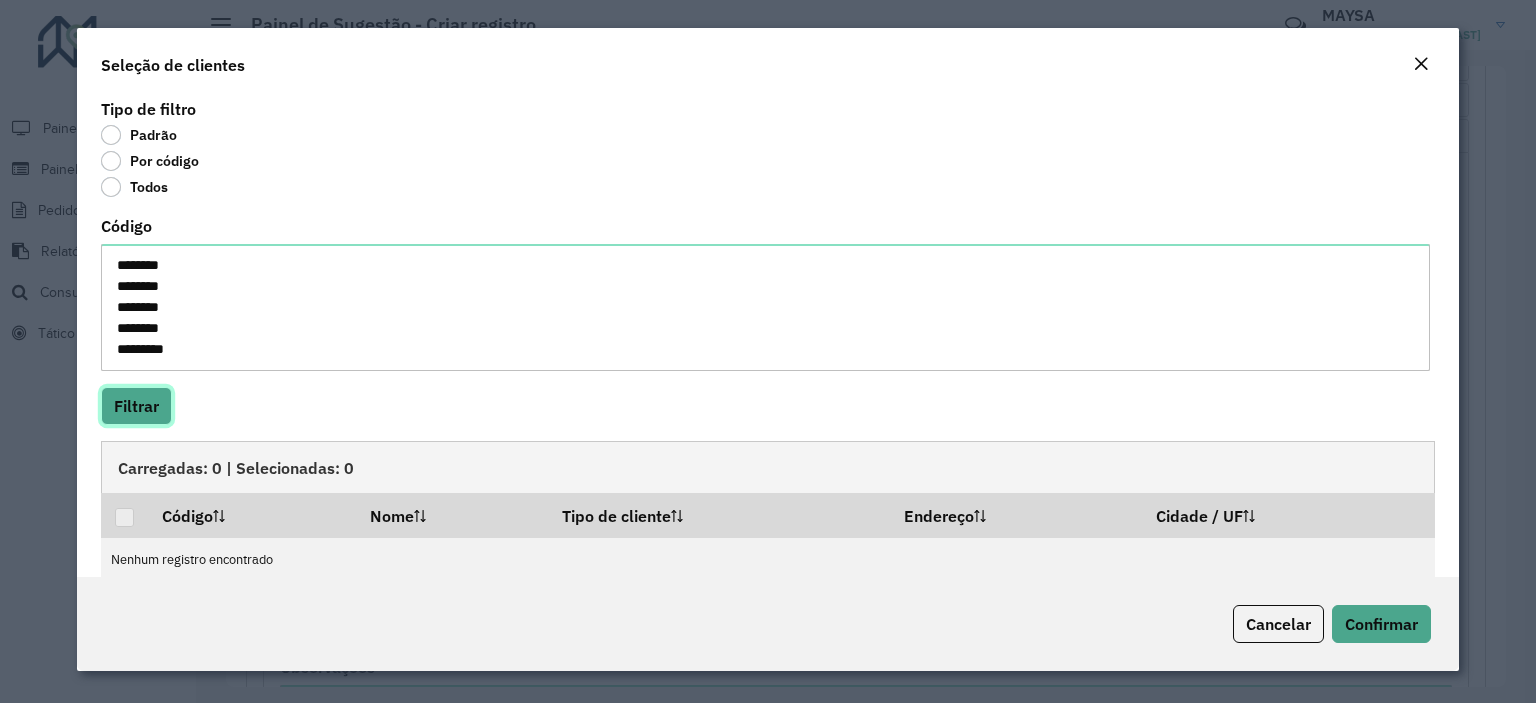 click on "Filtrar" 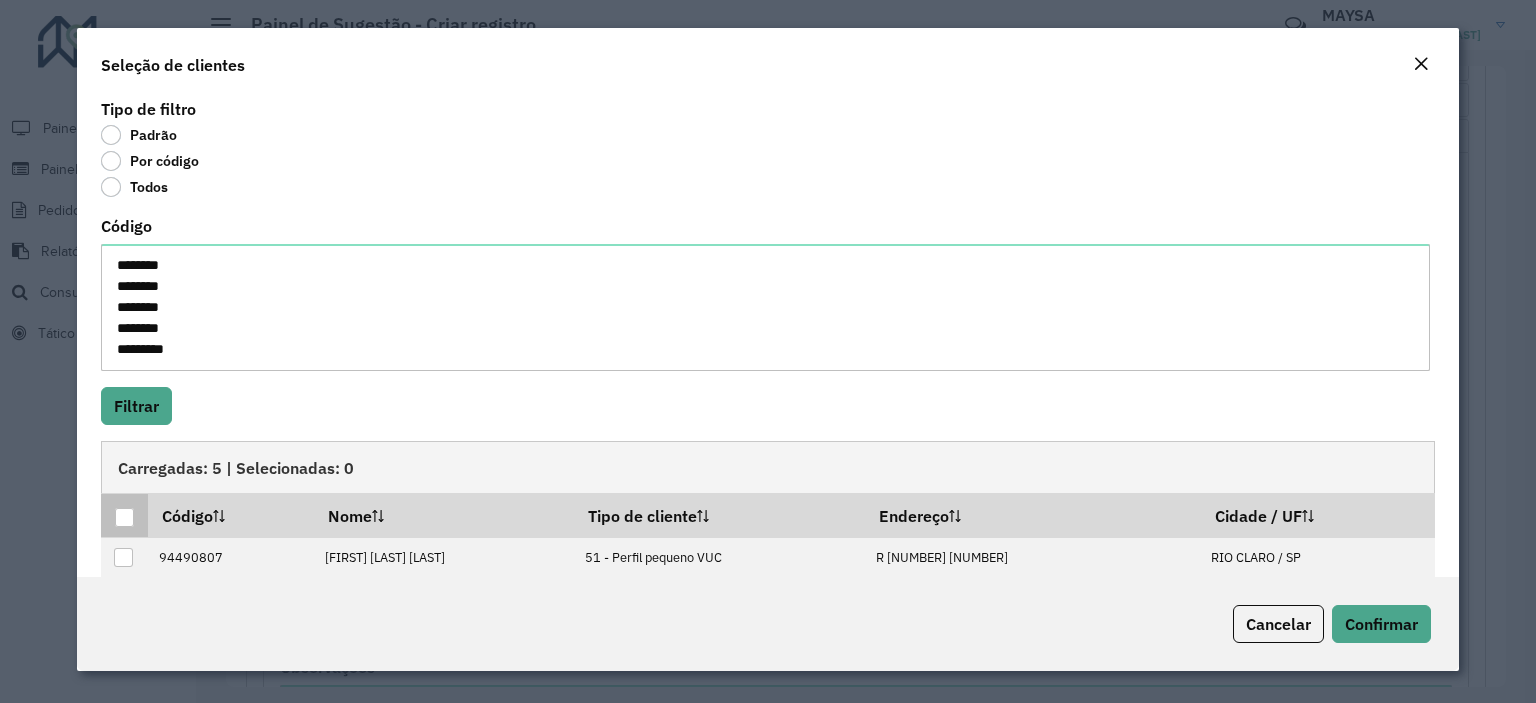 click at bounding box center (124, 517) 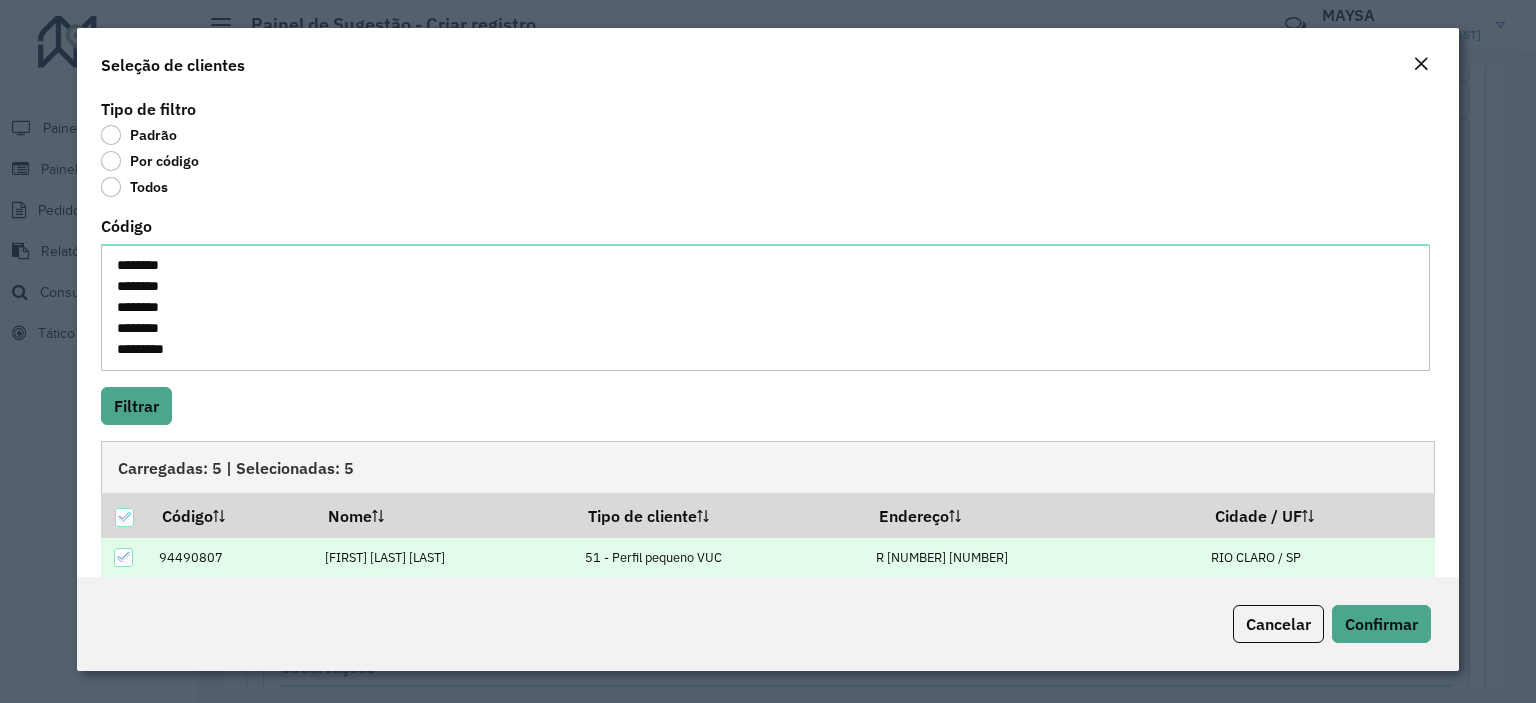 scroll, scrollTop: 188, scrollLeft: 0, axis: vertical 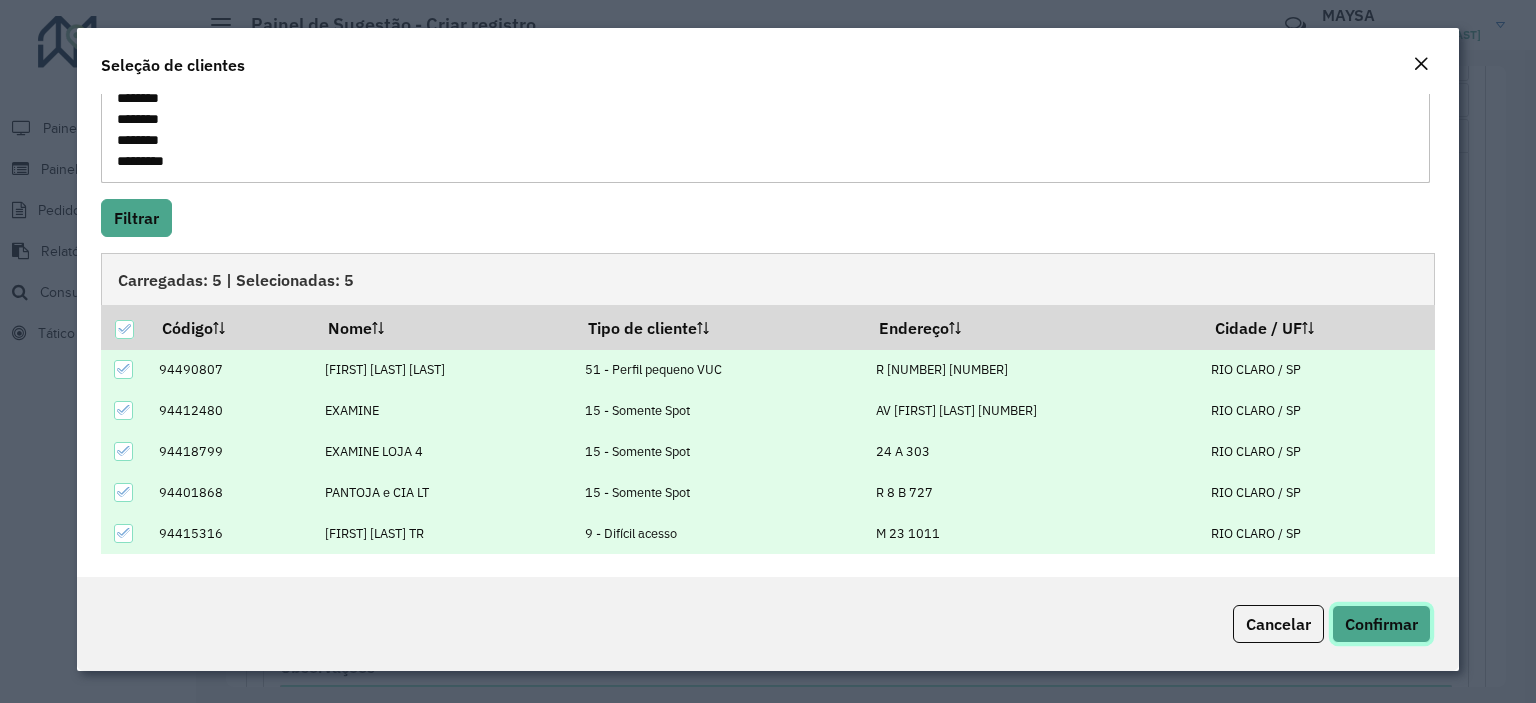 drag, startPoint x: 1408, startPoint y: 633, endPoint x: 1334, endPoint y: 647, distance: 75.31268 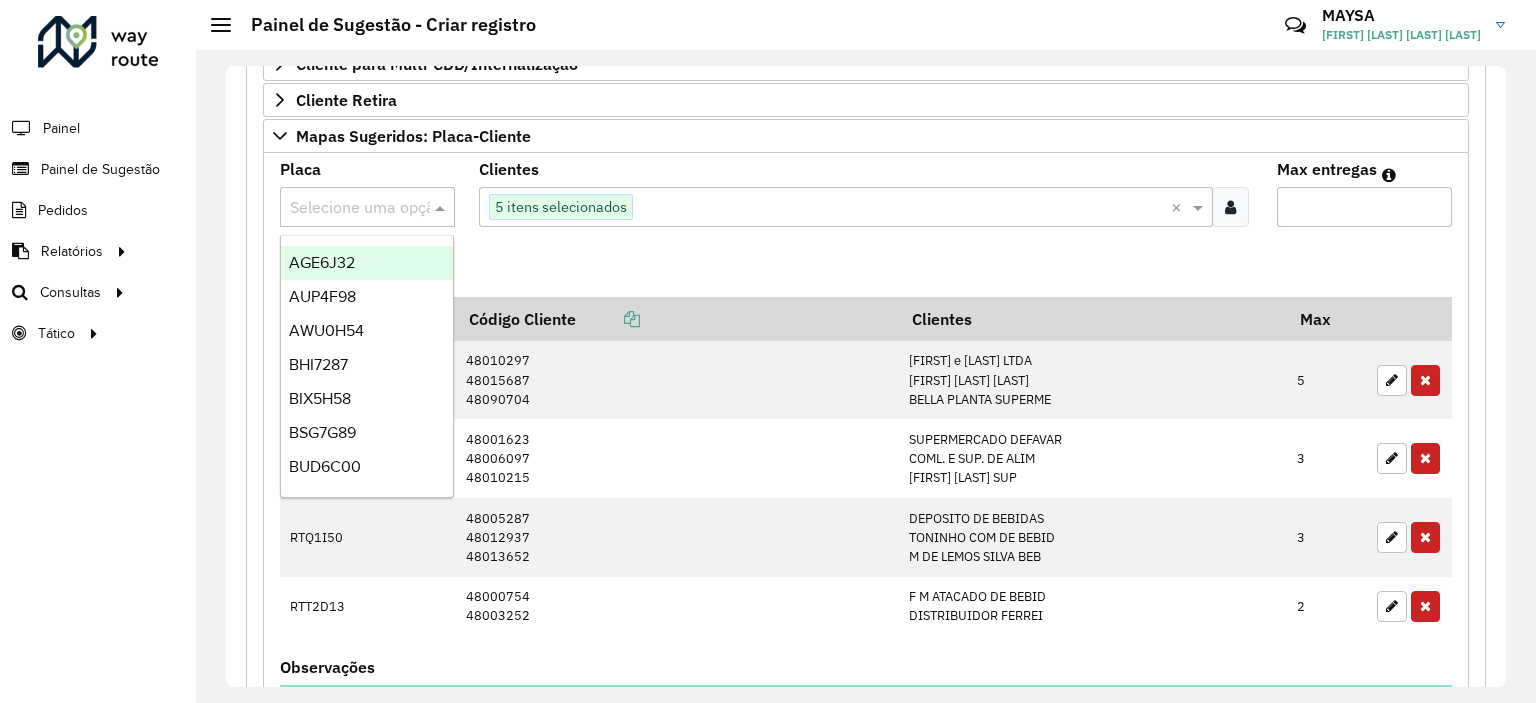 click at bounding box center [347, 208] 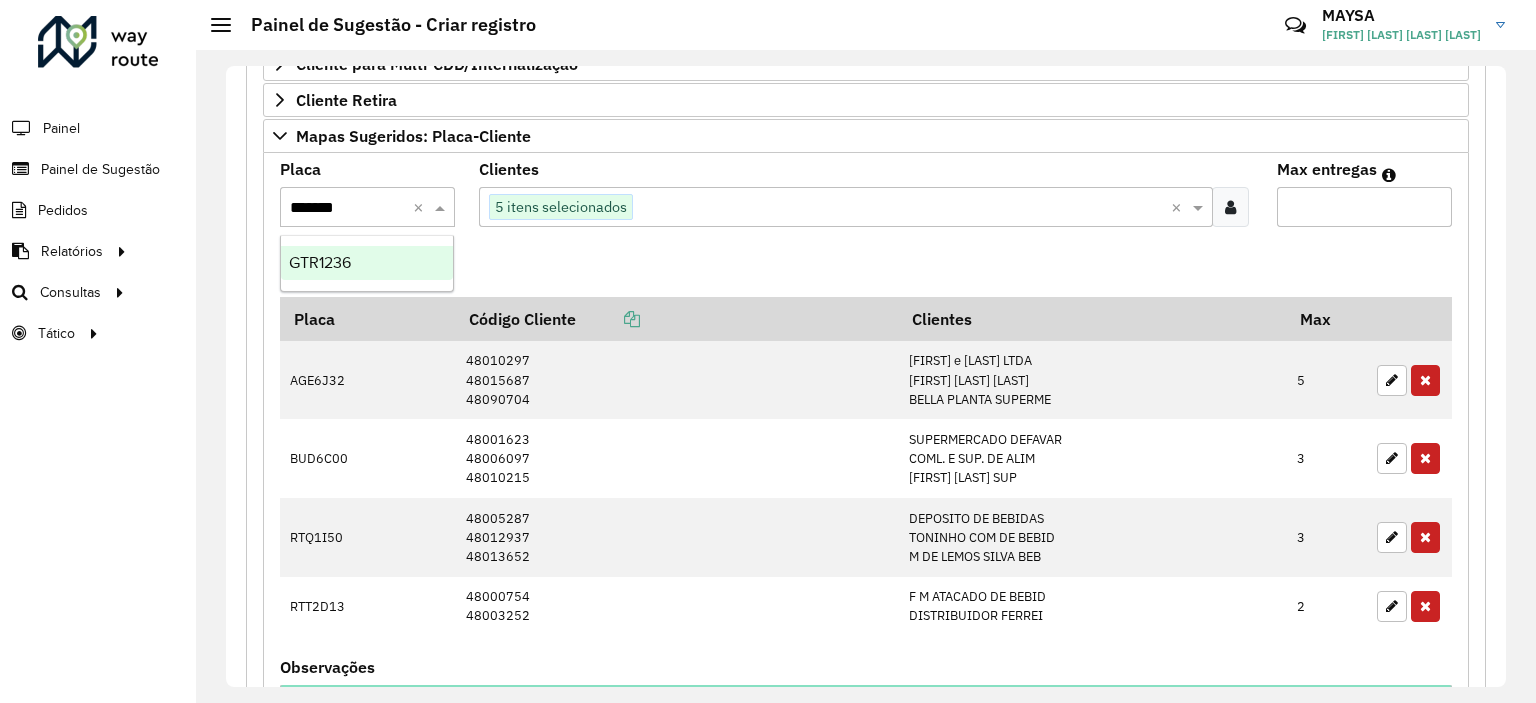 click on "GTR1236" at bounding box center [367, 263] 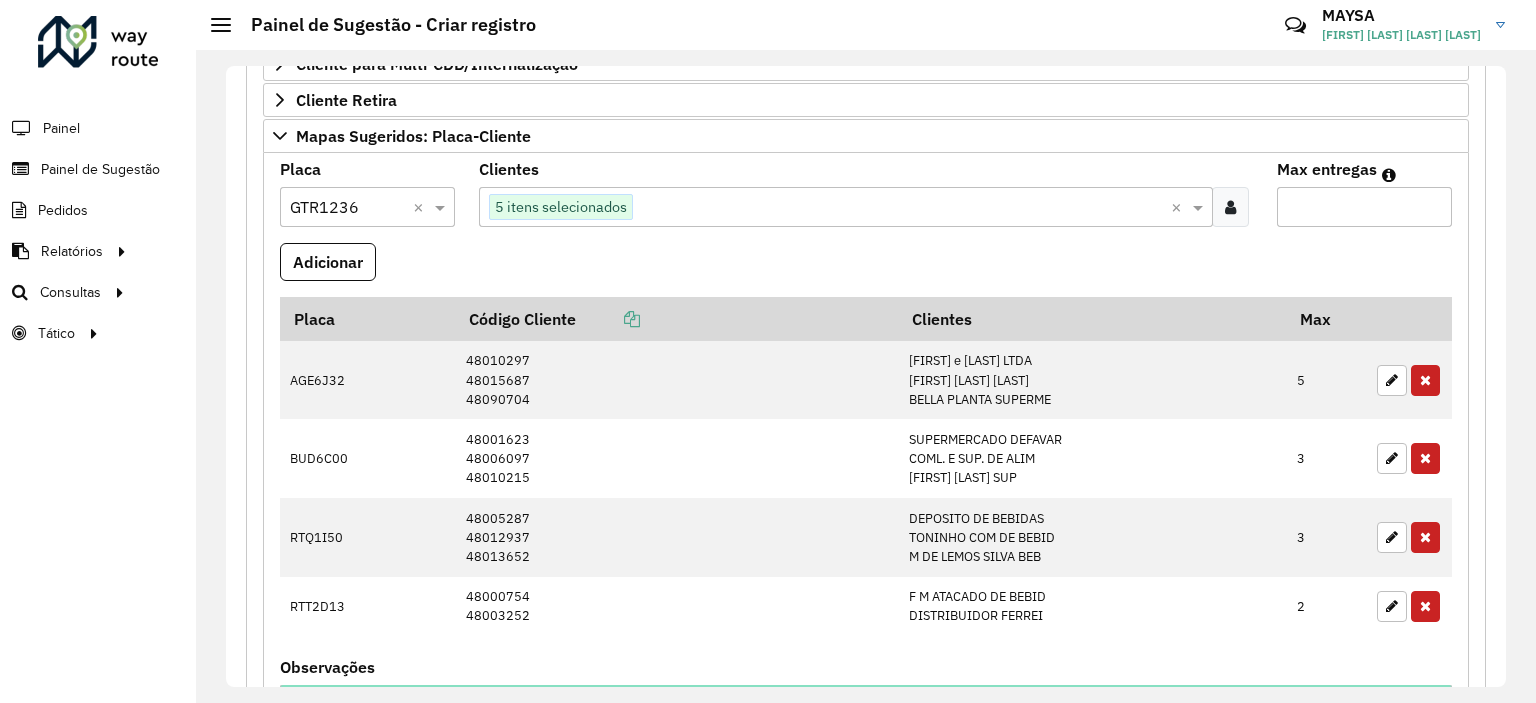 click on "Max entregas" at bounding box center (1364, 207) 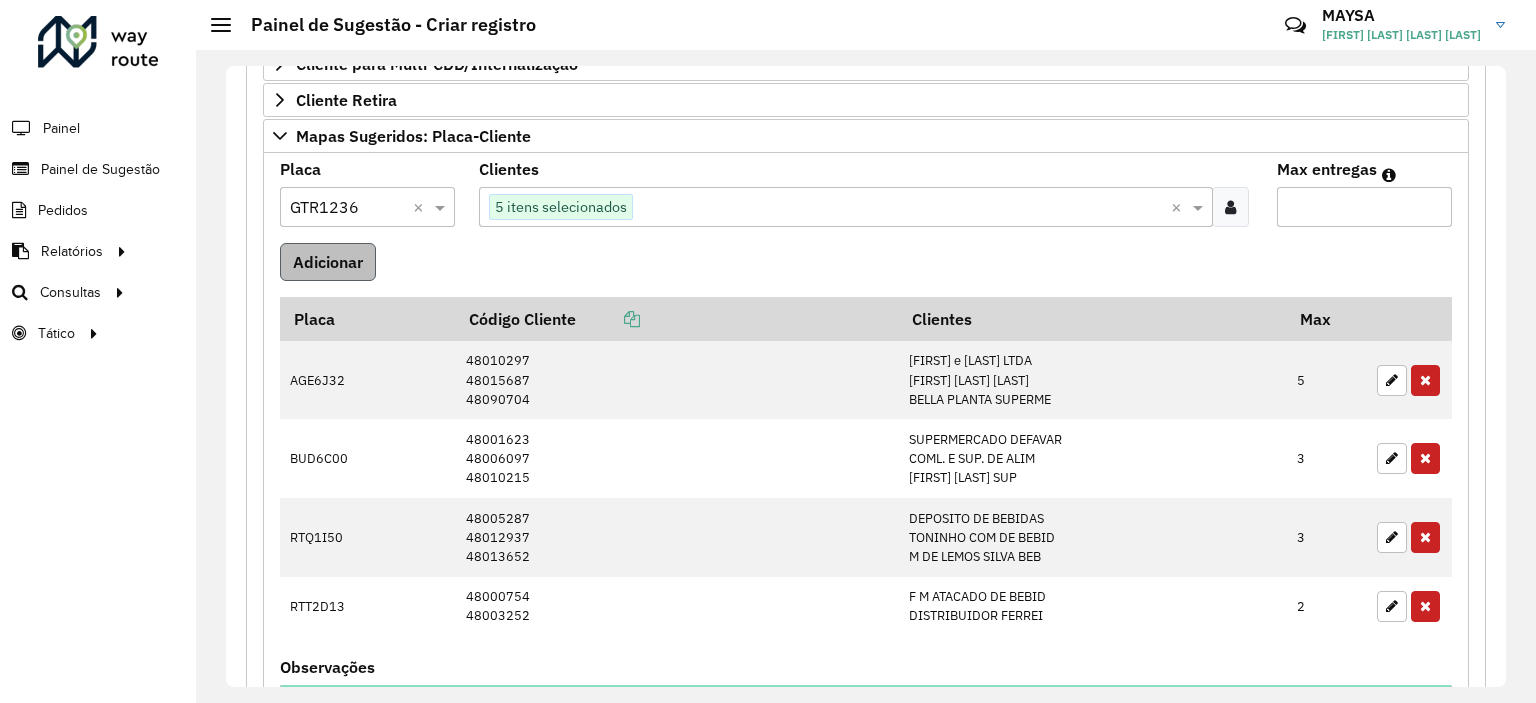 type on "*" 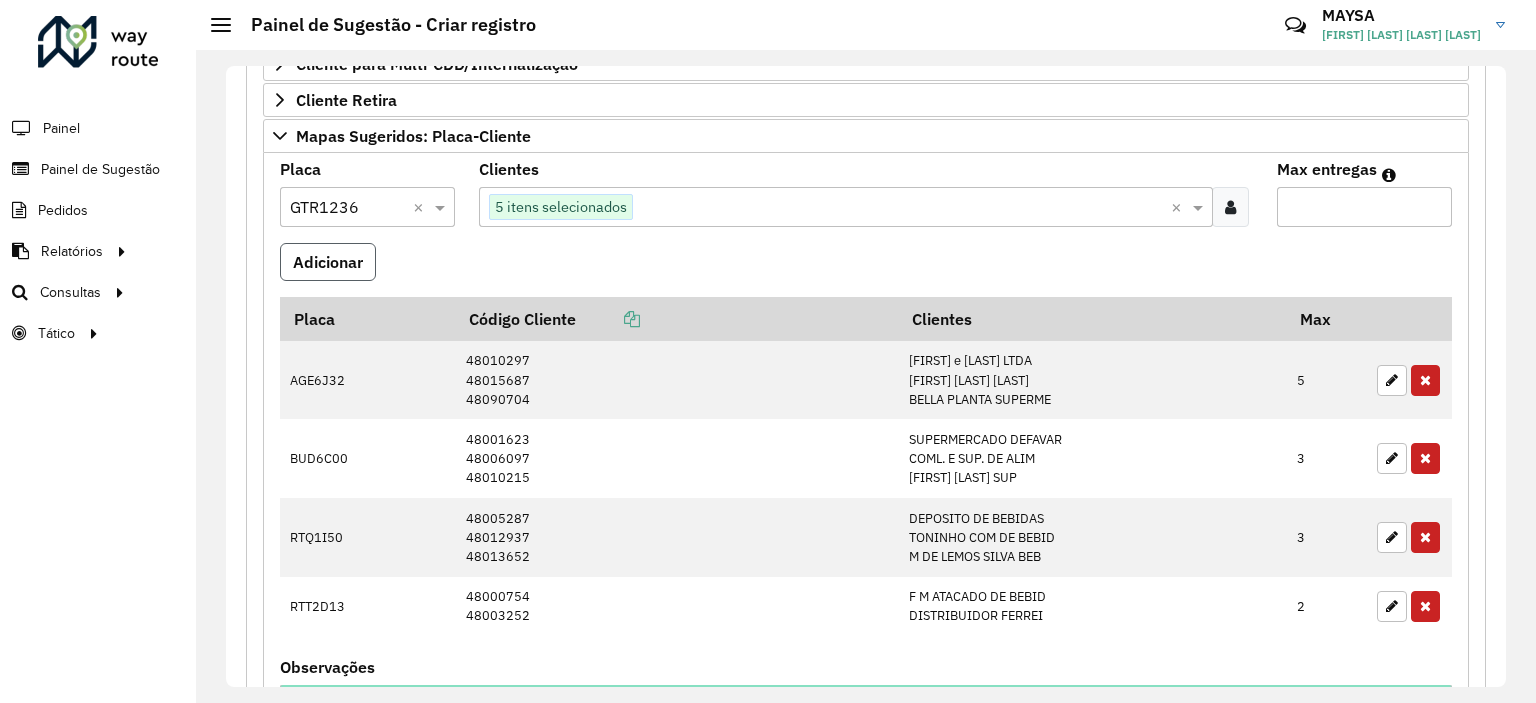 click on "Adicionar" at bounding box center [328, 262] 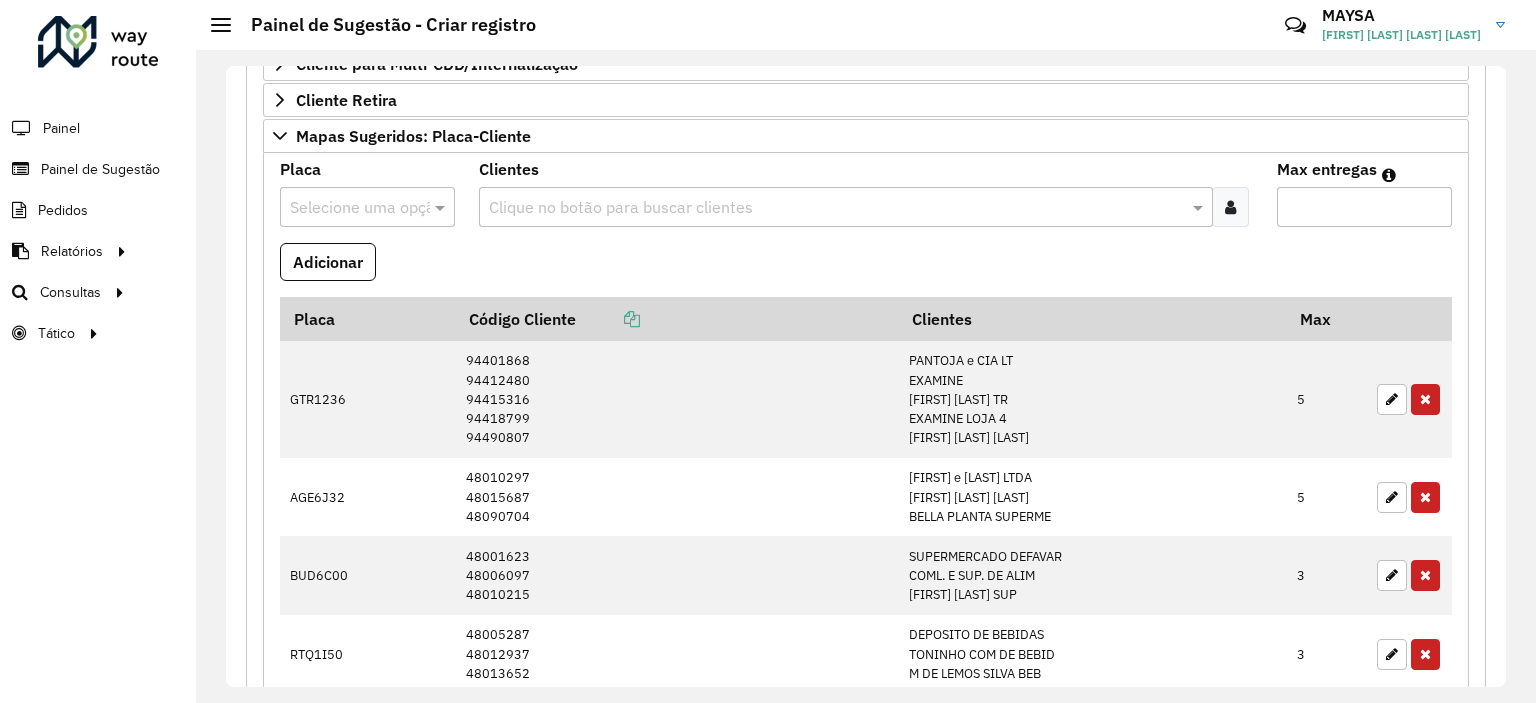 click at bounding box center (1230, 207) 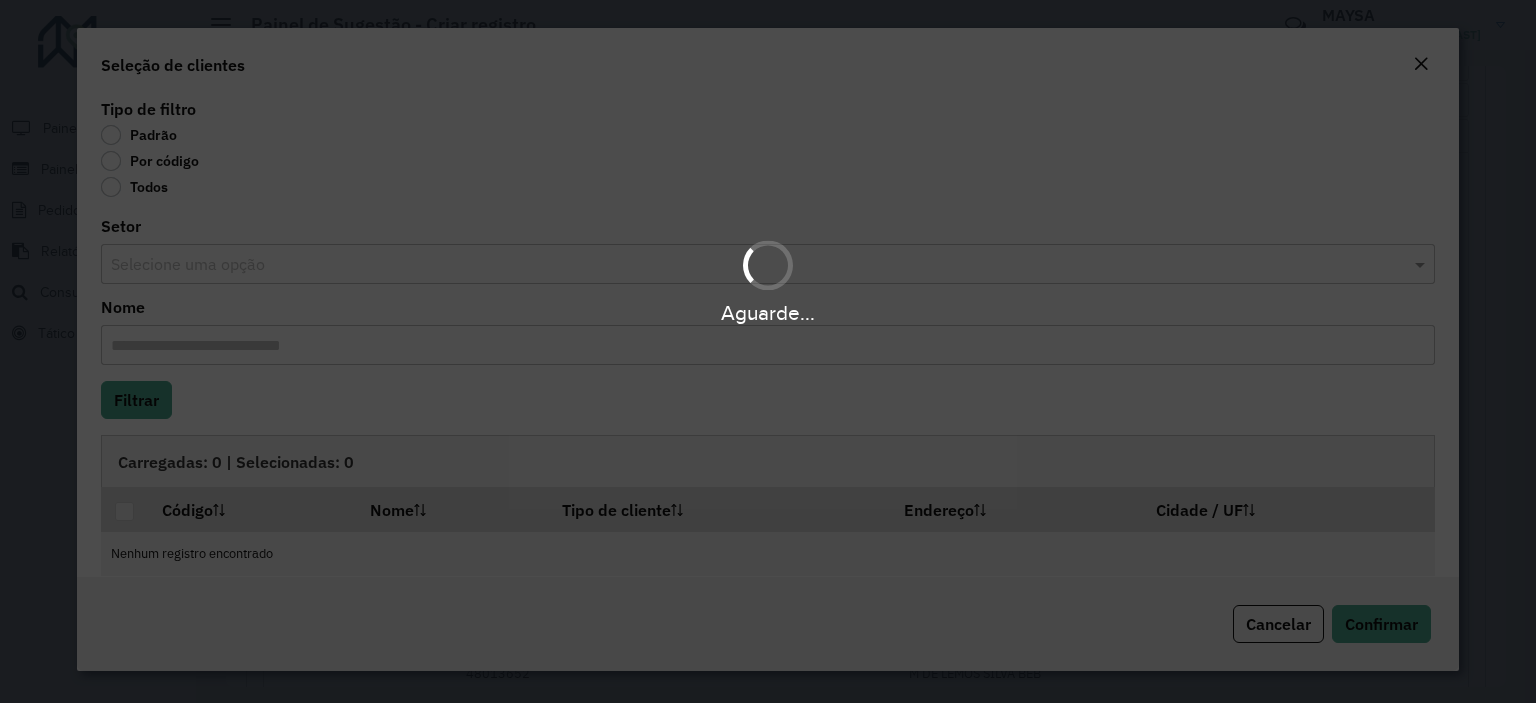 click on "Aguarde..." at bounding box center [768, 351] 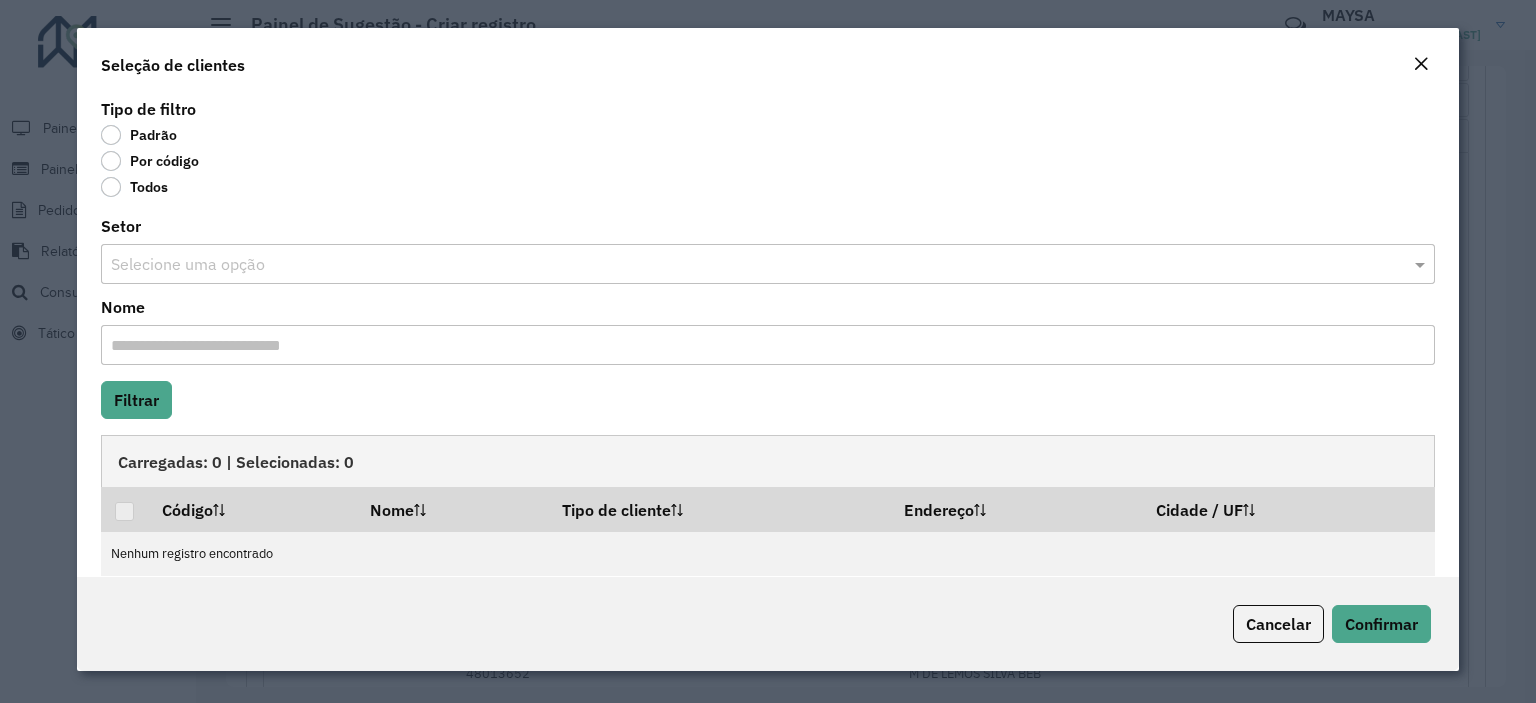 click on "Por código" 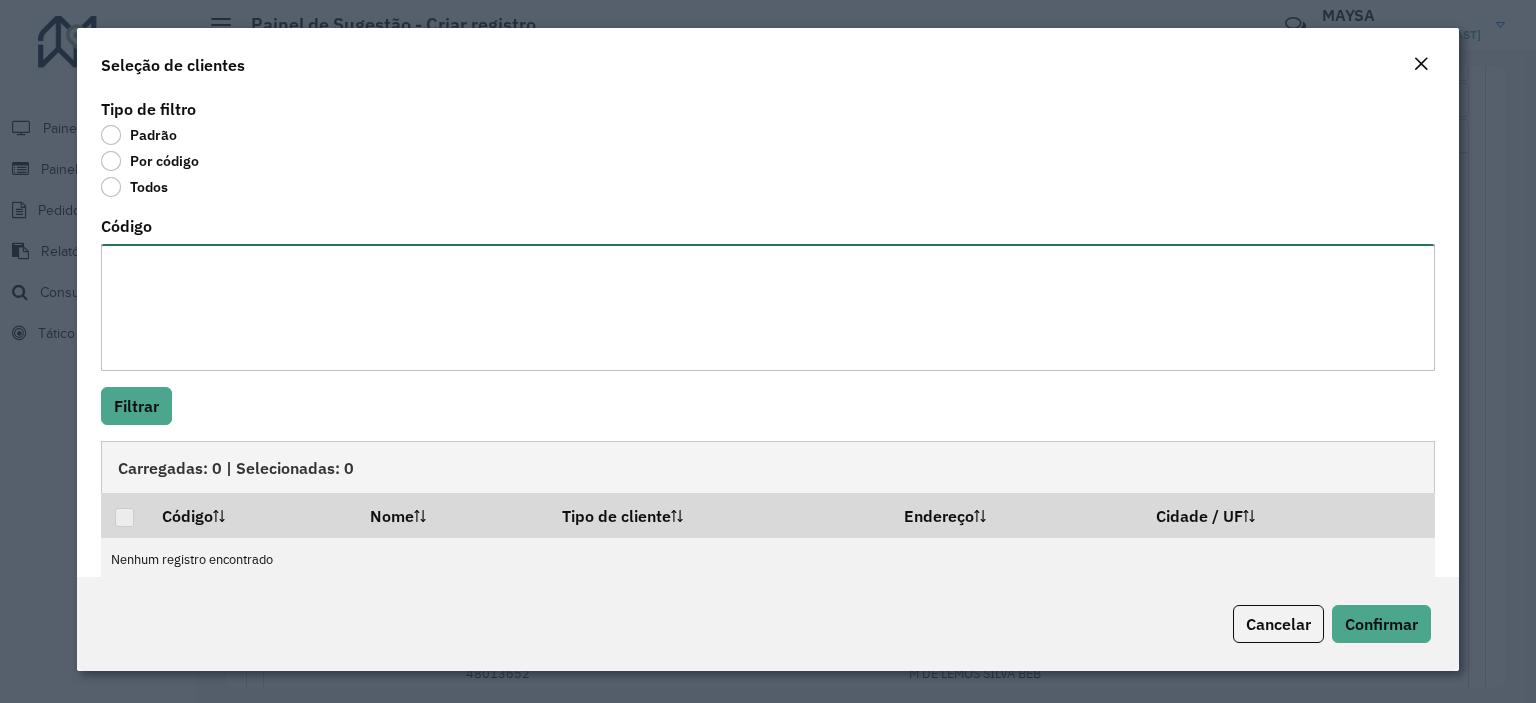 click on "Código" at bounding box center [768, 307] 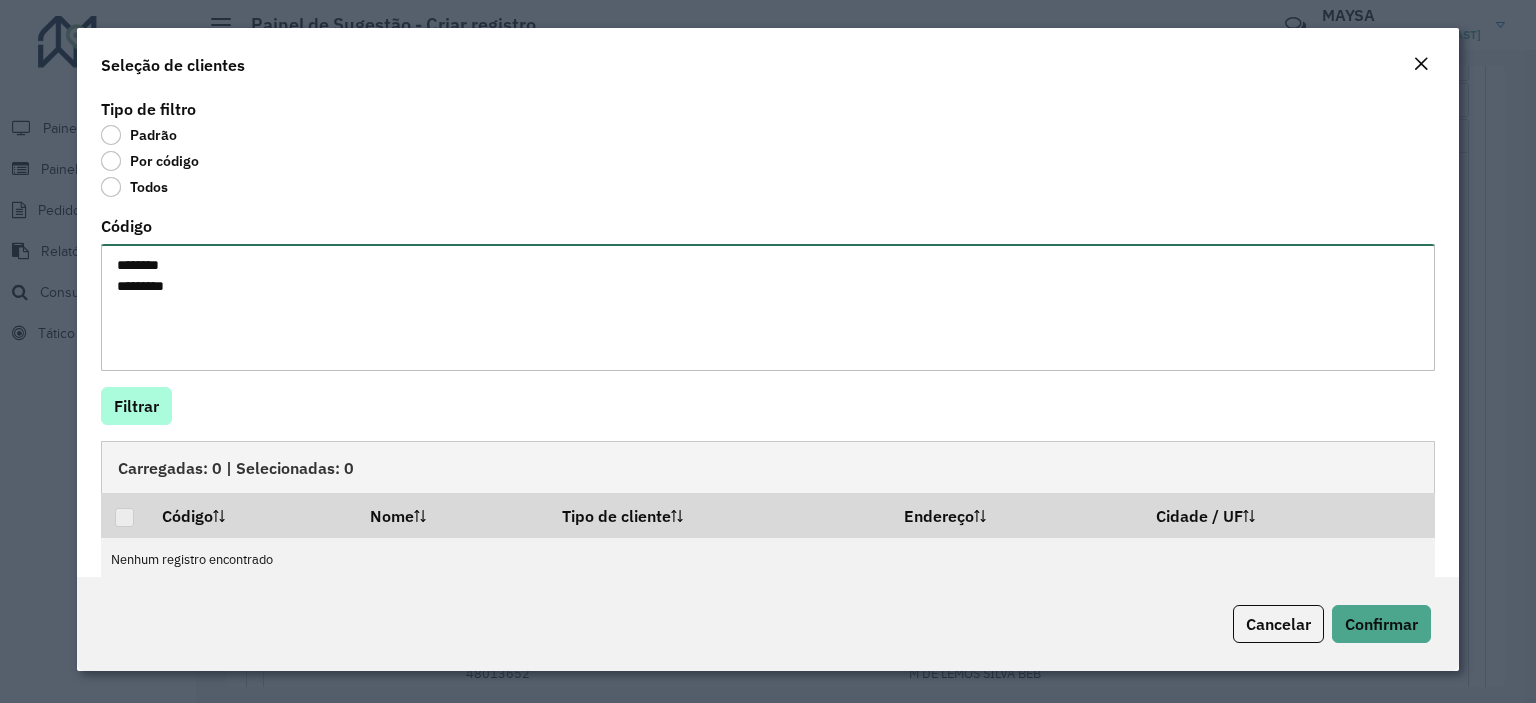 type on "********
********" 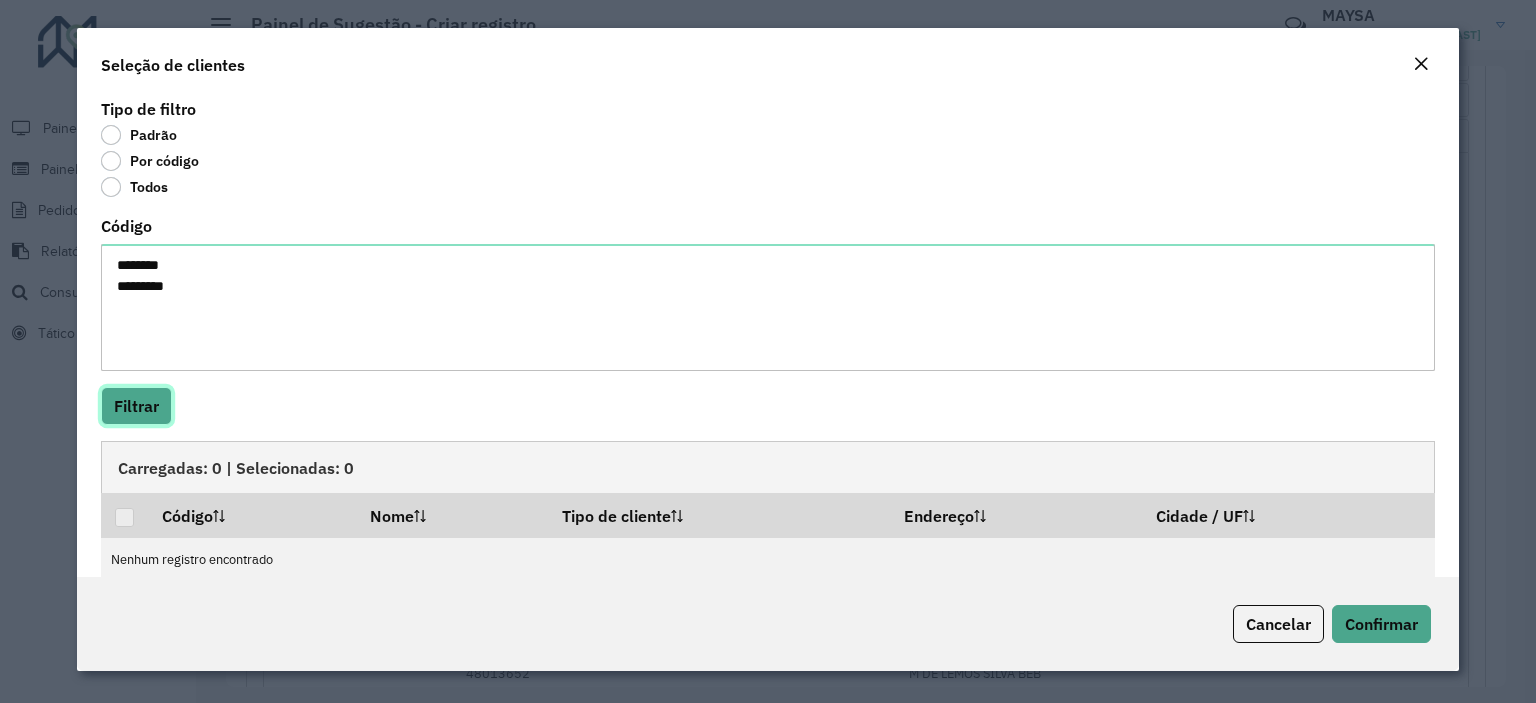 click on "Filtrar" 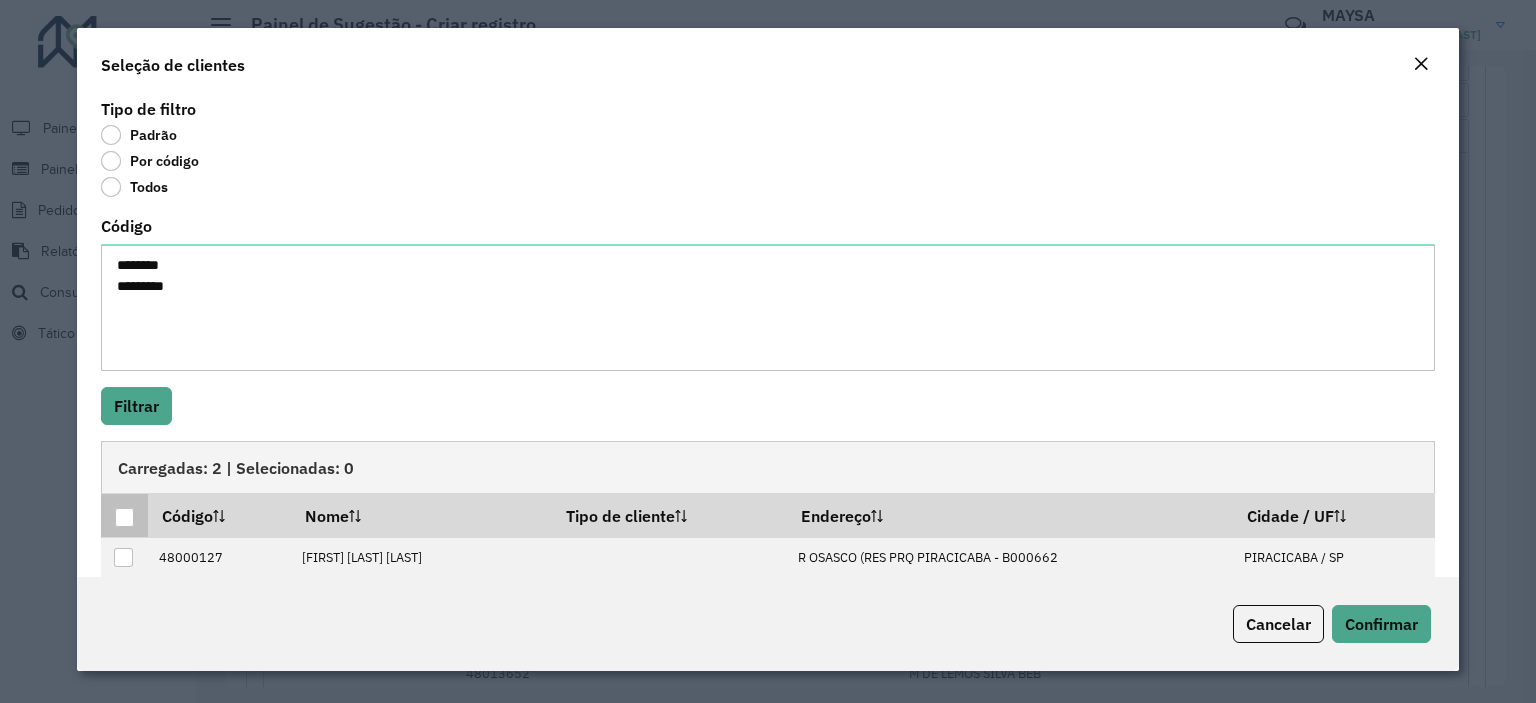 click at bounding box center (124, 517) 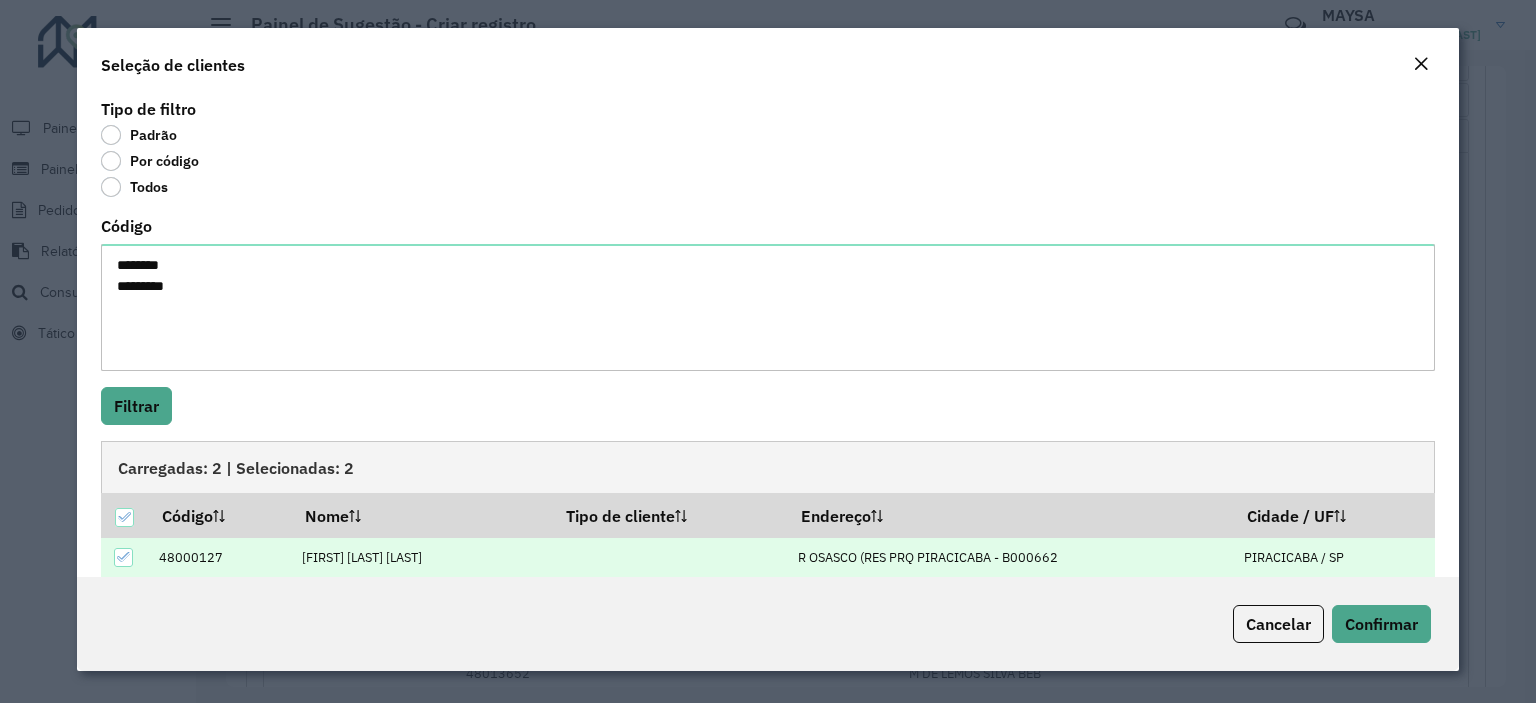 scroll, scrollTop: 65, scrollLeft: 0, axis: vertical 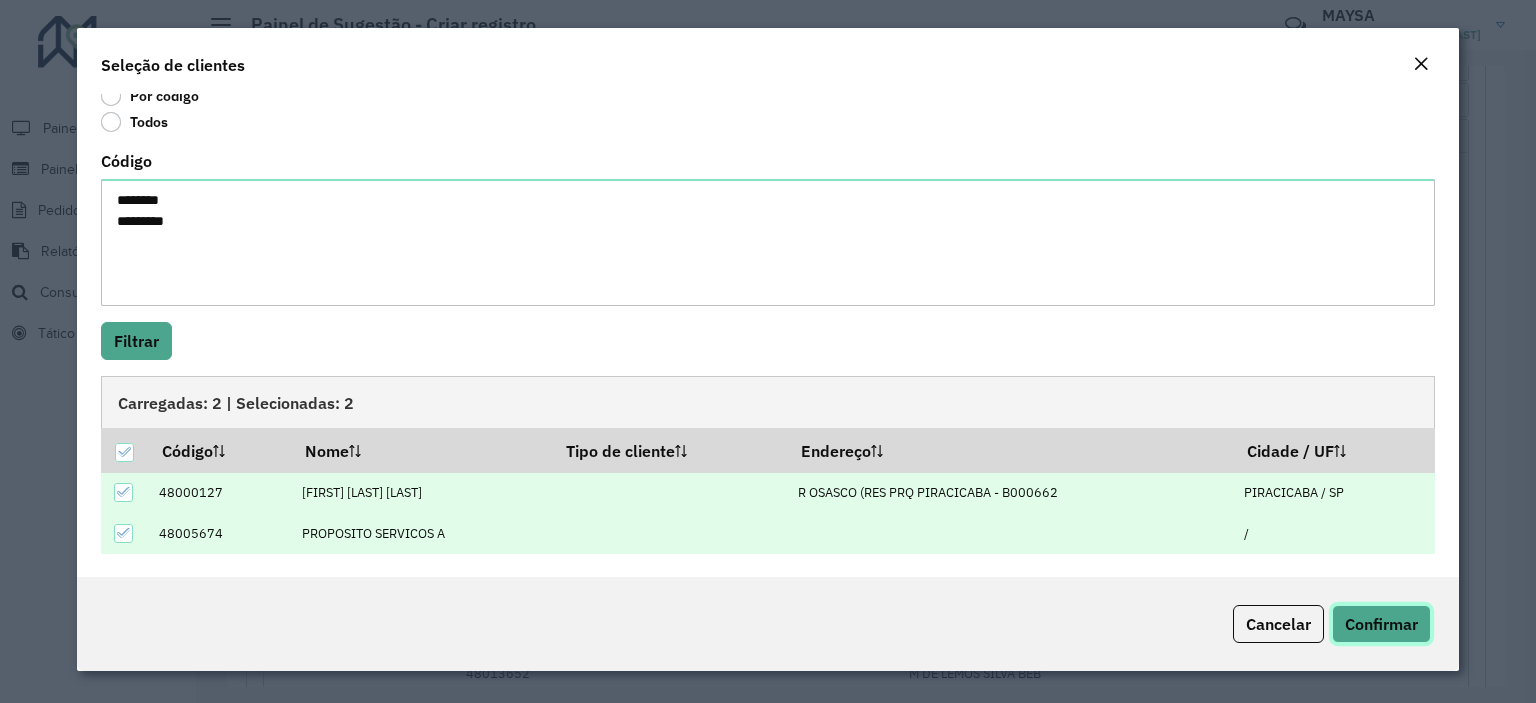 click on "Confirmar" 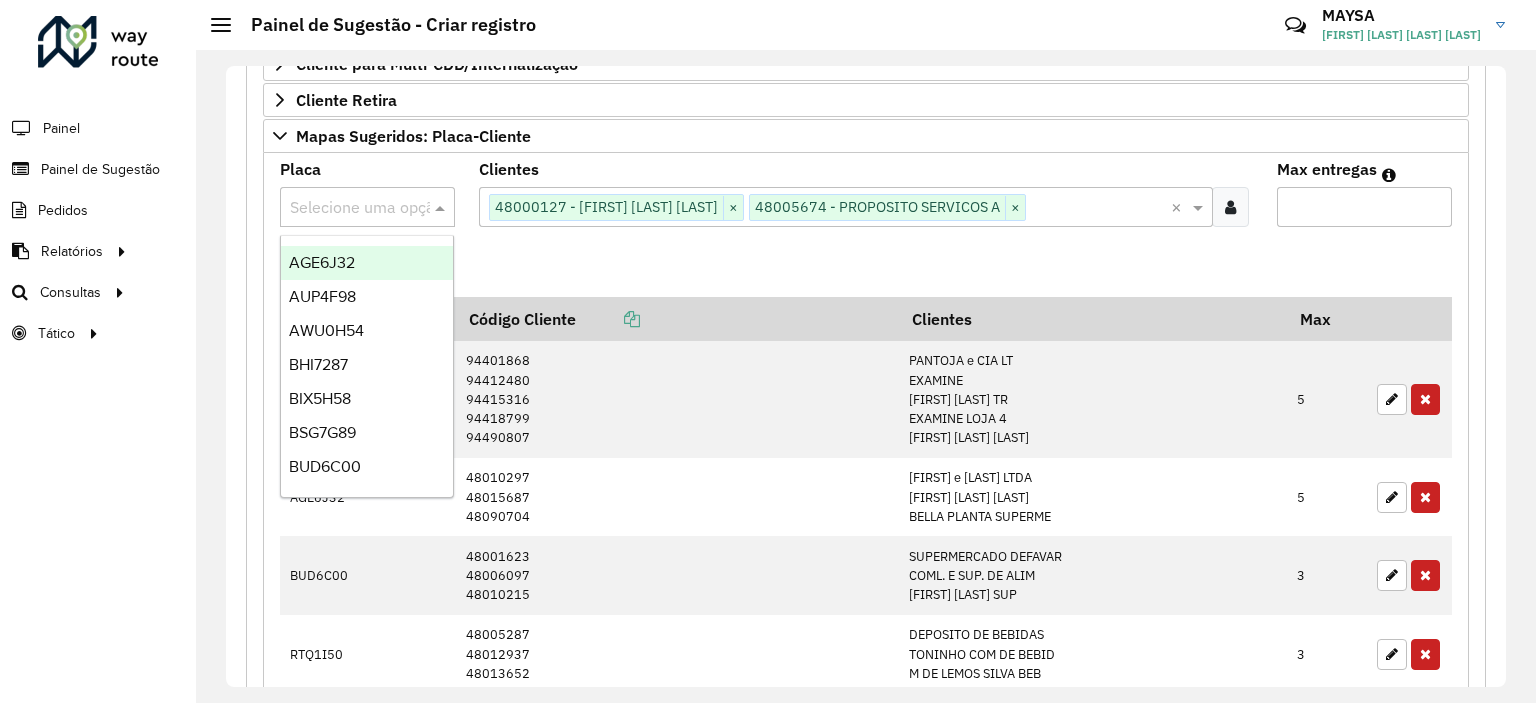 click at bounding box center (347, 208) 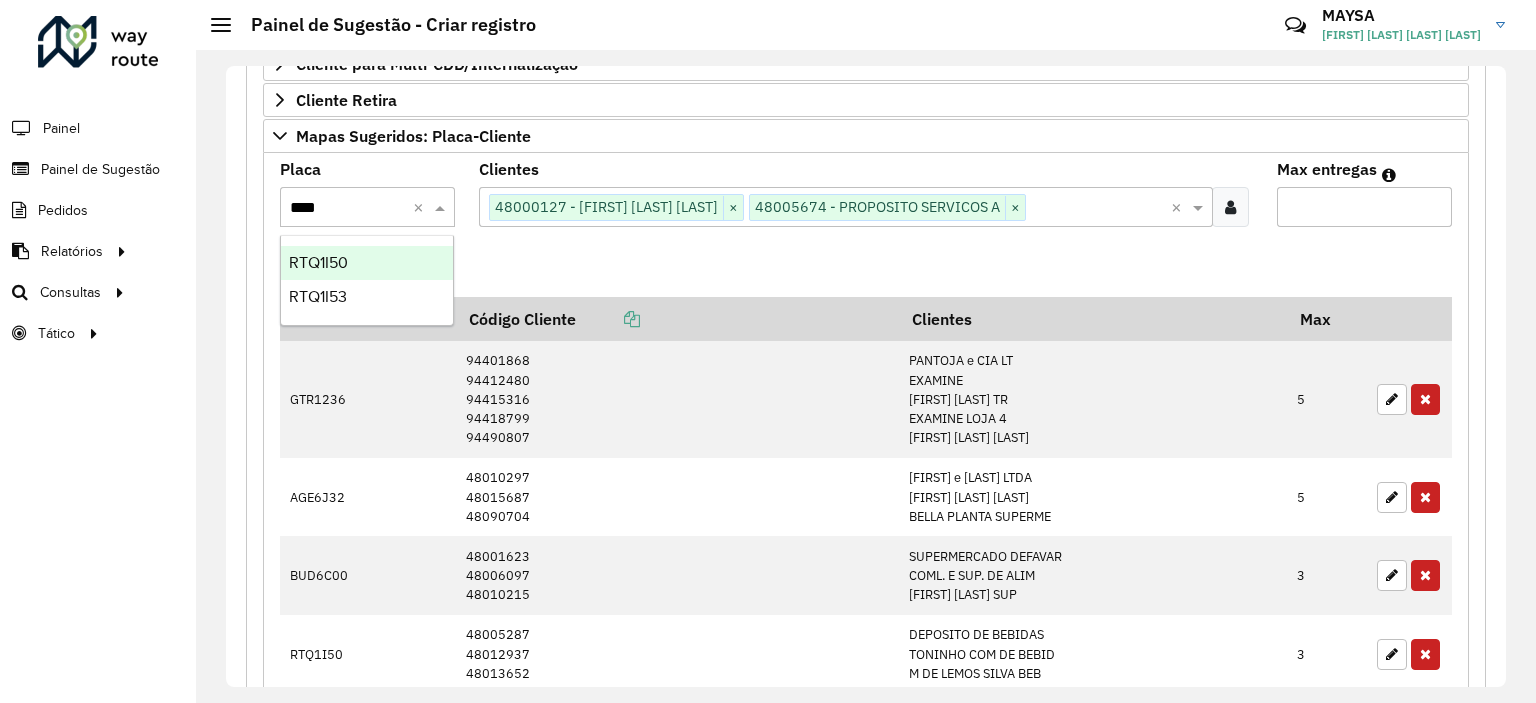 type on "*****" 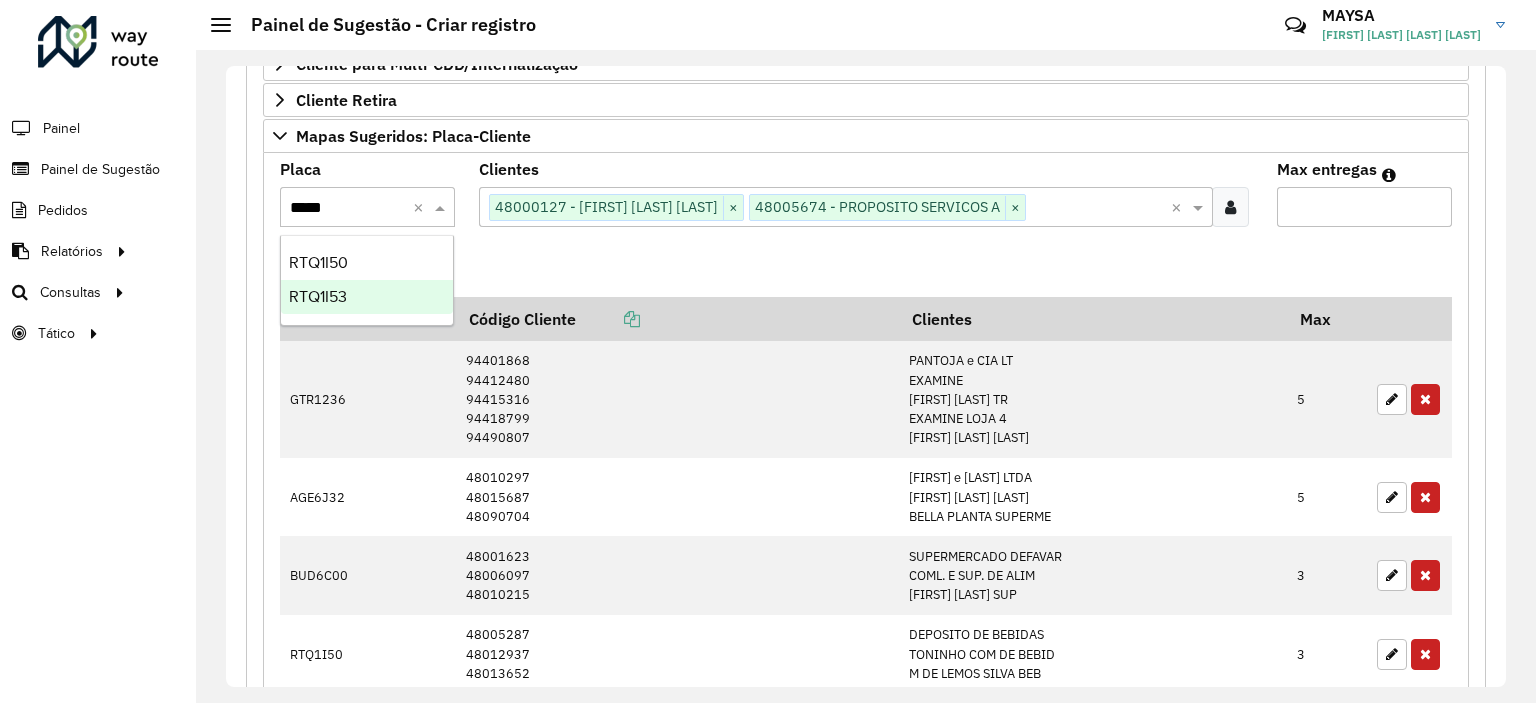 click on "RTQ1I53" at bounding box center (367, 297) 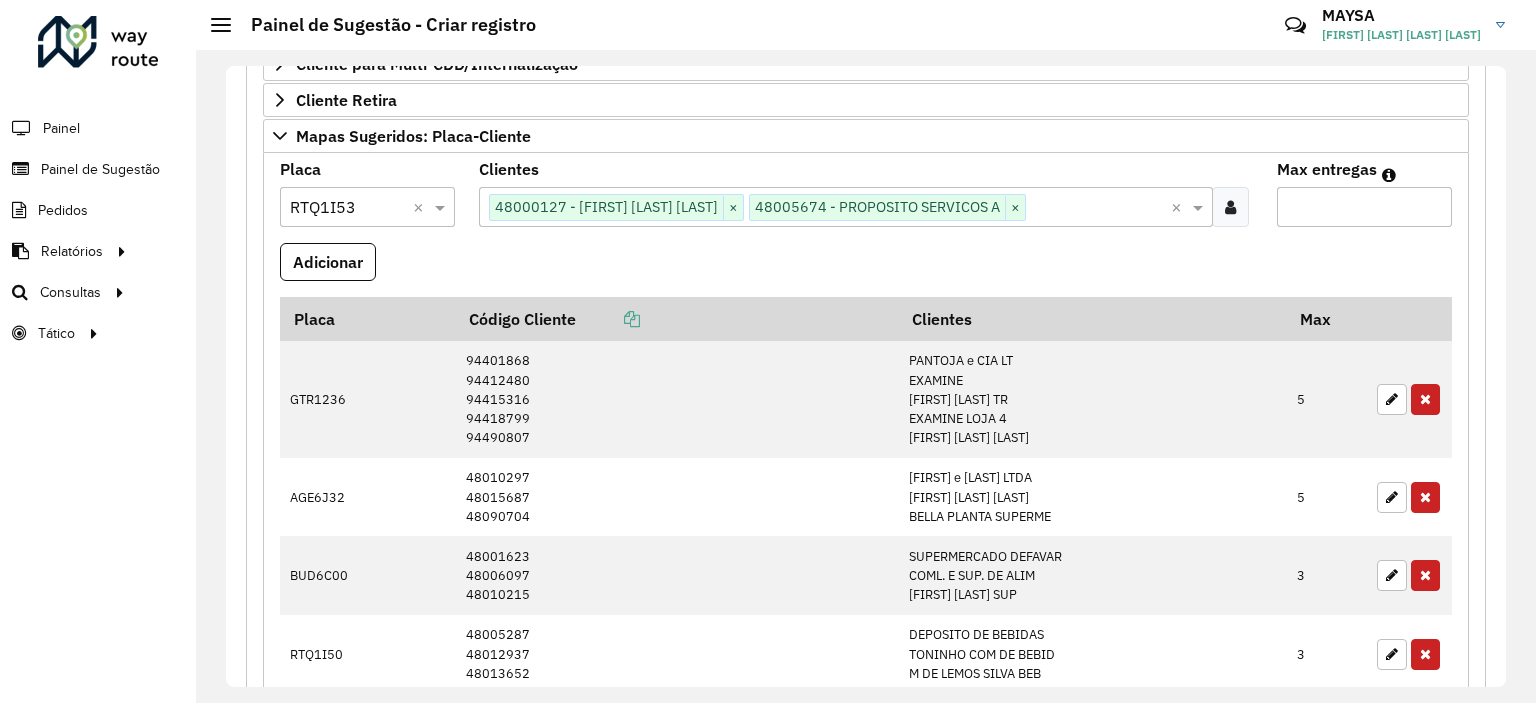 click on "Max entregas" at bounding box center (1364, 207) 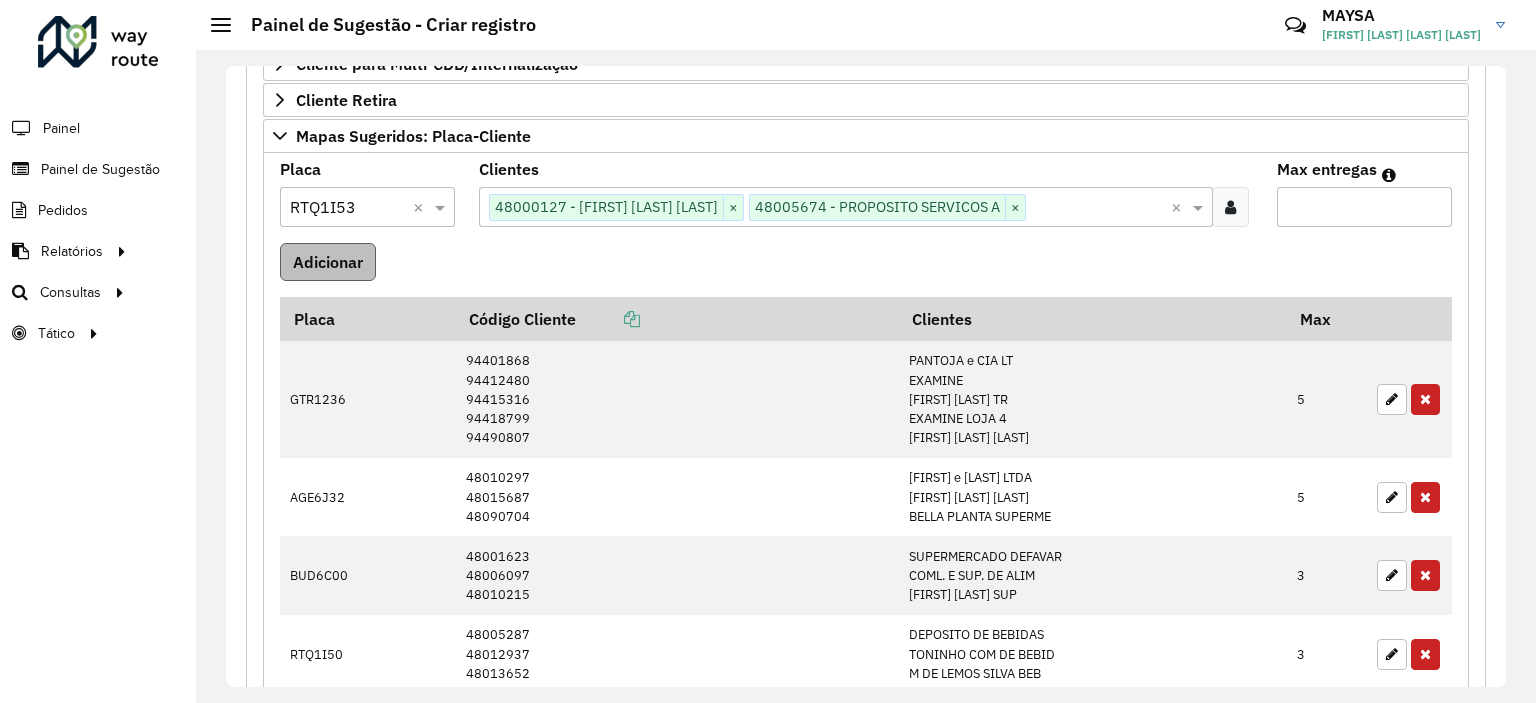 type on "**" 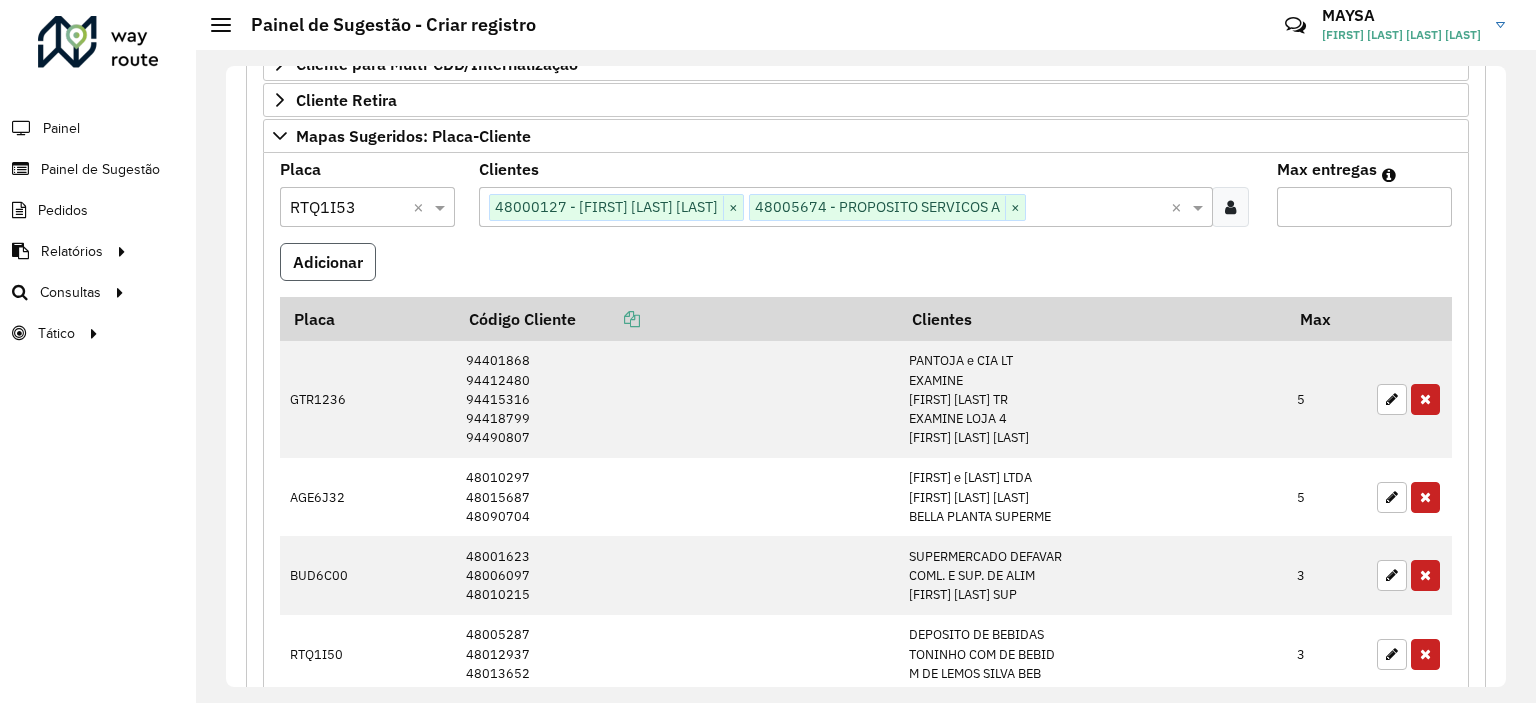click on "Adicionar" at bounding box center (328, 262) 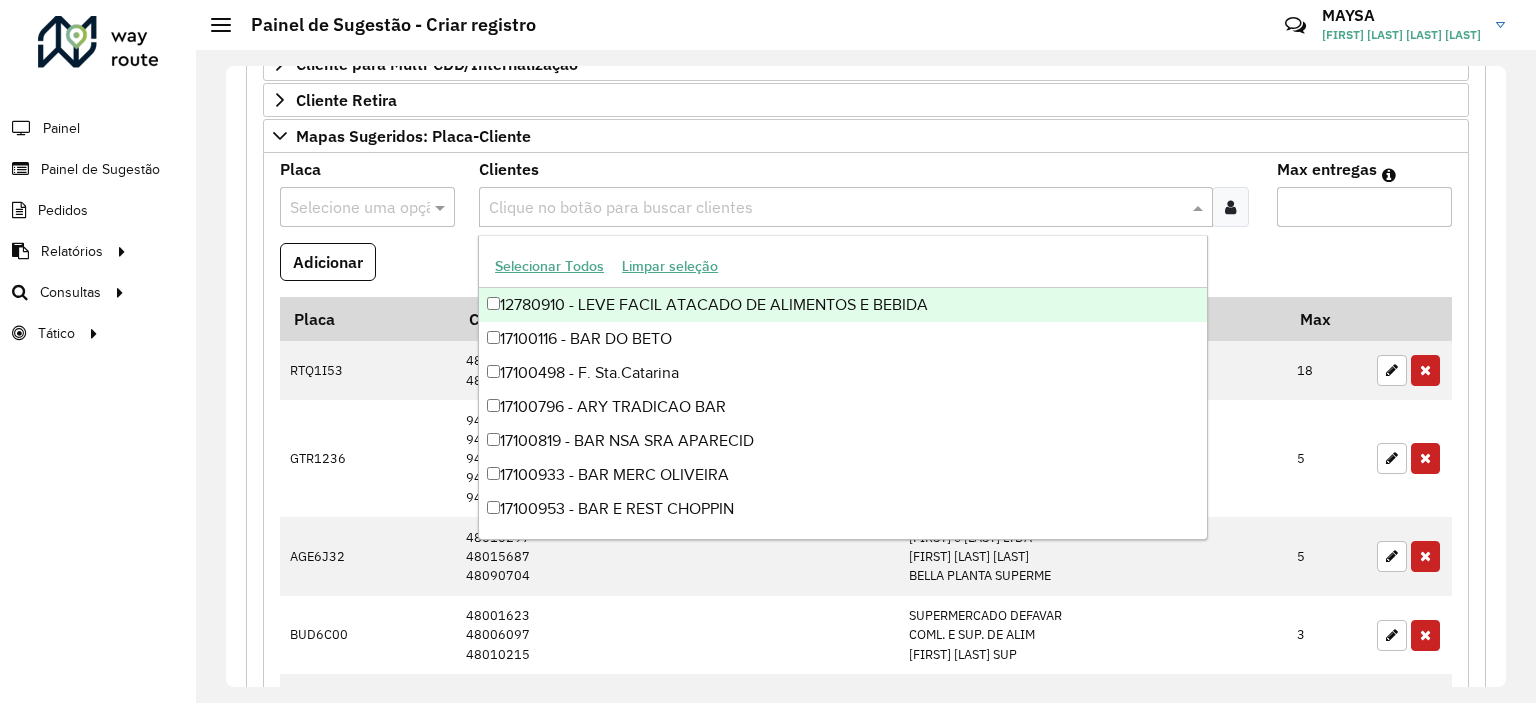 click at bounding box center (835, 208) 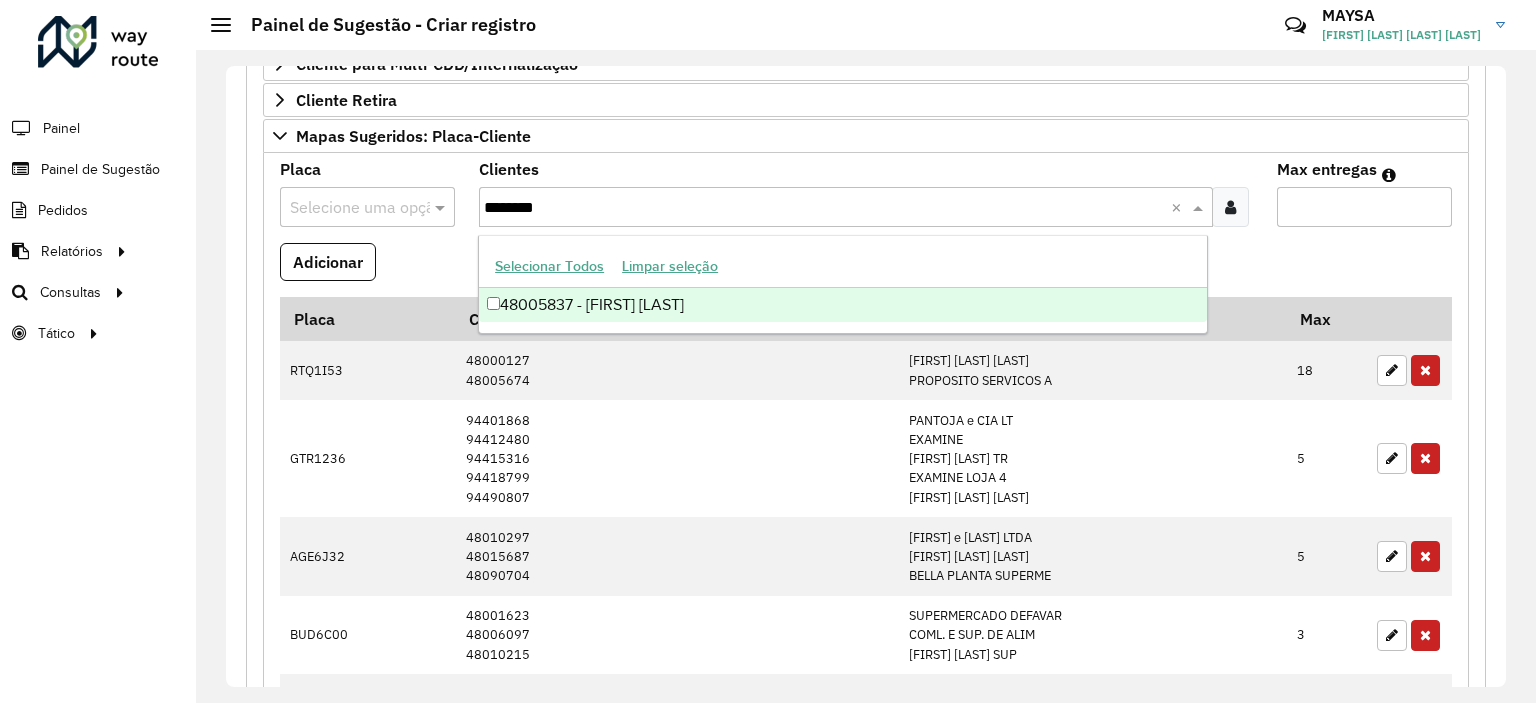 type on "********" 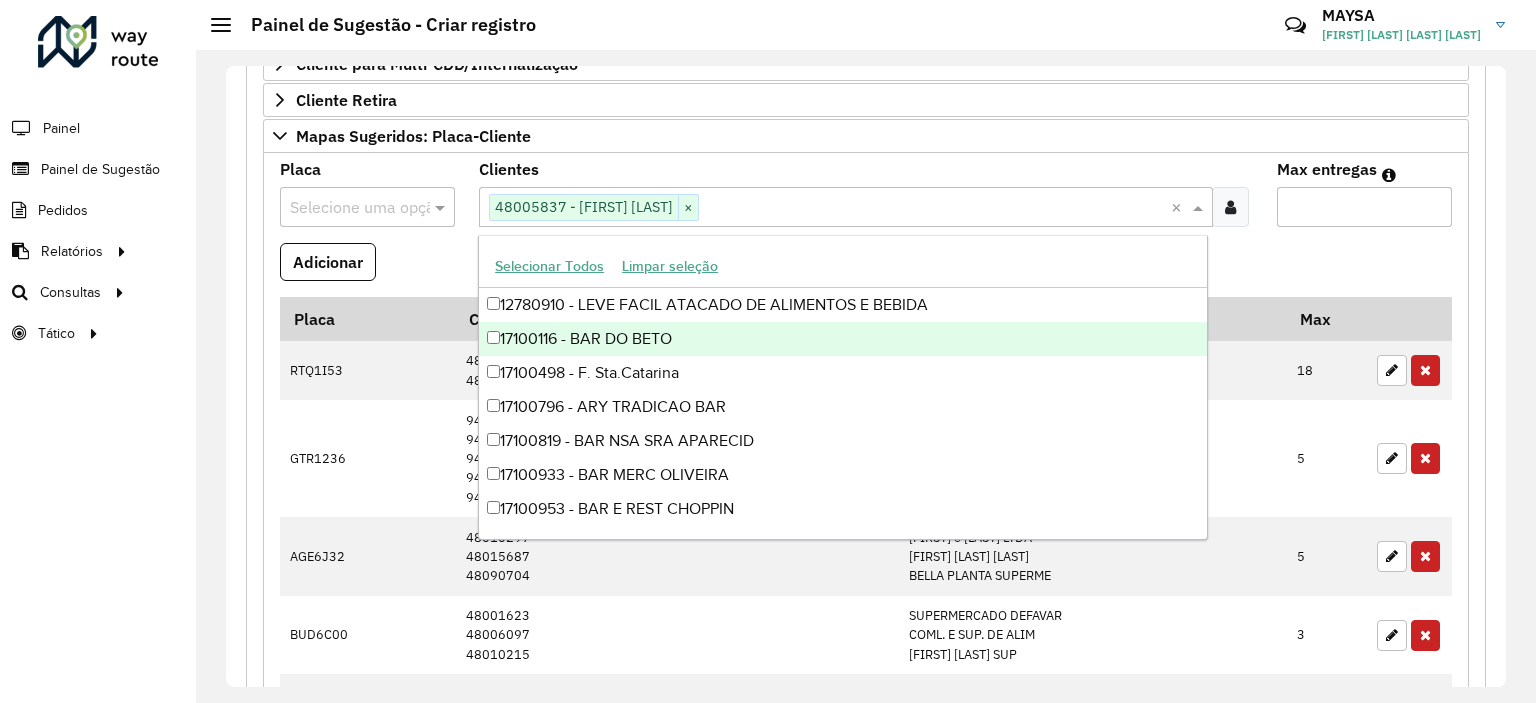 click at bounding box center (934, 208) 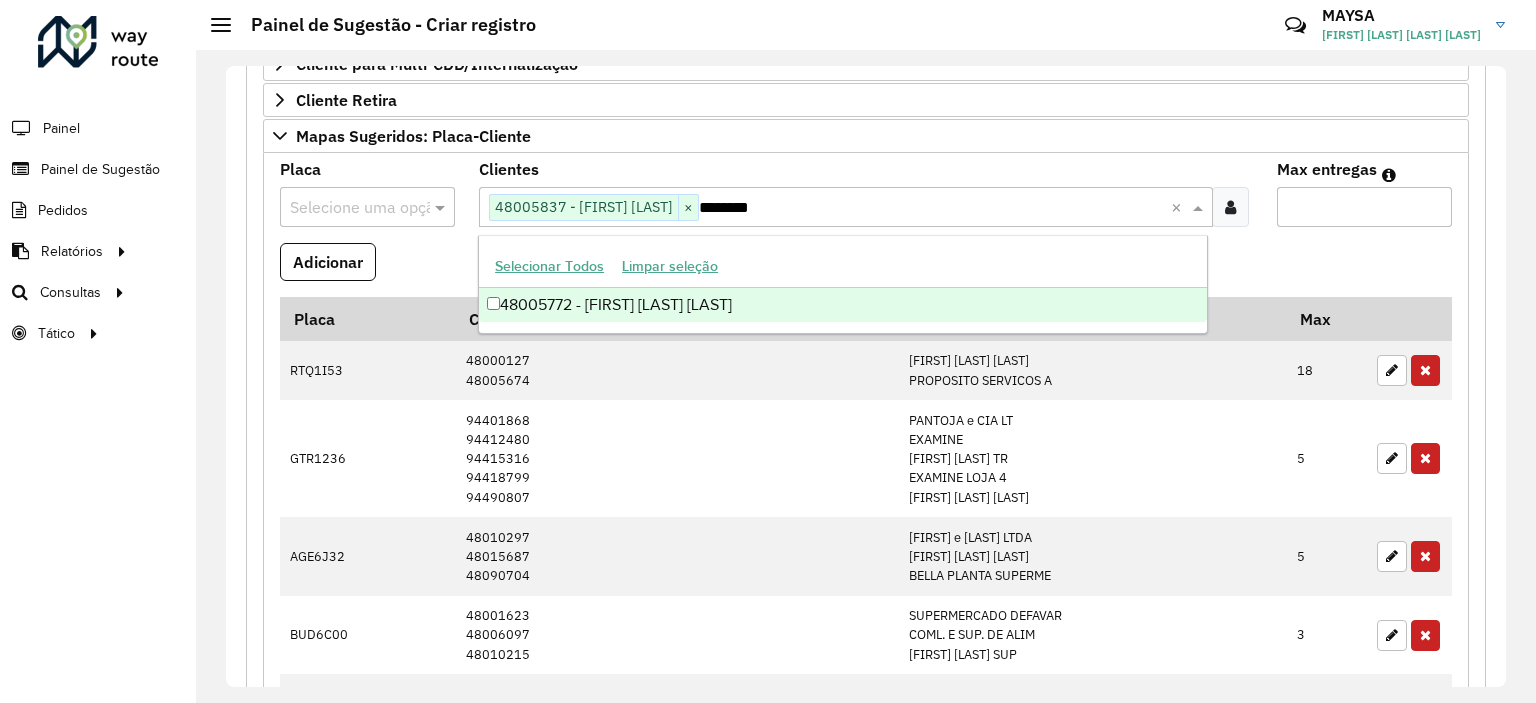 type on "********" 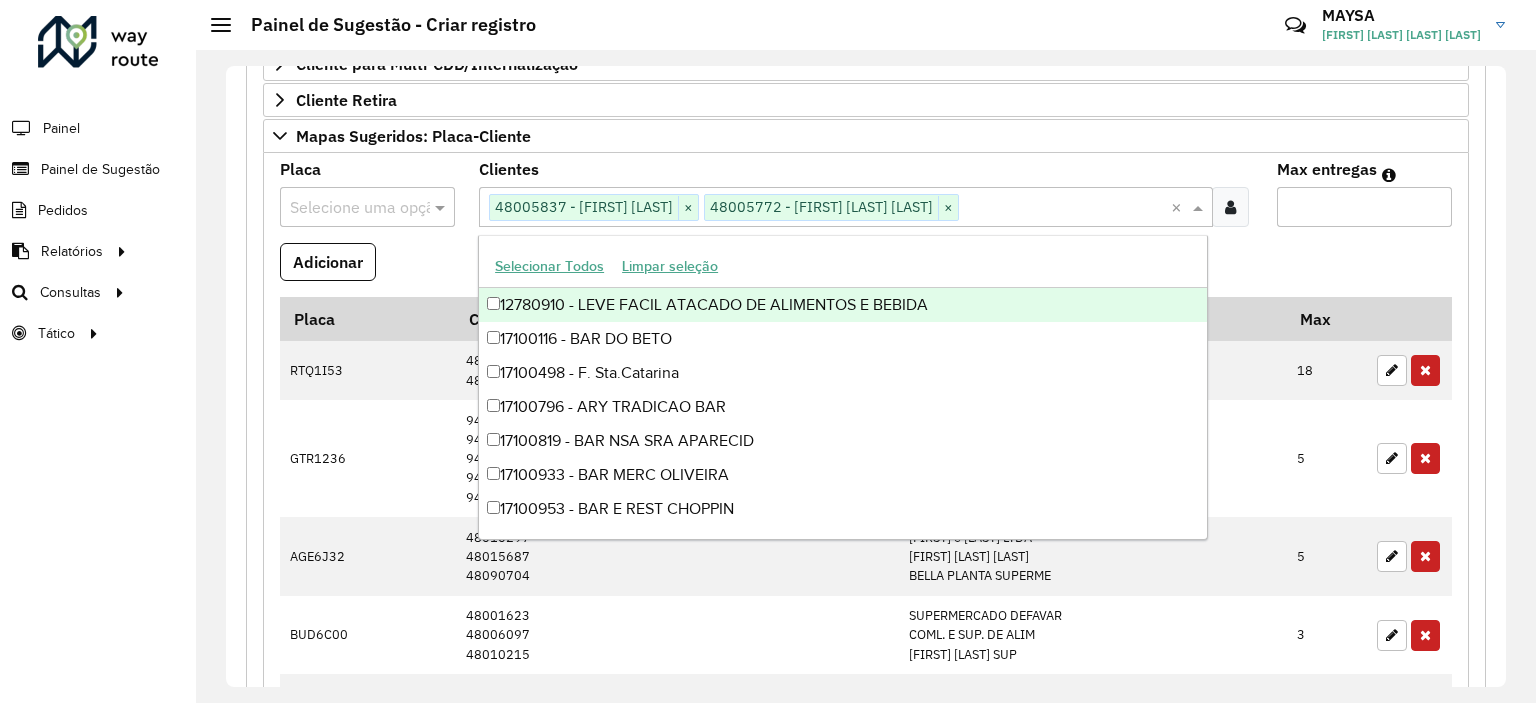 click at bounding box center (347, 208) 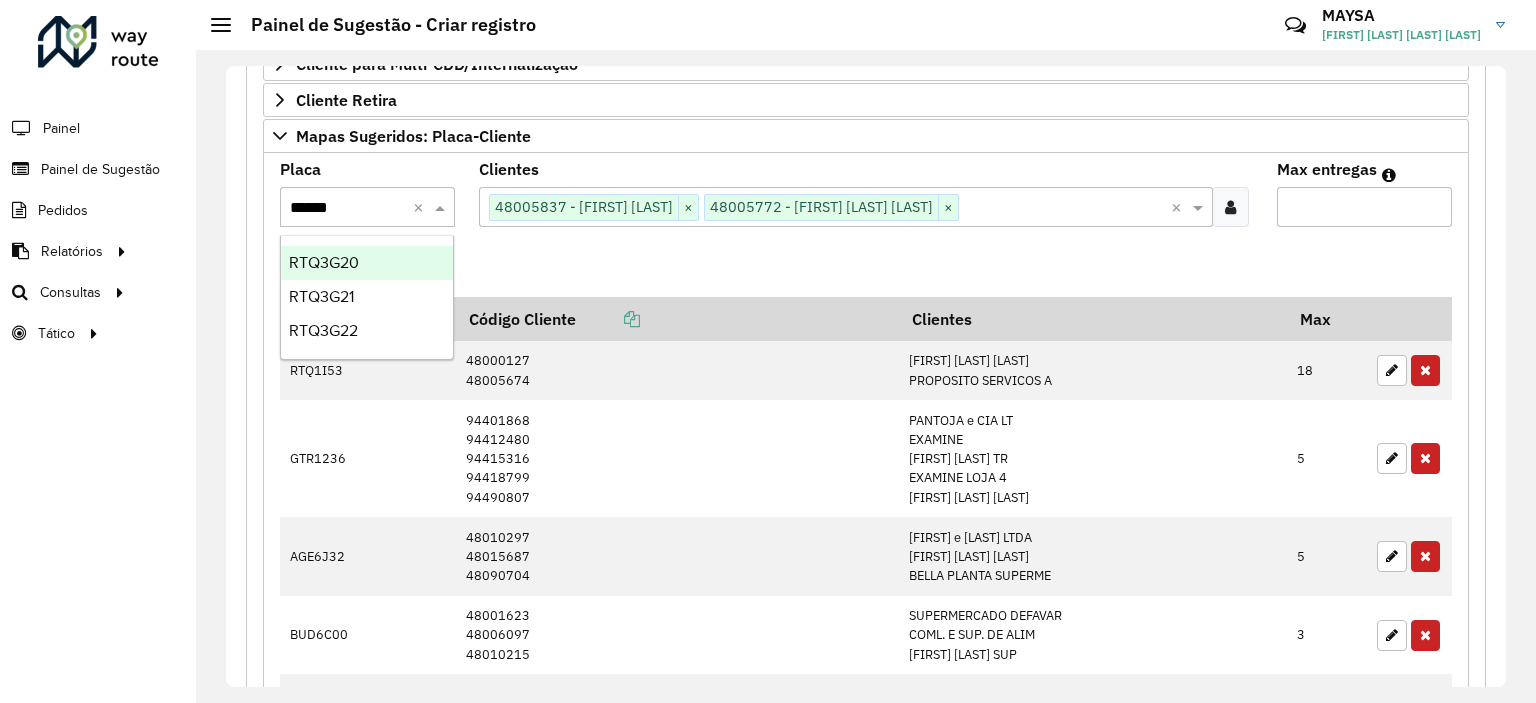 type on "*******" 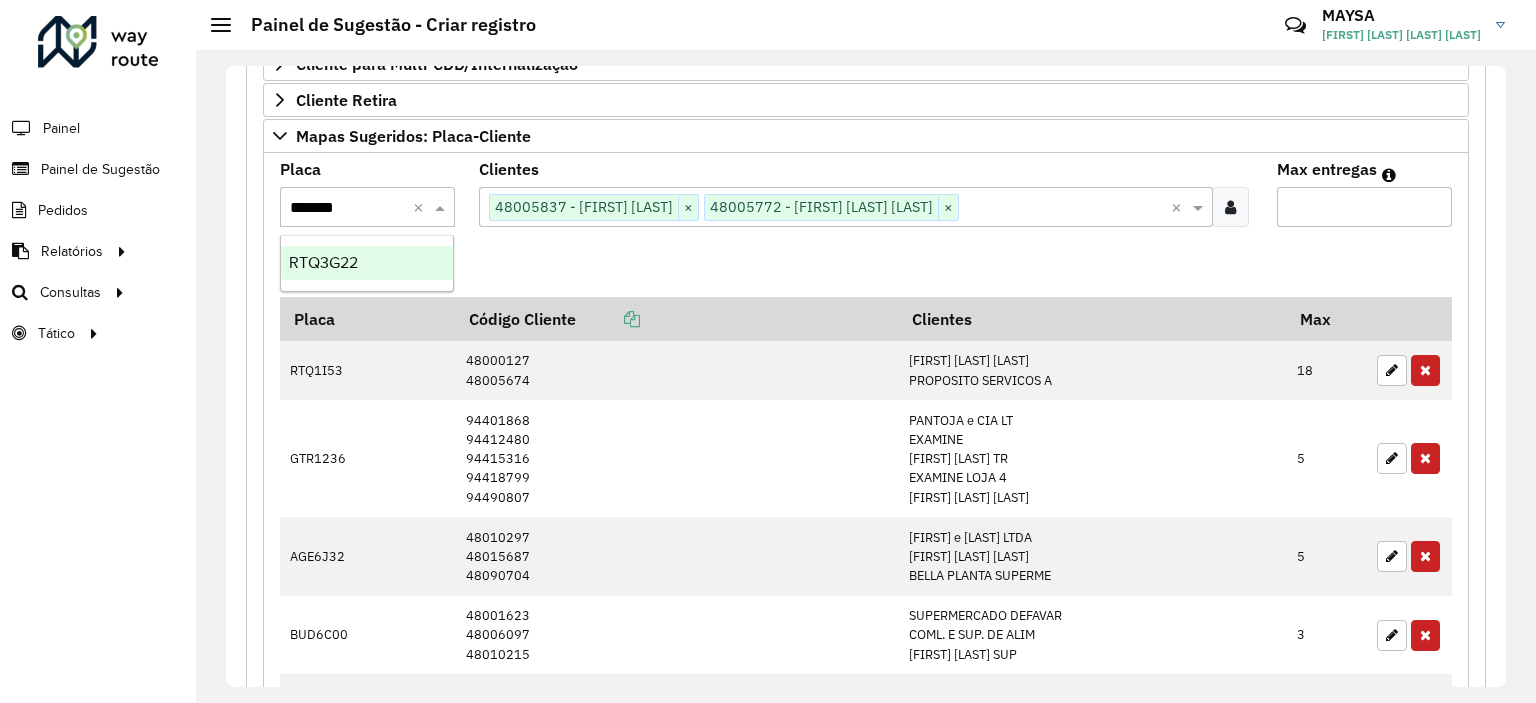 click on "RTQ3G22" at bounding box center (367, 263) 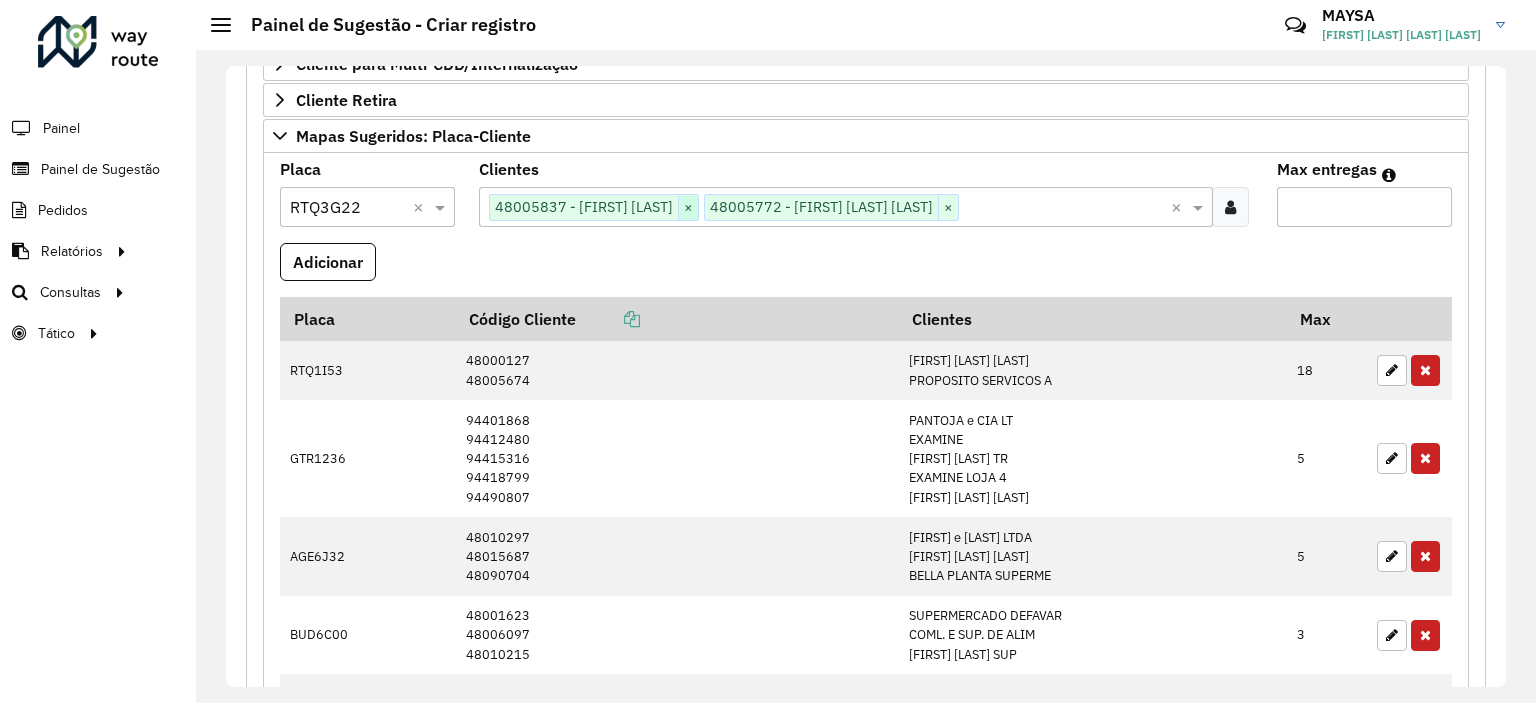 click on "×" at bounding box center [688, 208] 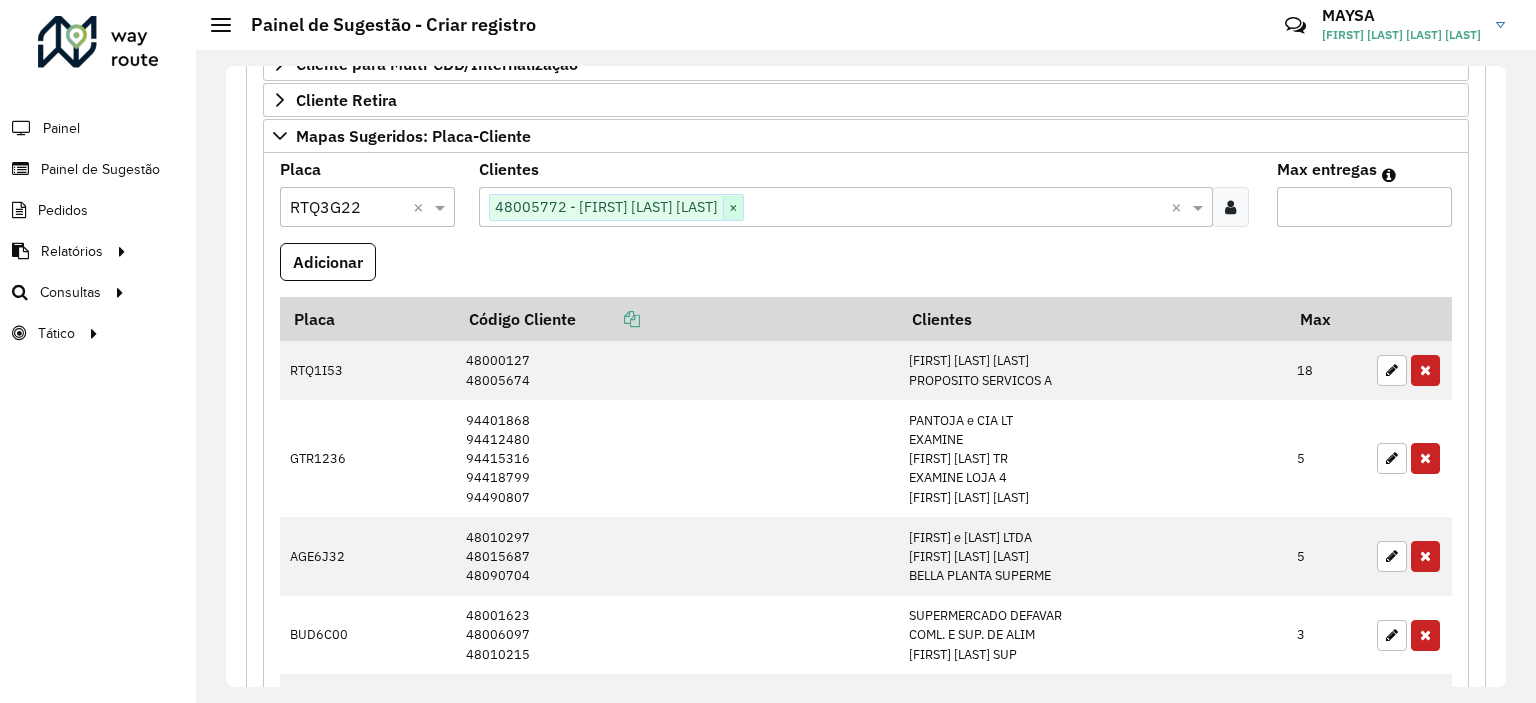 click on "×" at bounding box center (733, 208) 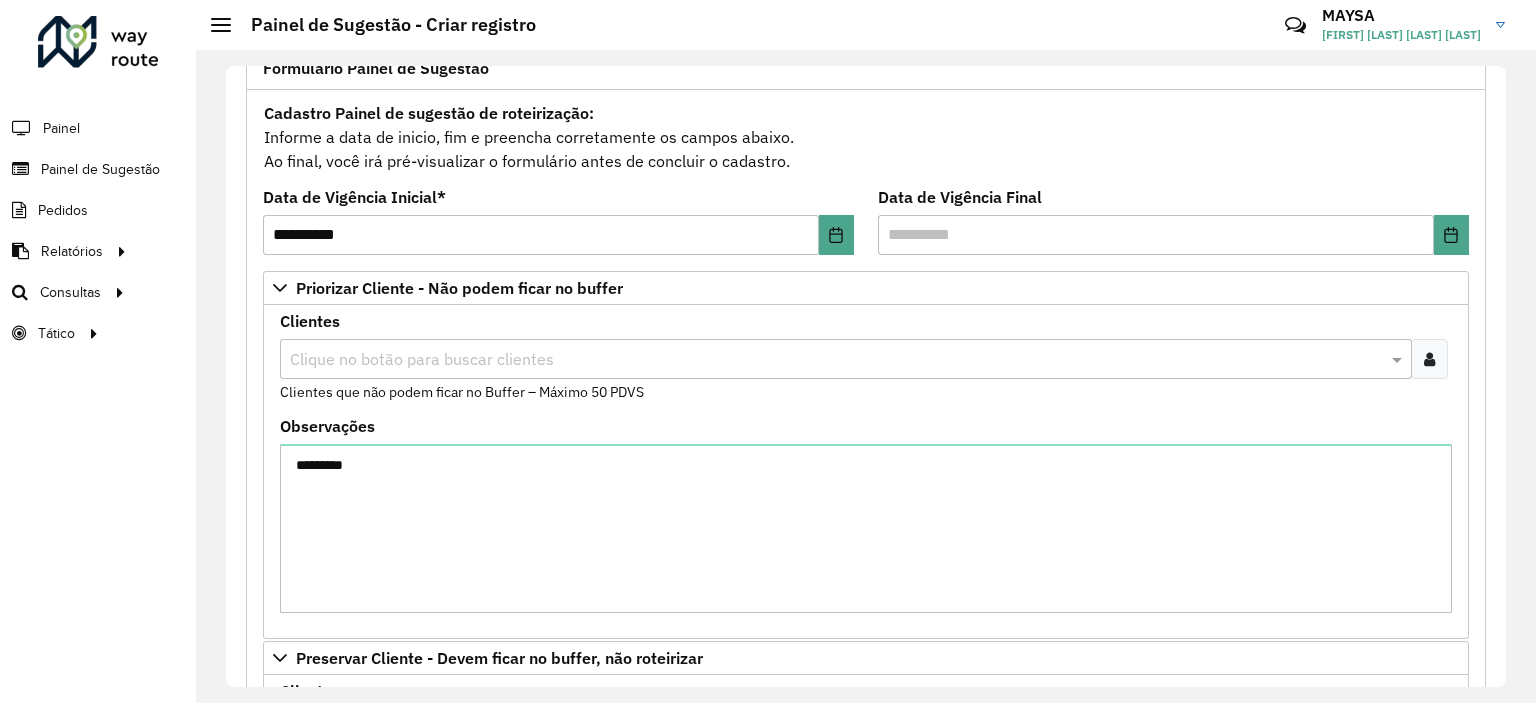 scroll, scrollTop: 656, scrollLeft: 0, axis: vertical 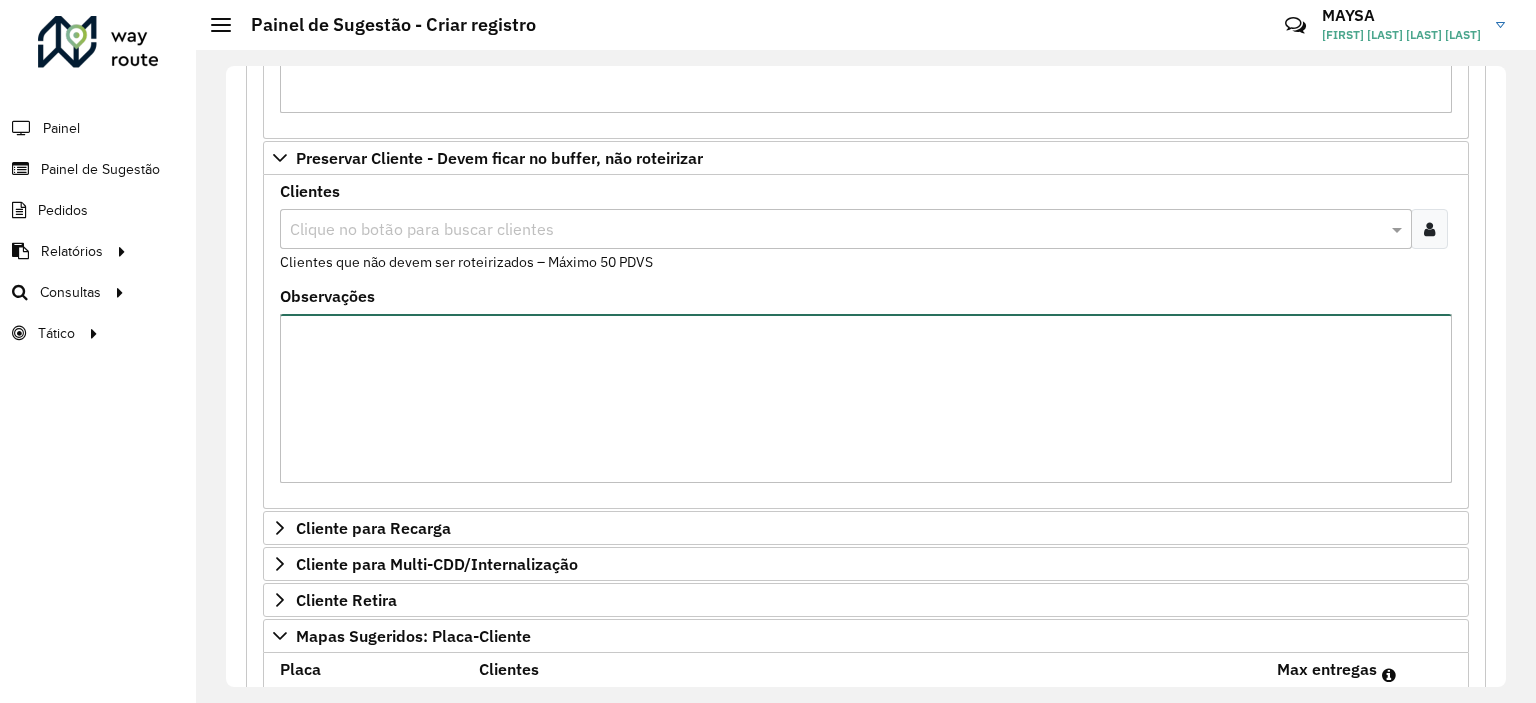 click on "Observações" at bounding box center [866, 398] 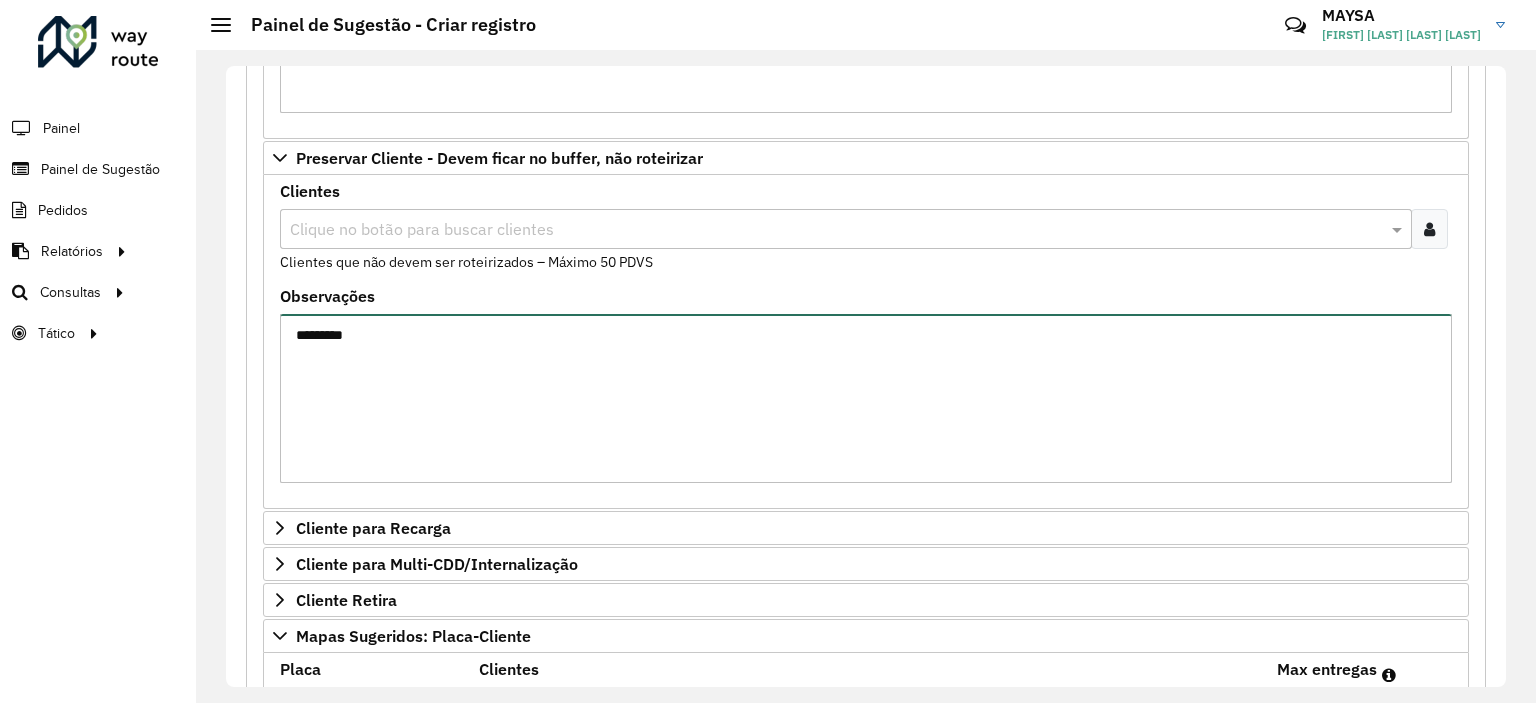 paste on "********" 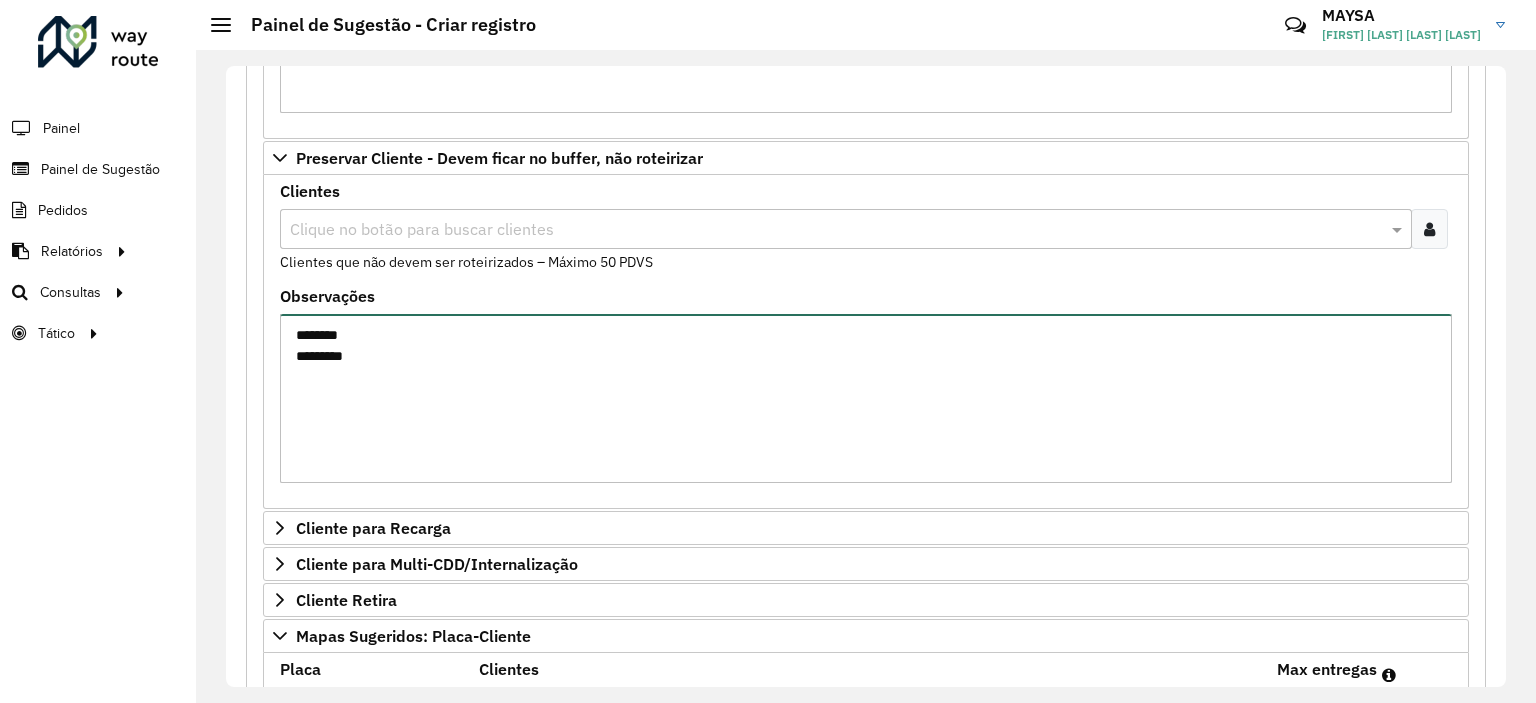 type on "********
********" 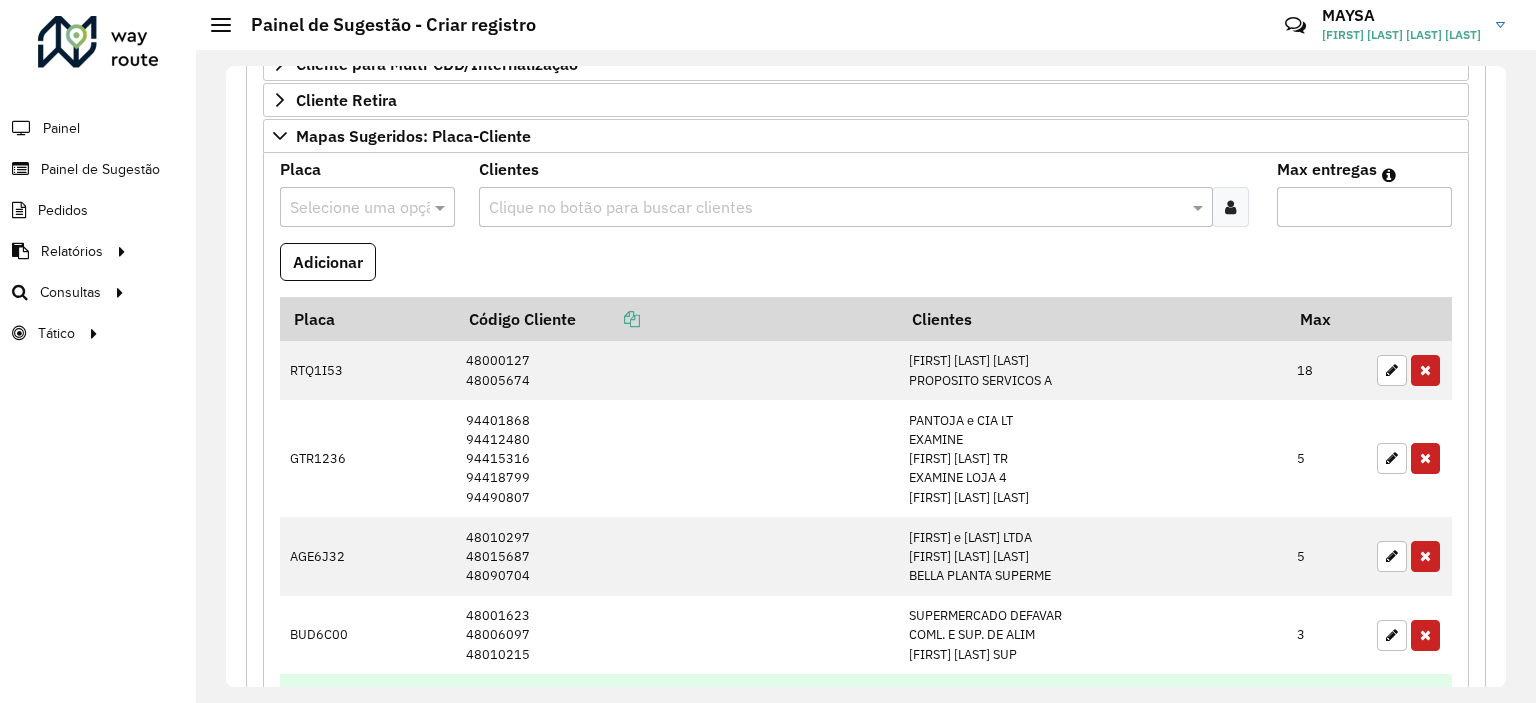 scroll, scrollTop: 1356, scrollLeft: 0, axis: vertical 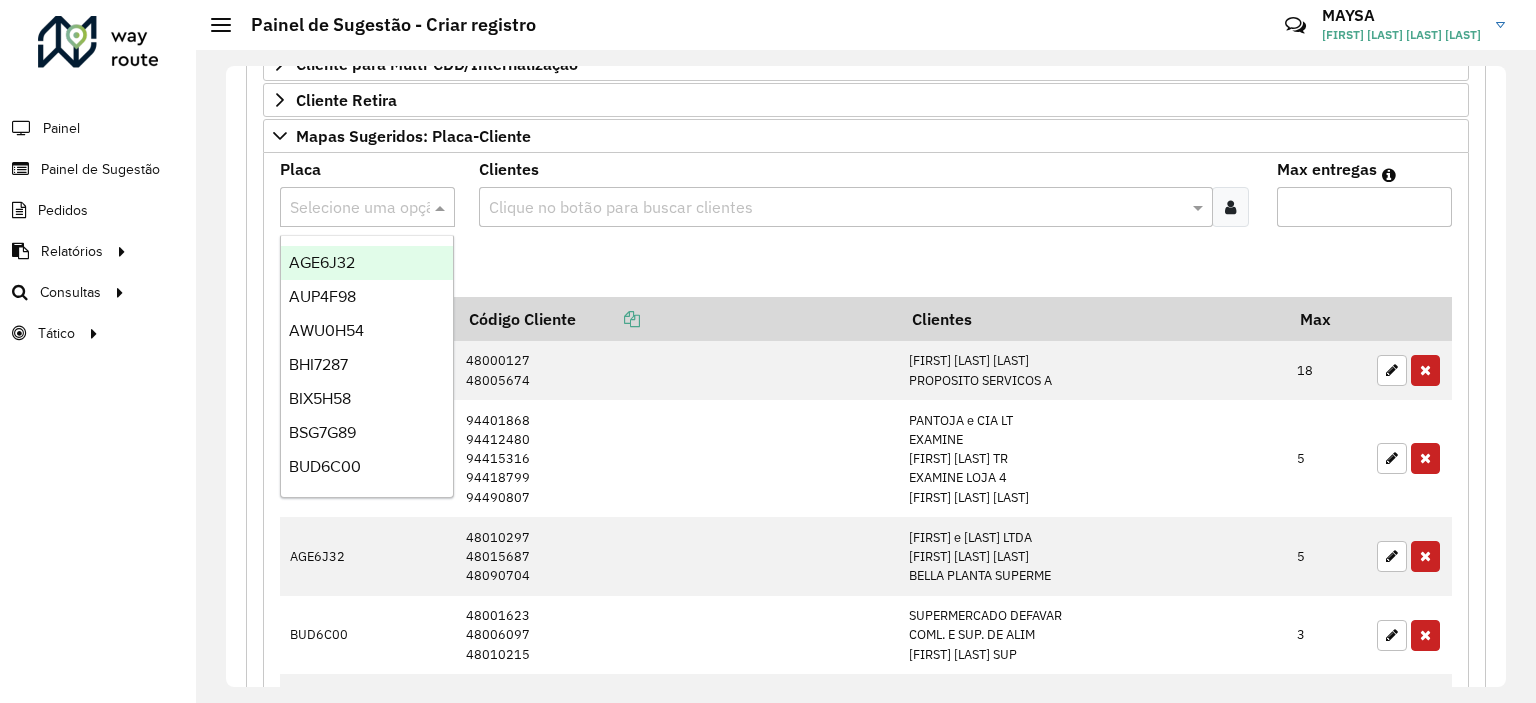 click at bounding box center (347, 208) 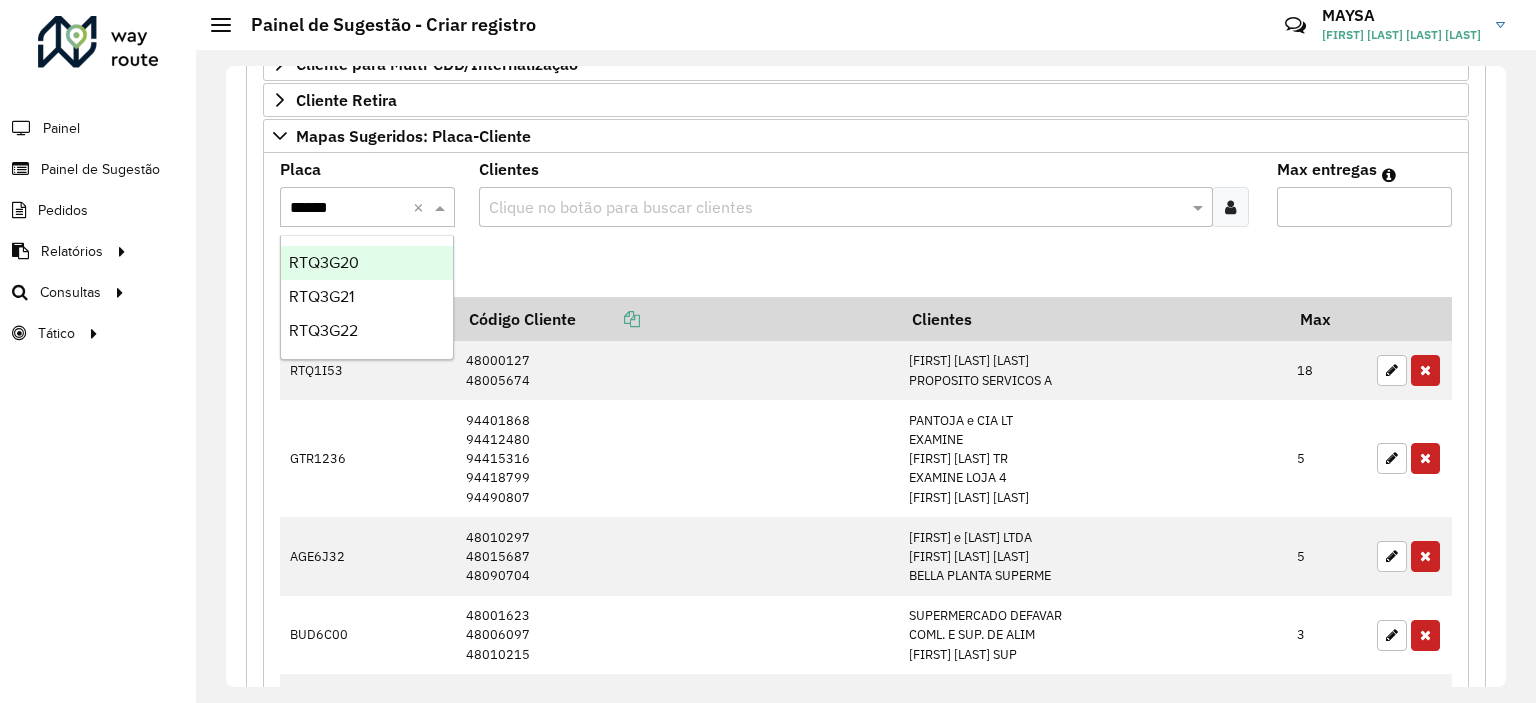 type on "*******" 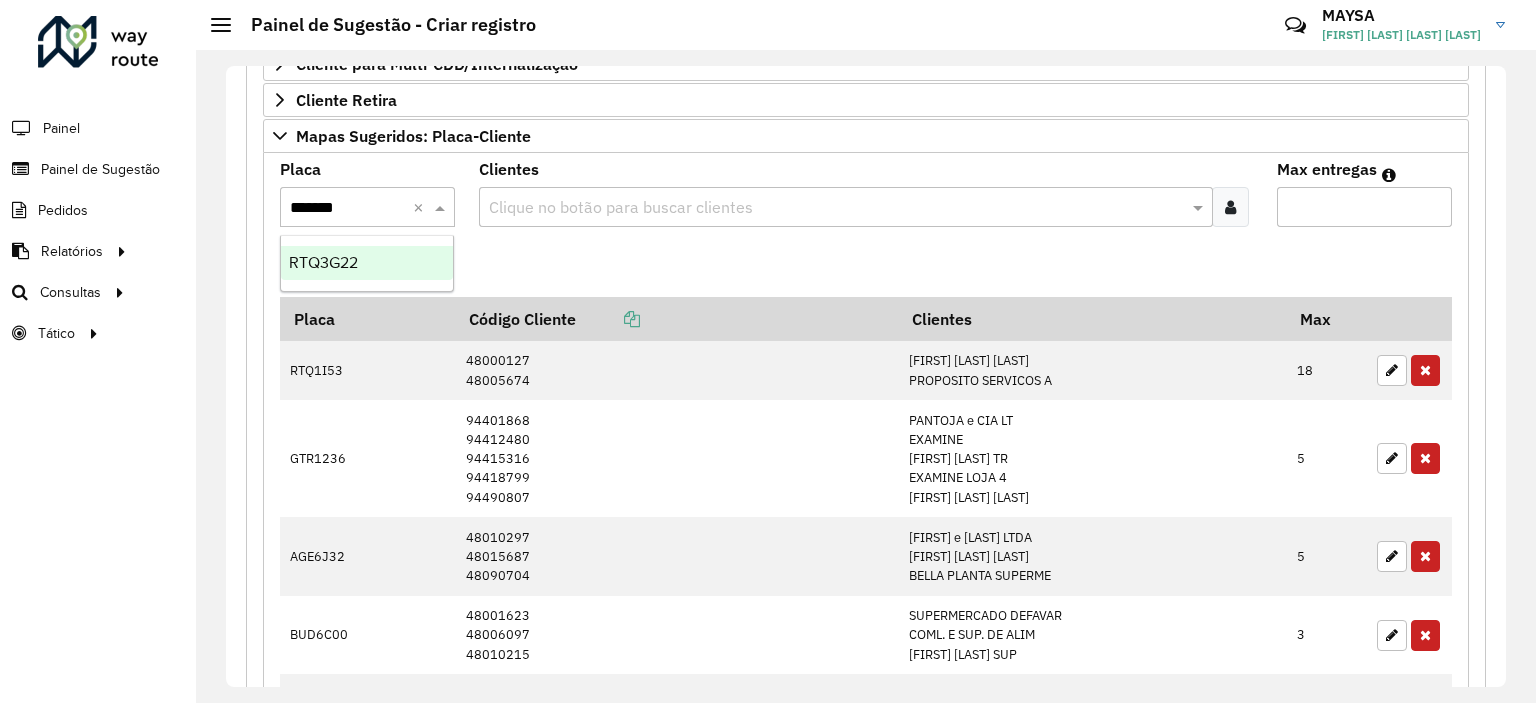 click on "RTQ3G22" at bounding box center [323, 262] 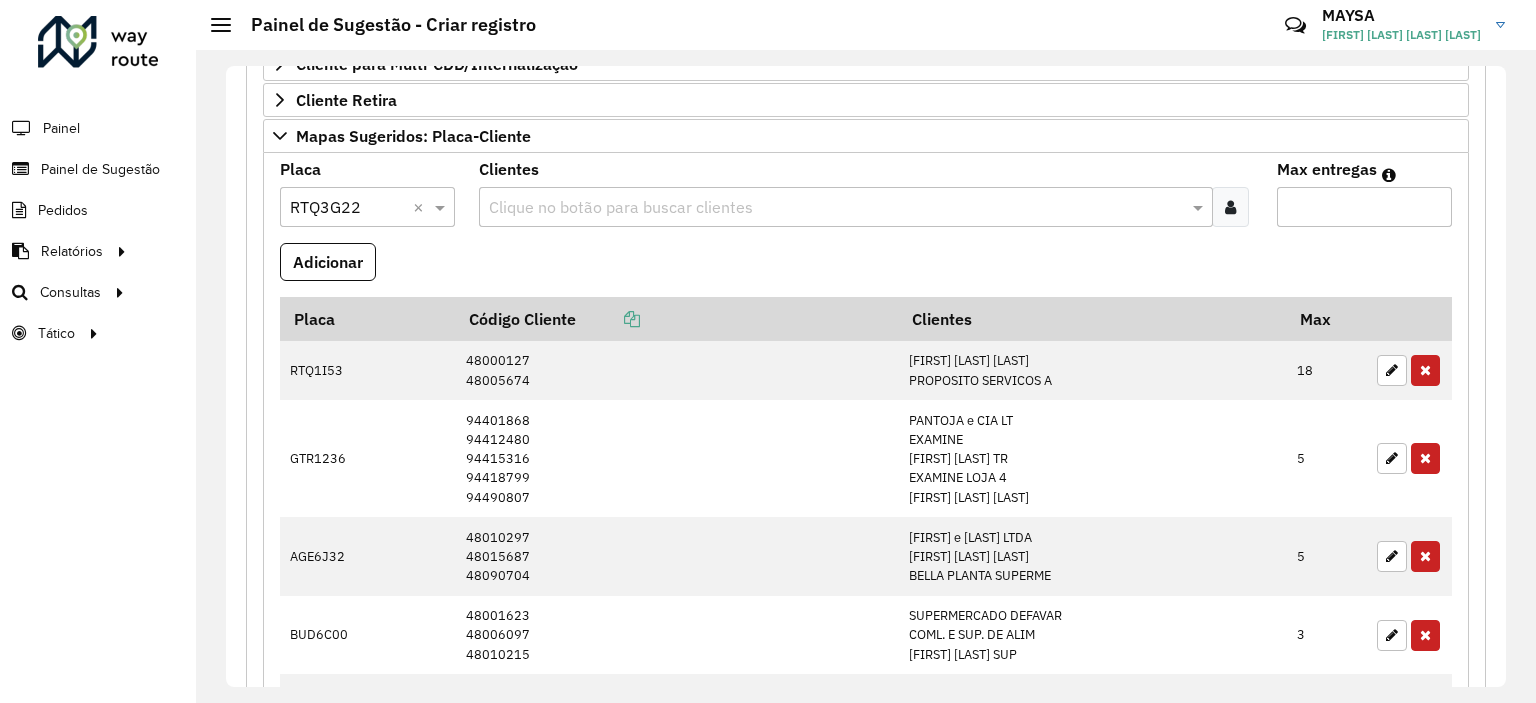 click on "Clique no botão para buscar clientes" at bounding box center [845, 207] 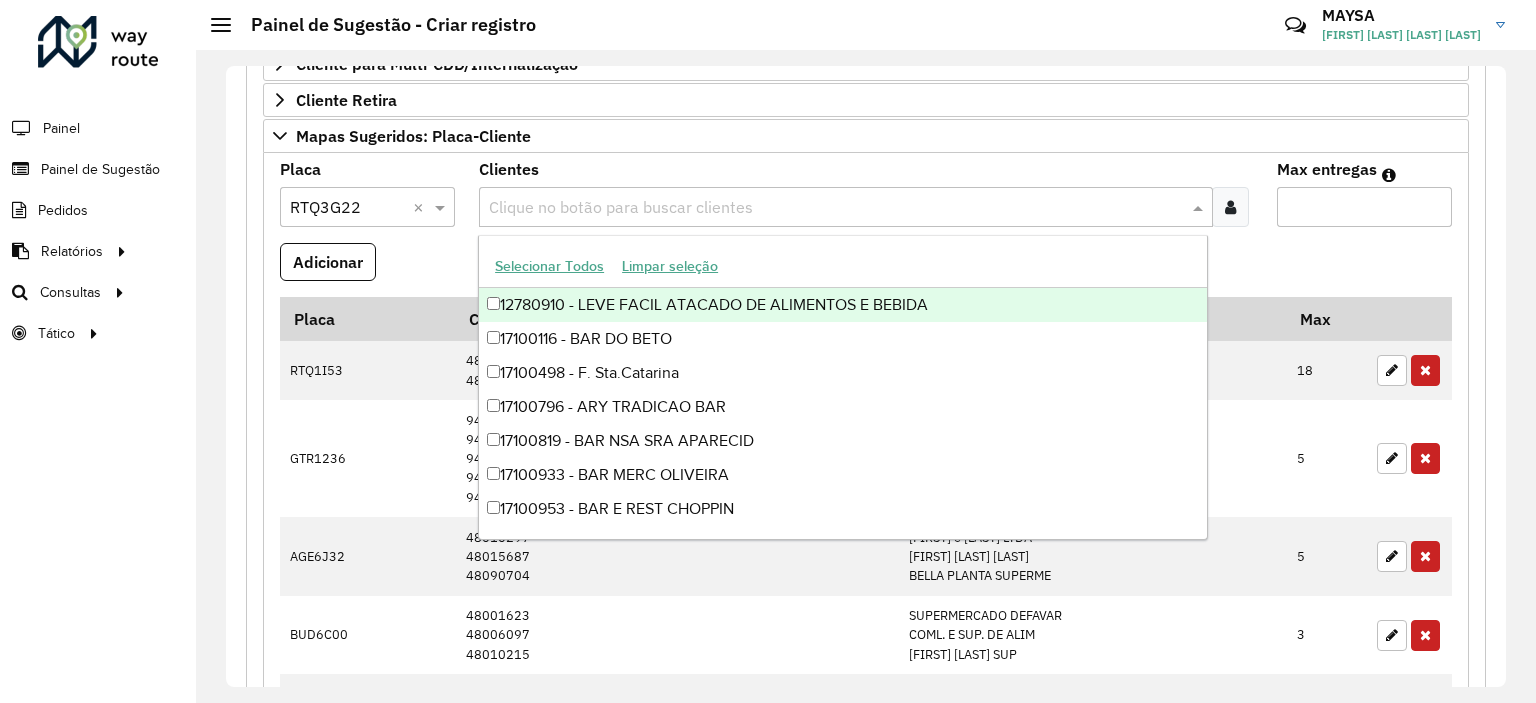 paste on "********" 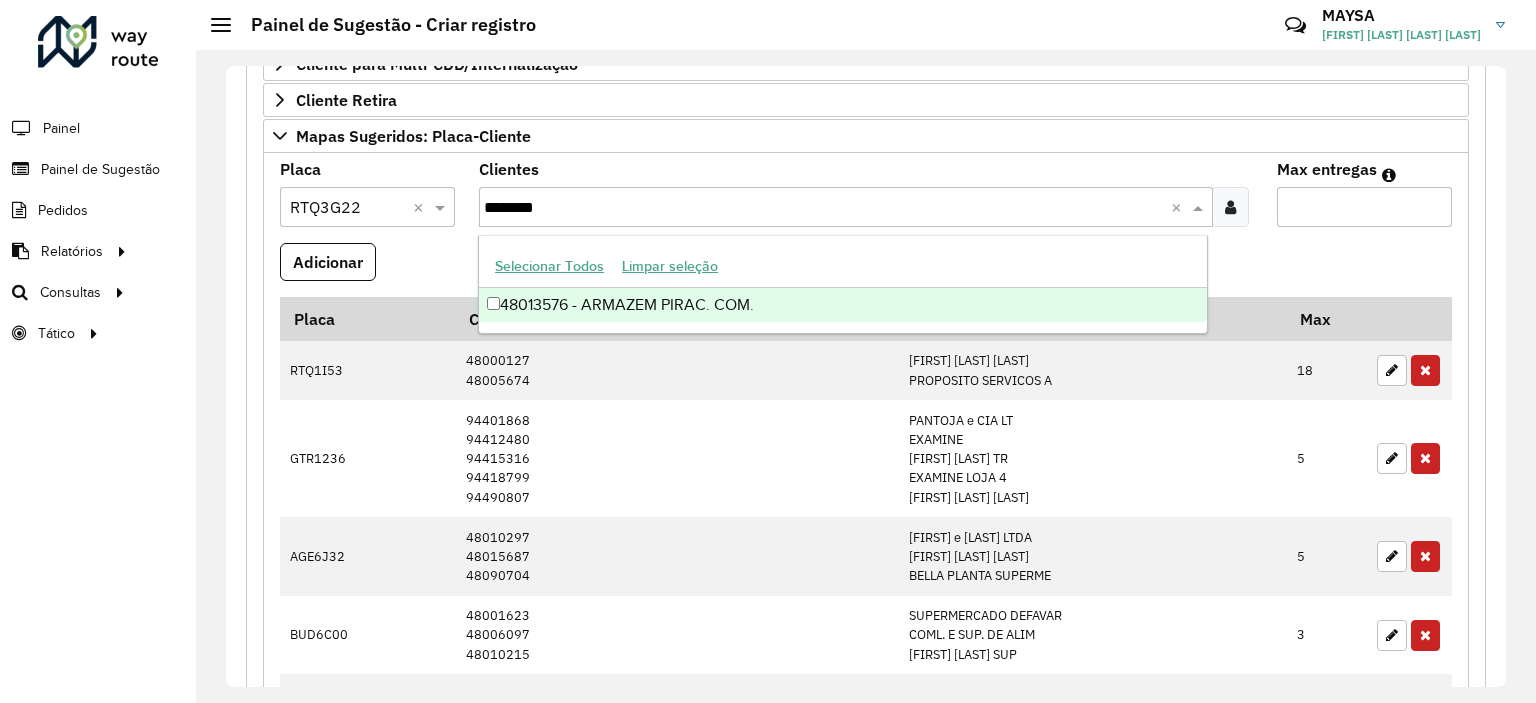 type on "********" 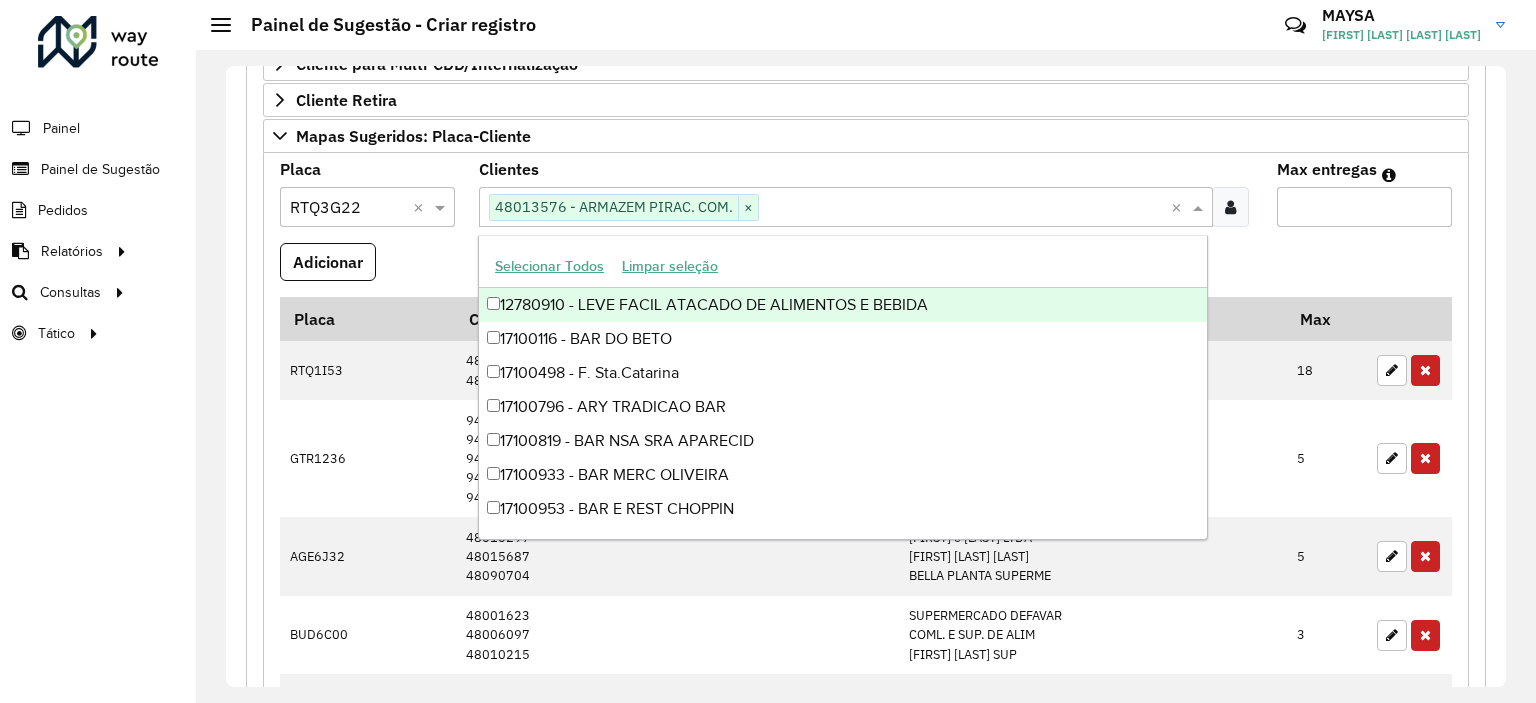 click on "Max entregas" at bounding box center [1364, 207] 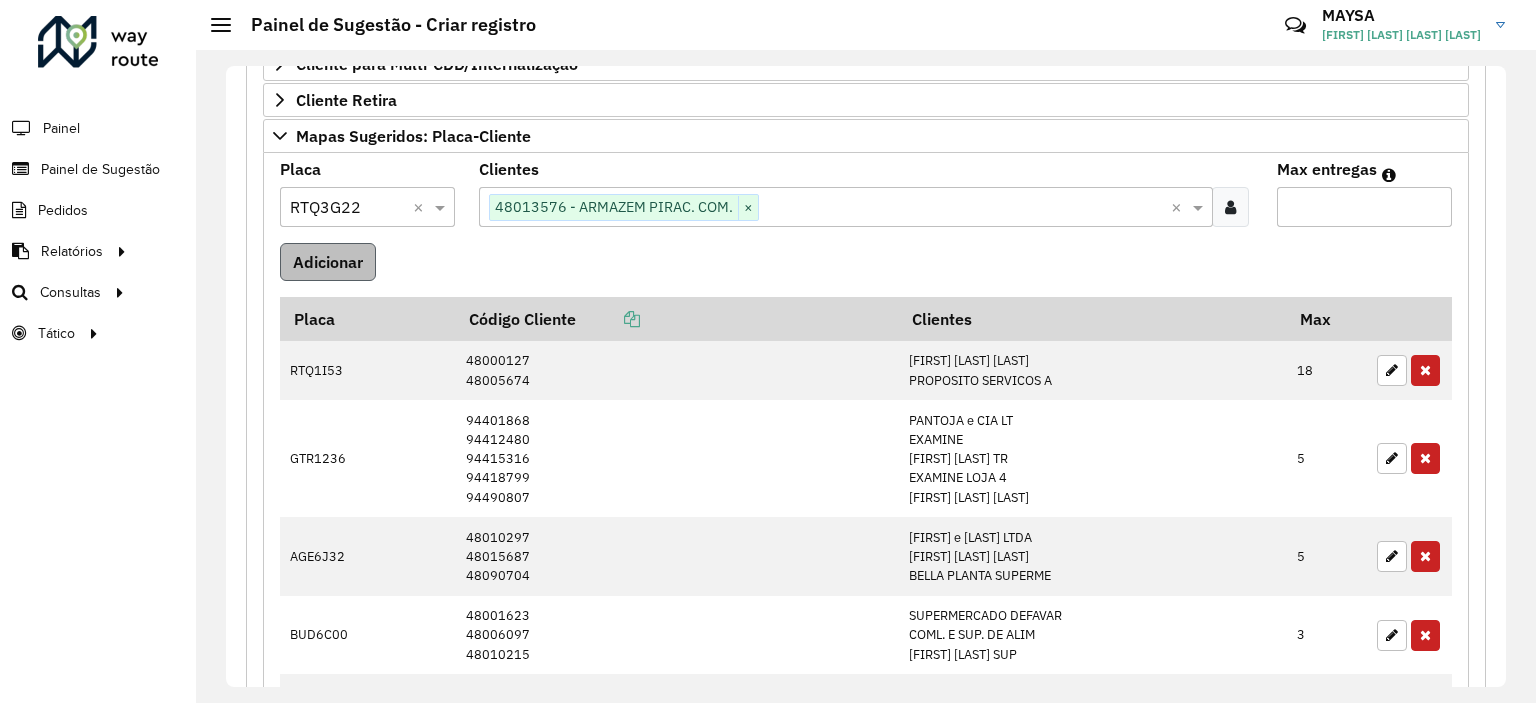 type on "*" 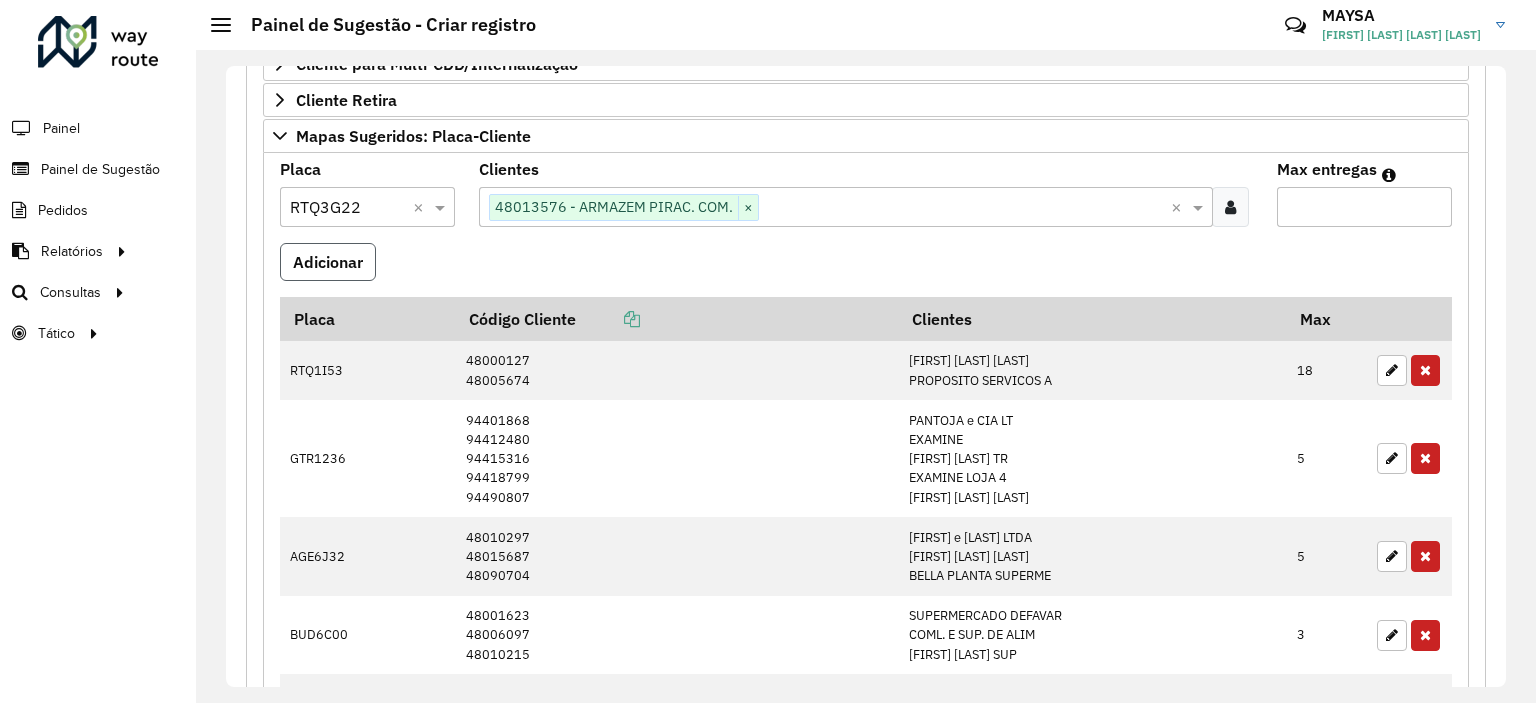 click on "Adicionar" at bounding box center (328, 262) 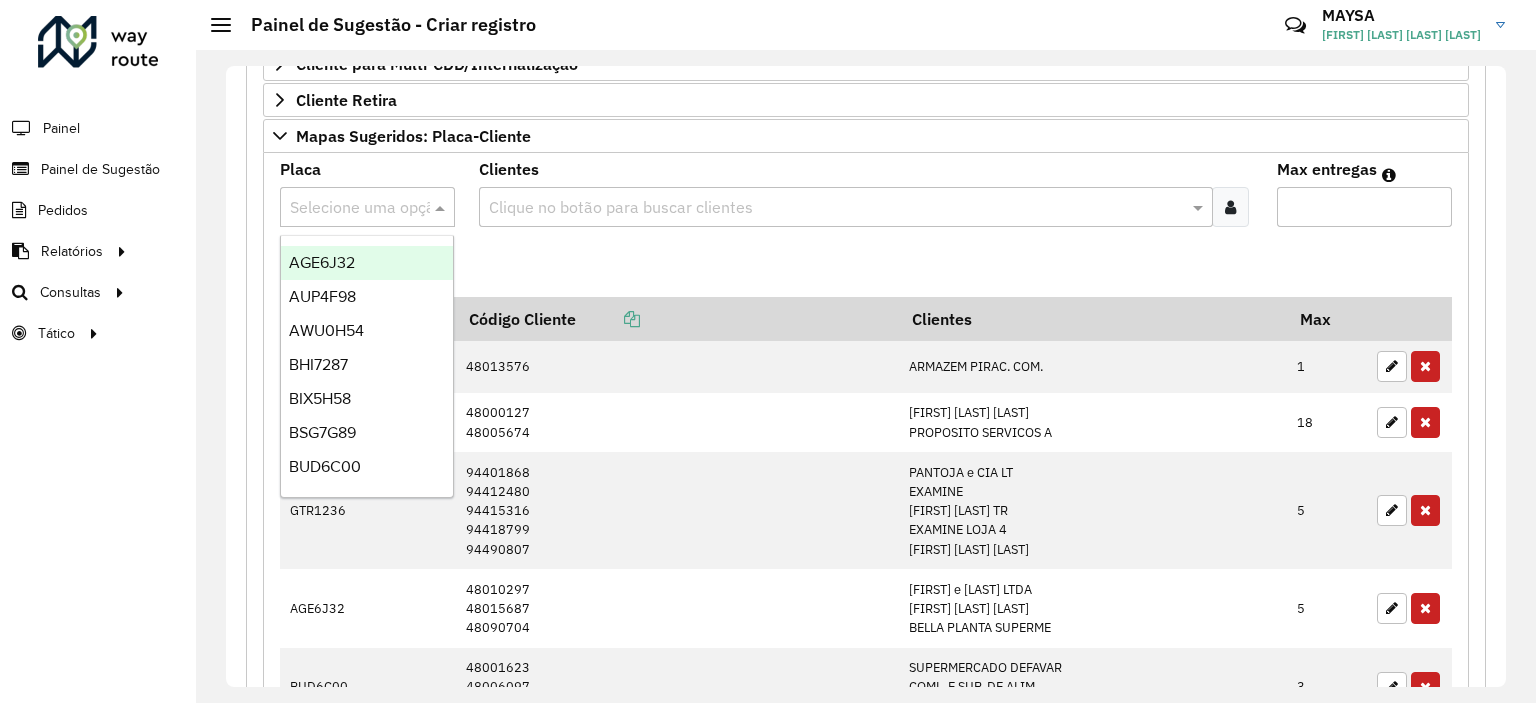 click at bounding box center [347, 208] 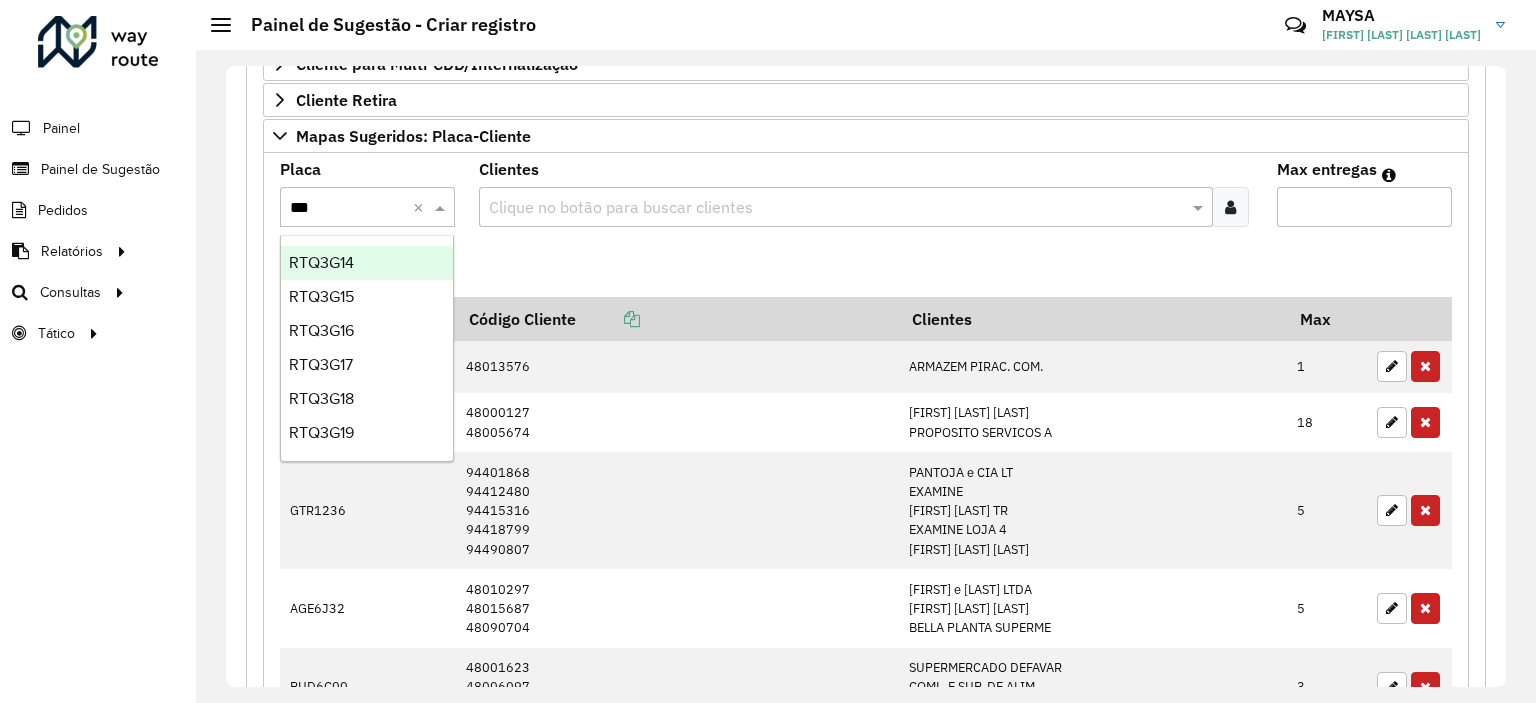 type on "****" 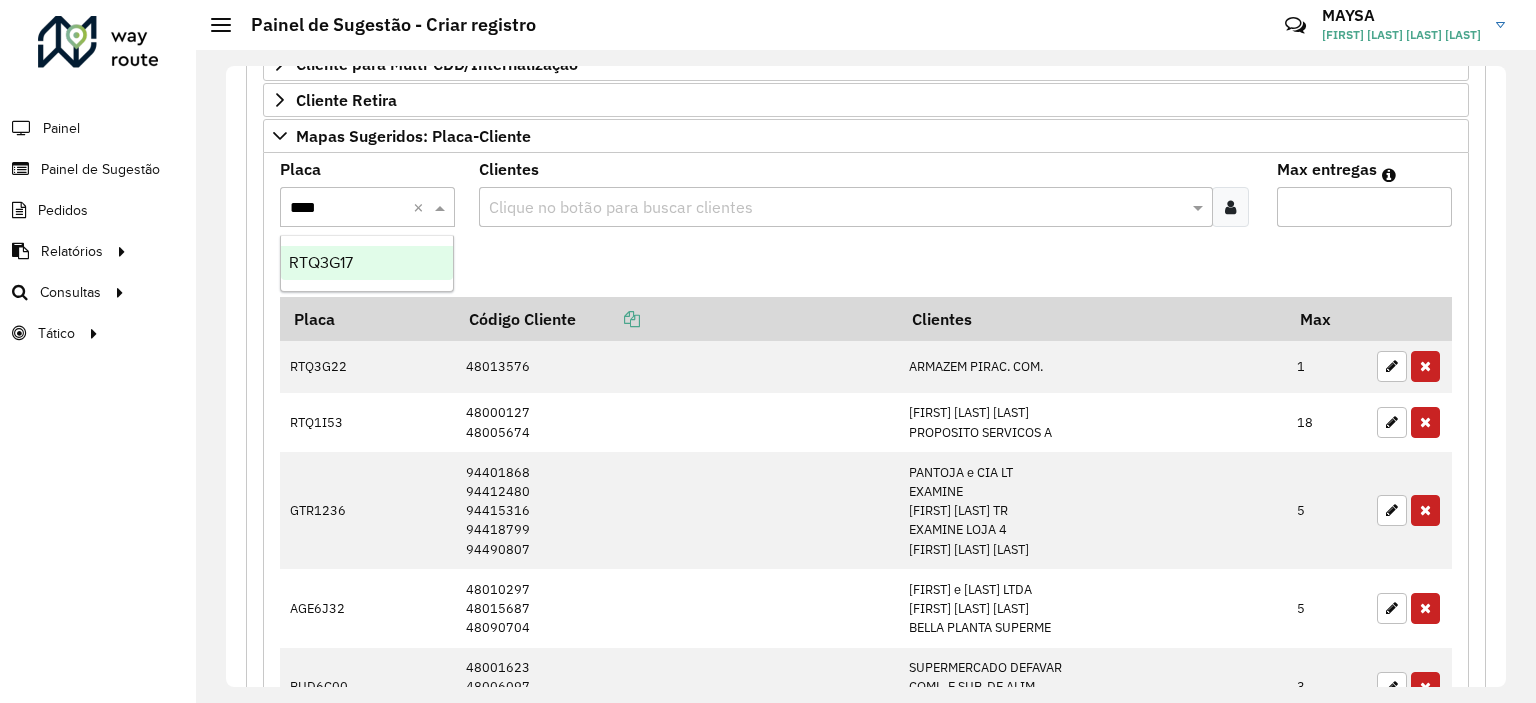 click on "RTQ3G17" at bounding box center (367, 263) 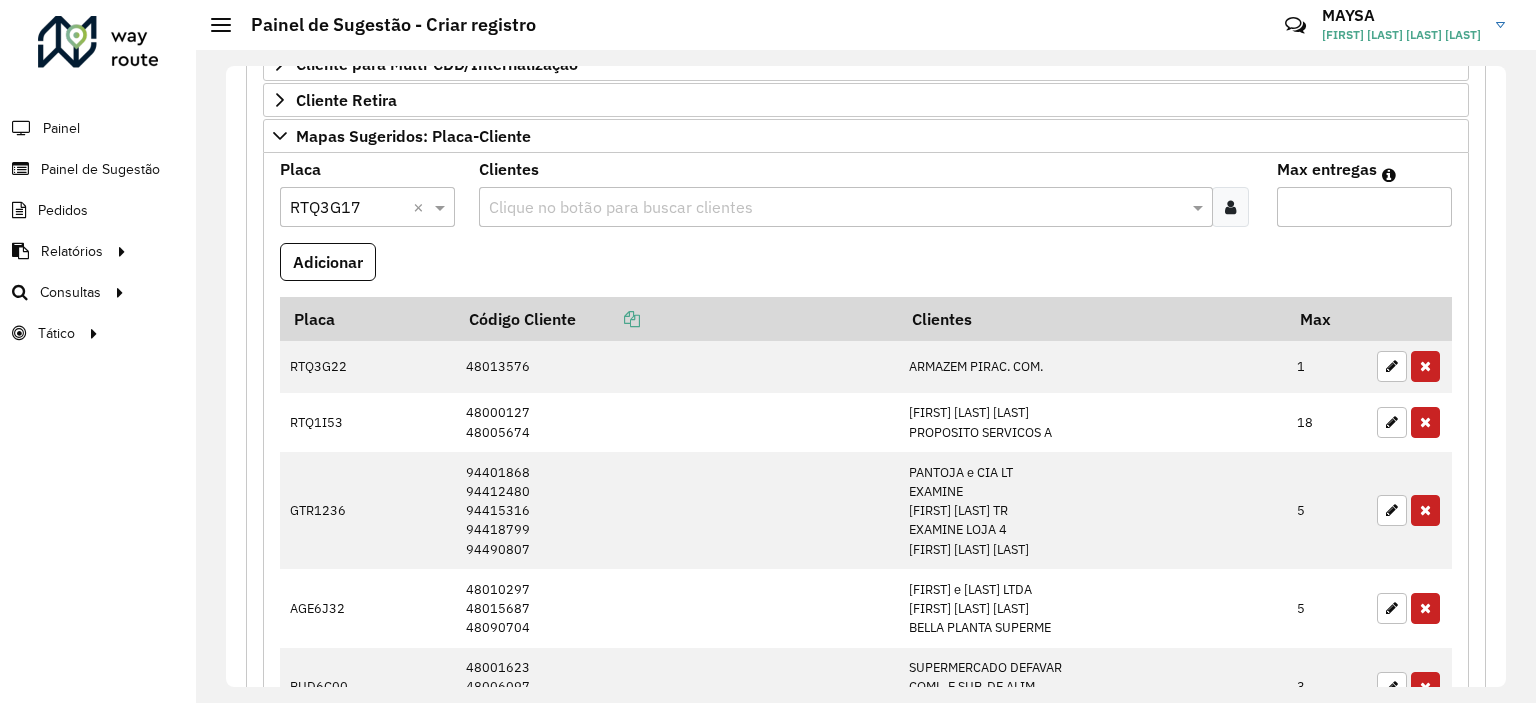 click at bounding box center (835, 208) 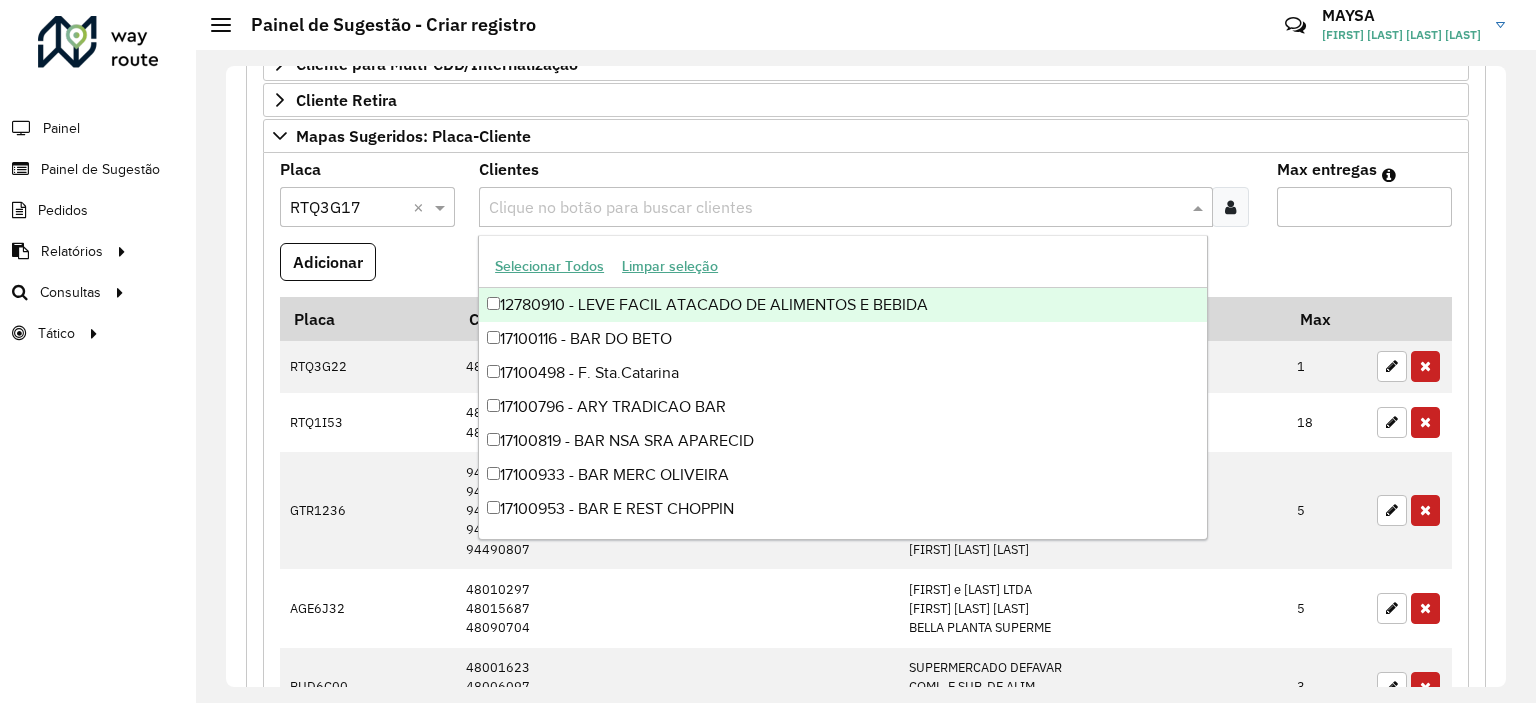 paste on "********" 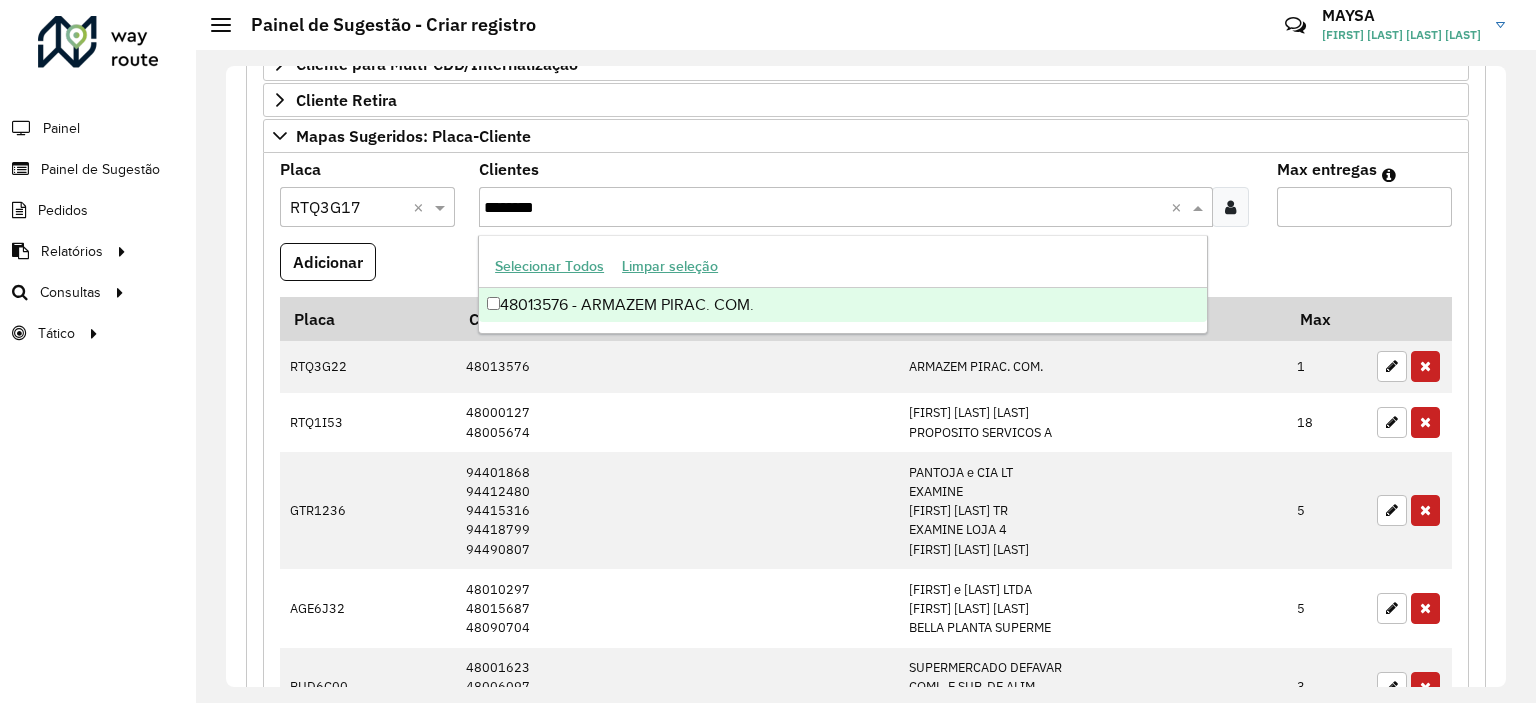 type on "********" 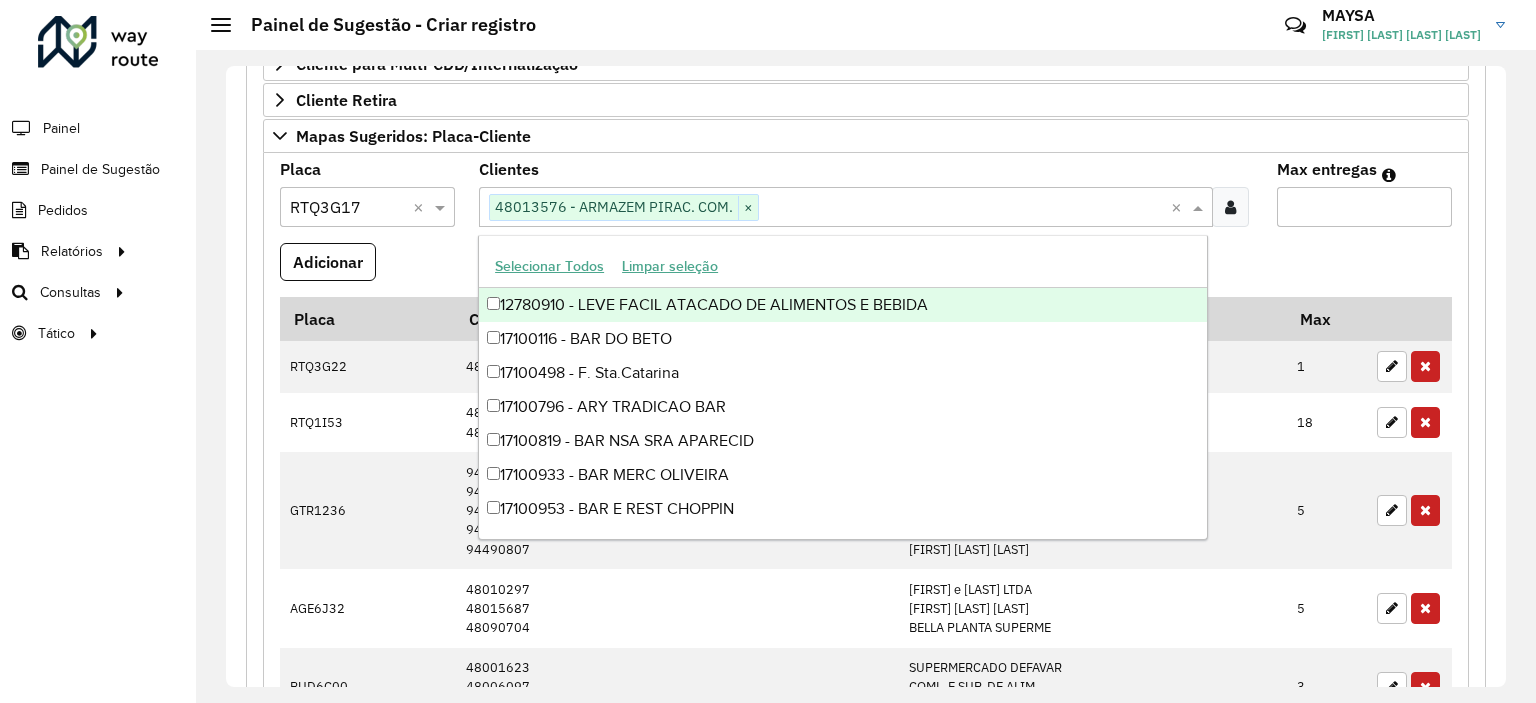 click on "Max entregas" at bounding box center [1364, 207] 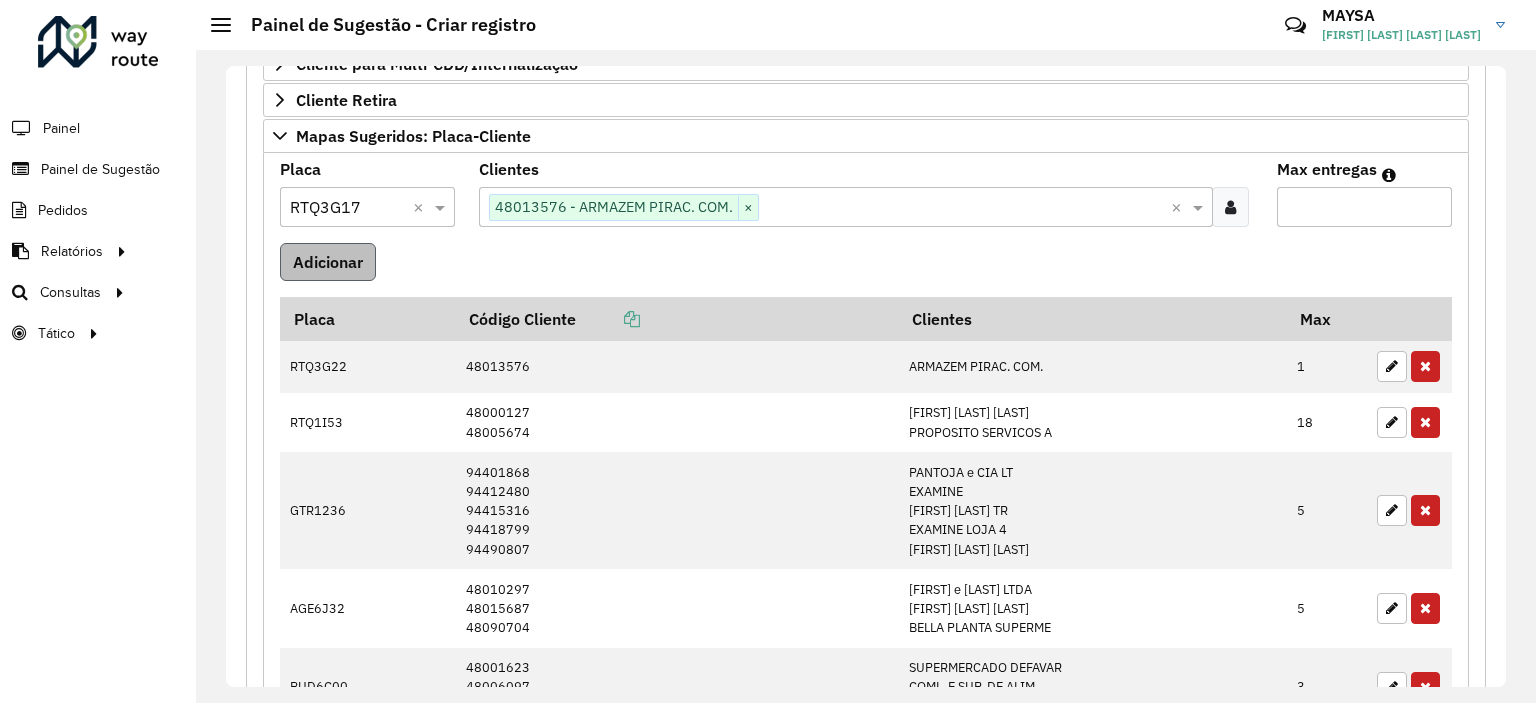 type on "*" 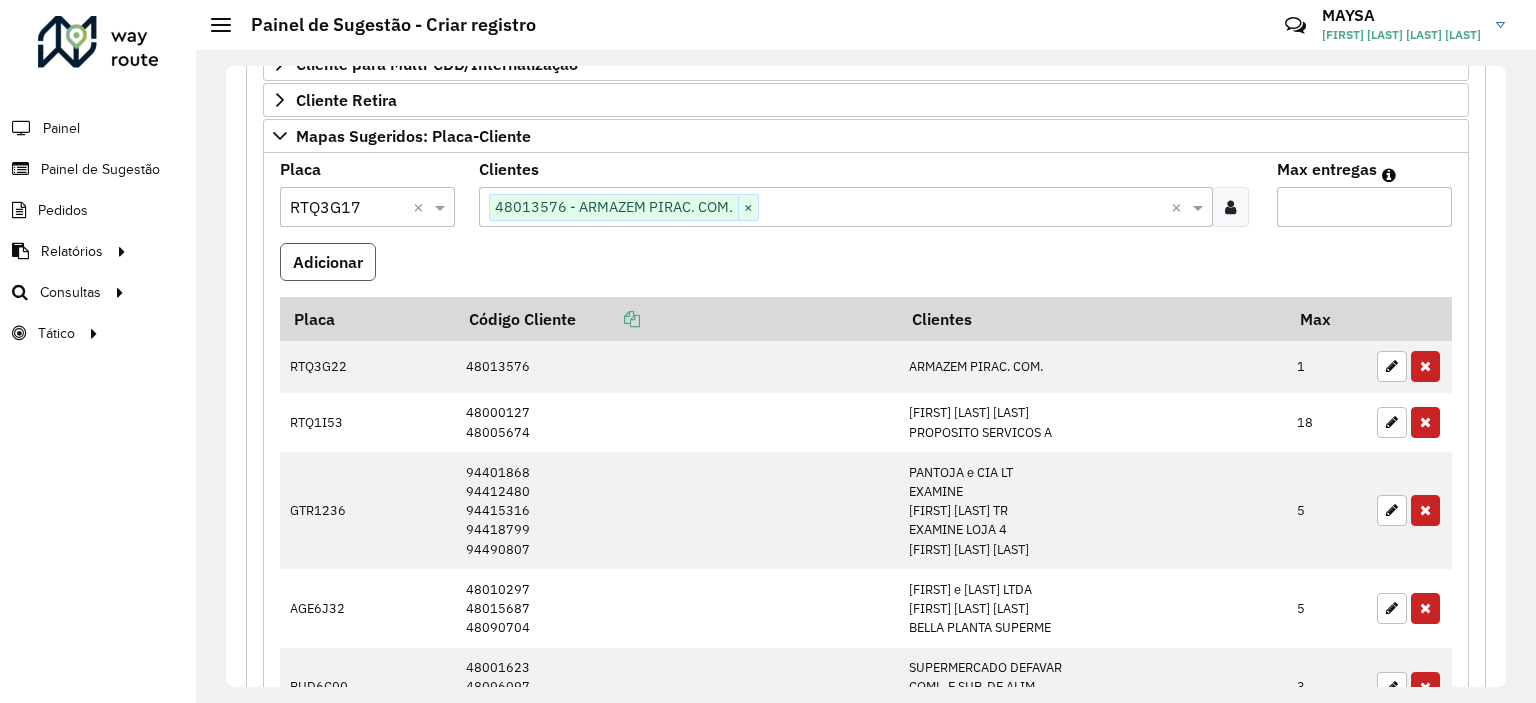 click on "Adicionar" at bounding box center (328, 262) 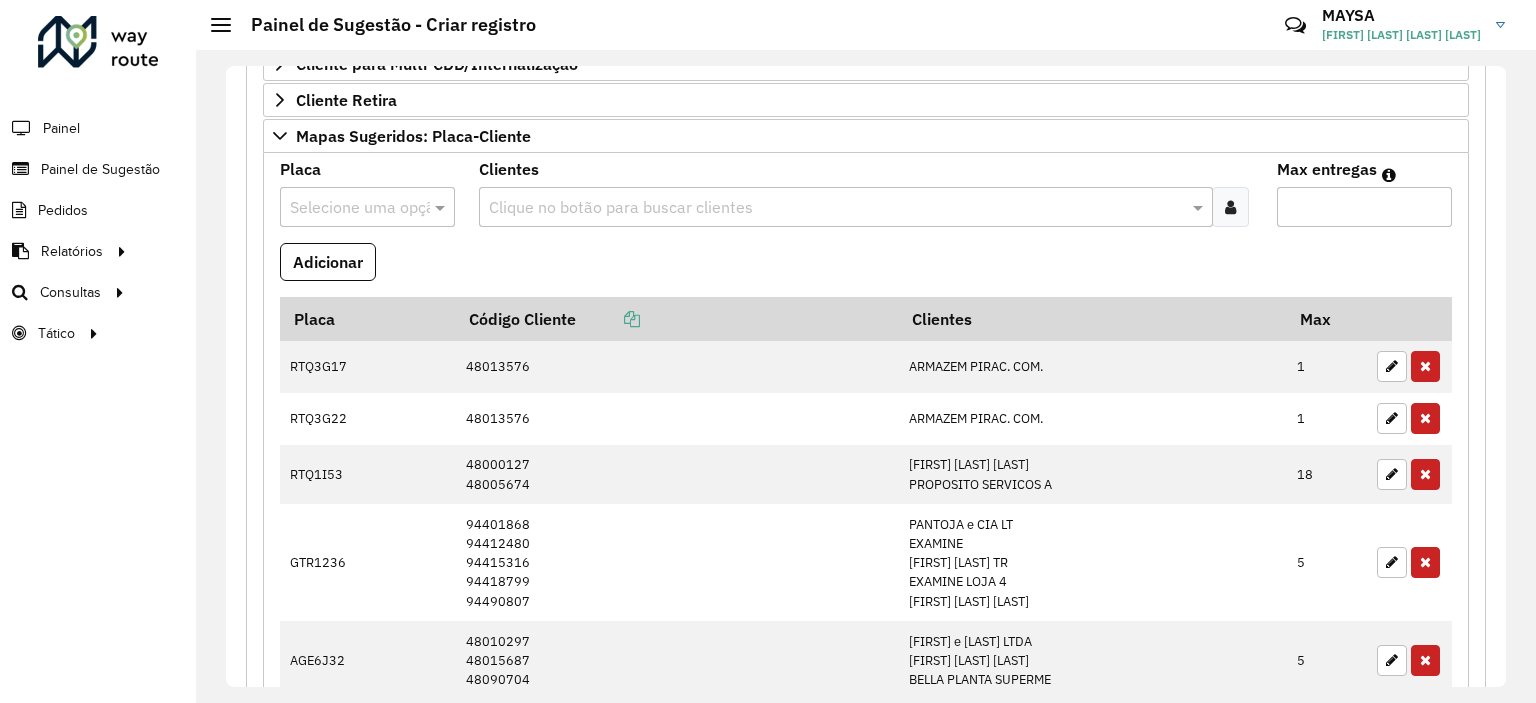 click at bounding box center [347, 208] 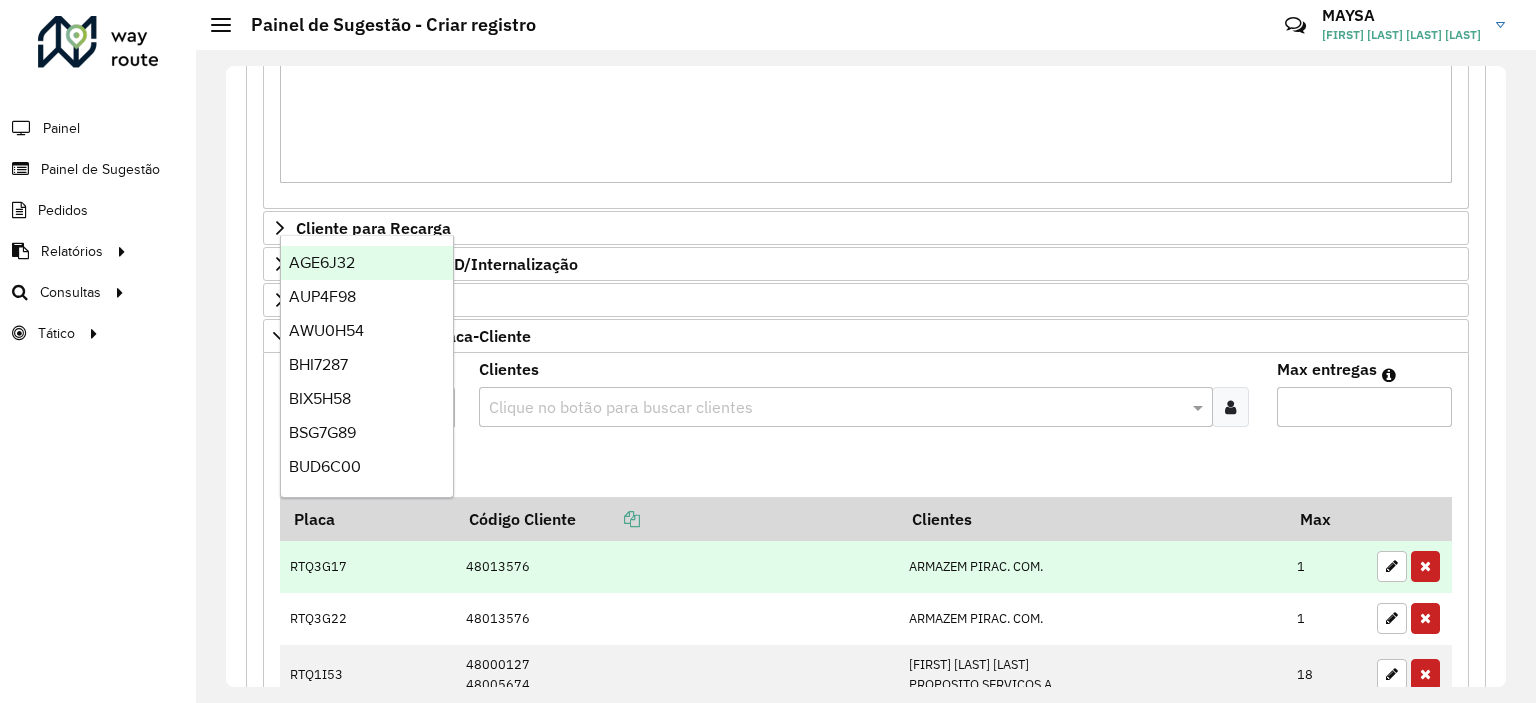 scroll, scrollTop: 1256, scrollLeft: 0, axis: vertical 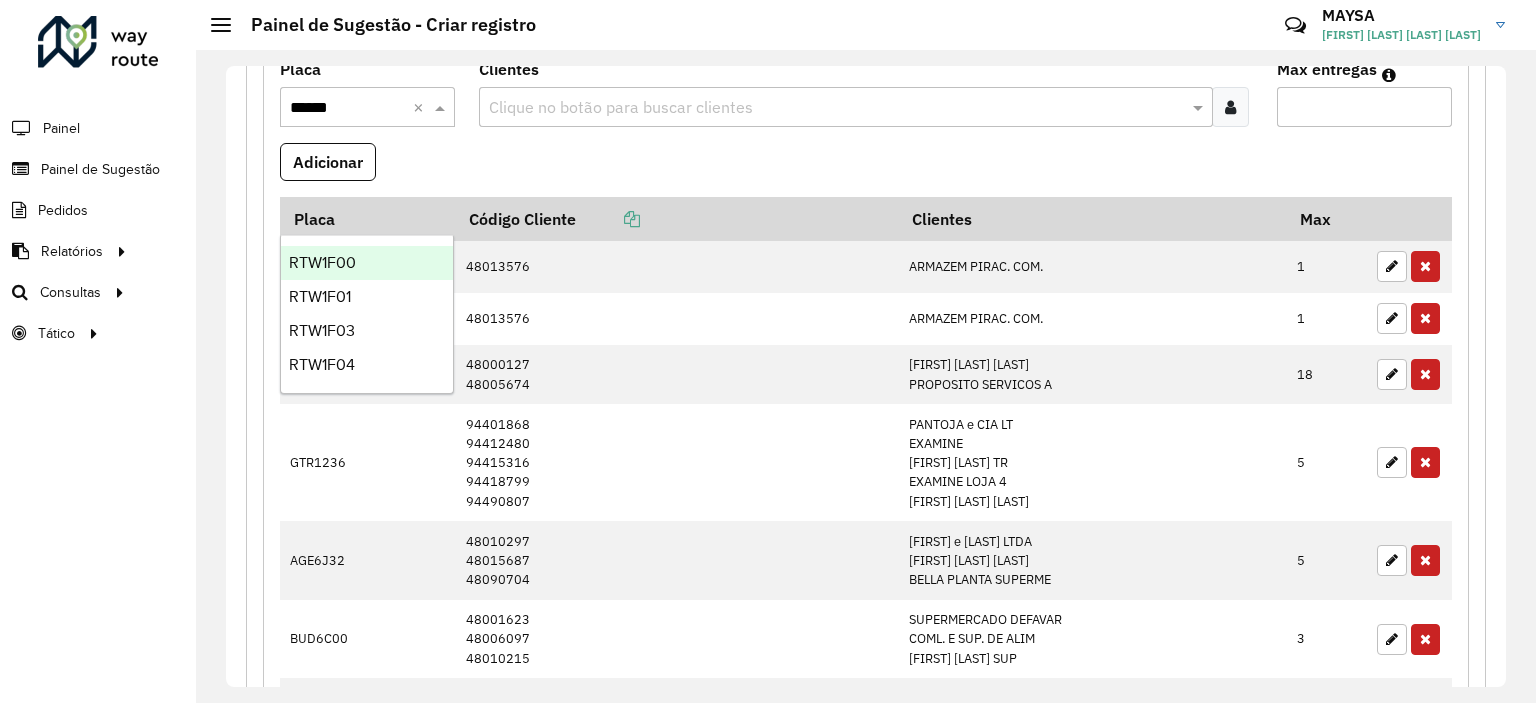 type on "*******" 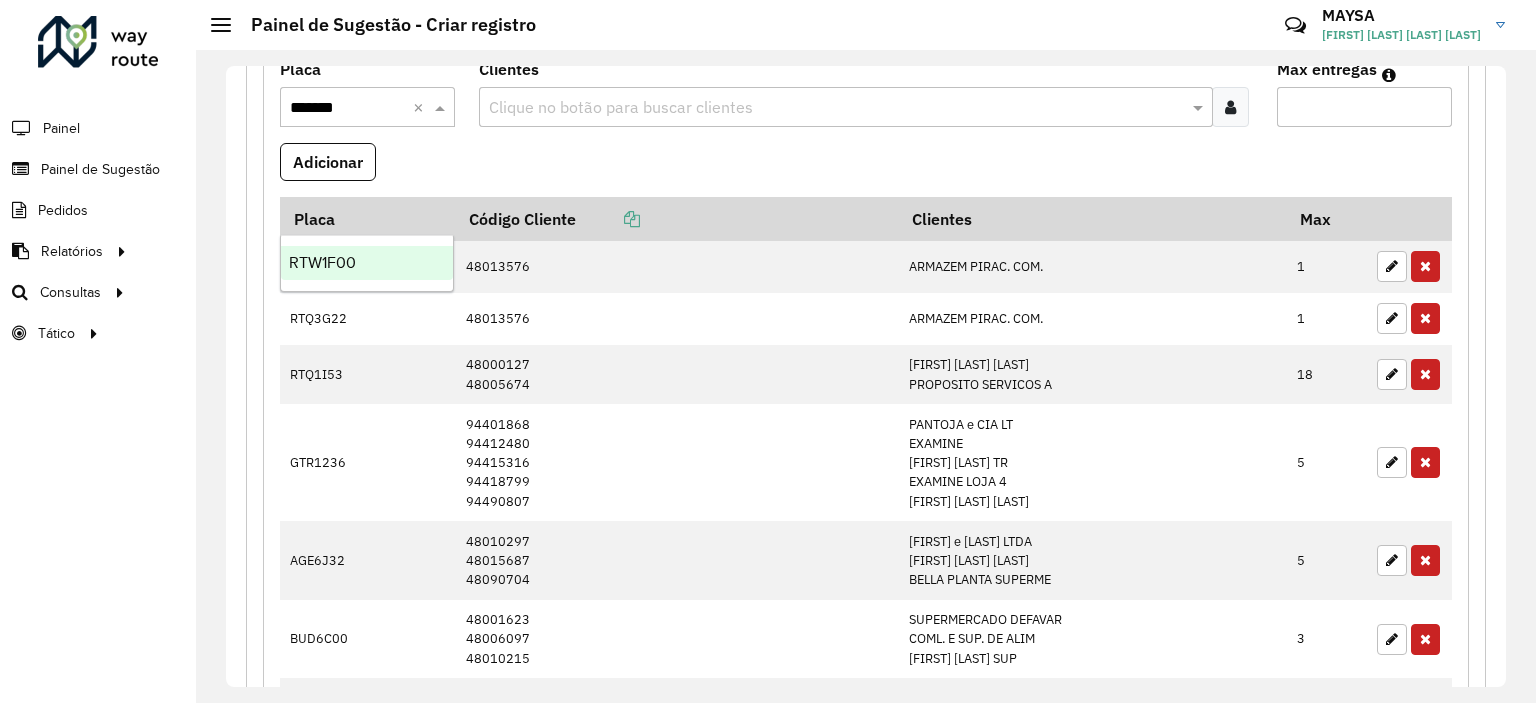 click on "RTW1F00" at bounding box center (367, 263) 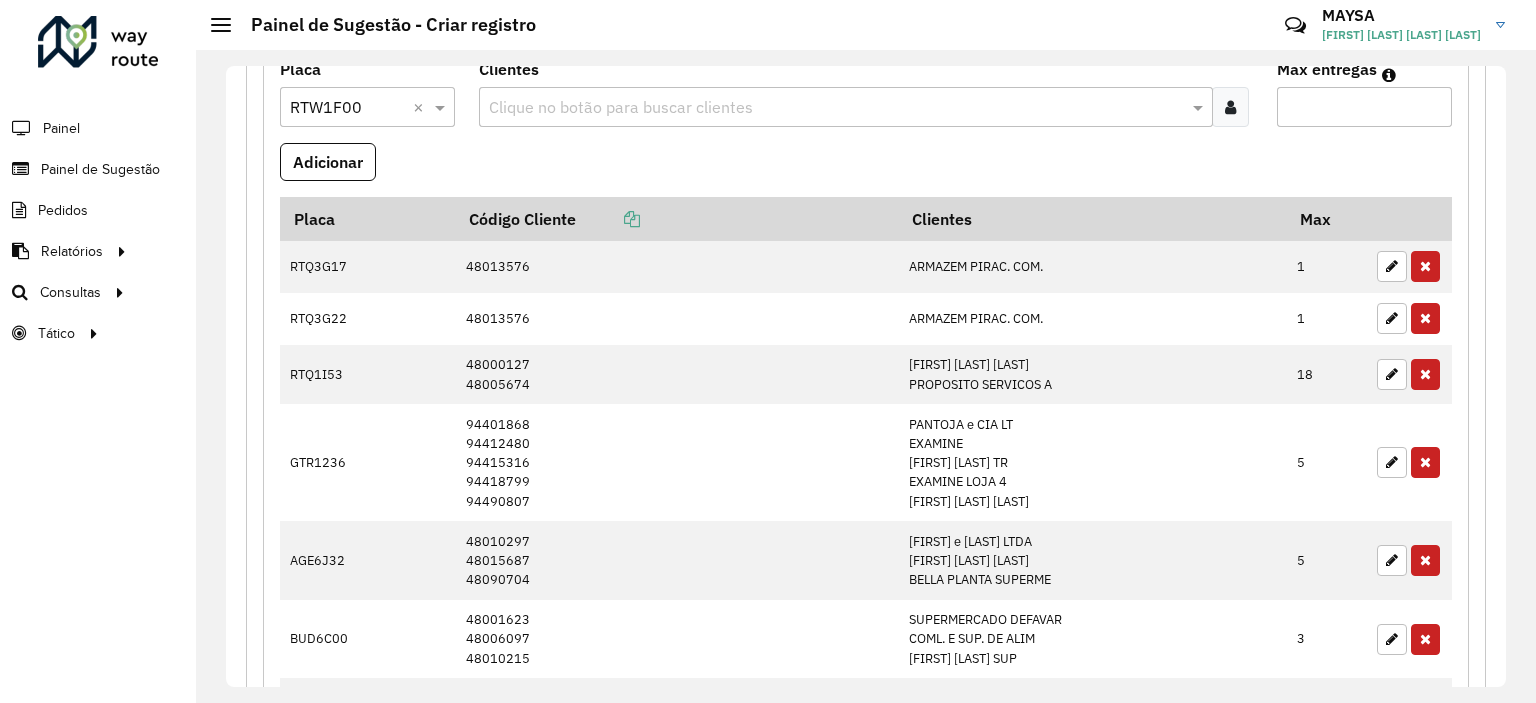 click on "Clique no botão para buscar clientes" at bounding box center [845, 107] 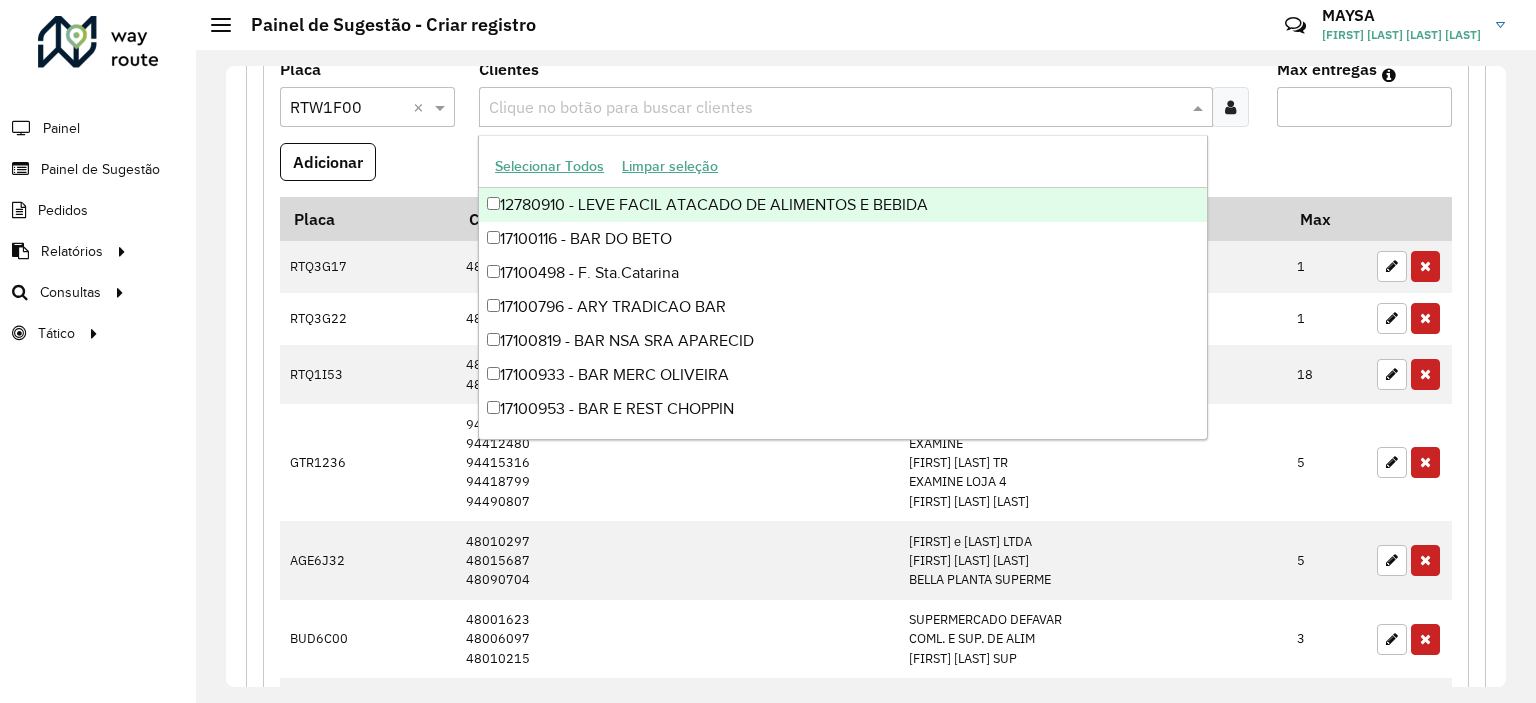 paste on "********" 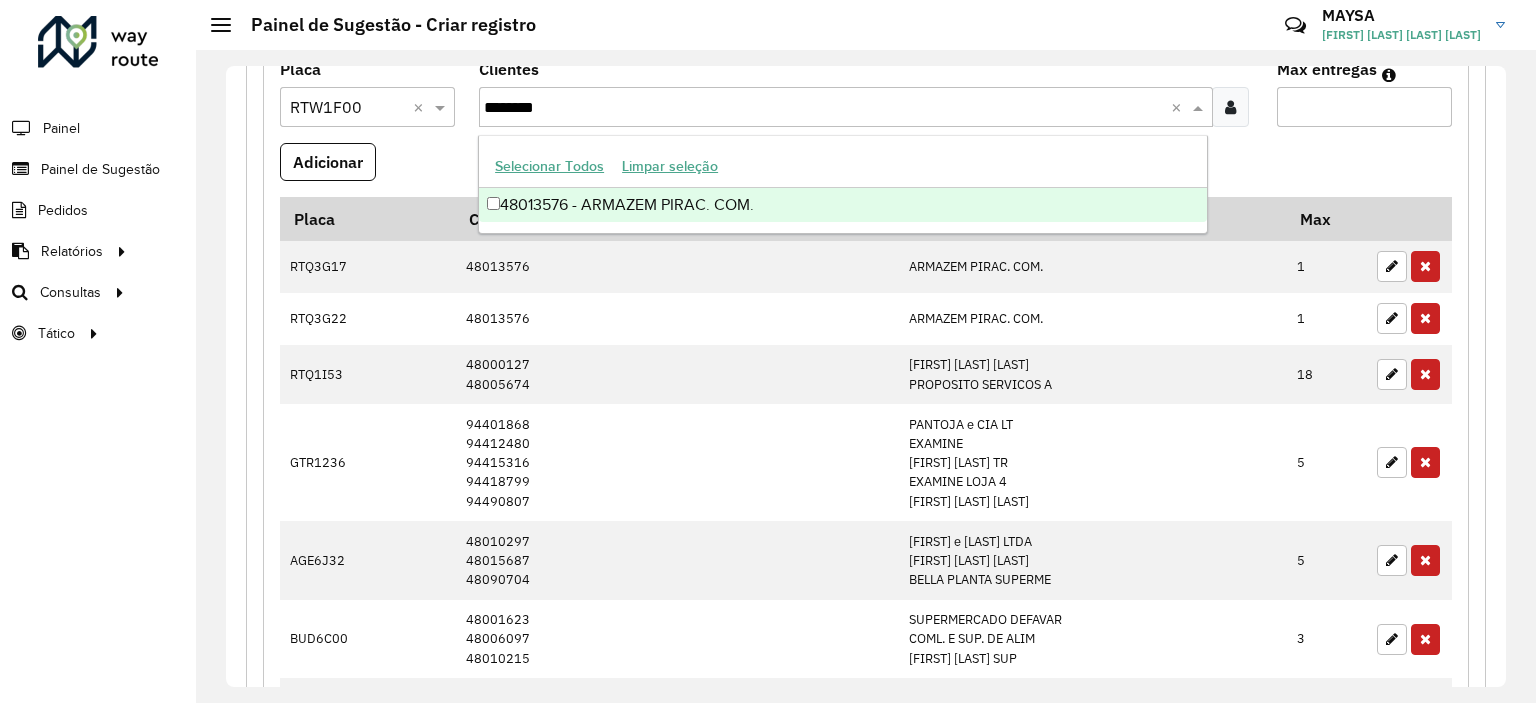 type on "********" 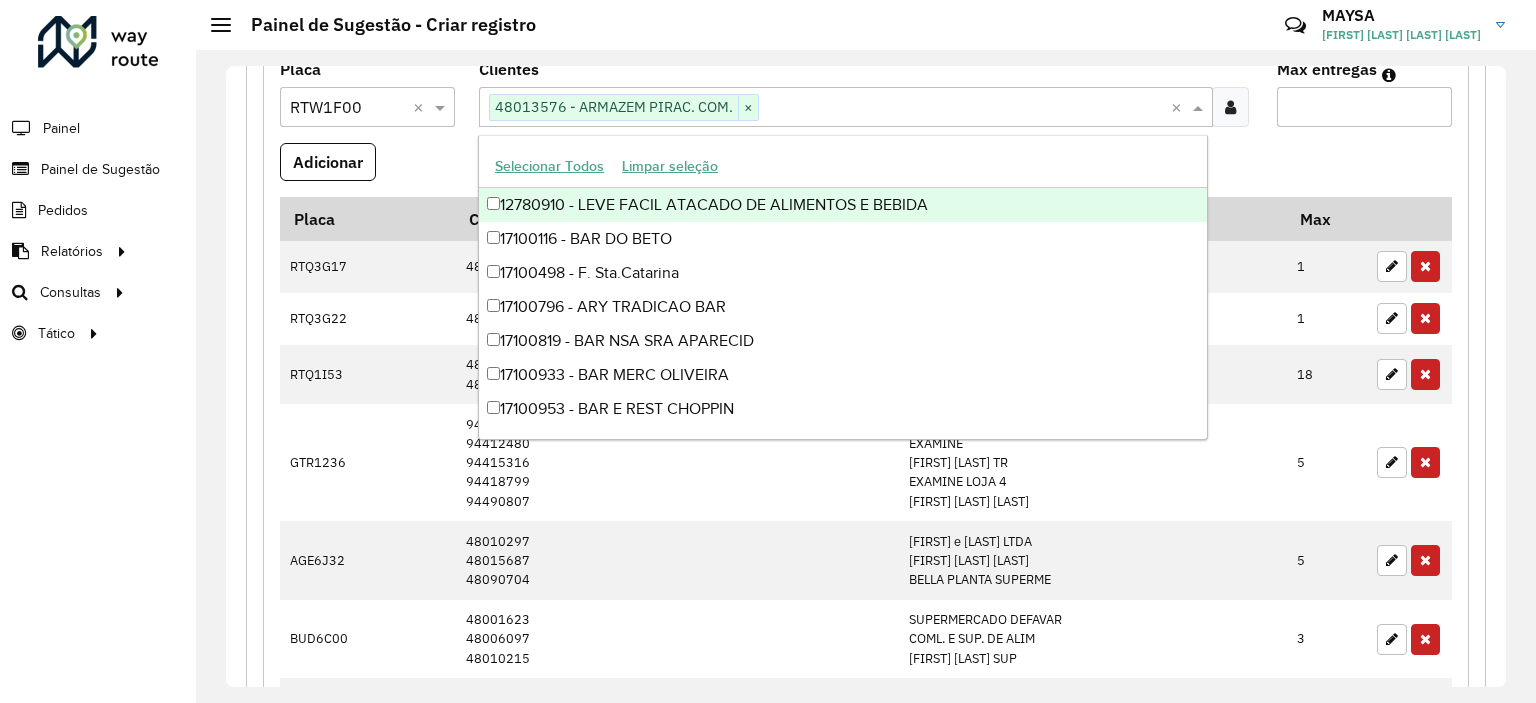 click on "Max entregas" at bounding box center (1364, 107) 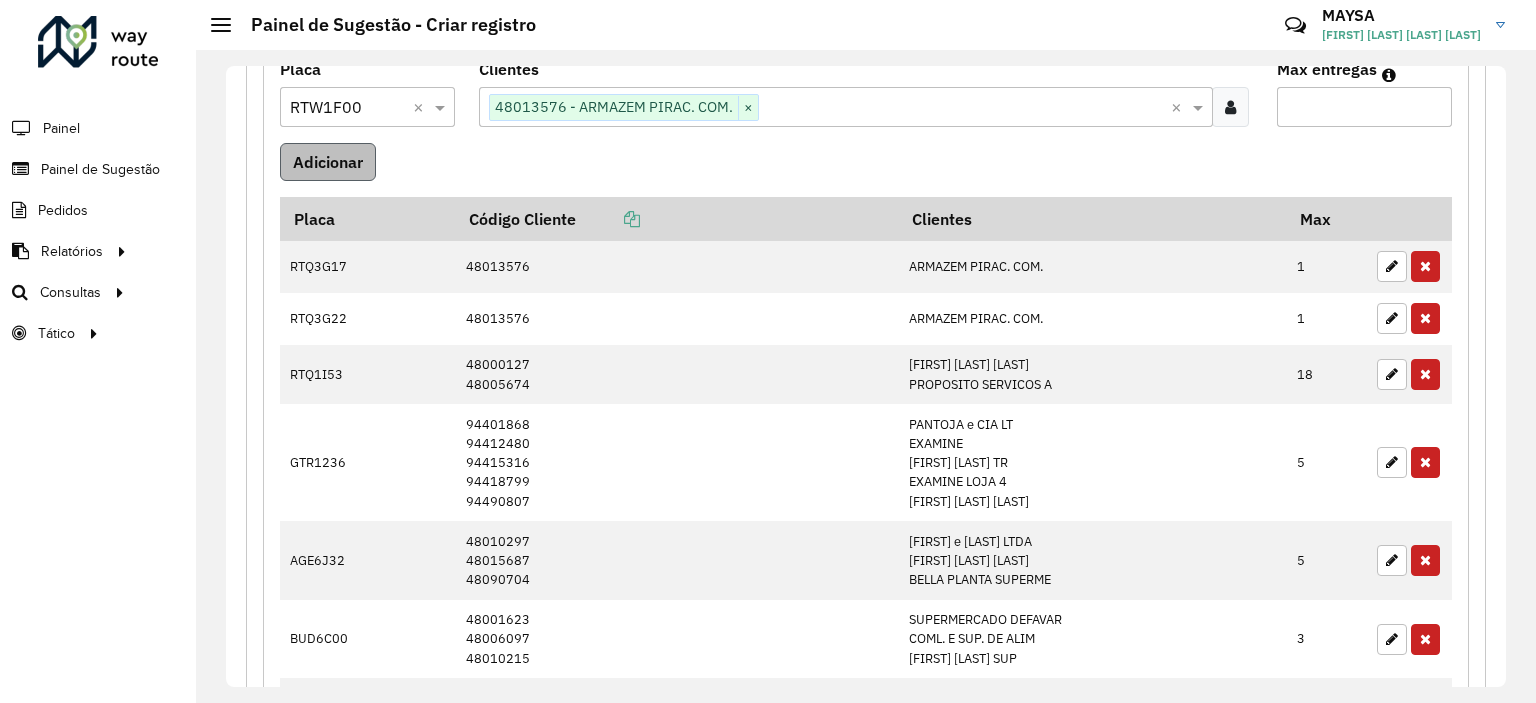type on "*" 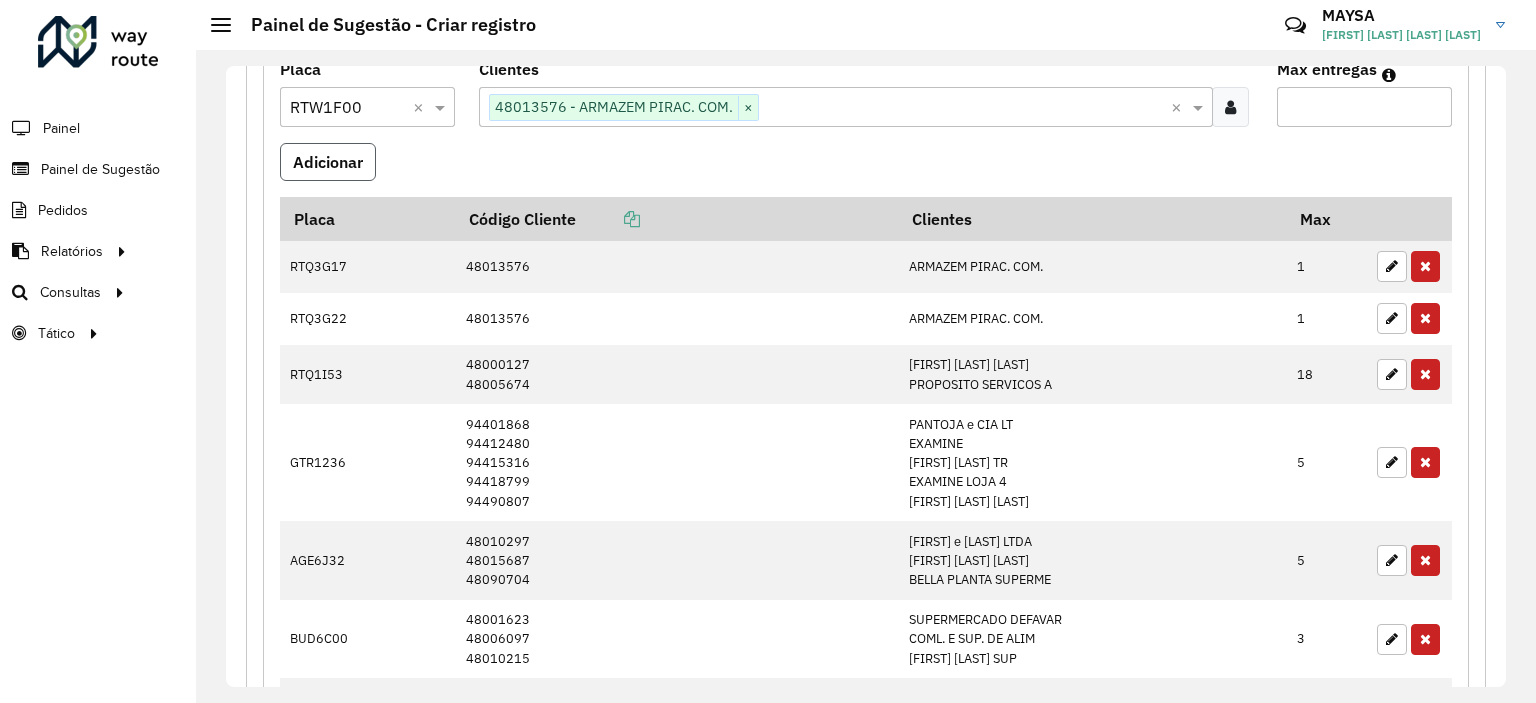 click on "Adicionar" at bounding box center (328, 162) 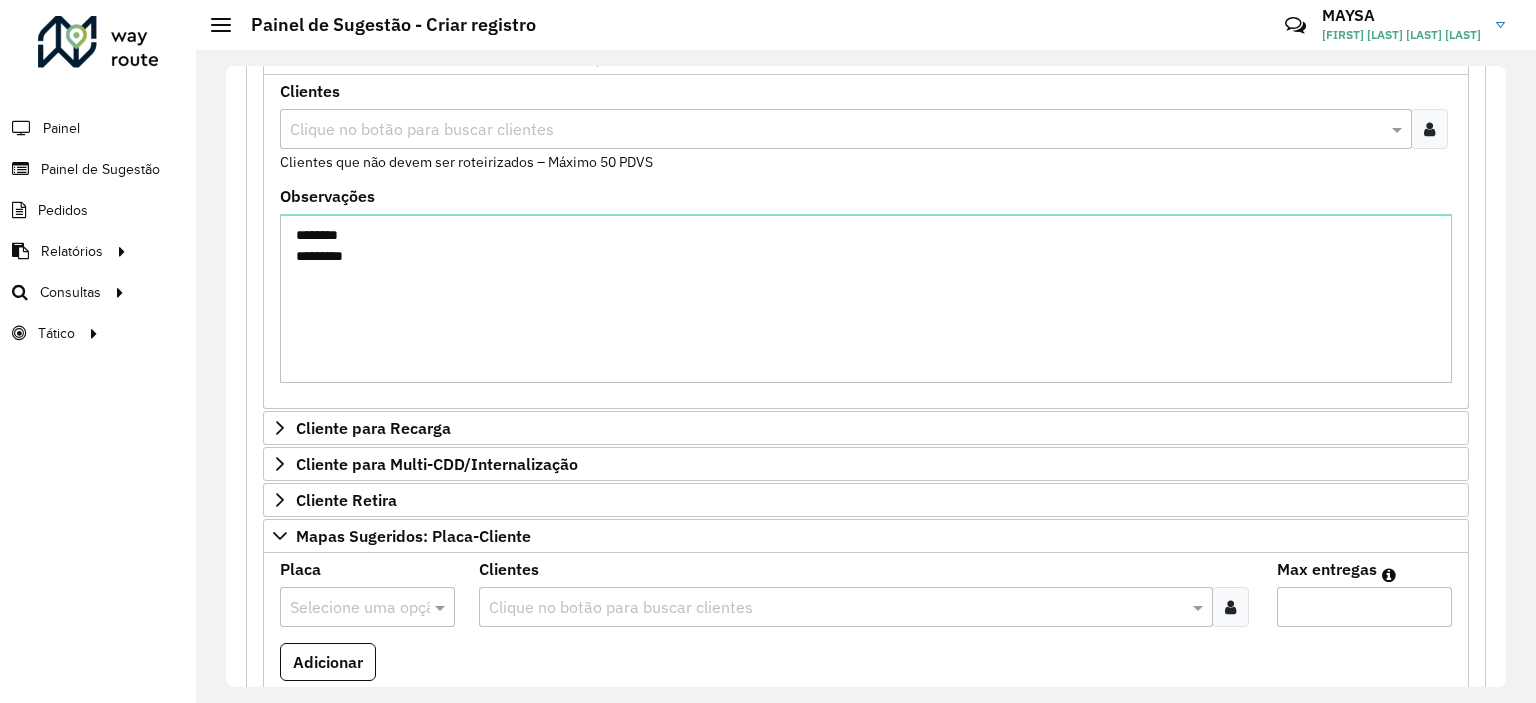 scroll, scrollTop: 456, scrollLeft: 0, axis: vertical 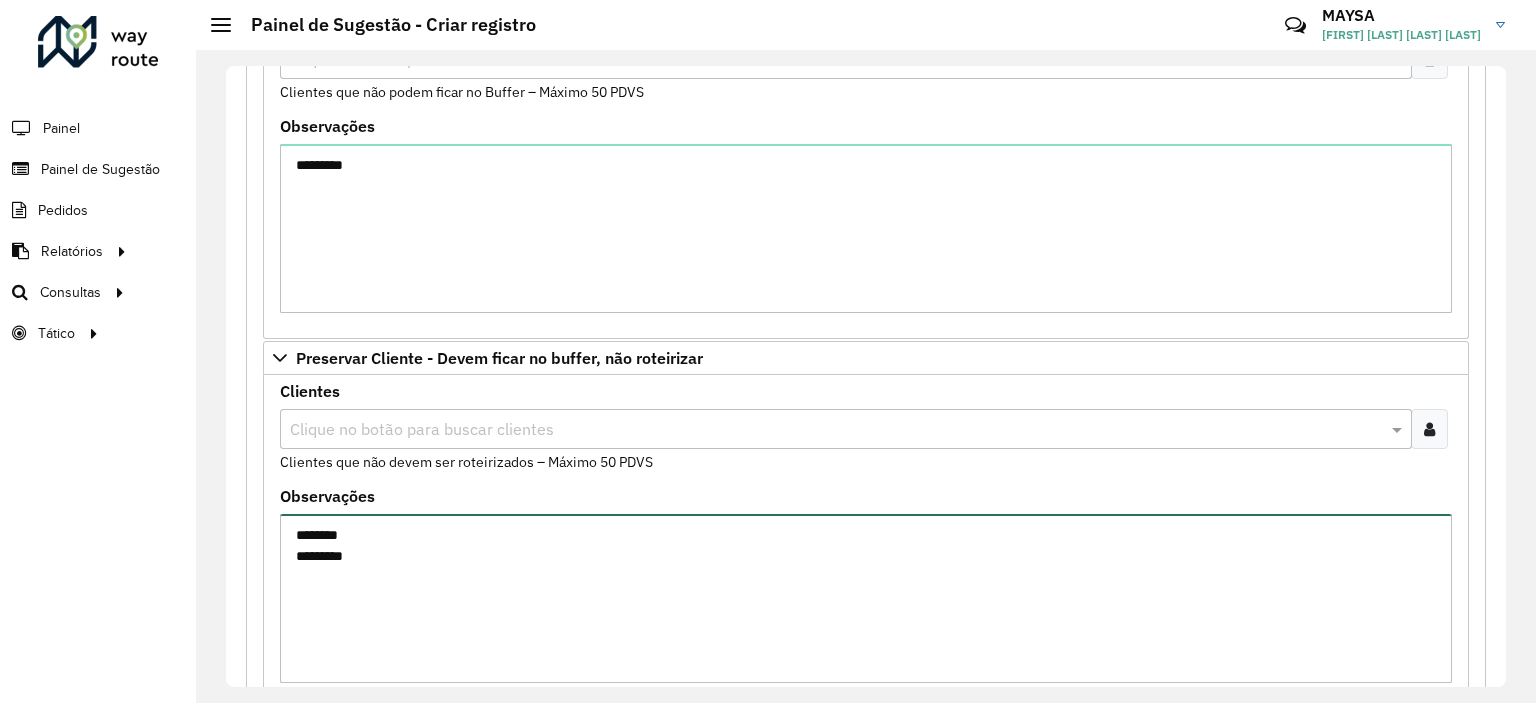 drag, startPoint x: 370, startPoint y: 563, endPoint x: 296, endPoint y: 559, distance: 74.10803 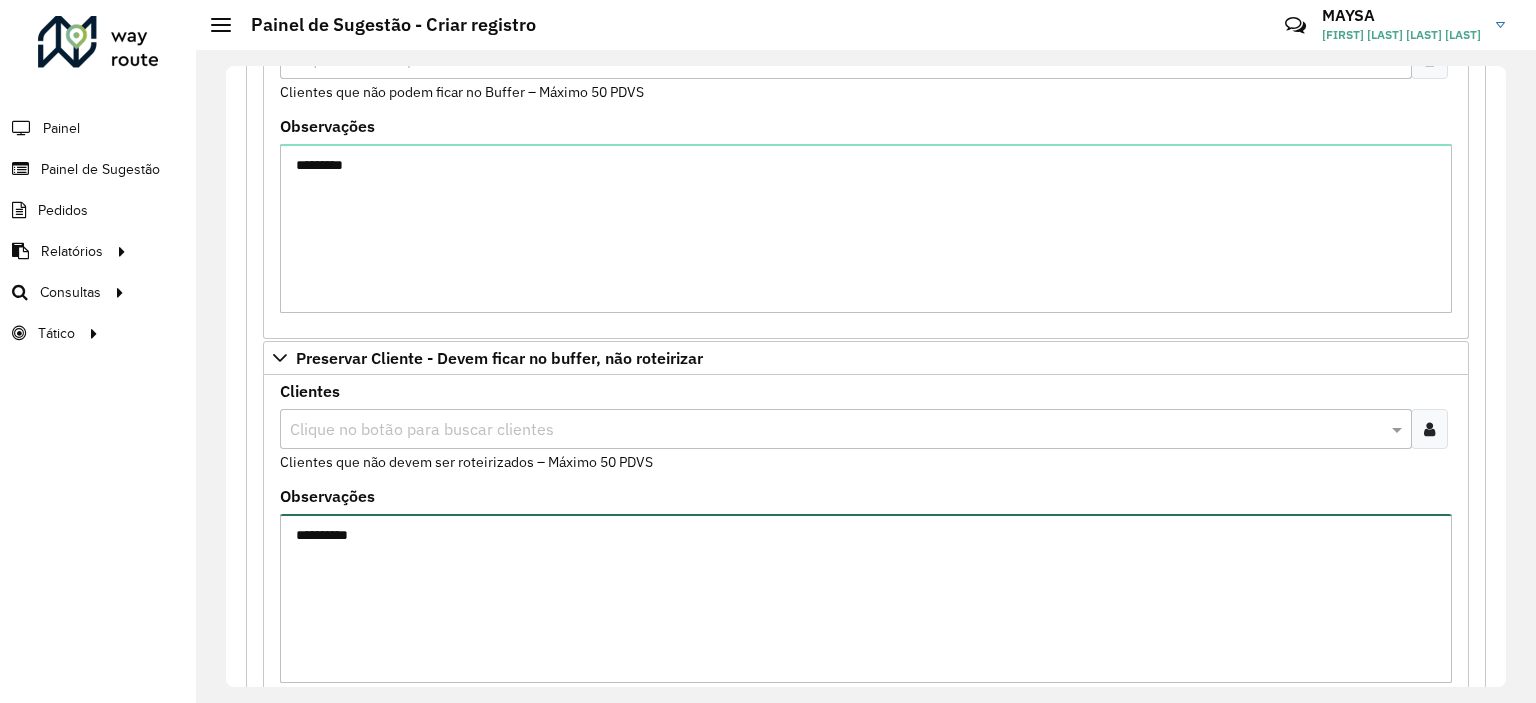 type on "********" 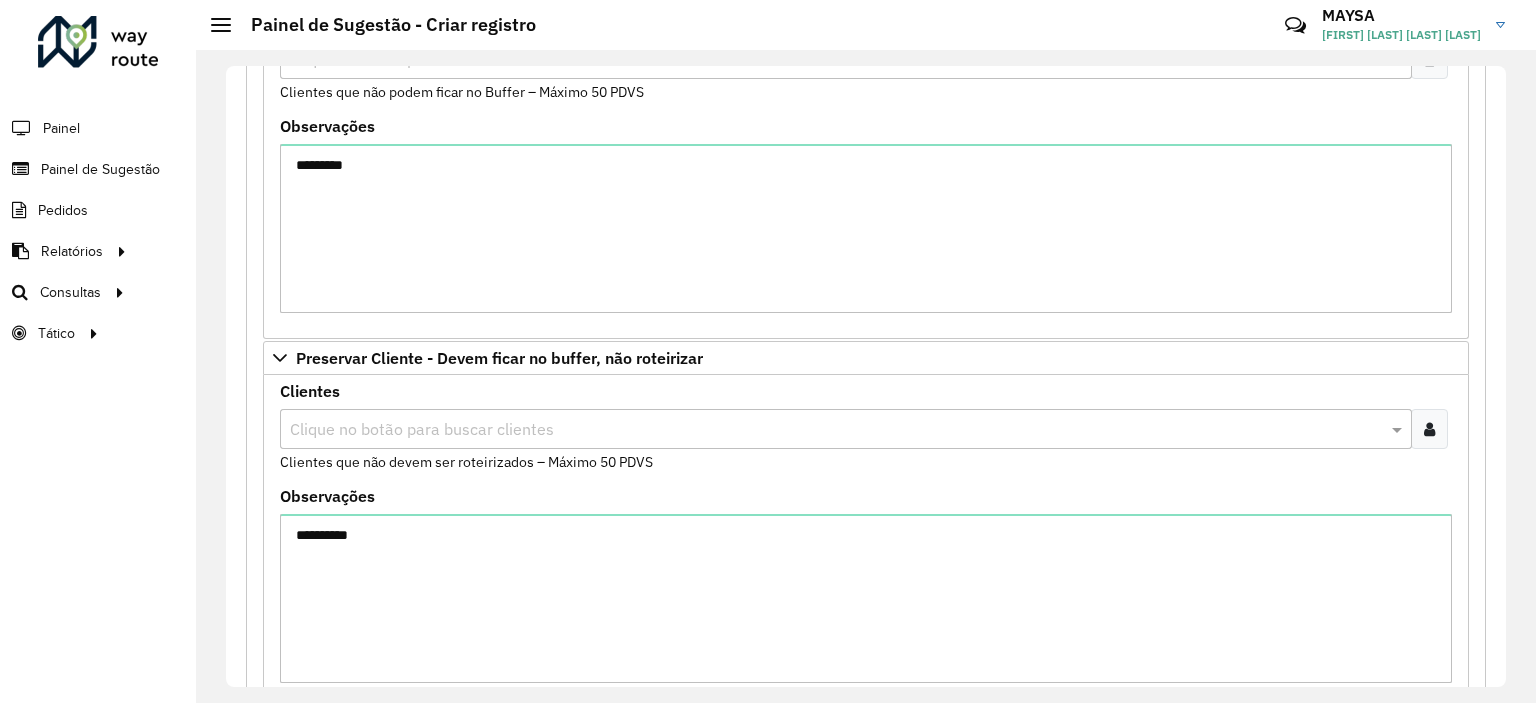 click at bounding box center [836, 430] 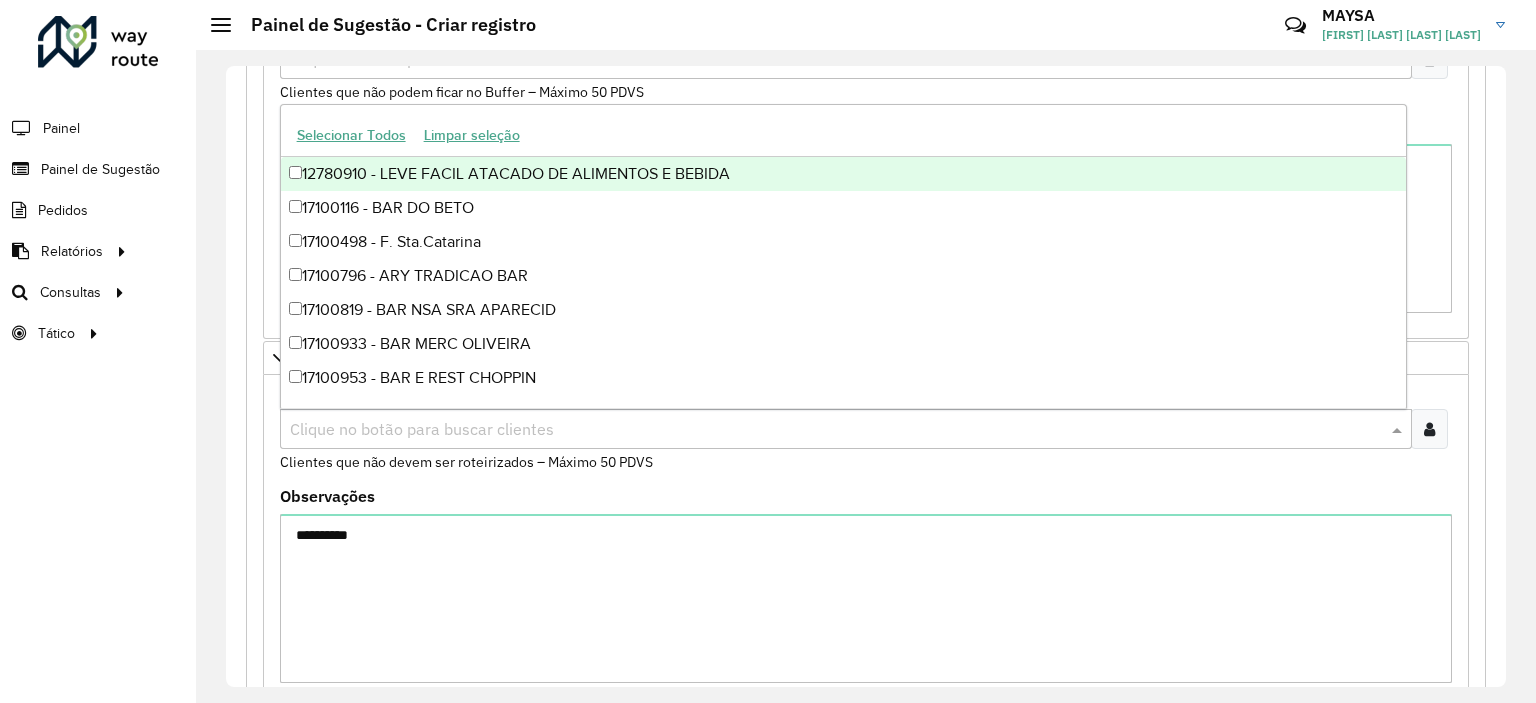 paste on "********" 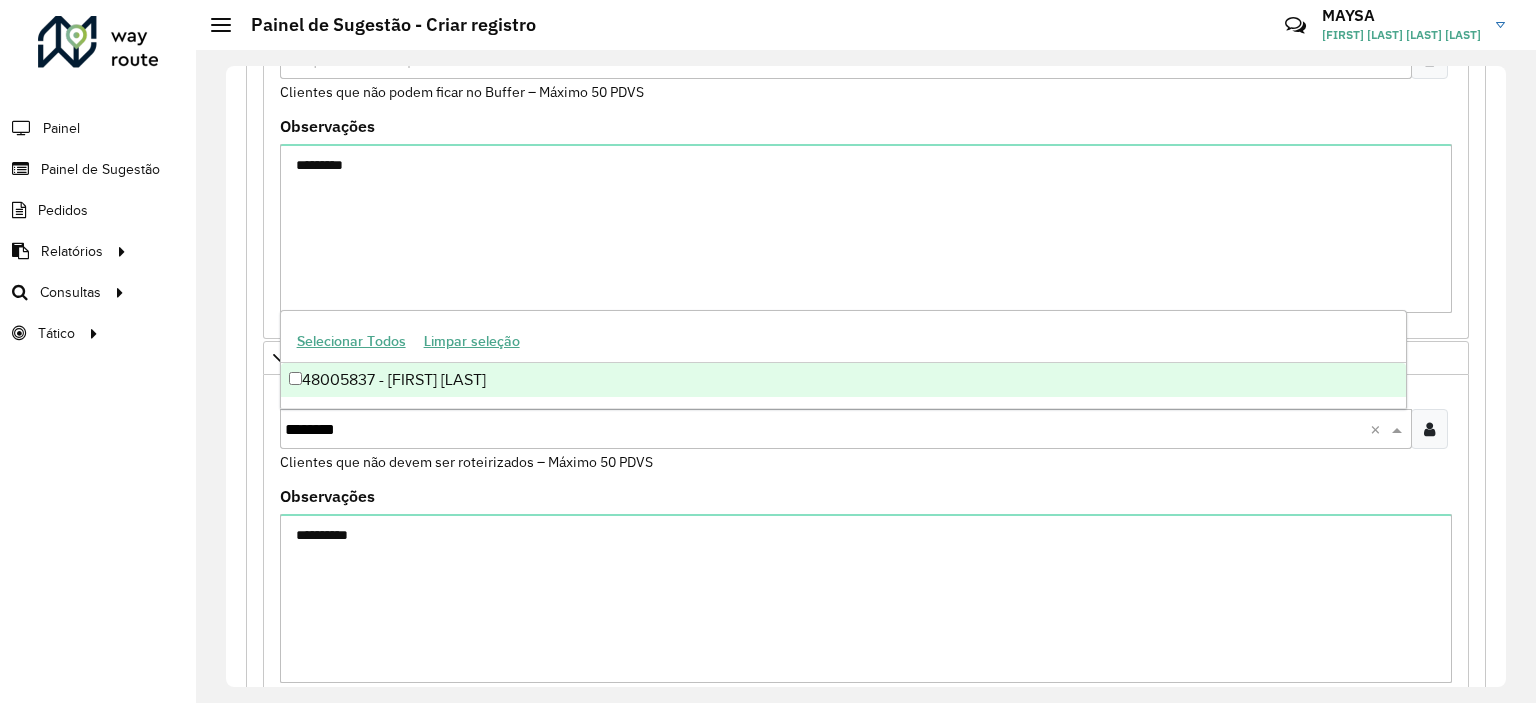 type on "********" 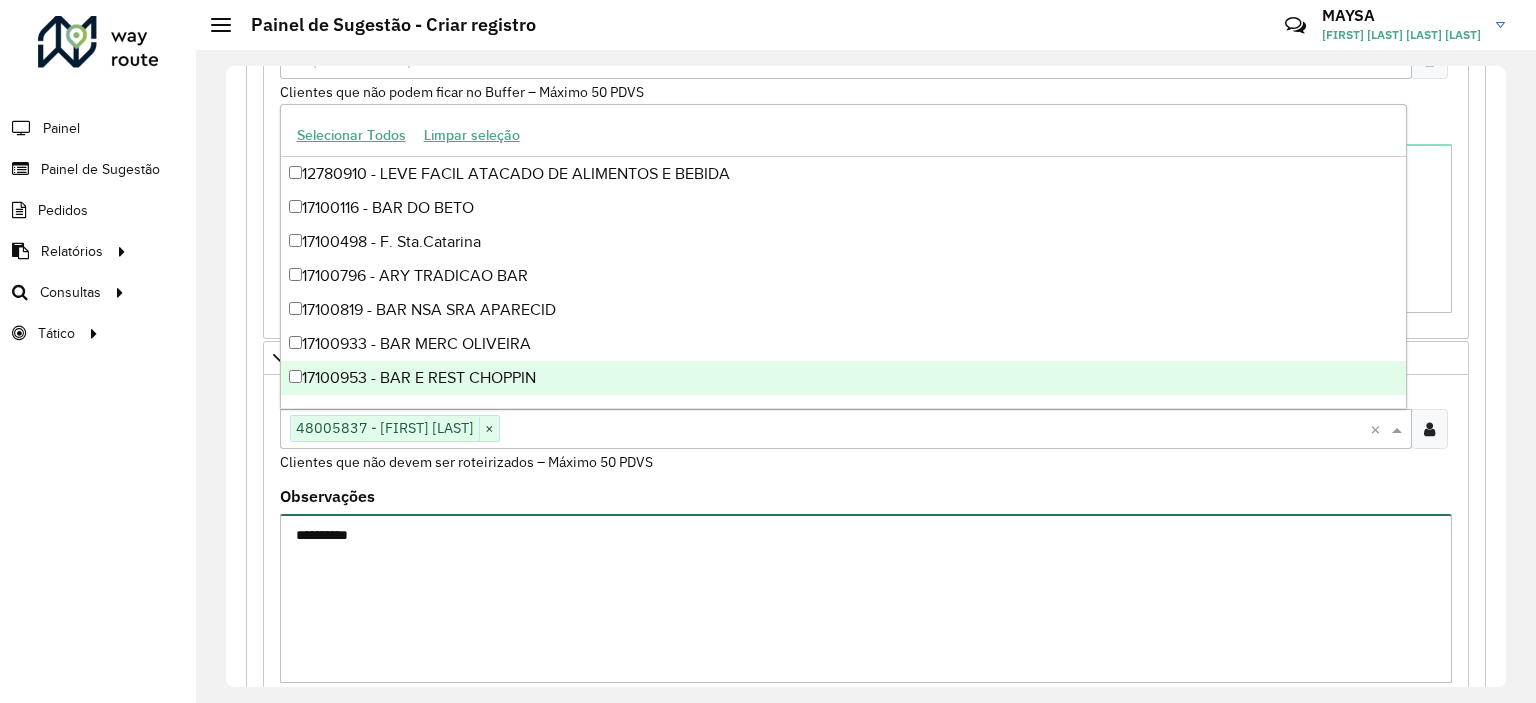 click on "********" at bounding box center [866, 598] 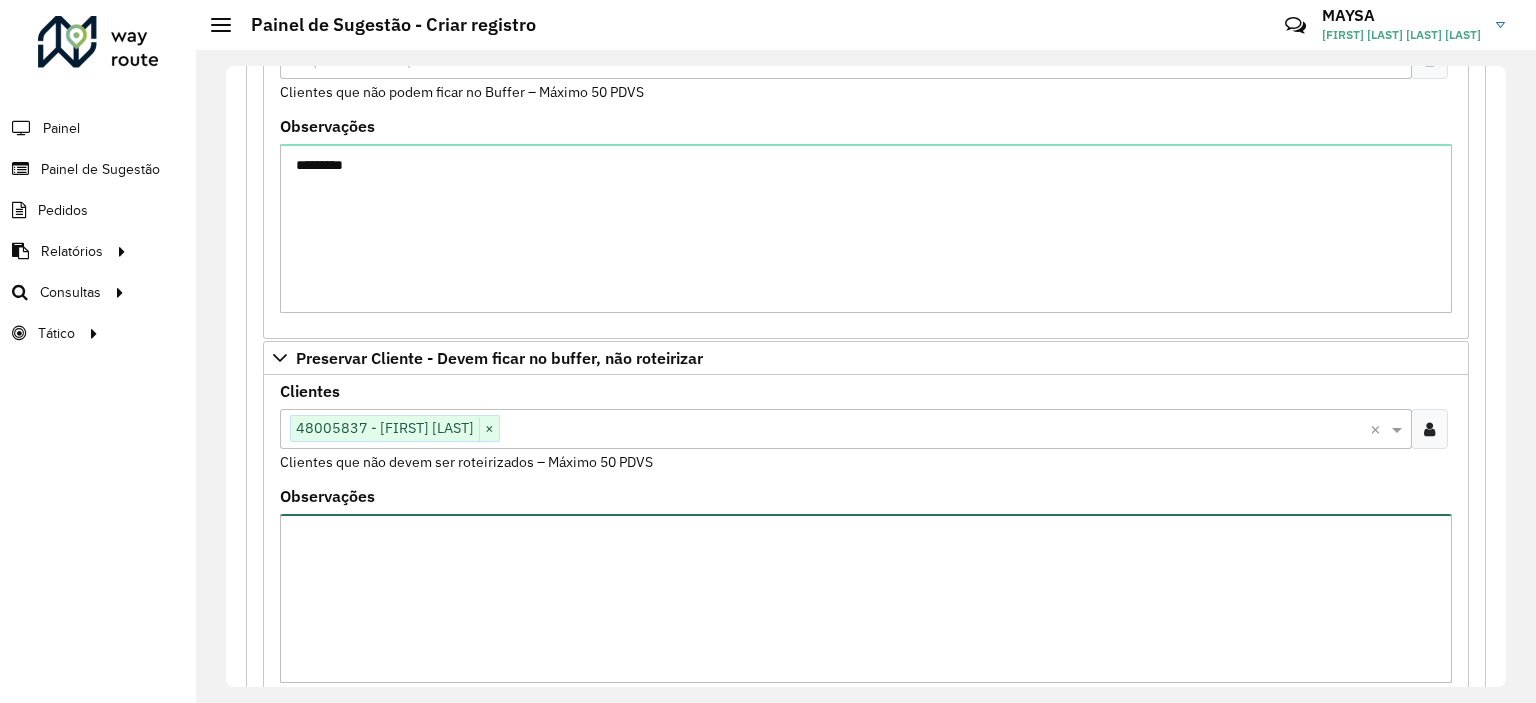 type 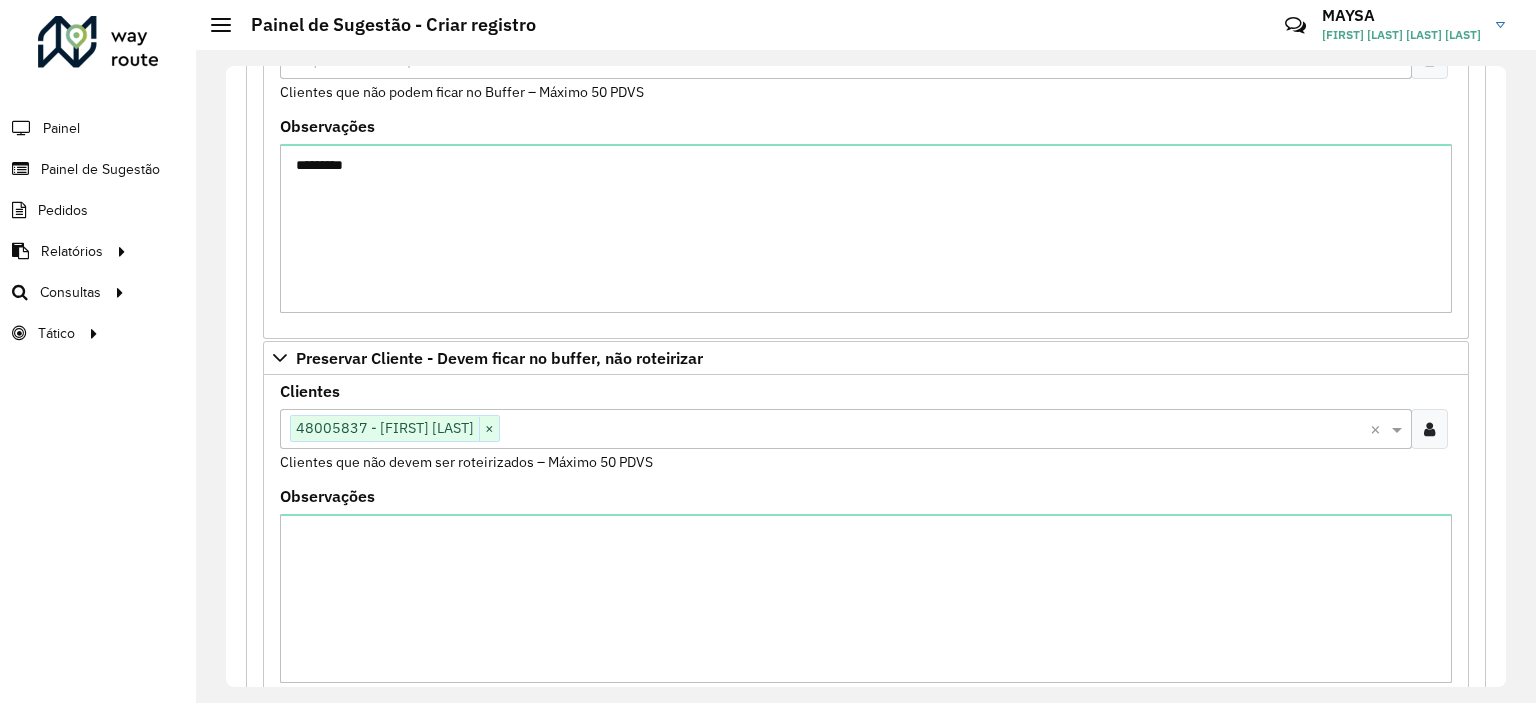 click at bounding box center [935, 430] 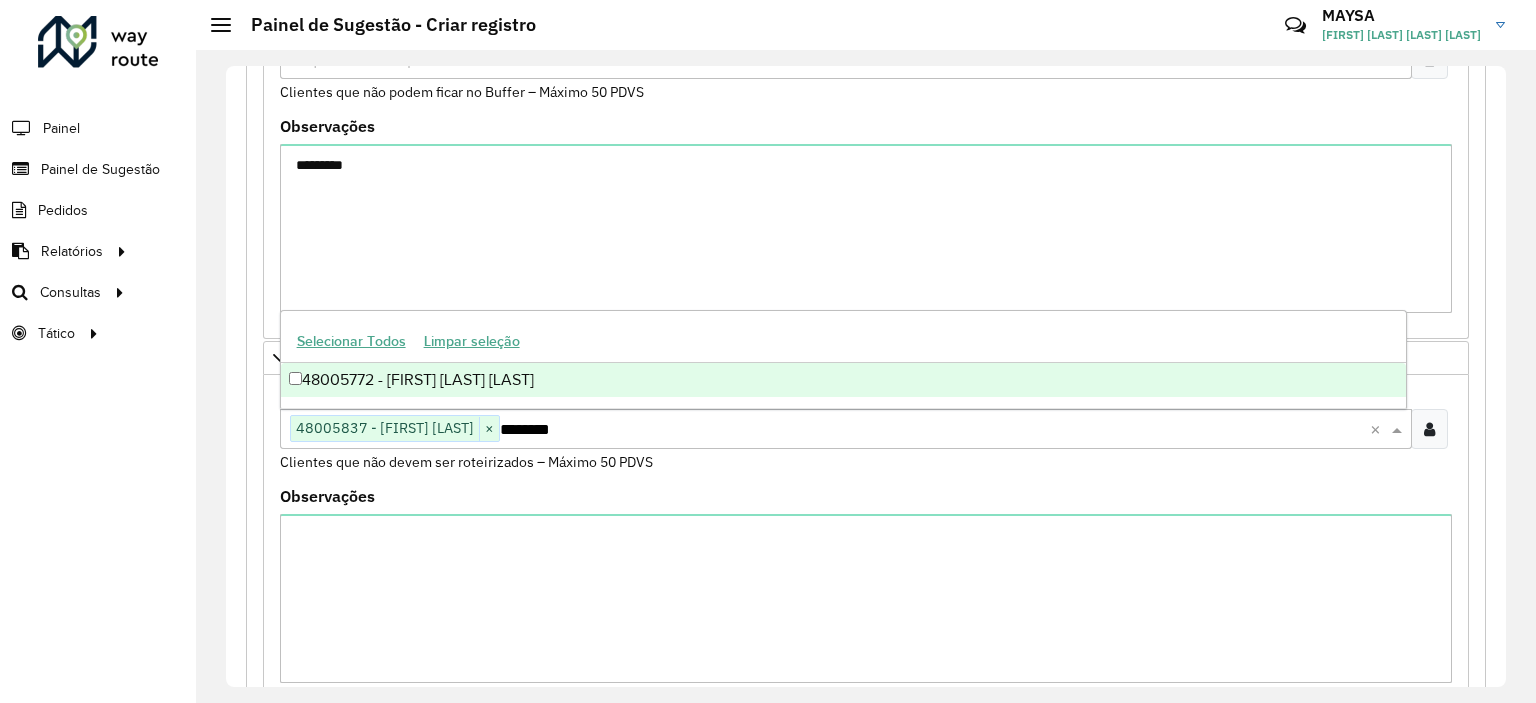 type on "********" 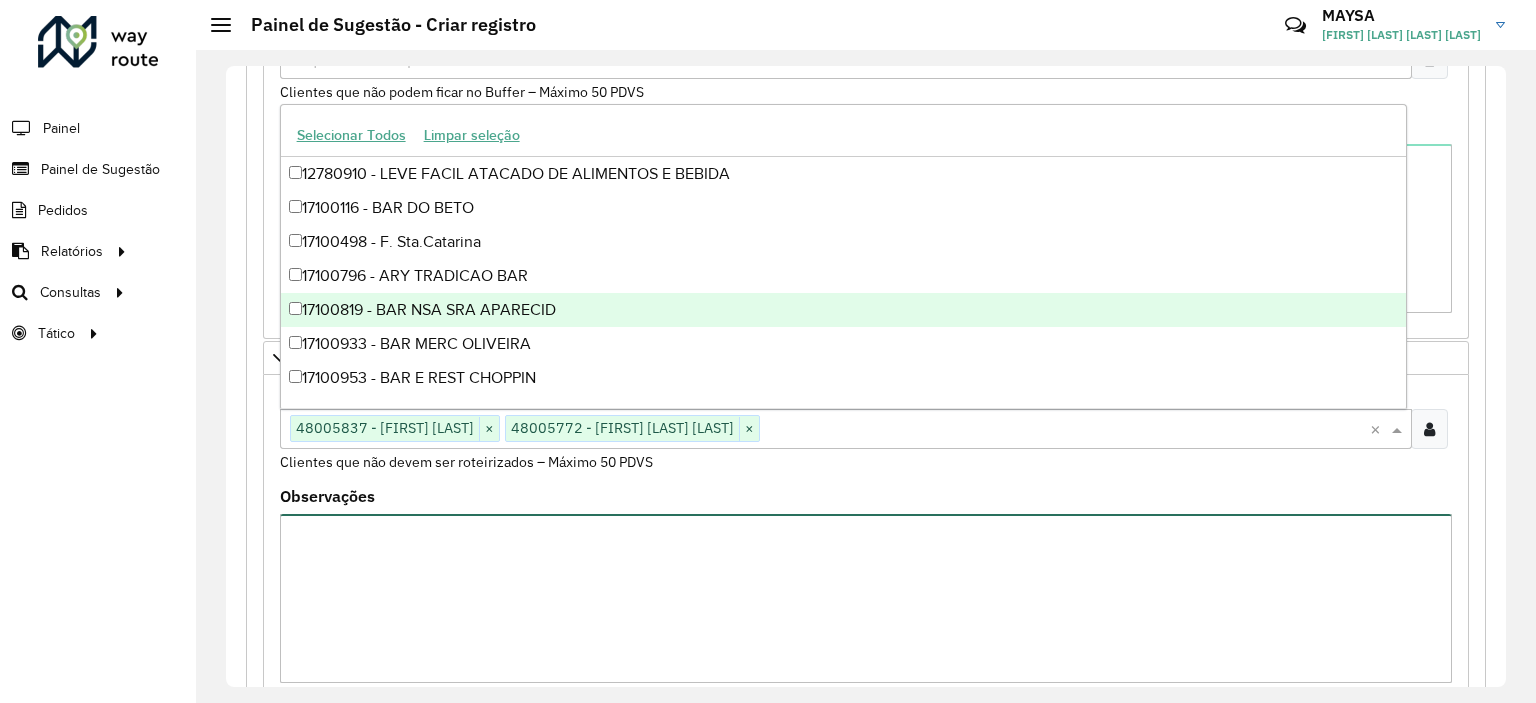 click on "Observações" at bounding box center (866, 598) 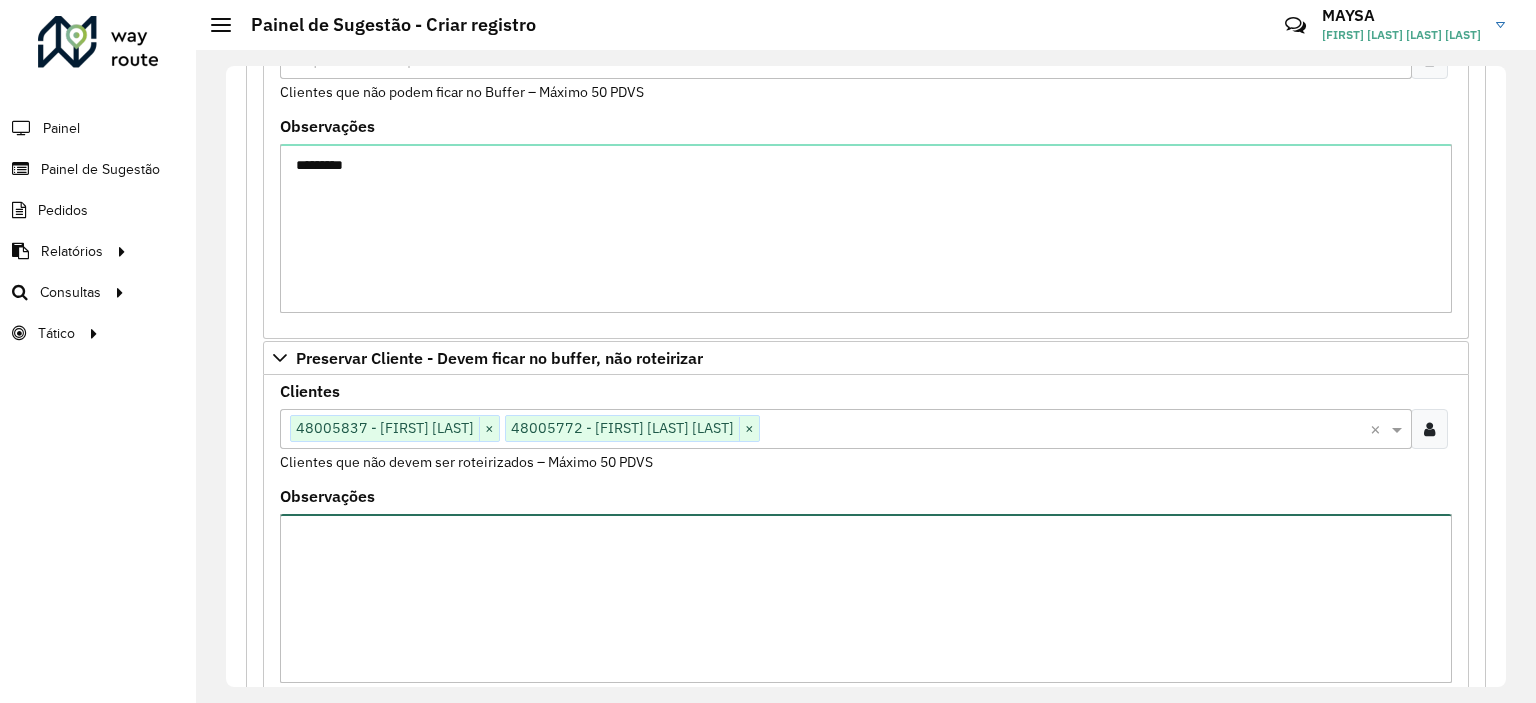 scroll, scrollTop: 256, scrollLeft: 0, axis: vertical 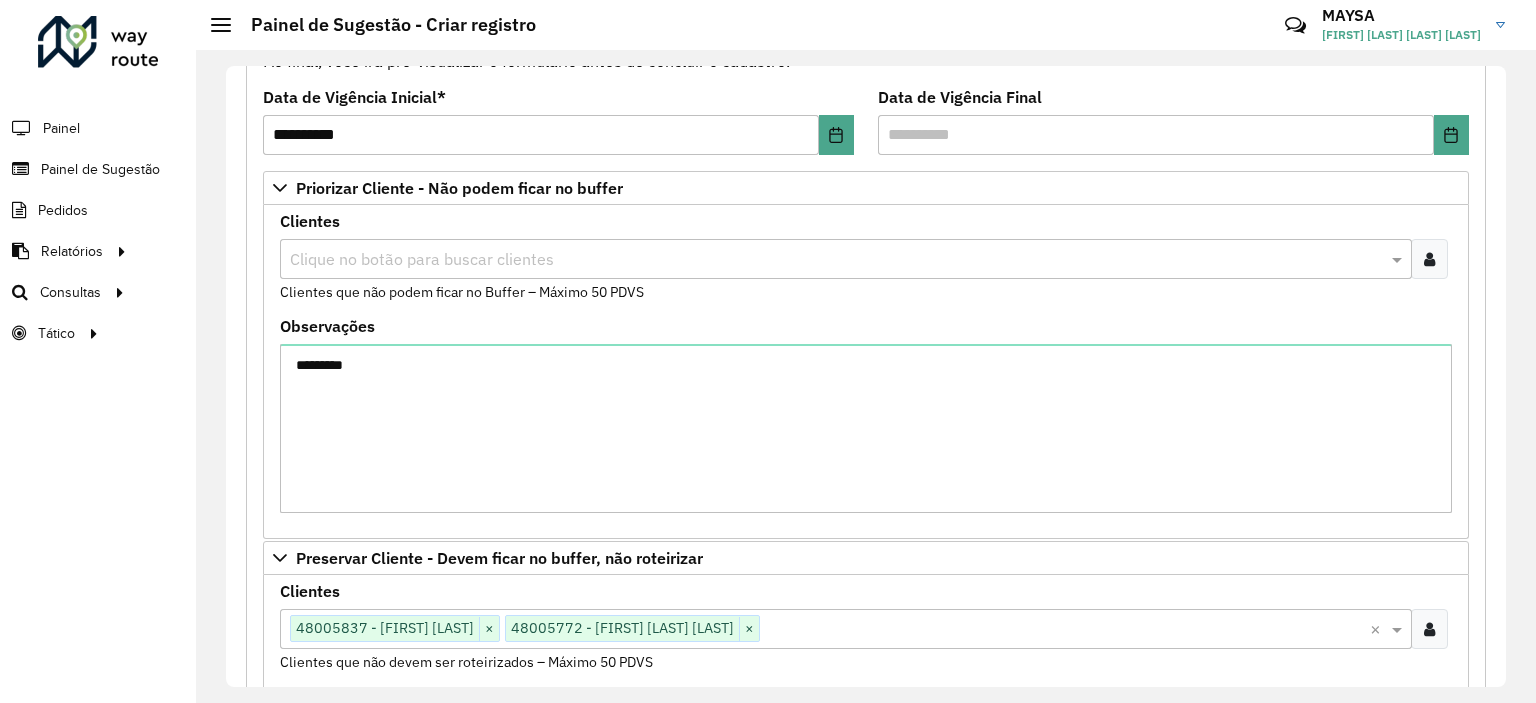 click at bounding box center (1429, 259) 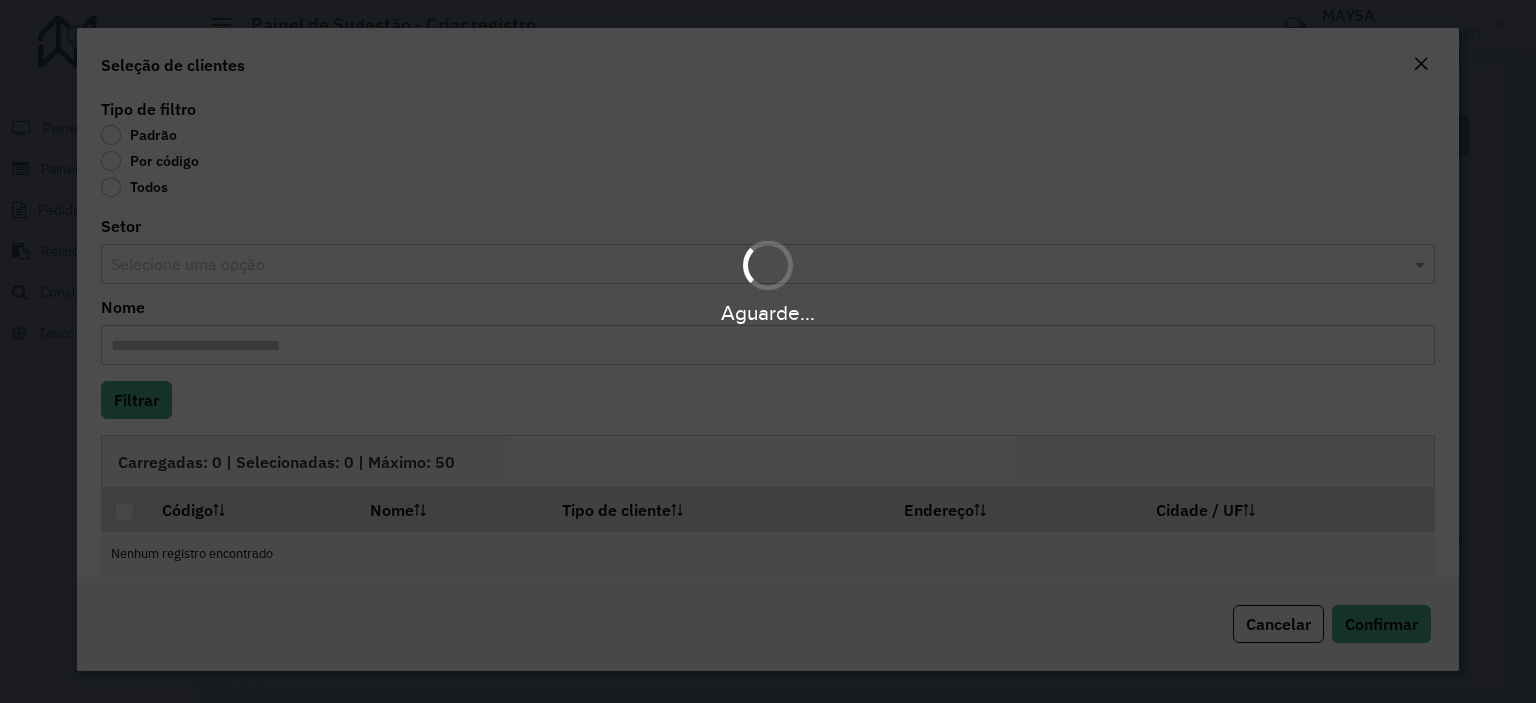 click on "Aguarde..." at bounding box center (768, 351) 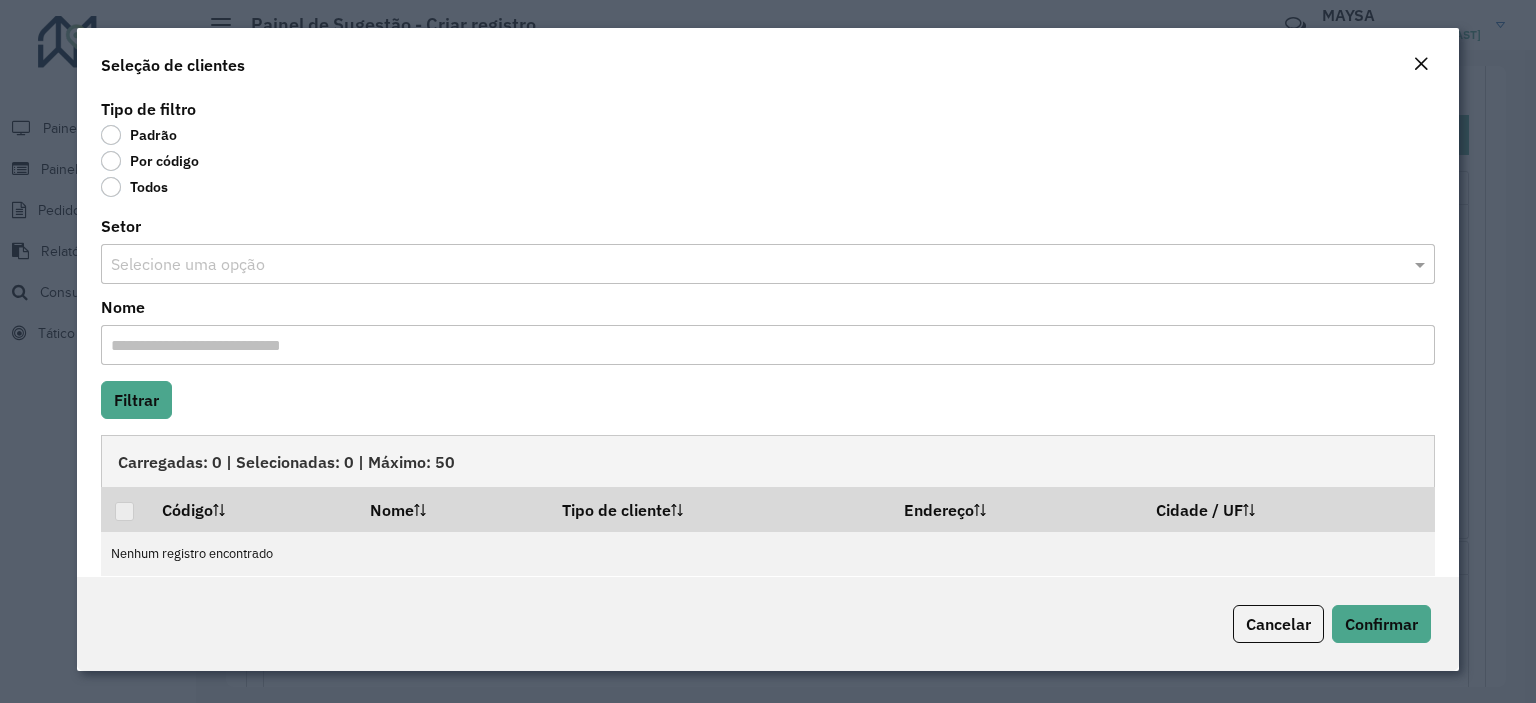 click on "Por código" 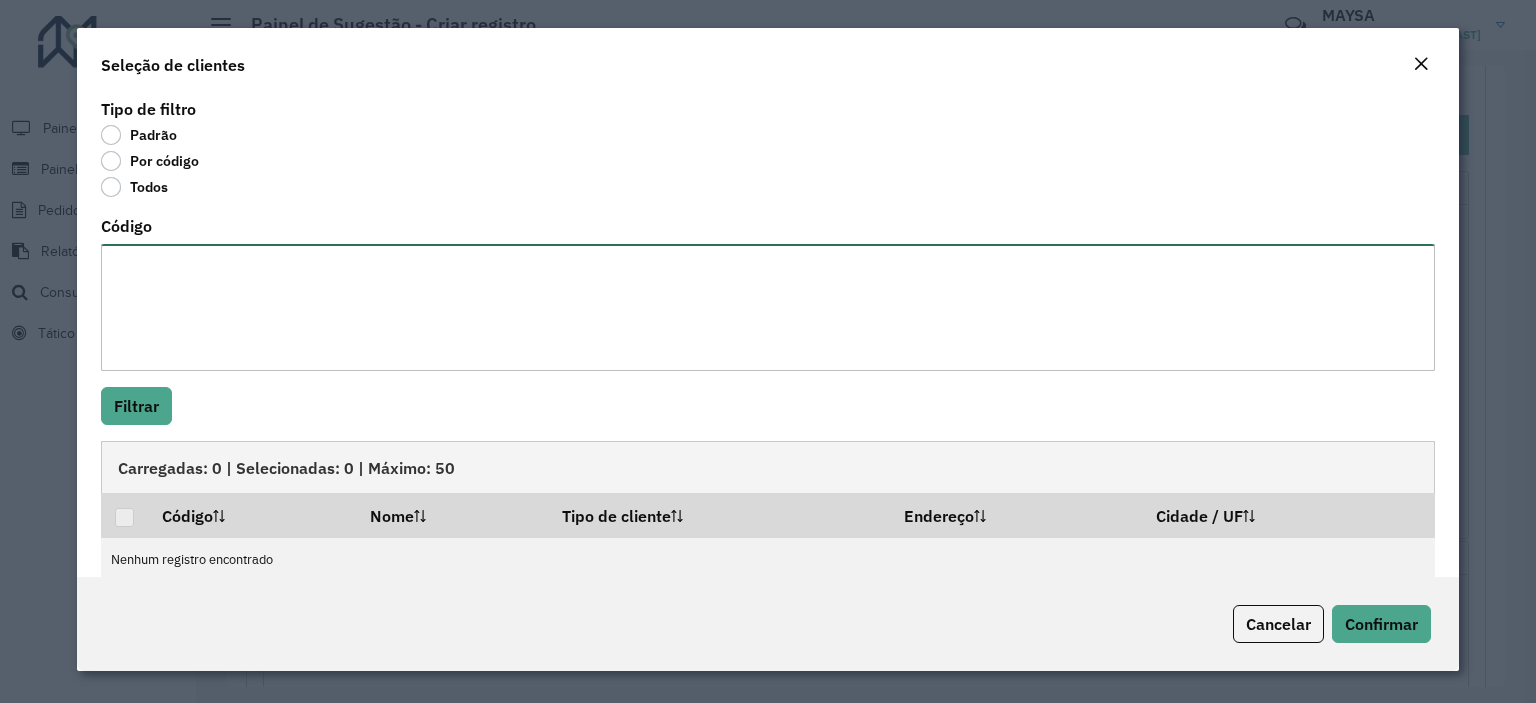 click on "Código" at bounding box center (768, 307) 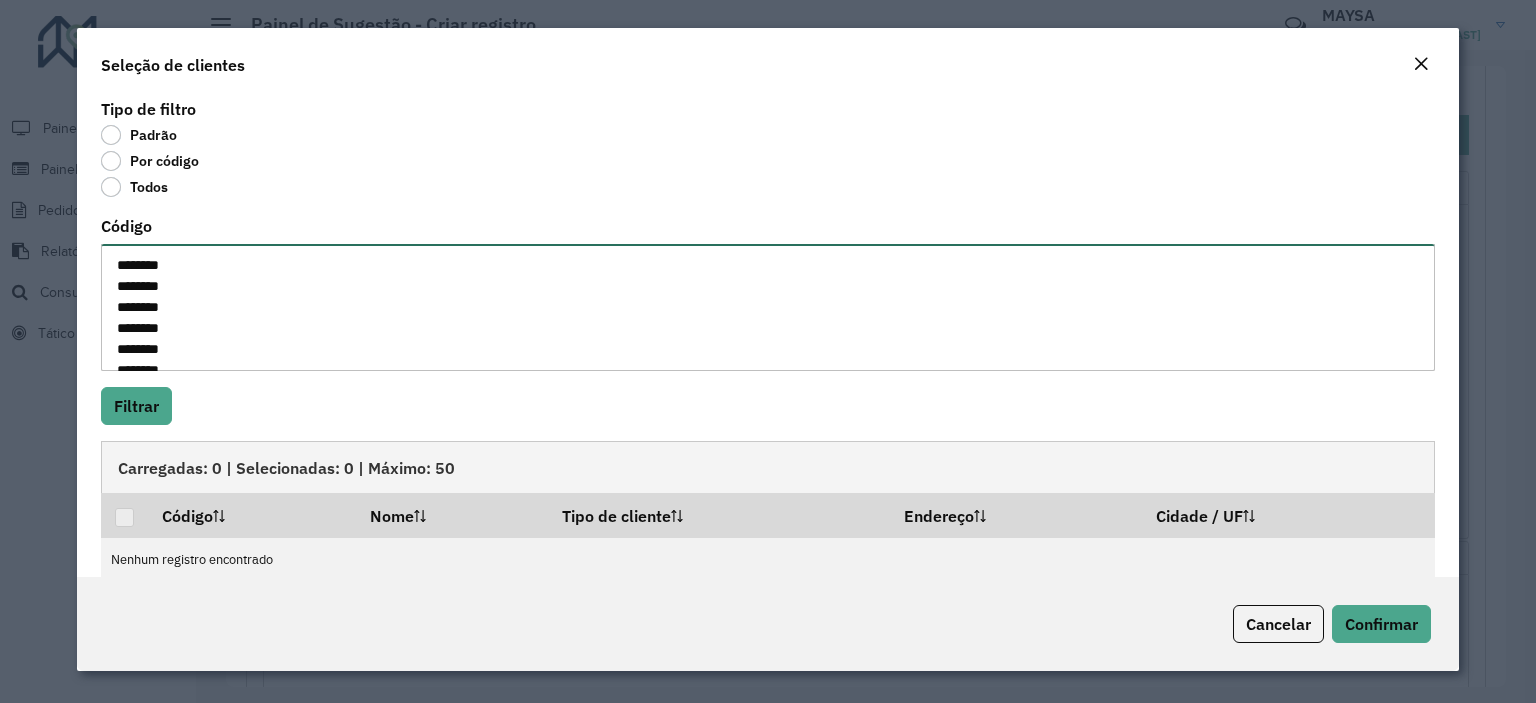 scroll, scrollTop: 533, scrollLeft: 0, axis: vertical 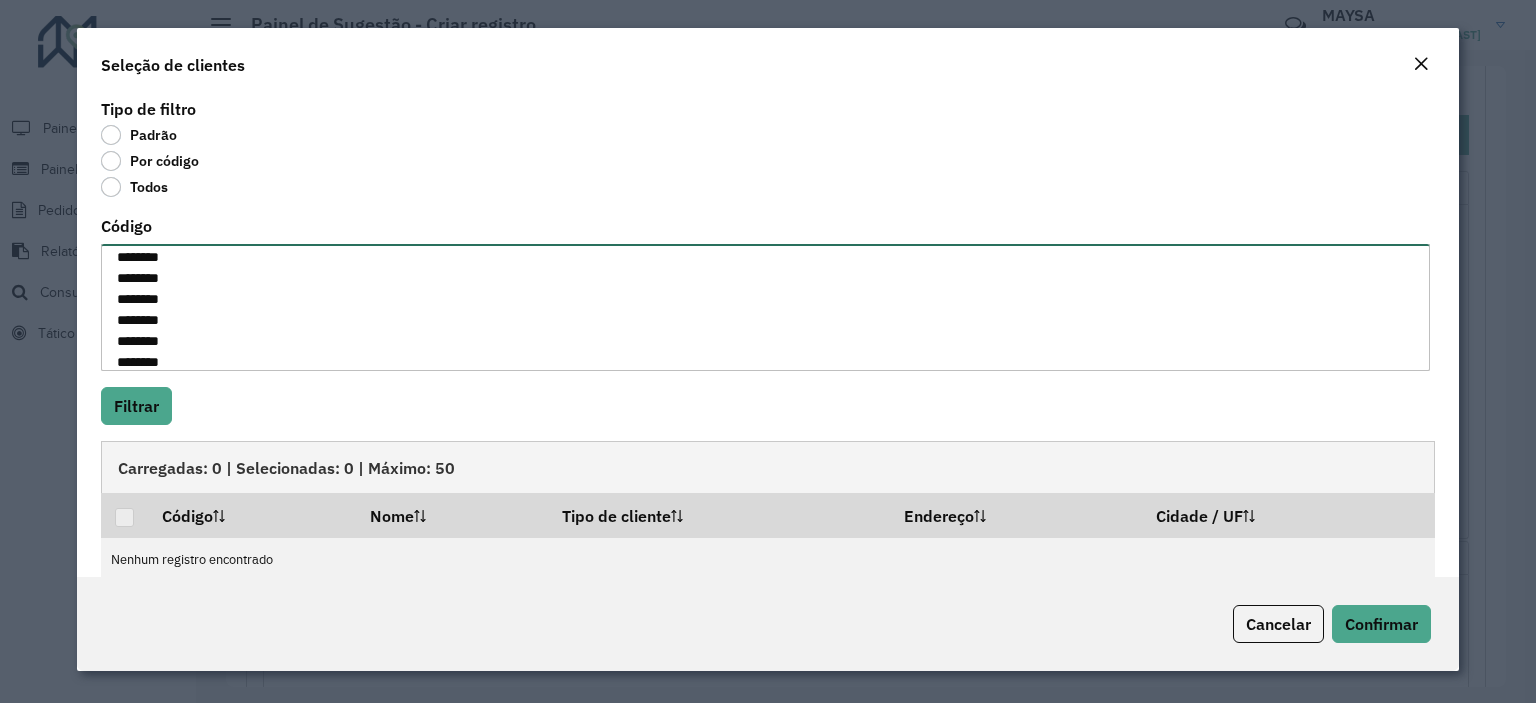 click on "********
********
********
********
********
********
********
********
********
********
********
********
********
********
********
********
********
********
********
********
********
********
********
********
********
********
********
********
********
********
********" at bounding box center (765, 307) 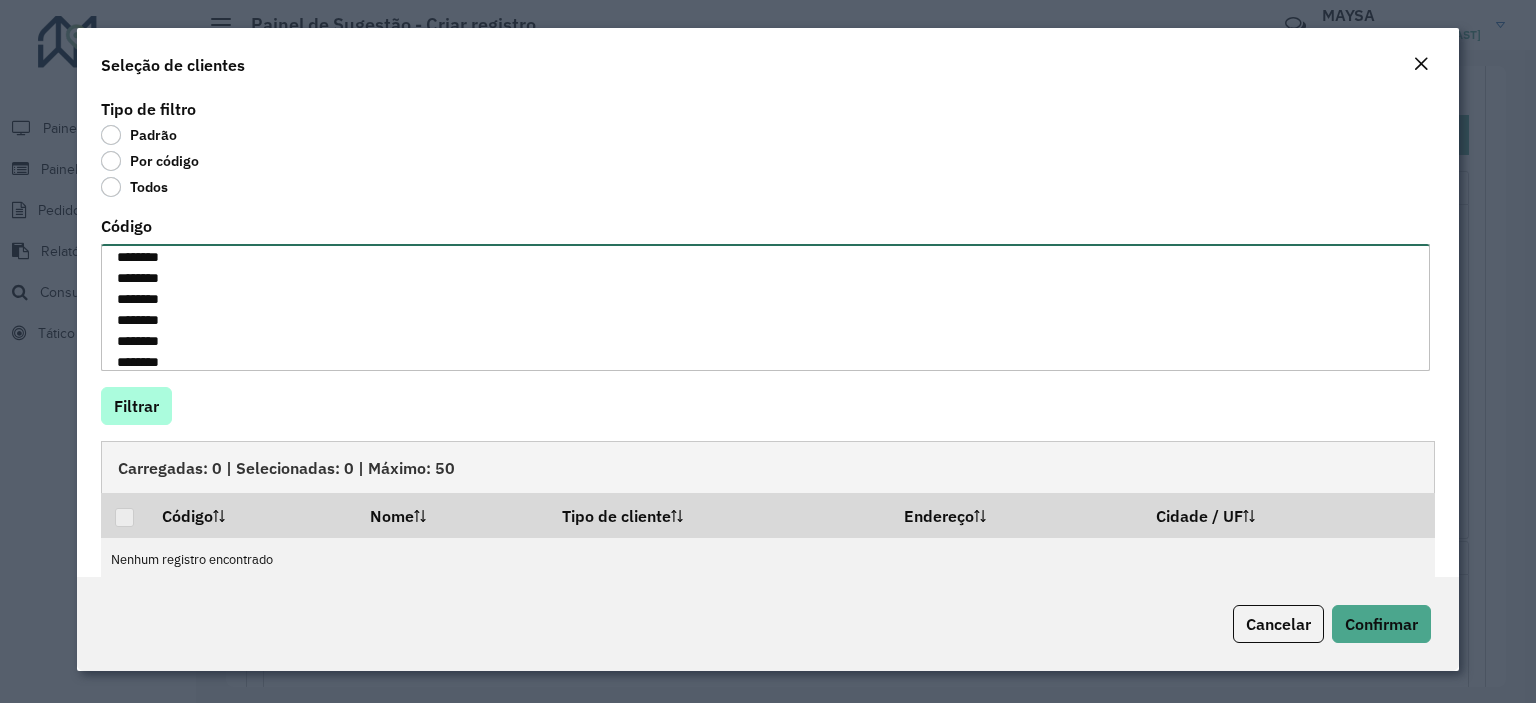 type on "********
********
********
********
********
********
********
********
********
********
********
********
********
********
********
********
********
********
********
********
********
********
********
********
********
********
********
********
********
********
********" 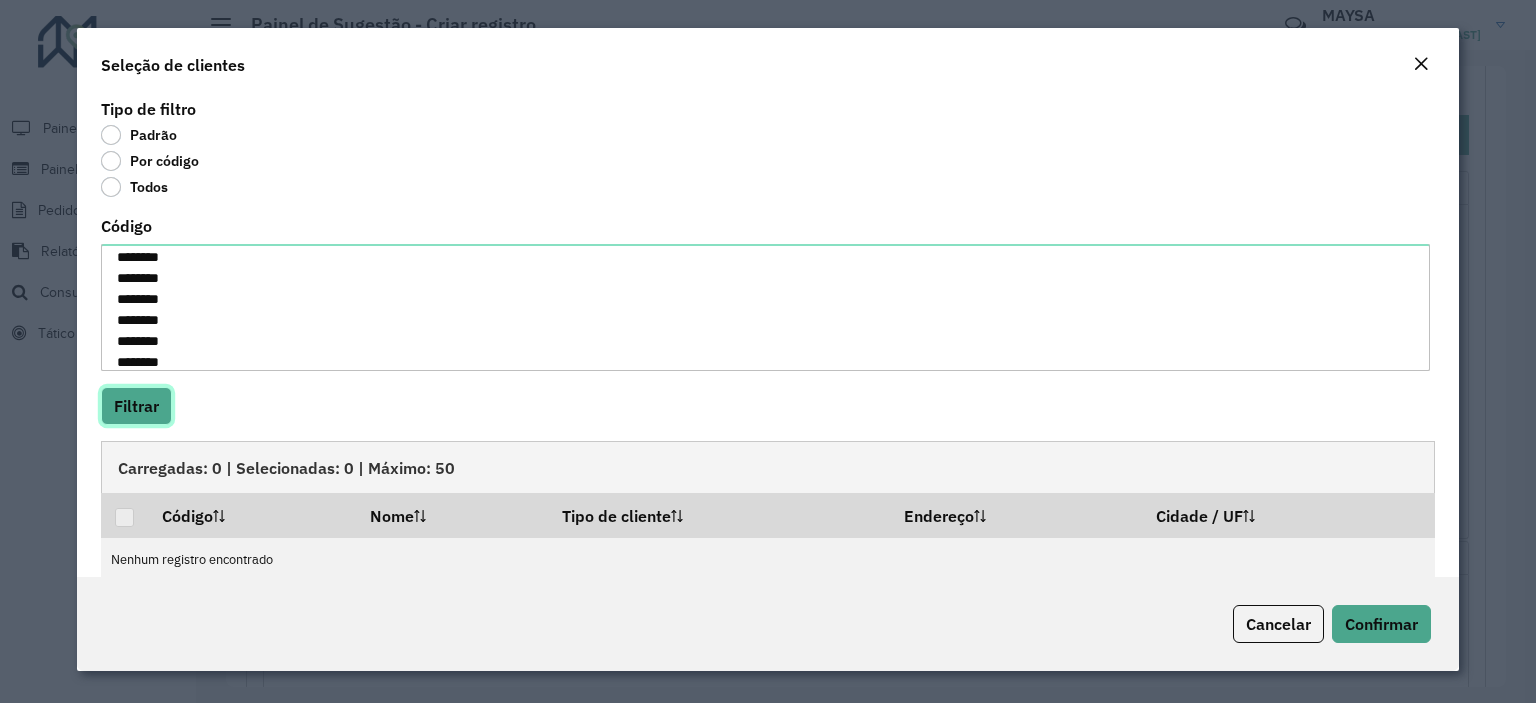 click on "Filtrar" 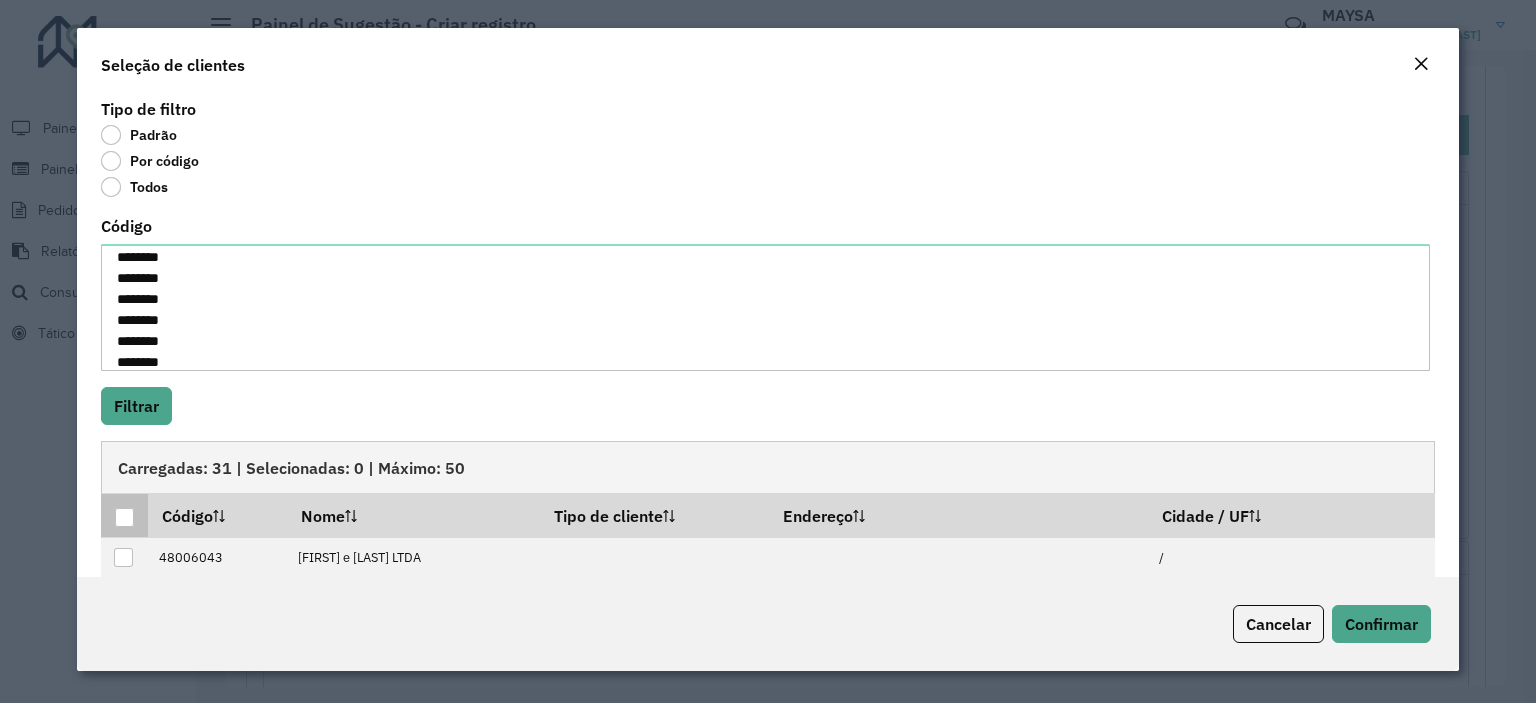 click at bounding box center (124, 517) 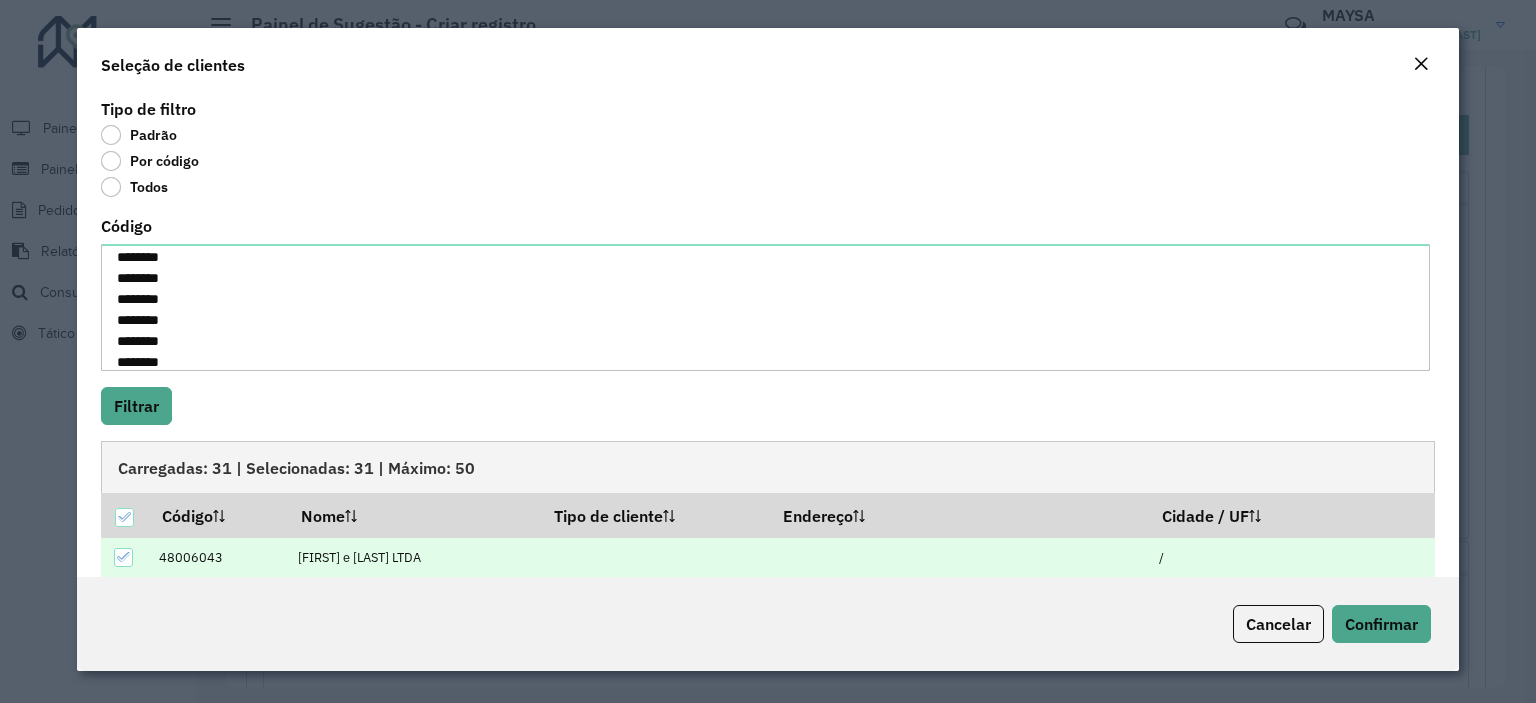 scroll, scrollTop: 248, scrollLeft: 0, axis: vertical 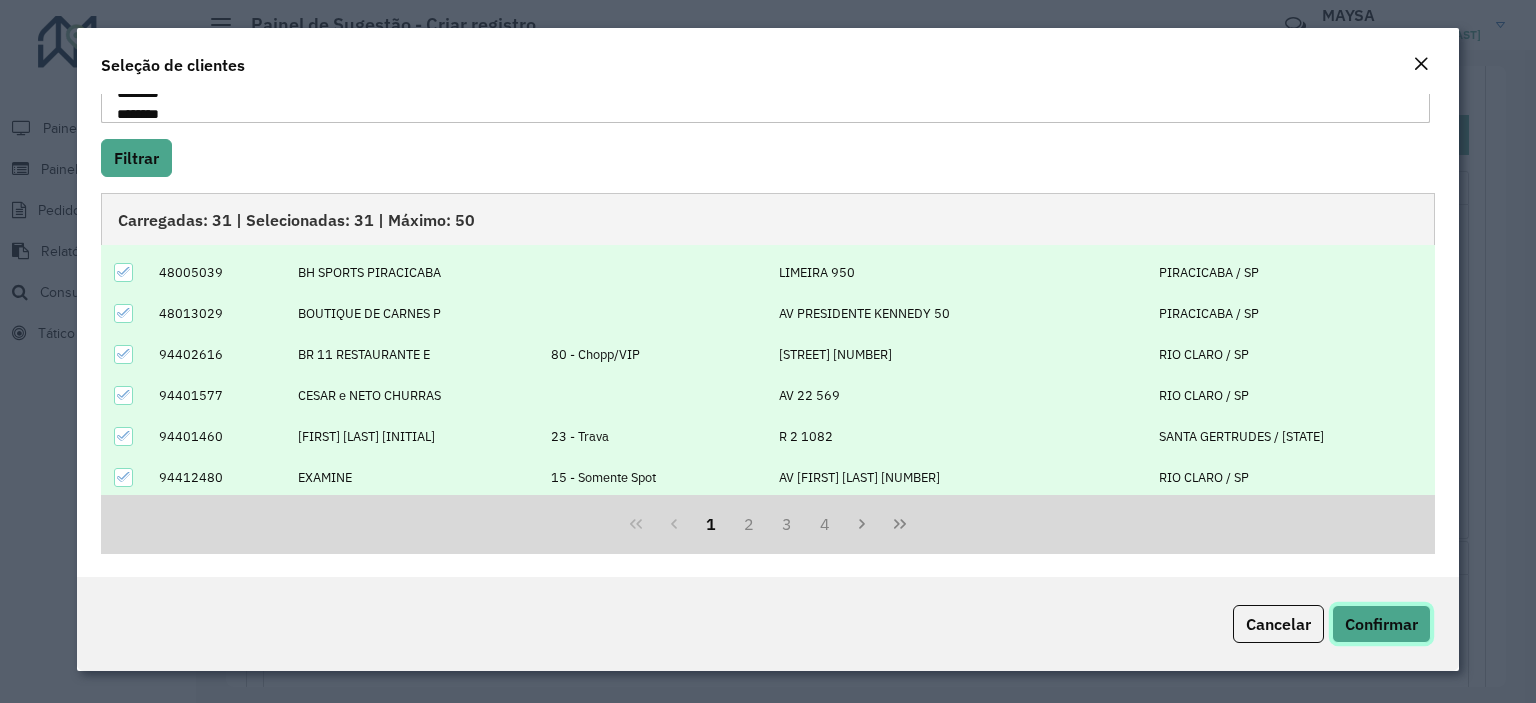 click on "Confirmar" 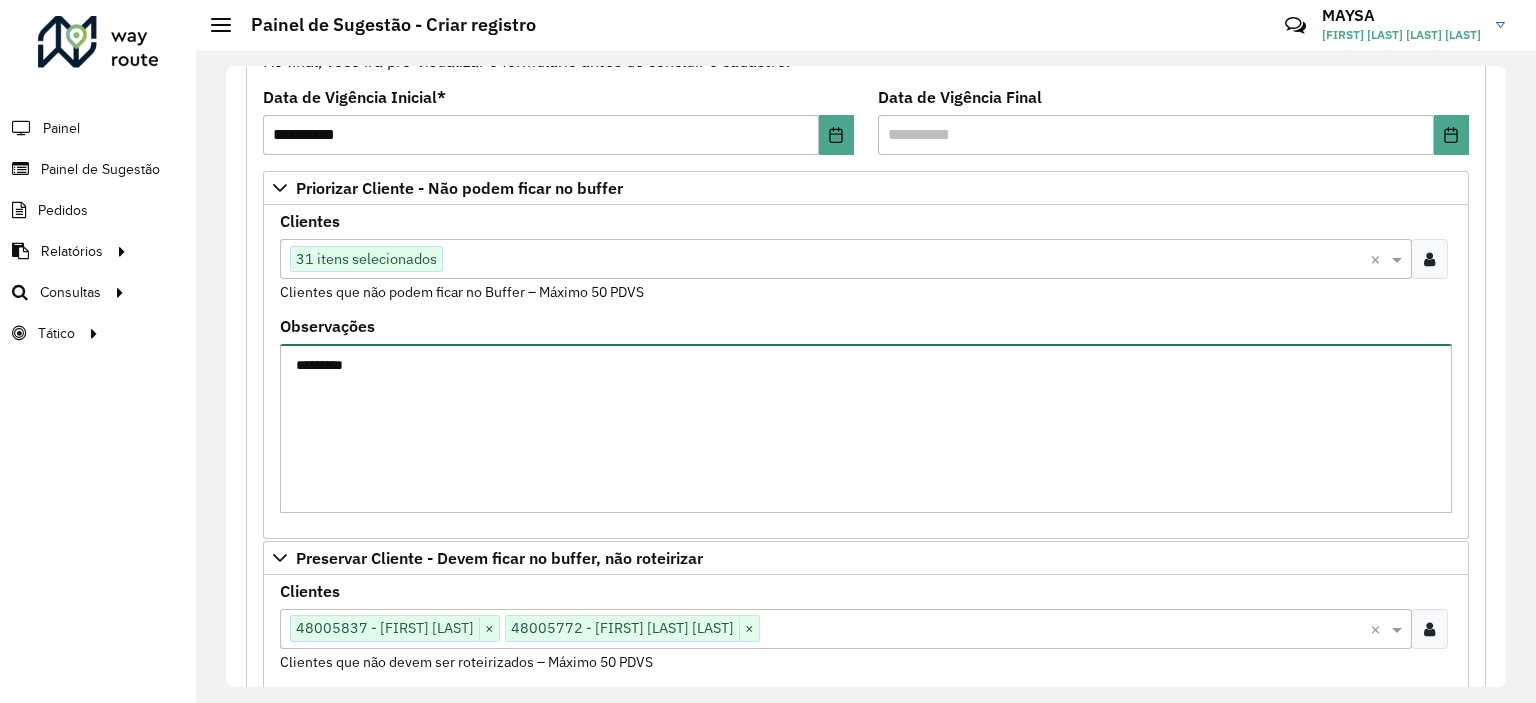 drag, startPoint x: 380, startPoint y: 369, endPoint x: 296, endPoint y: 367, distance: 84.0238 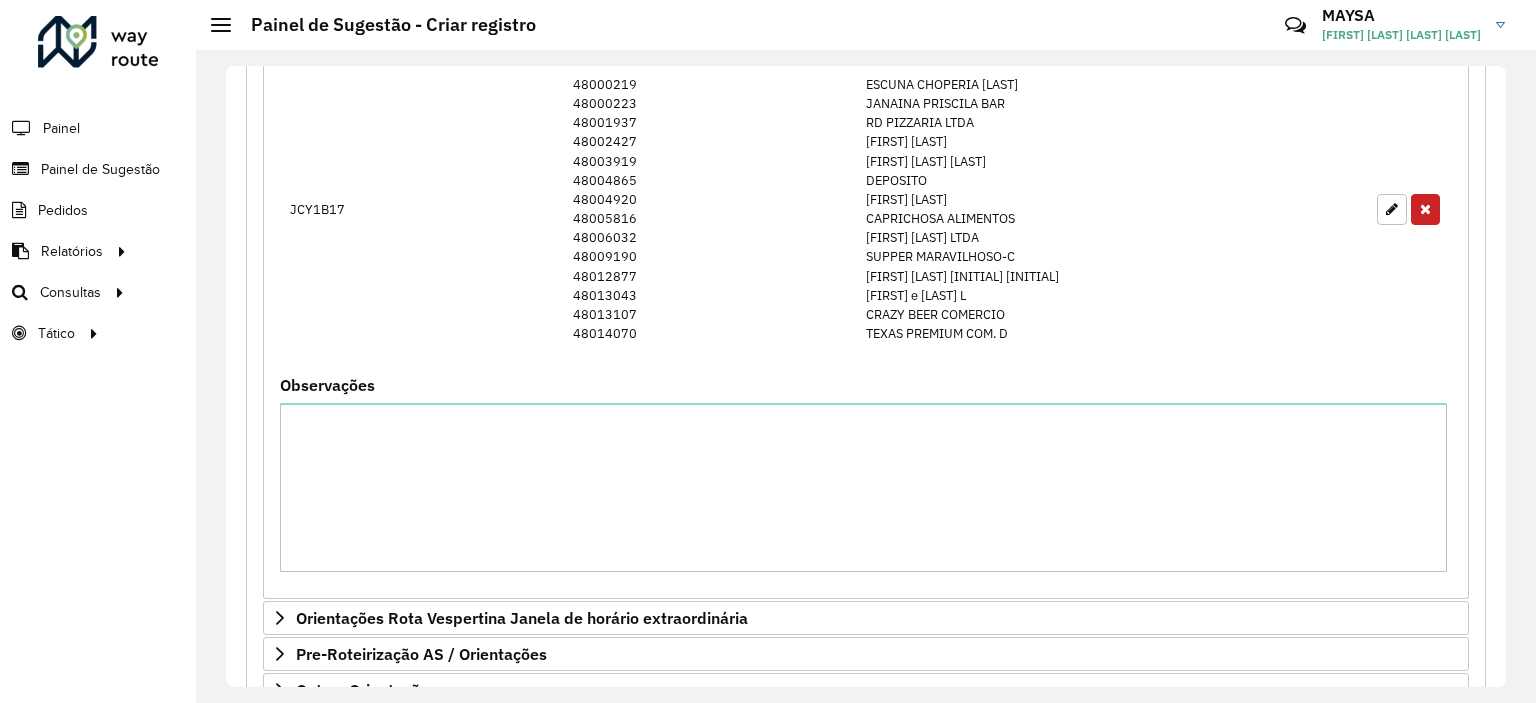 scroll, scrollTop: 2990, scrollLeft: 0, axis: vertical 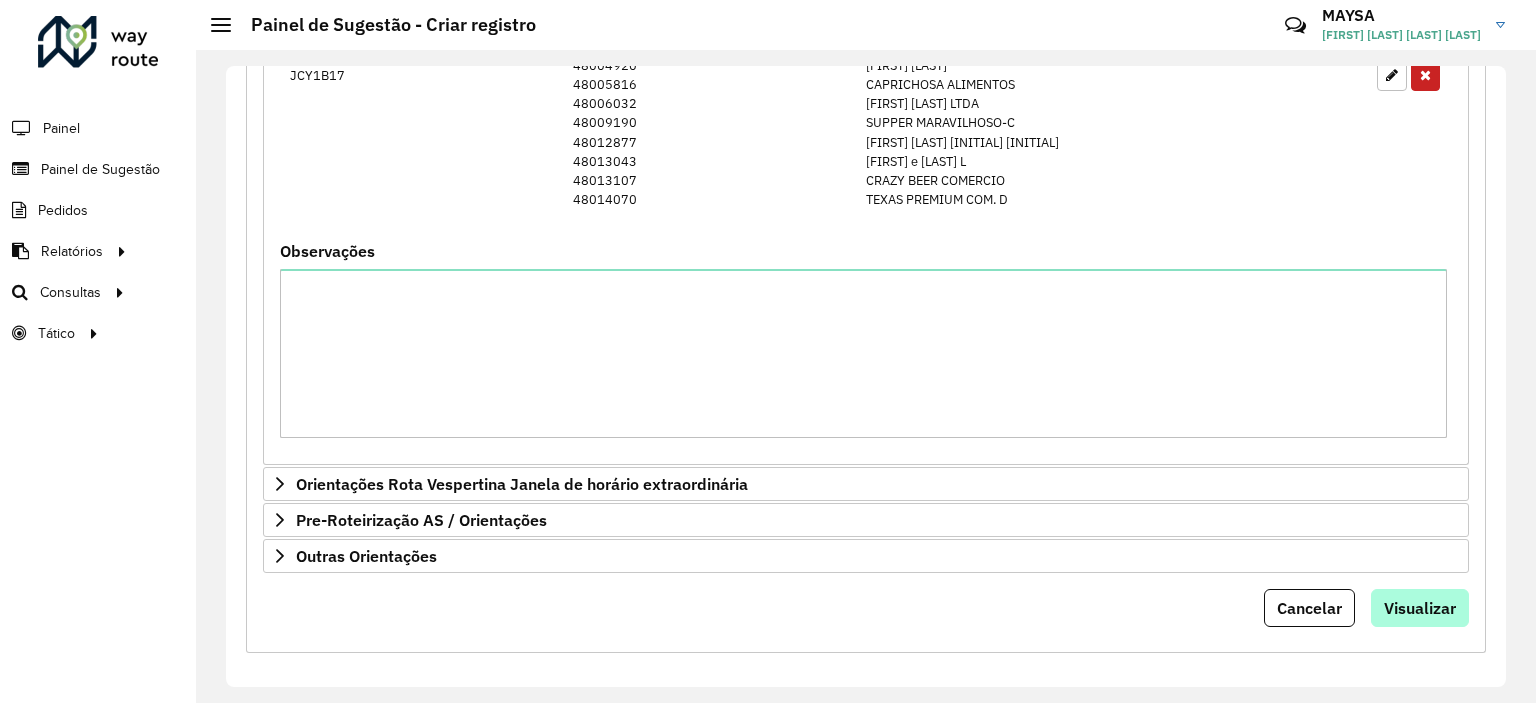 type 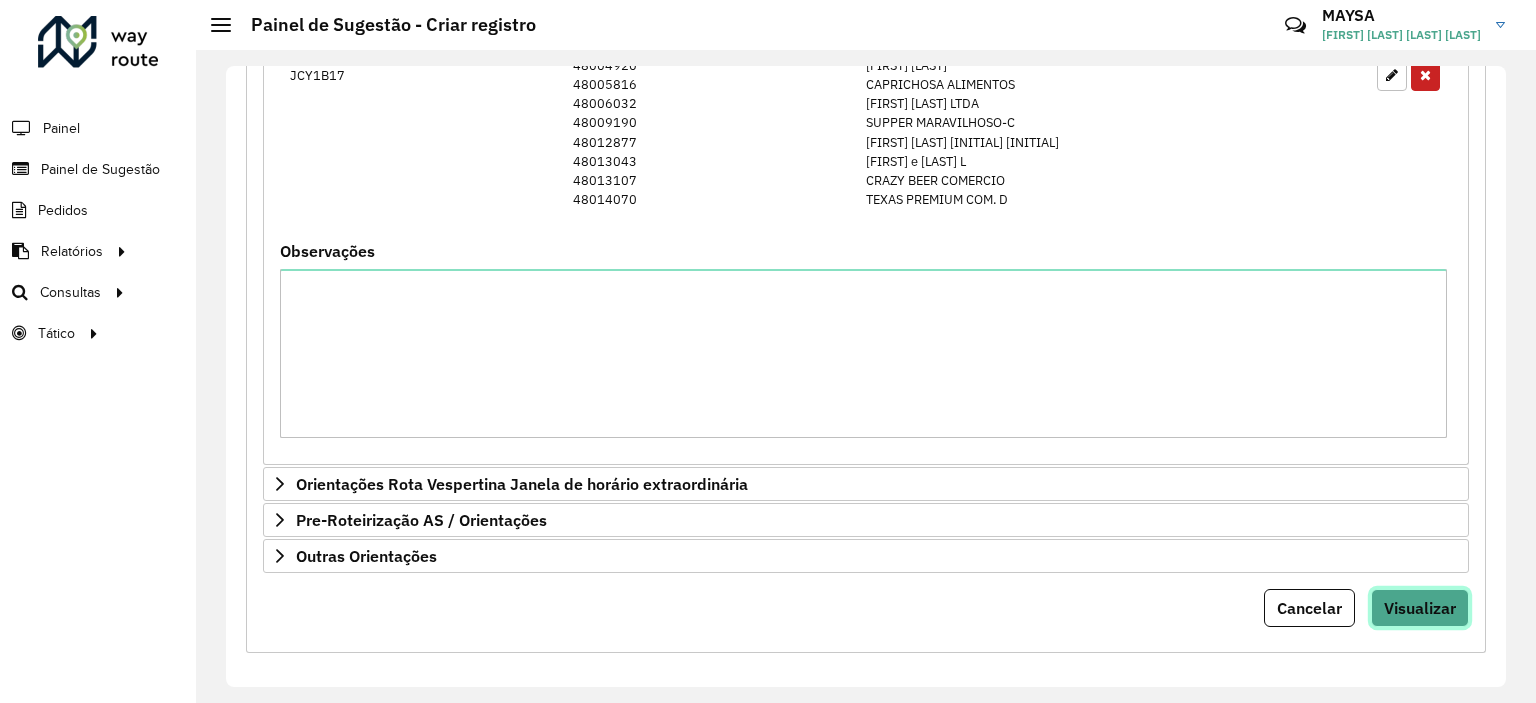 click on "Visualizar" at bounding box center [1420, 608] 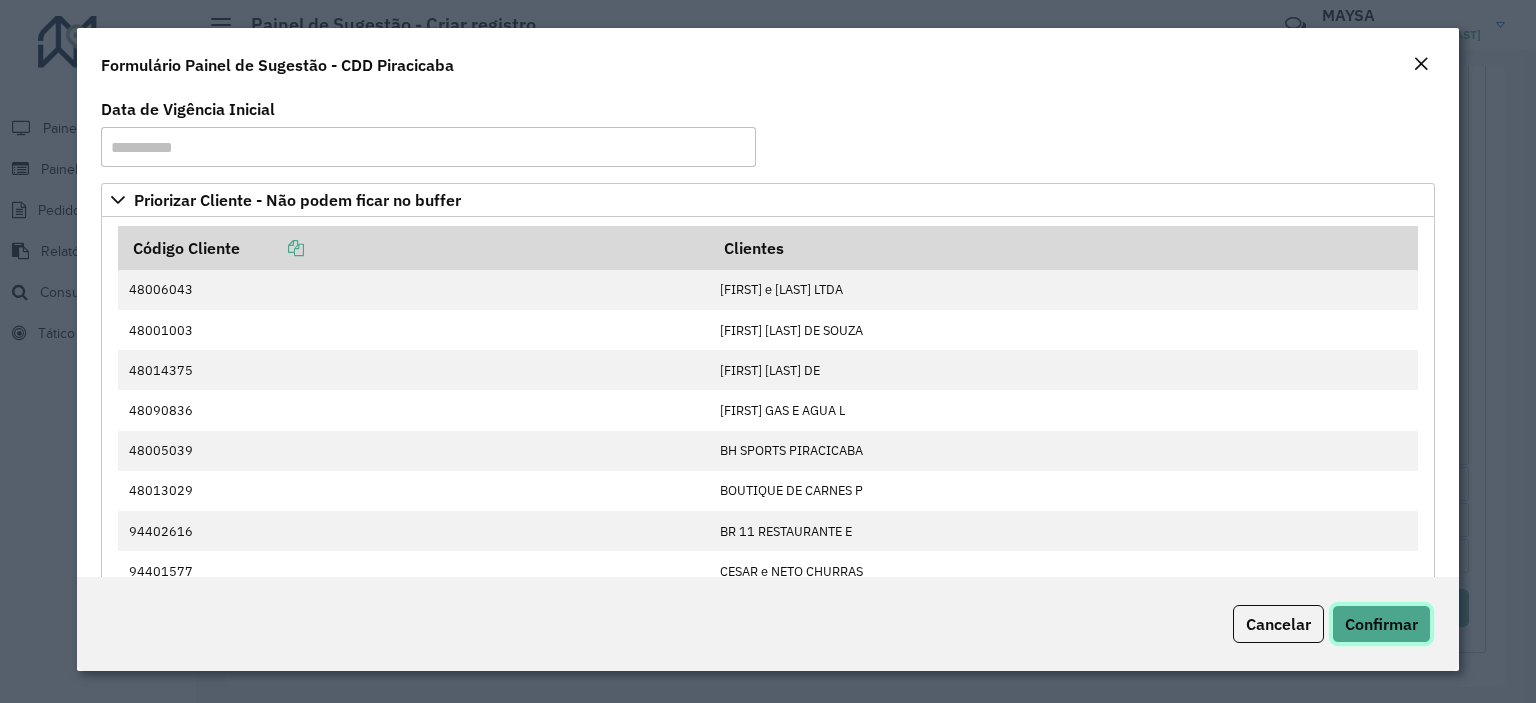click on "Confirmar" 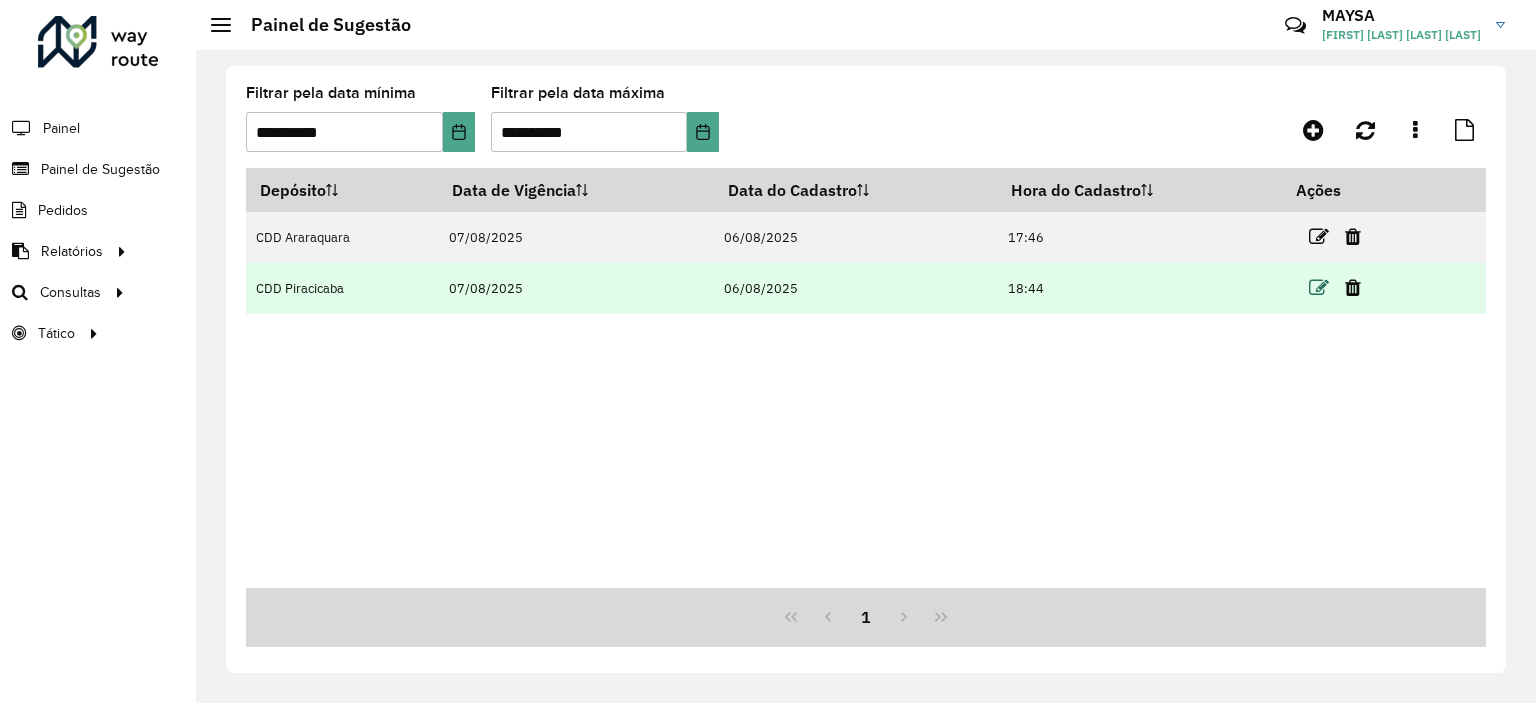 click at bounding box center (1319, 288) 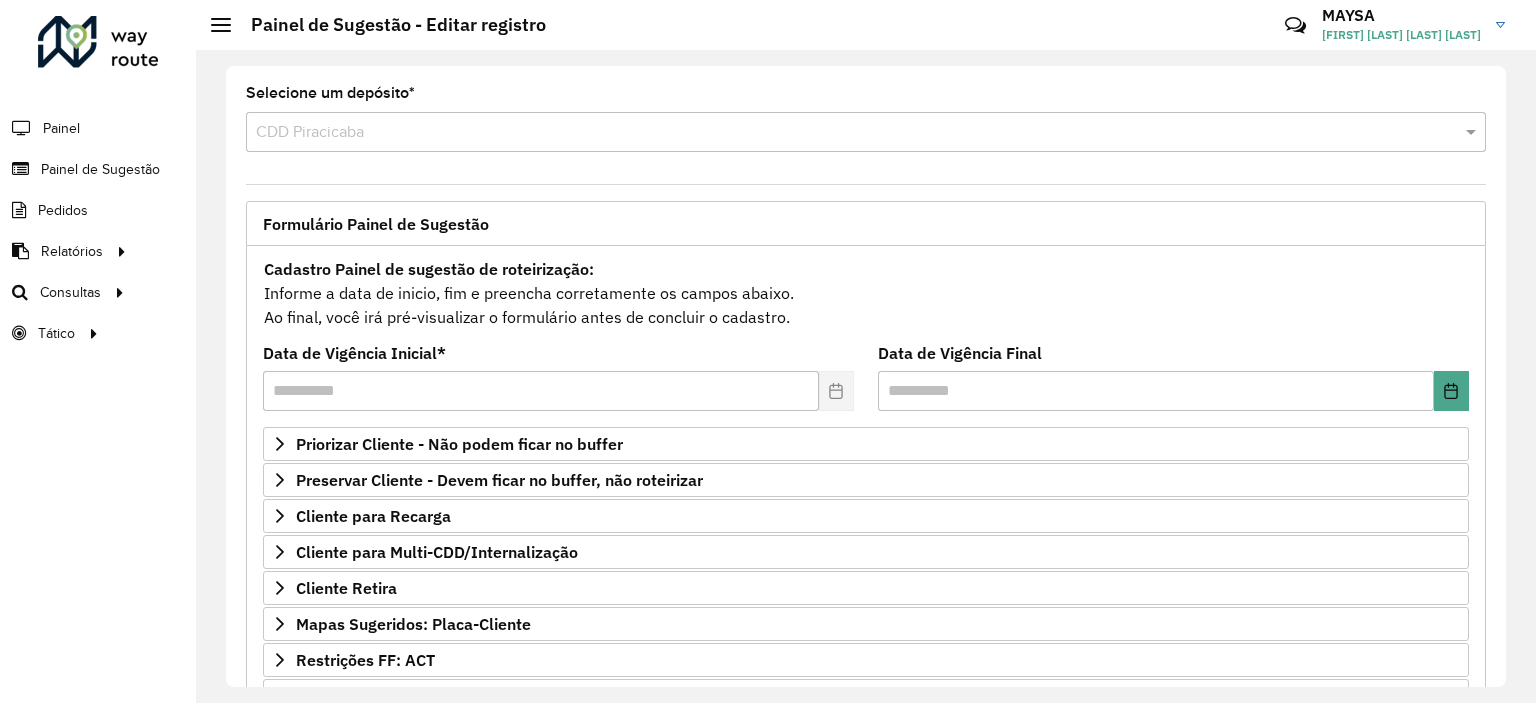 scroll, scrollTop: 286, scrollLeft: 0, axis: vertical 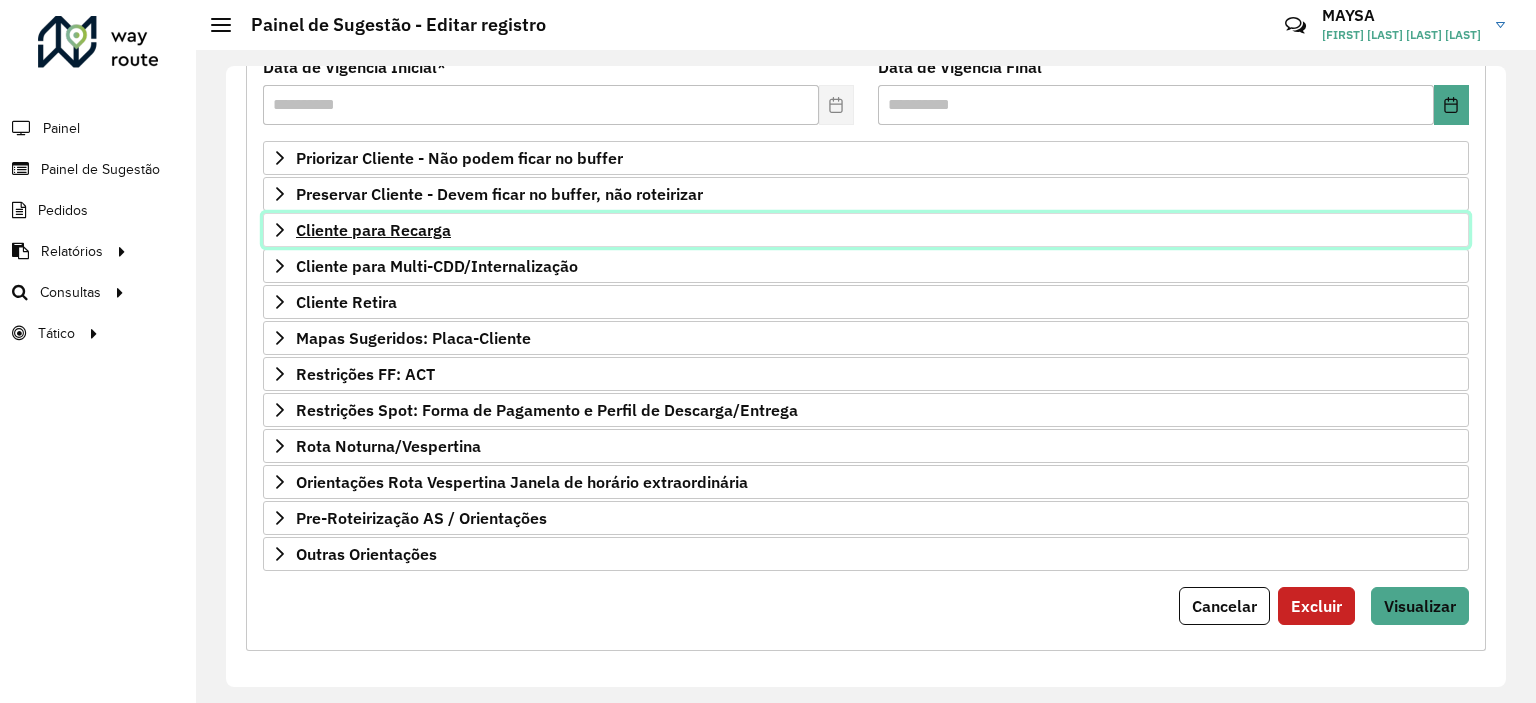 click on "Cliente para Recarga" at bounding box center (866, 230) 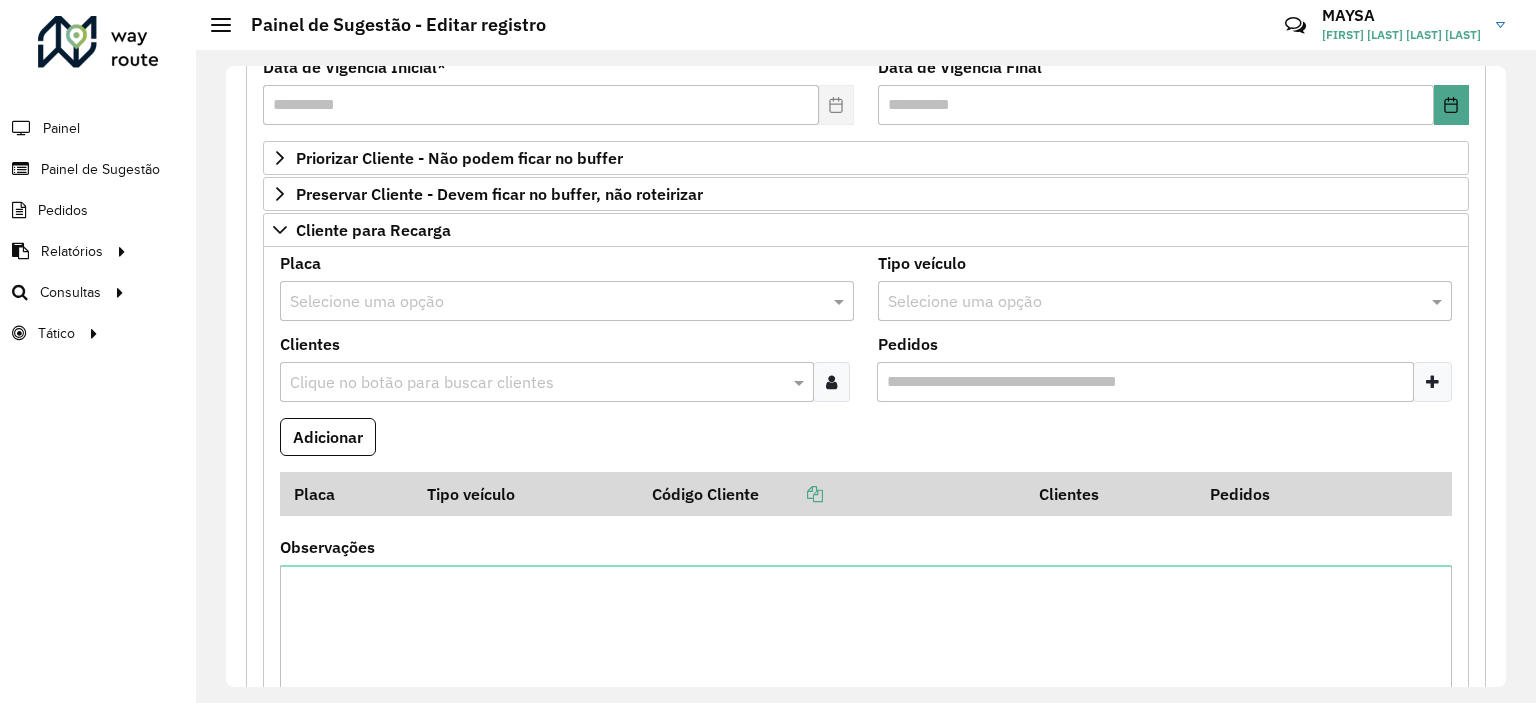 click at bounding box center [537, 383] 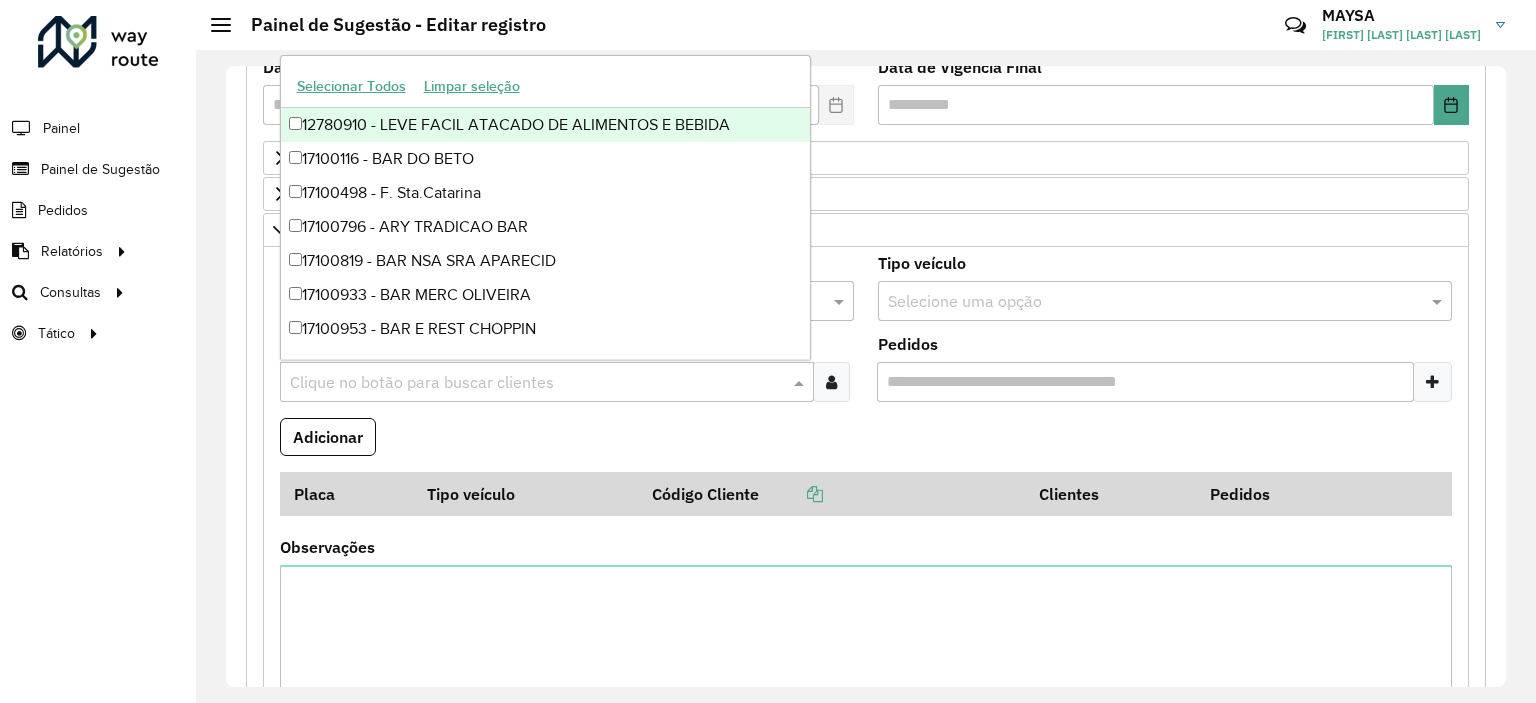 paste on "**********" 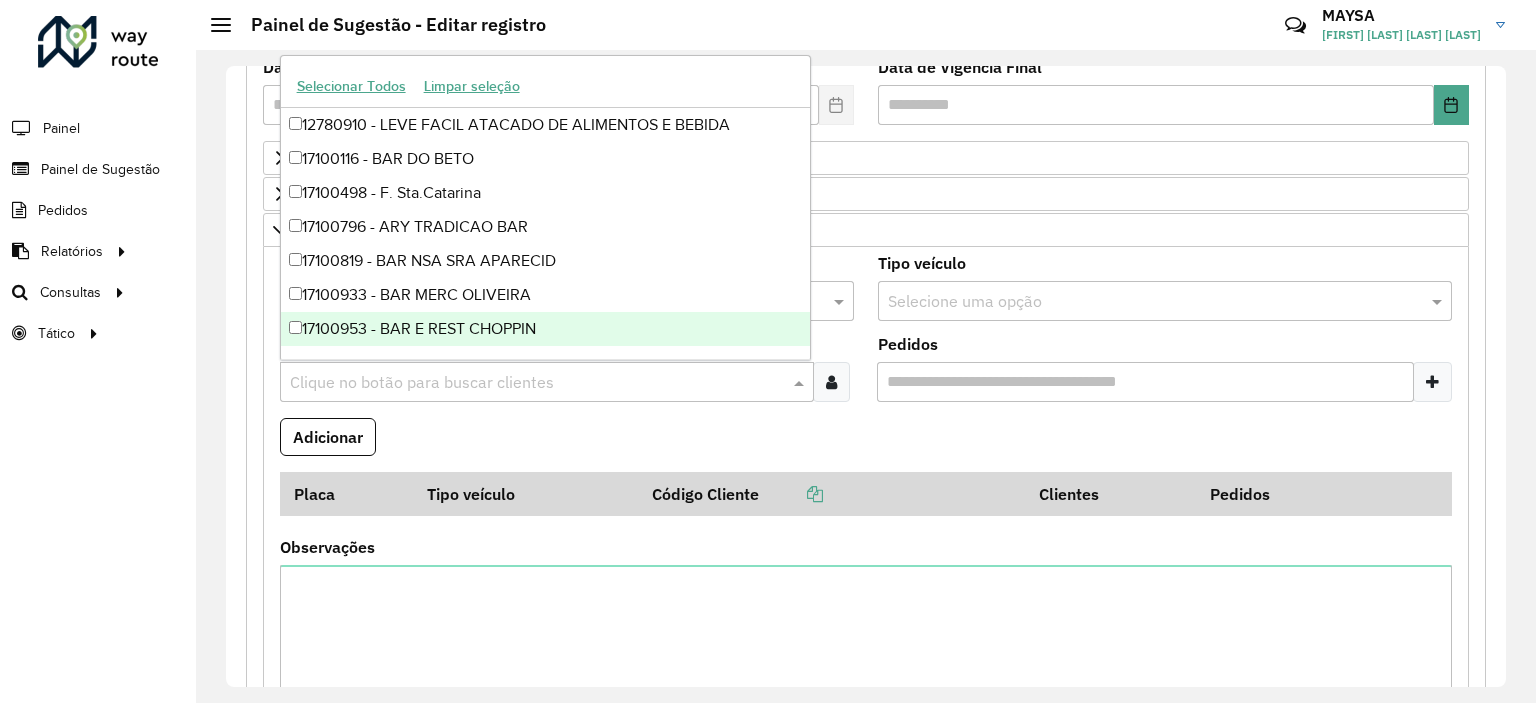 paste on "********" 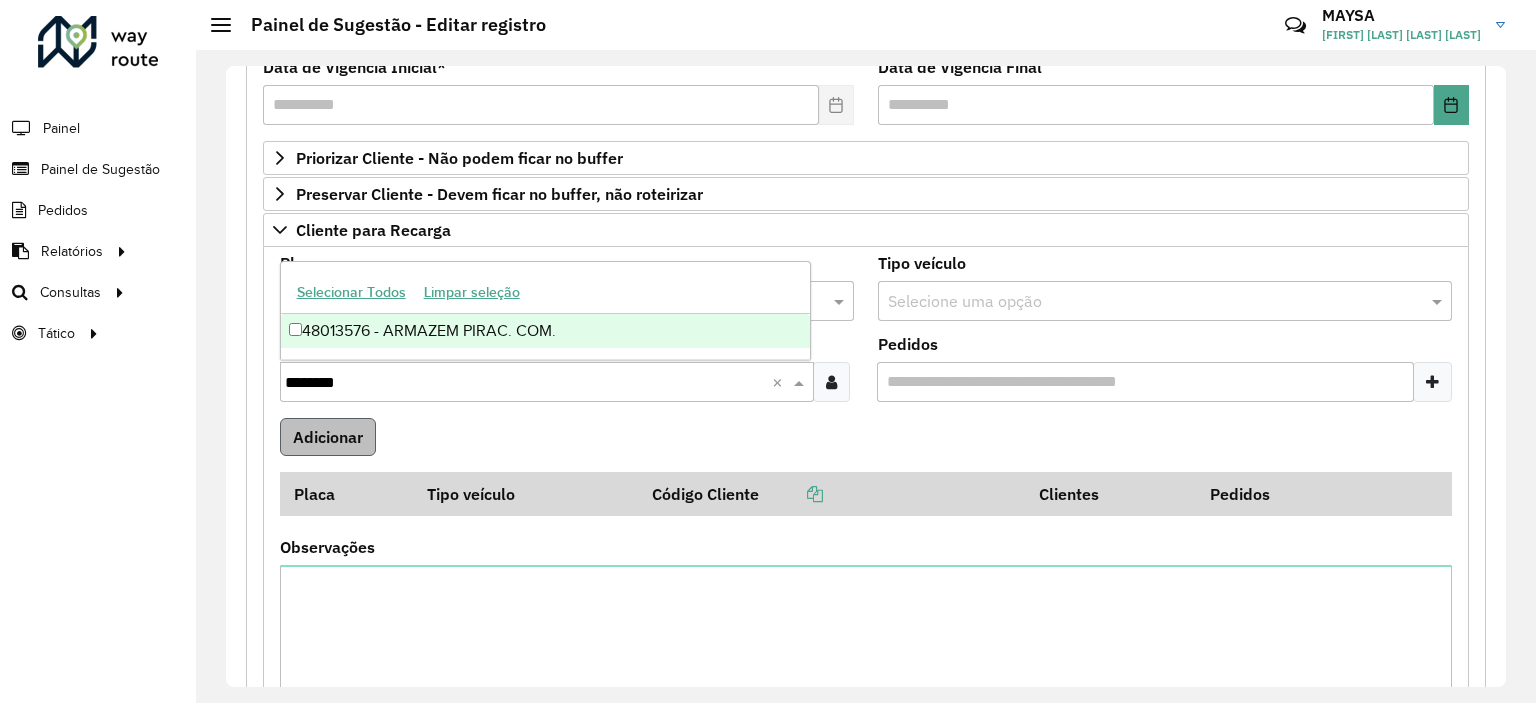 type on "********" 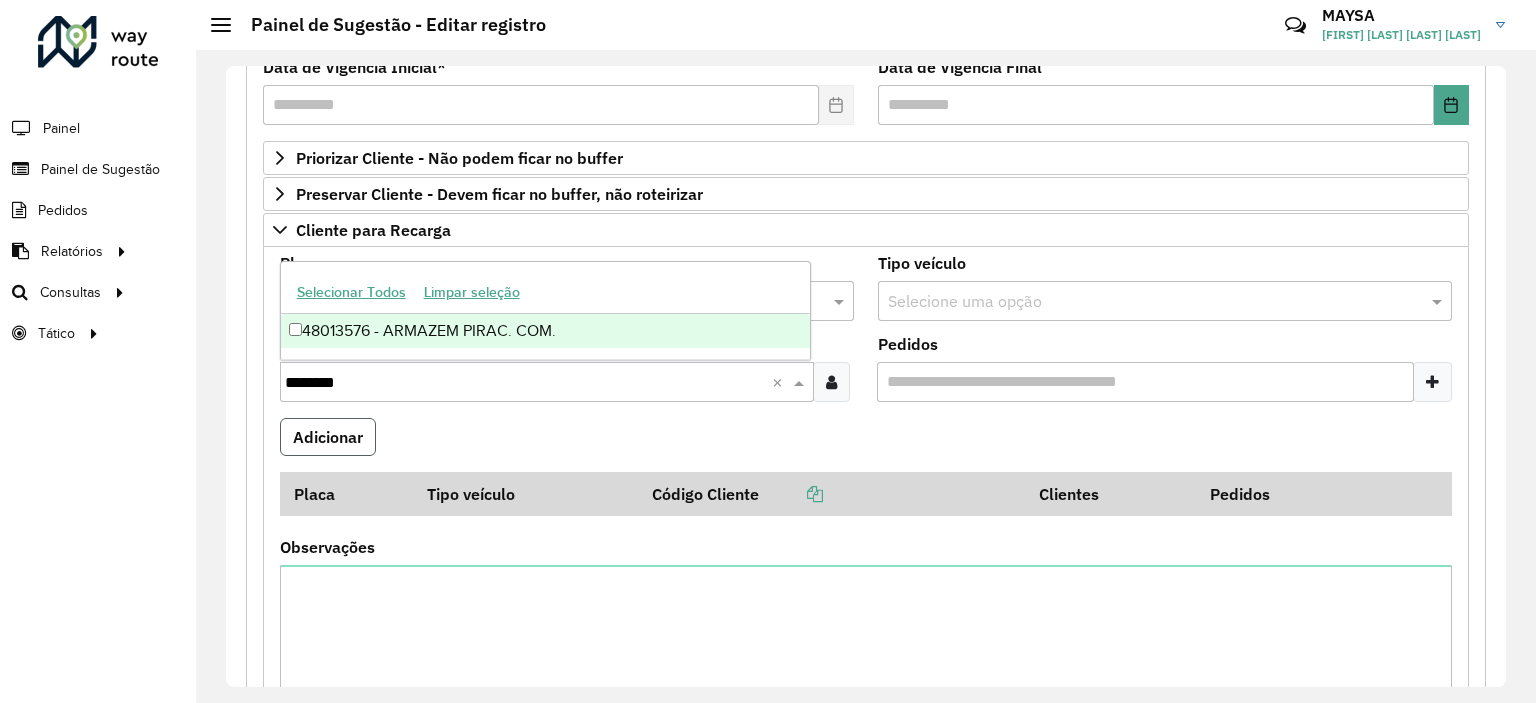 click on "Adicionar" at bounding box center [328, 437] 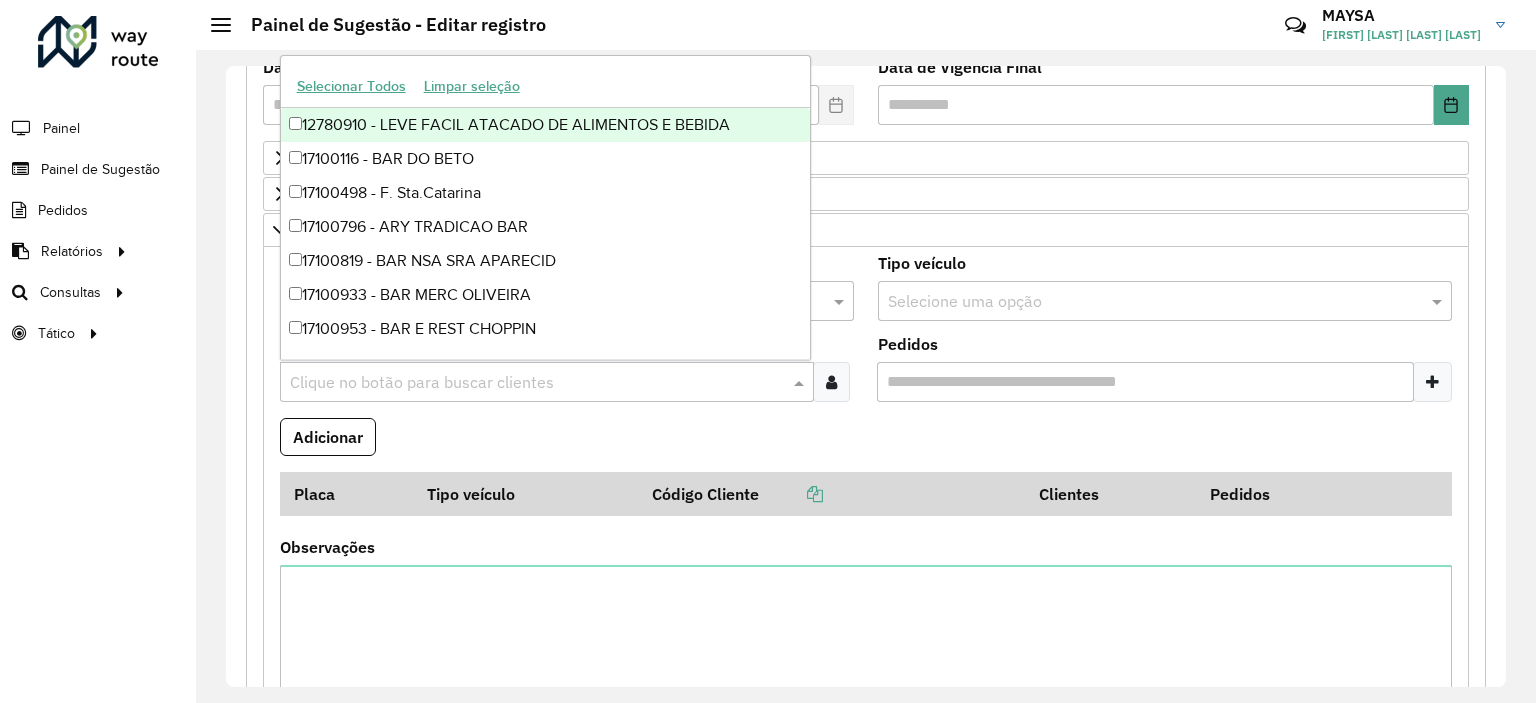click at bounding box center (536, 383) 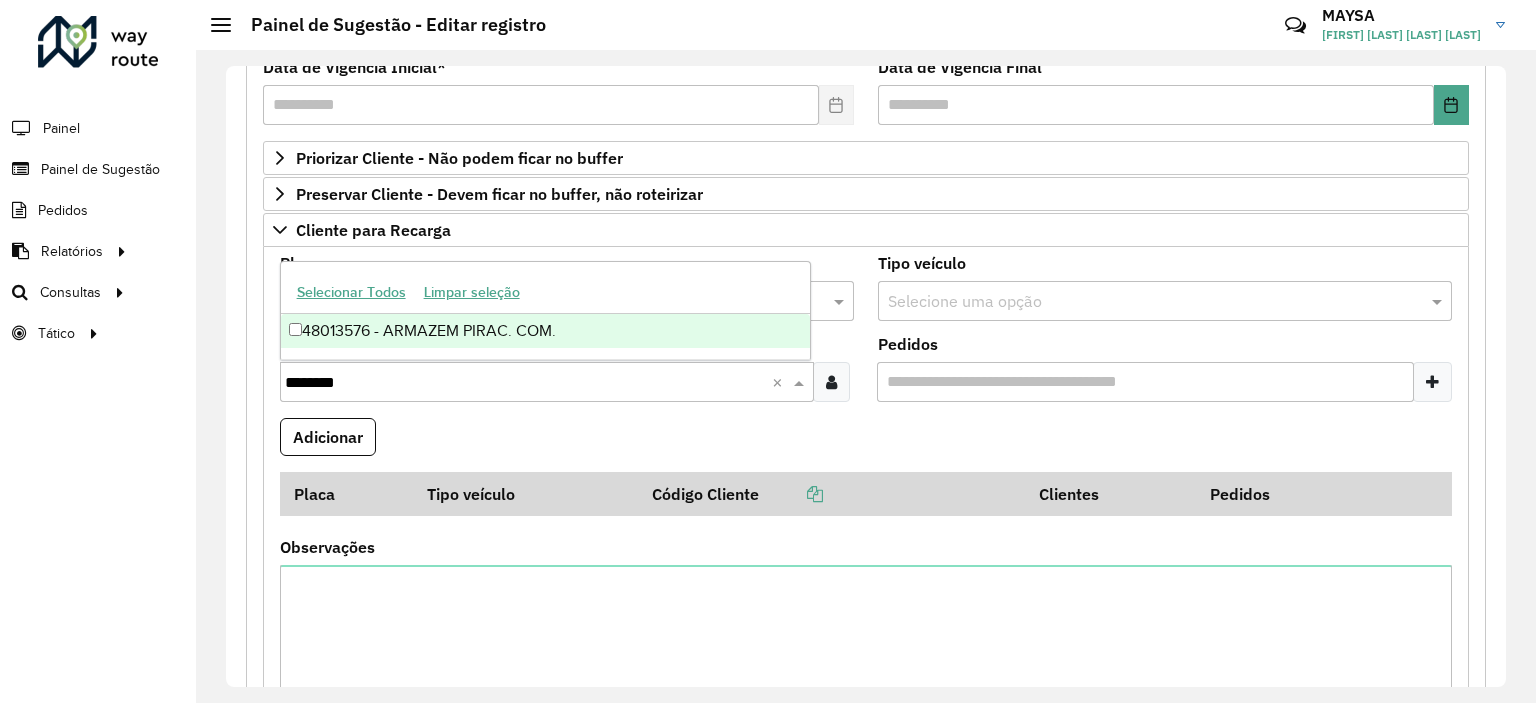 type on "********" 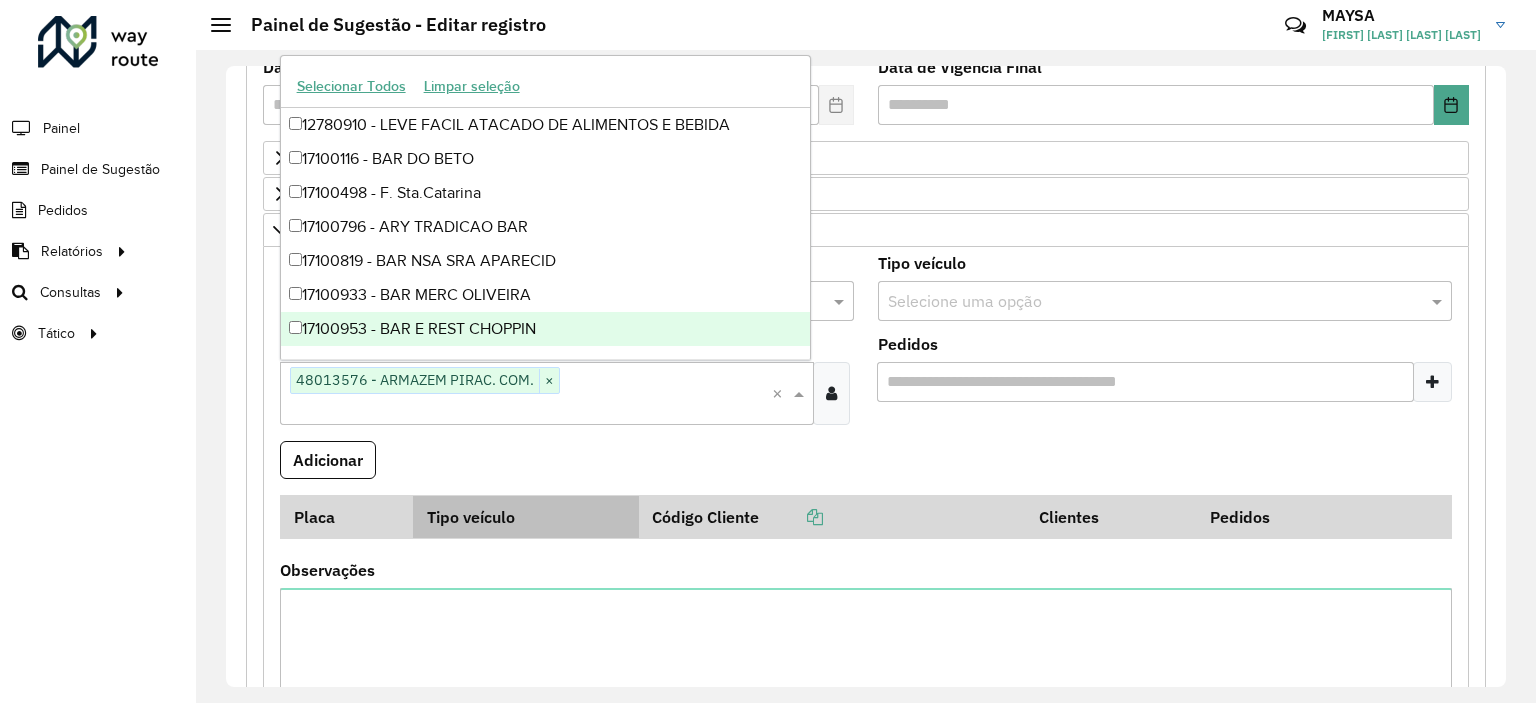 click on "Tipo veículo" at bounding box center (525, 516) 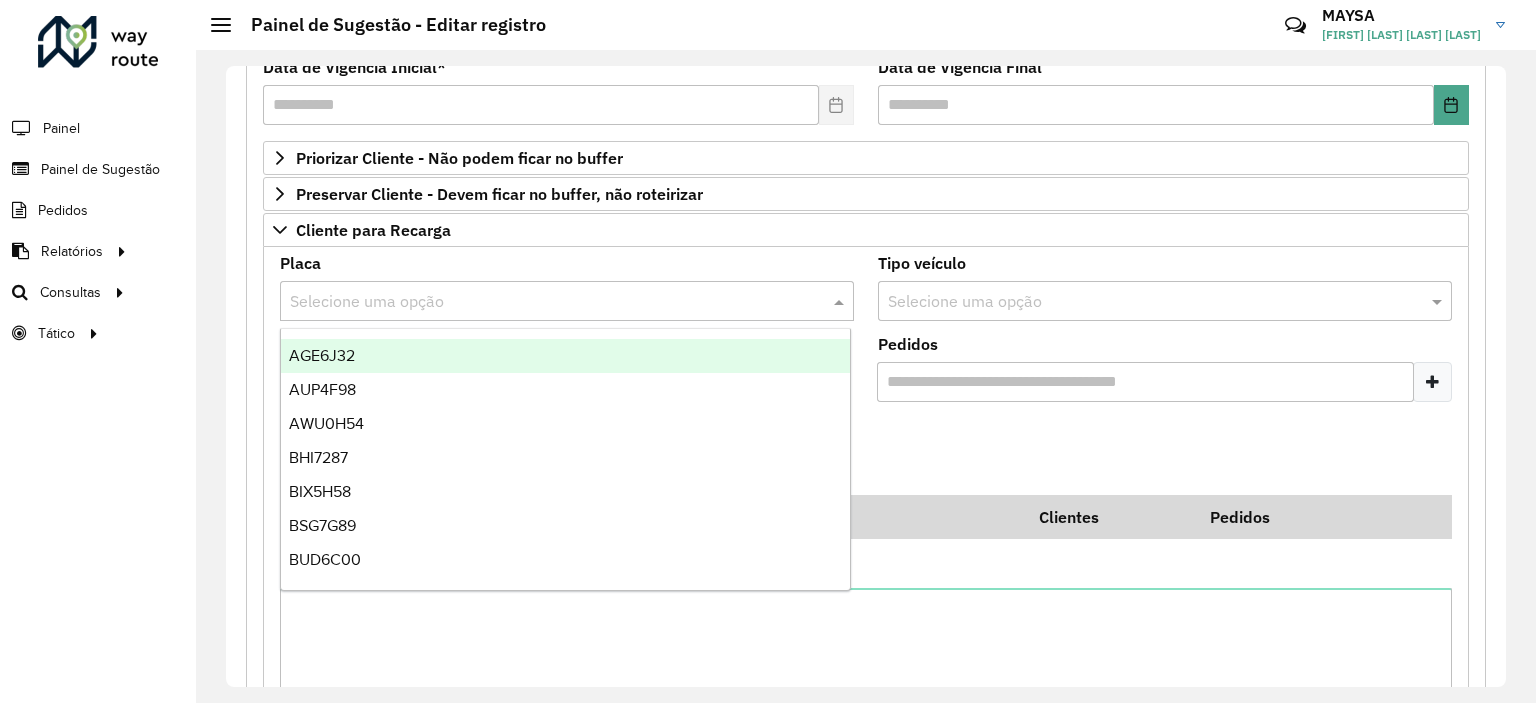 click at bounding box center (547, 302) 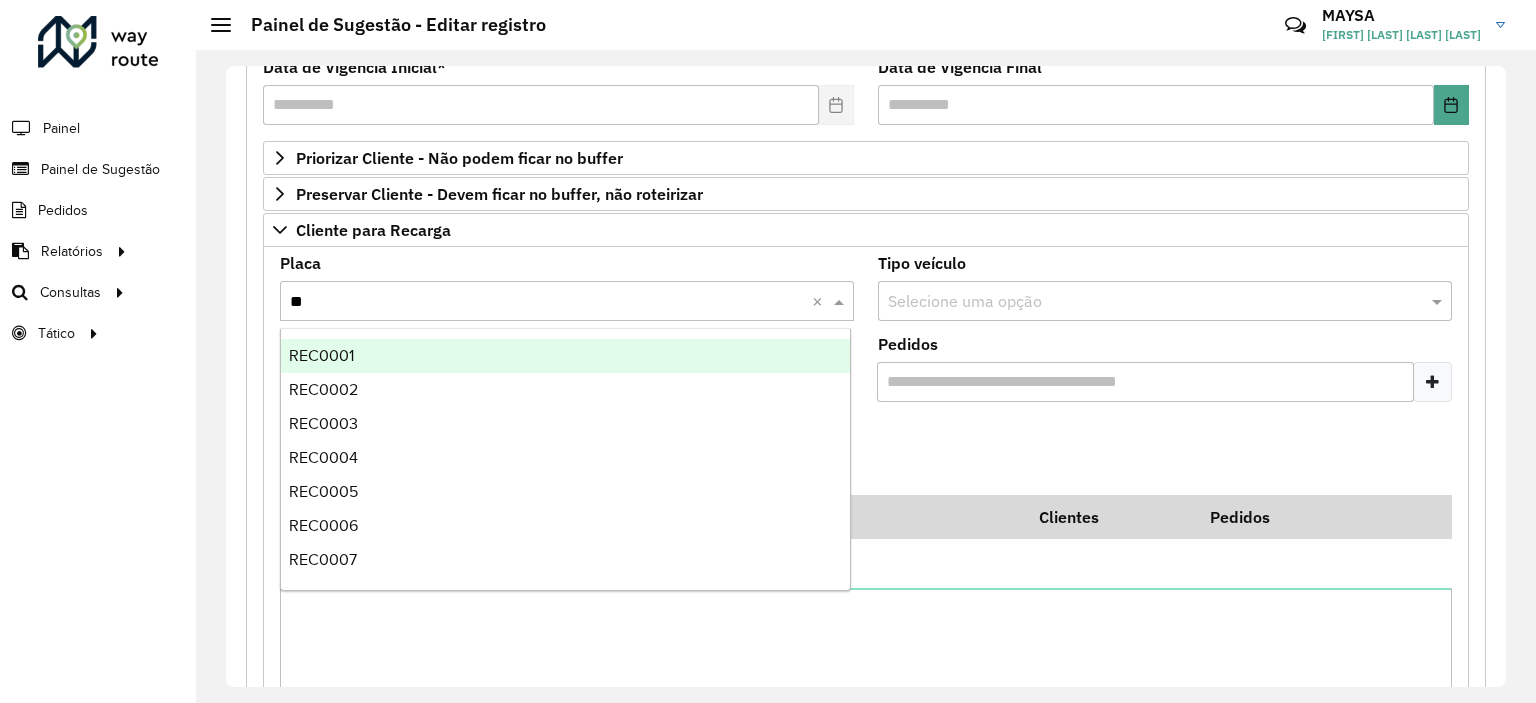 type on "***" 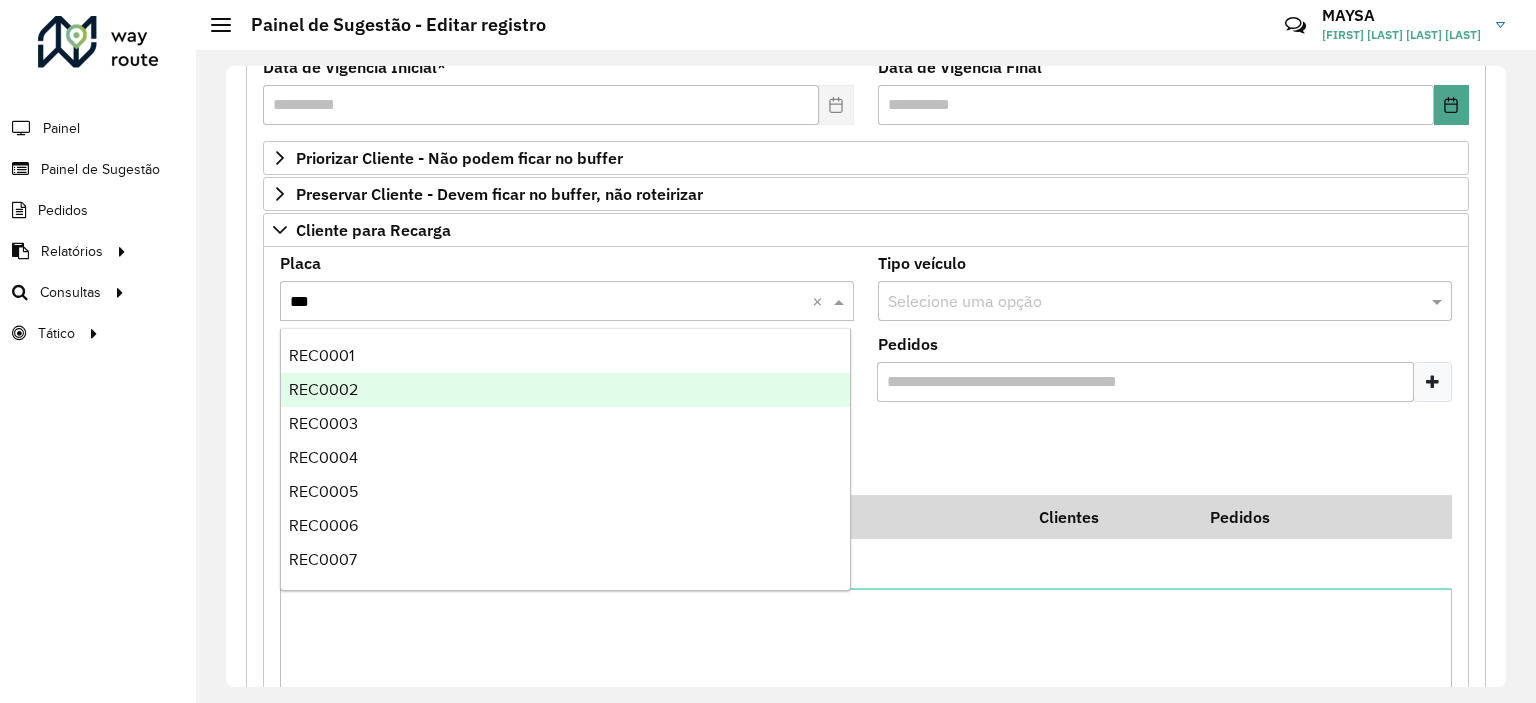 click on "REC0002" at bounding box center (323, 389) 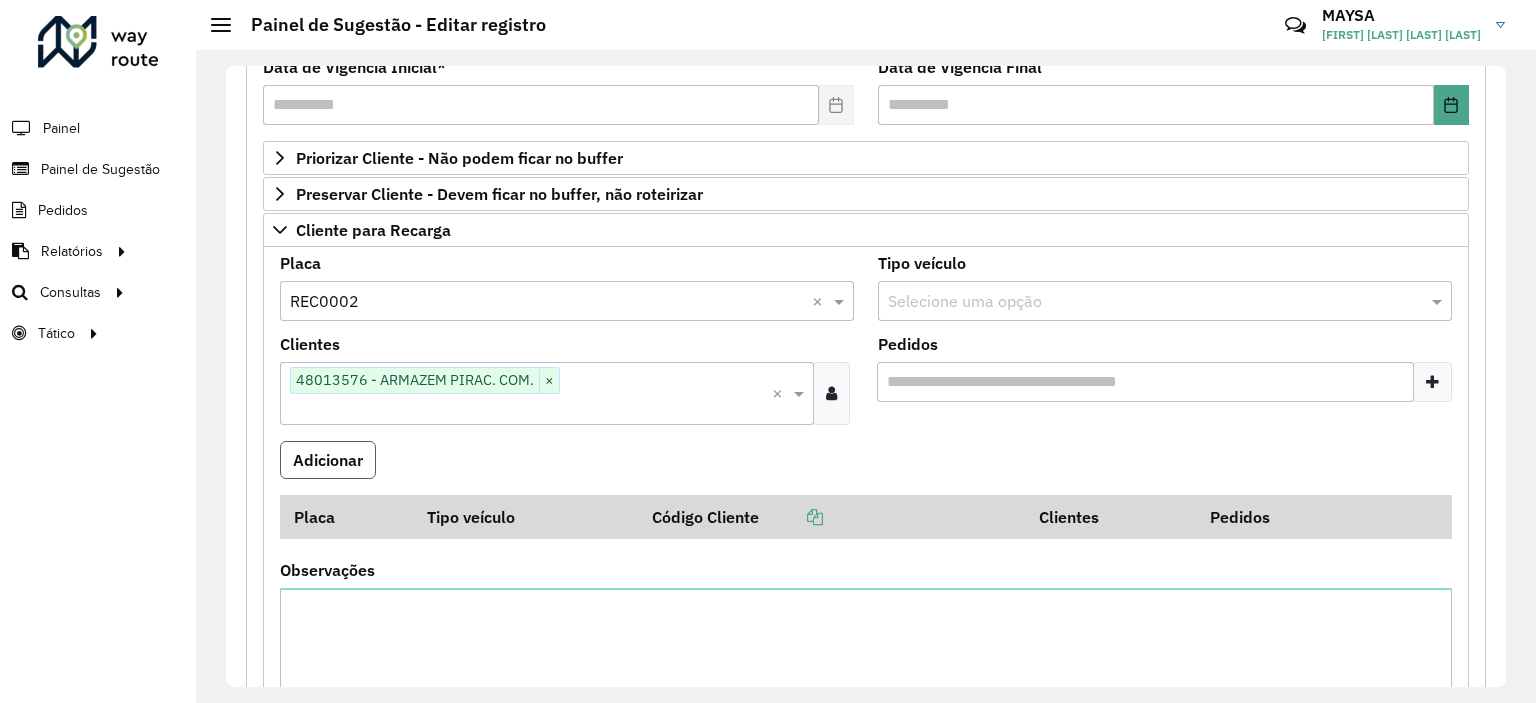 click on "Adicionar" at bounding box center [328, 460] 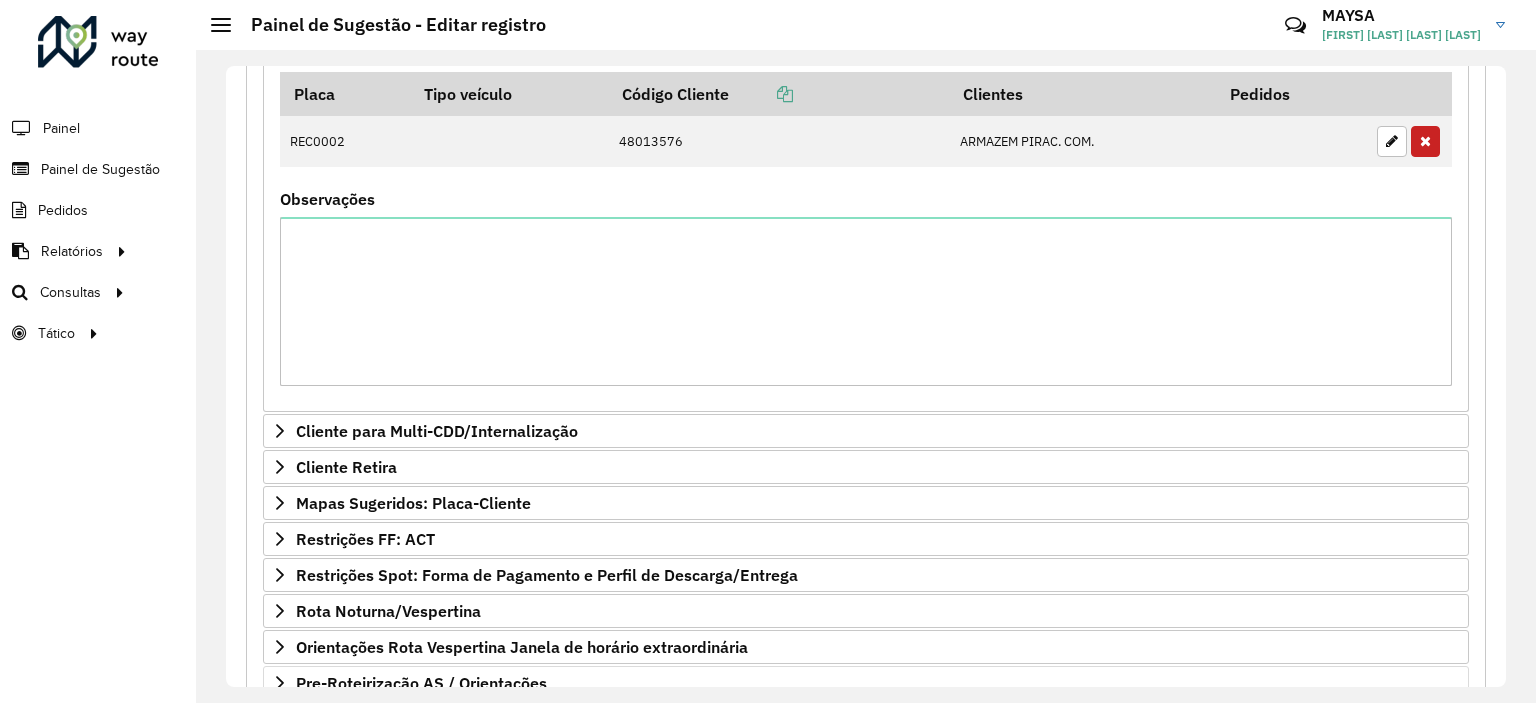 scroll, scrollTop: 851, scrollLeft: 0, axis: vertical 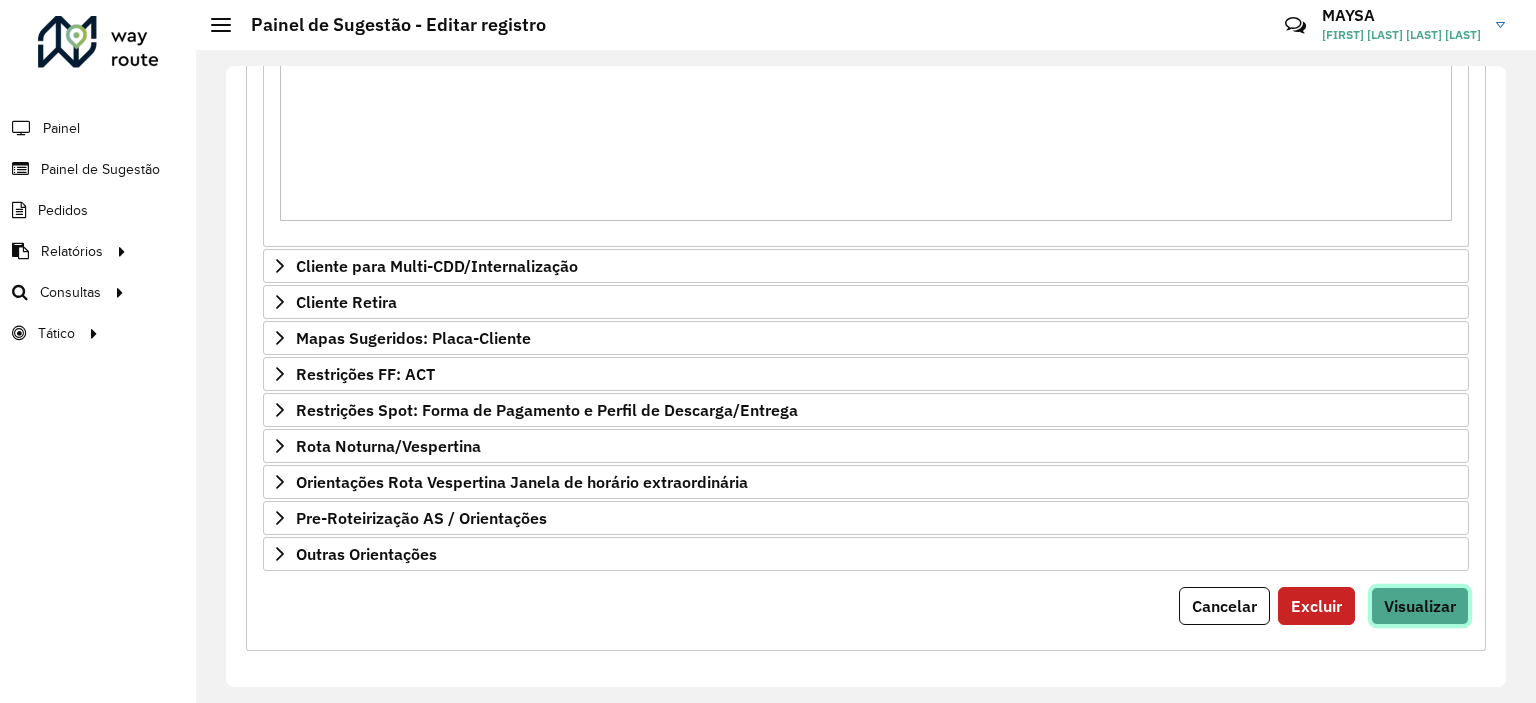 click on "Visualizar" at bounding box center (1420, 606) 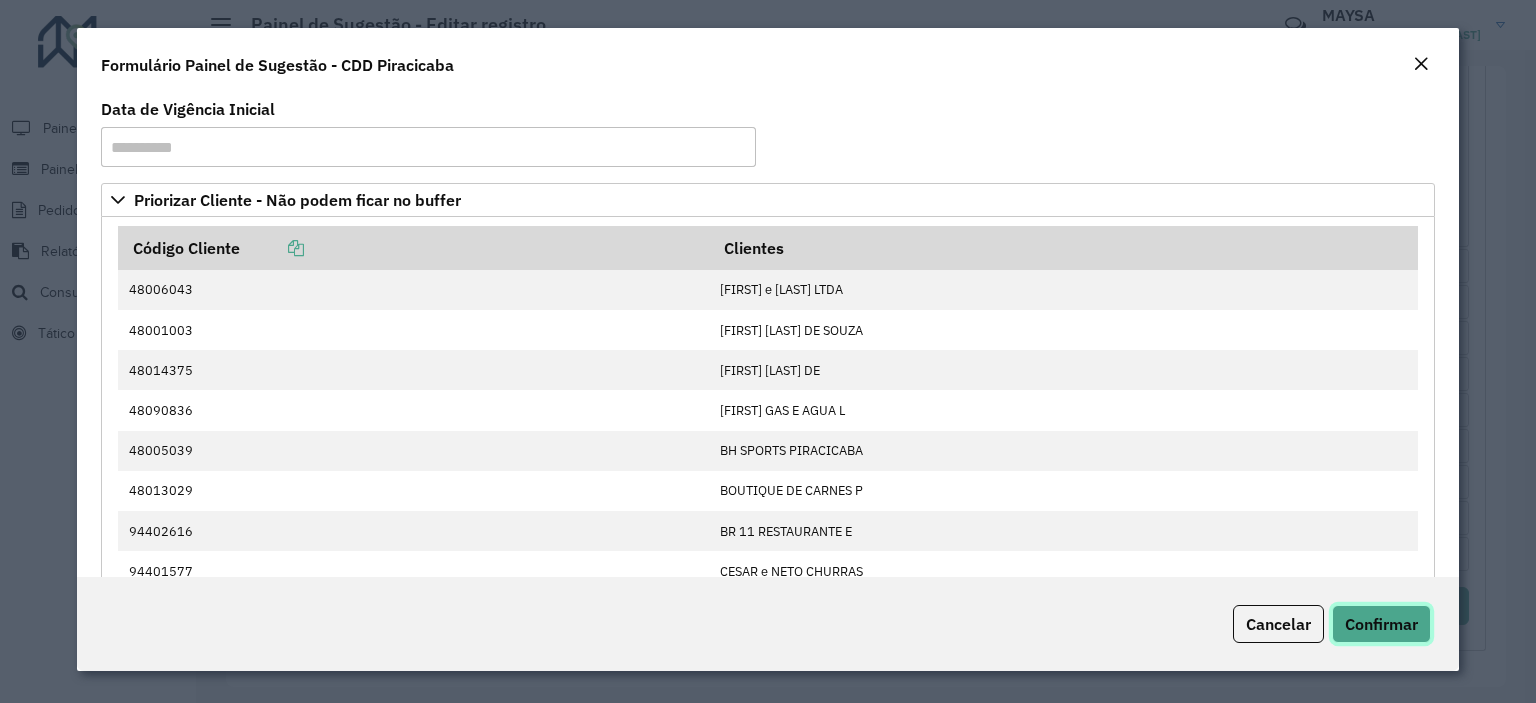 click on "Confirmar" 